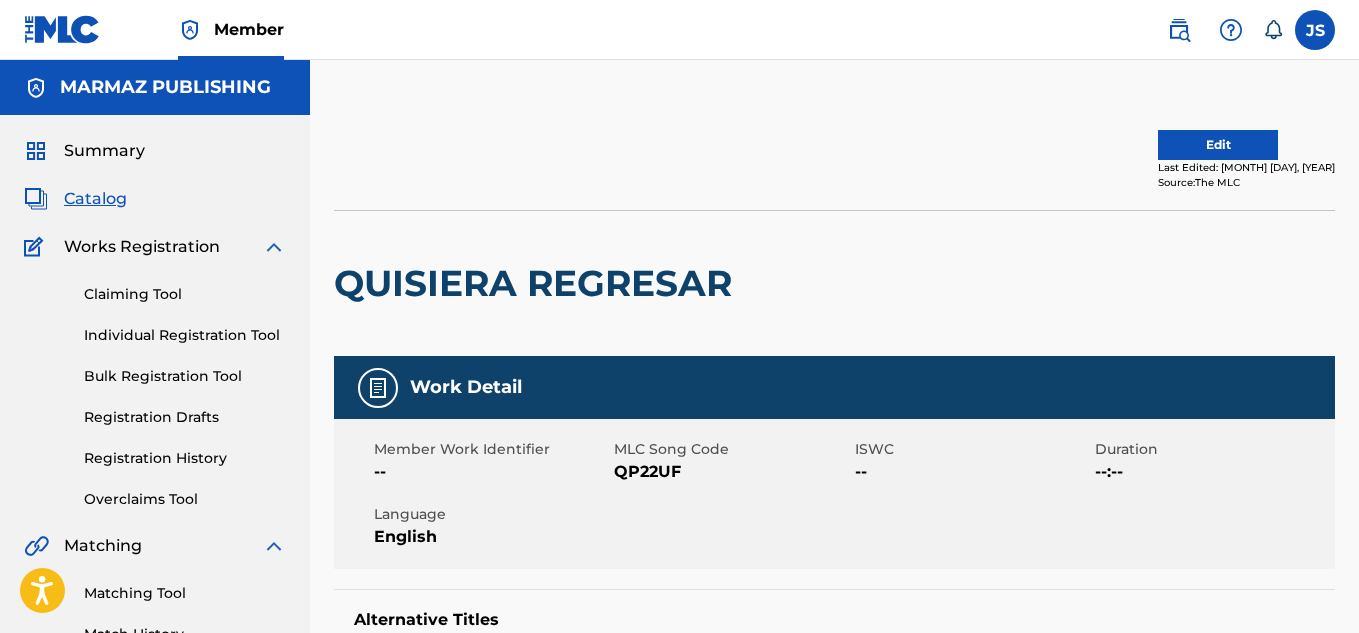 scroll, scrollTop: 0, scrollLeft: 0, axis: both 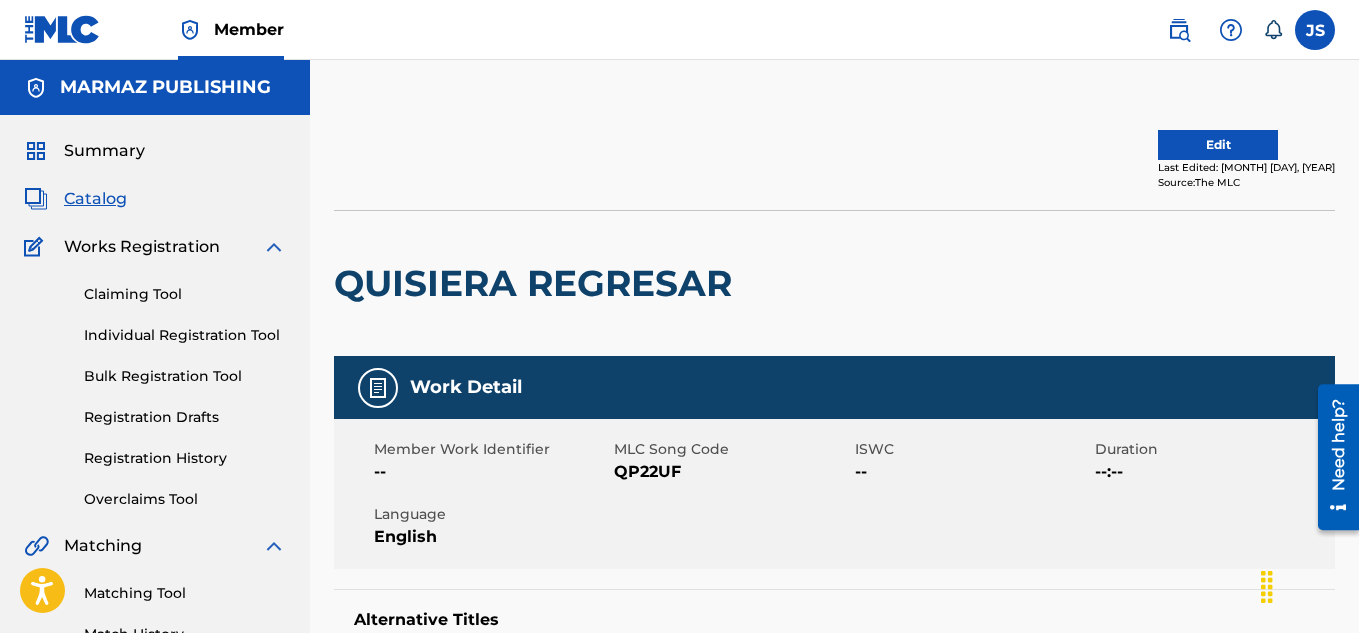 click on "Edit" at bounding box center (1218, 145) 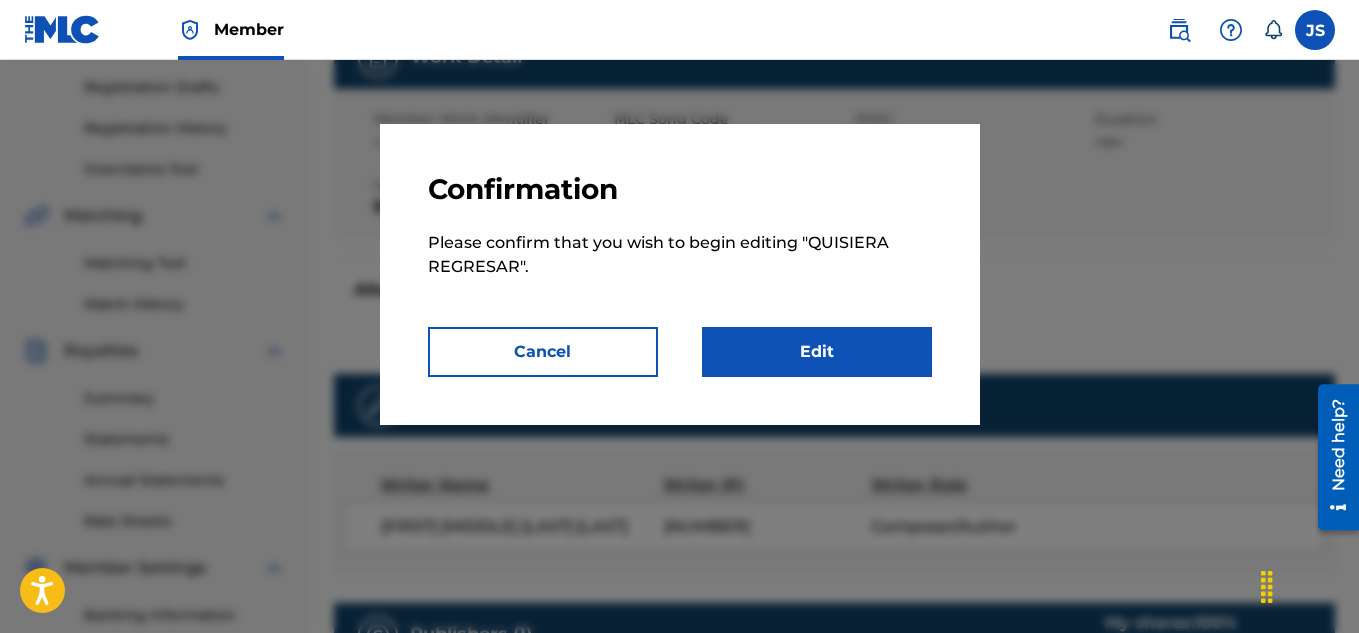 scroll, scrollTop: 336, scrollLeft: 0, axis: vertical 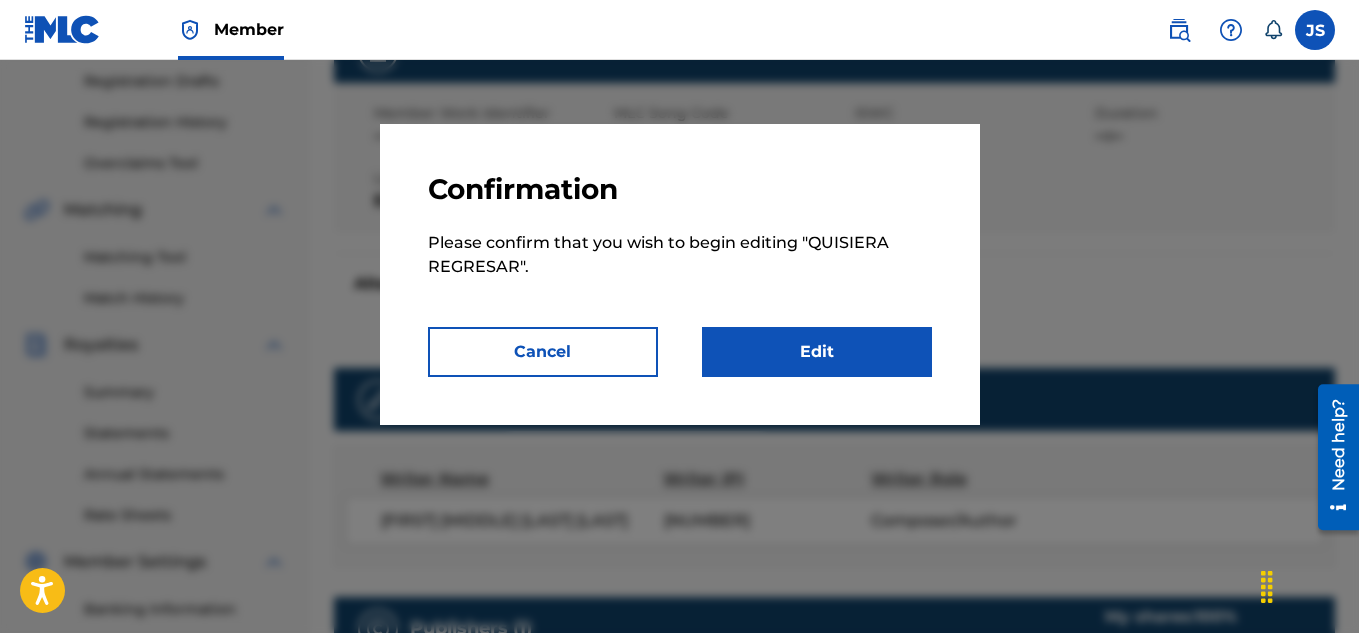 click on "Edit" at bounding box center (817, 352) 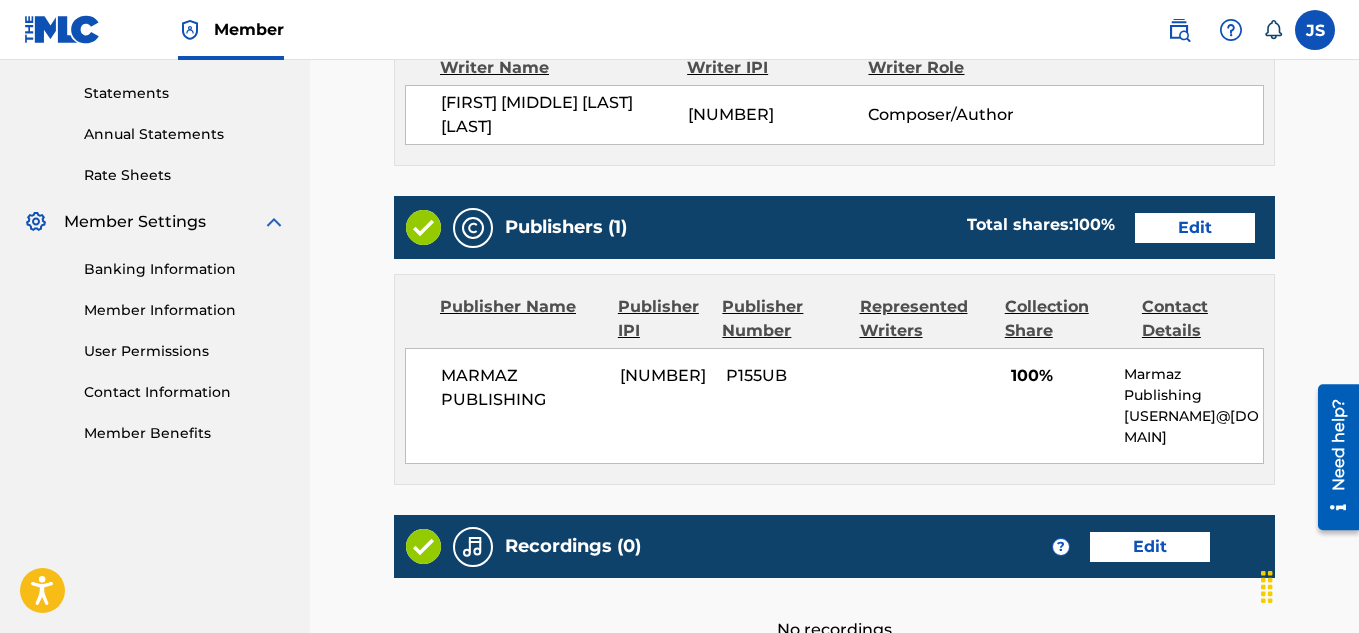 scroll, scrollTop: 677, scrollLeft: 0, axis: vertical 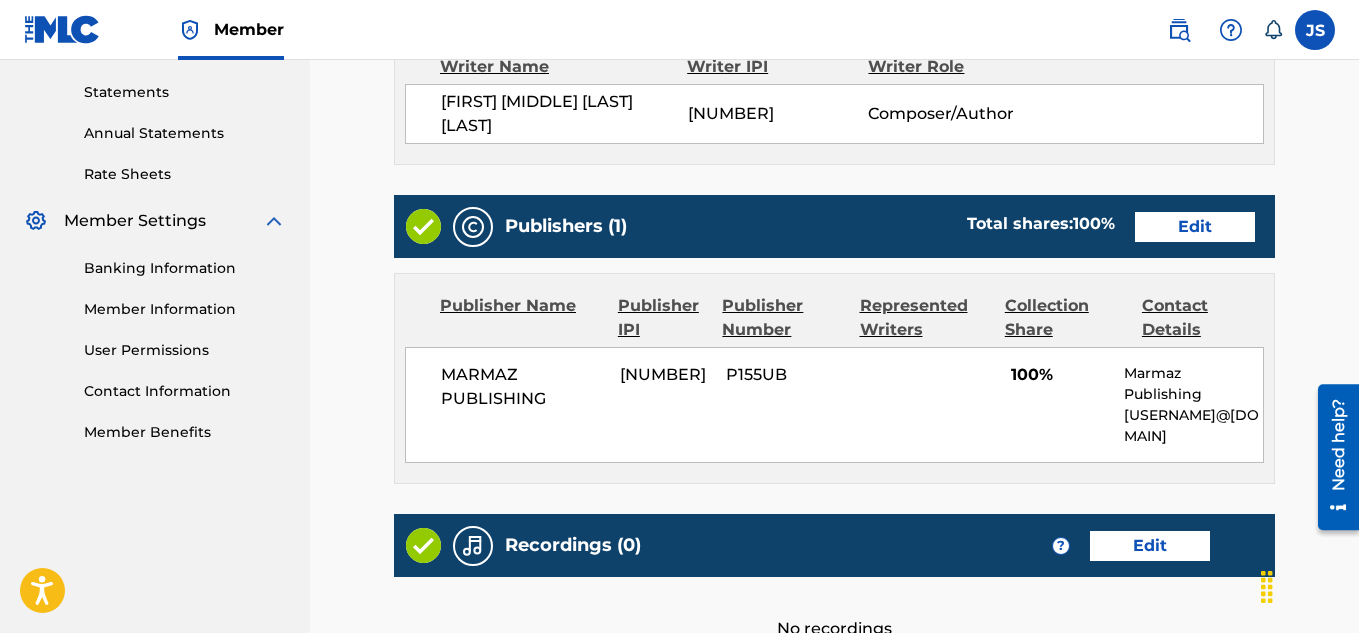 click on "Edit" at bounding box center (1195, 227) 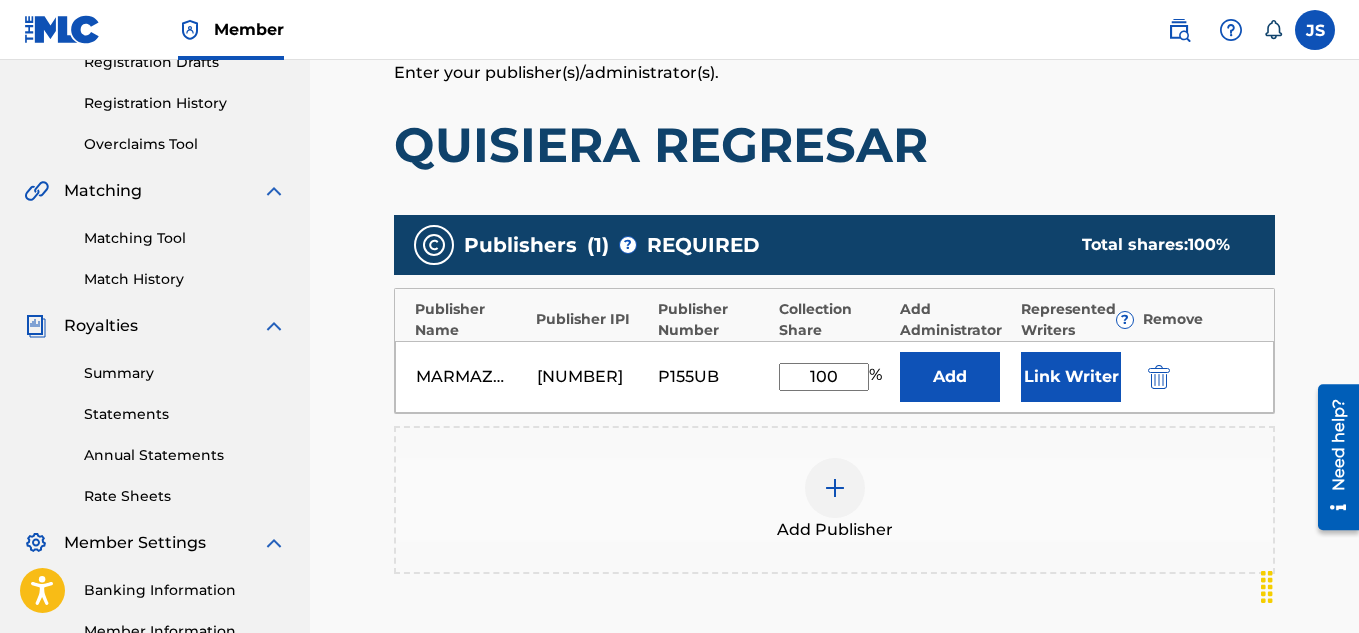 scroll, scrollTop: 367, scrollLeft: 0, axis: vertical 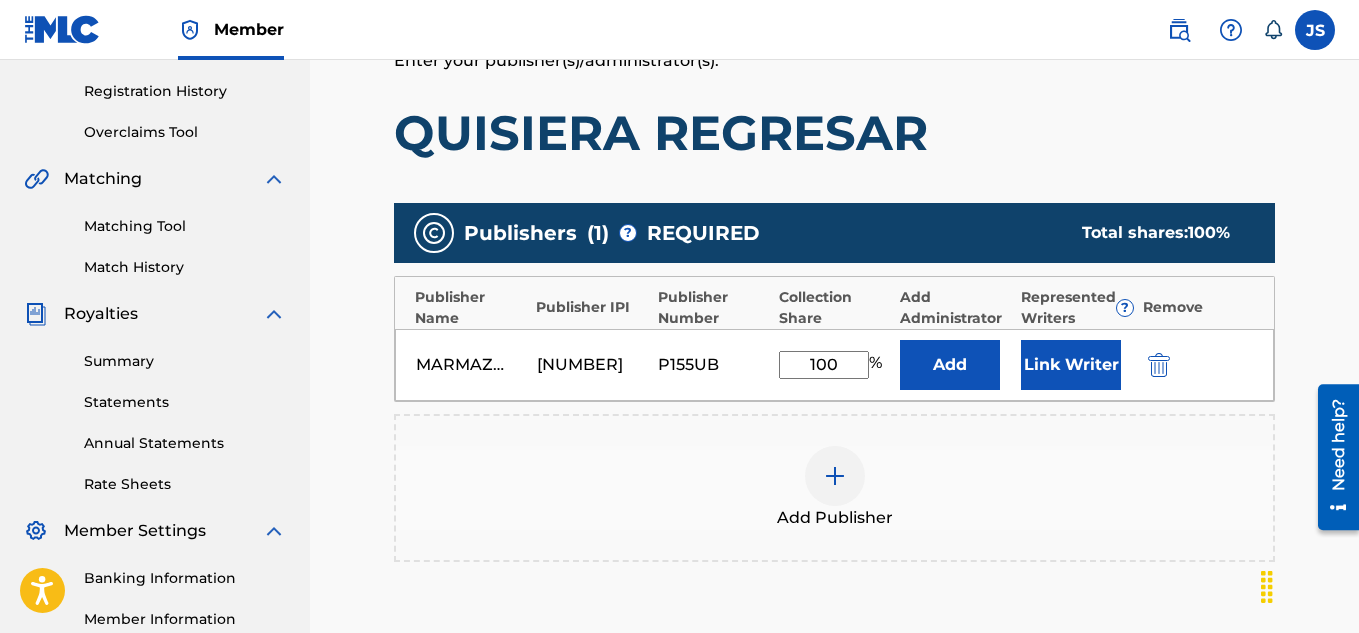 click on "Link Writer" at bounding box center (1071, 365) 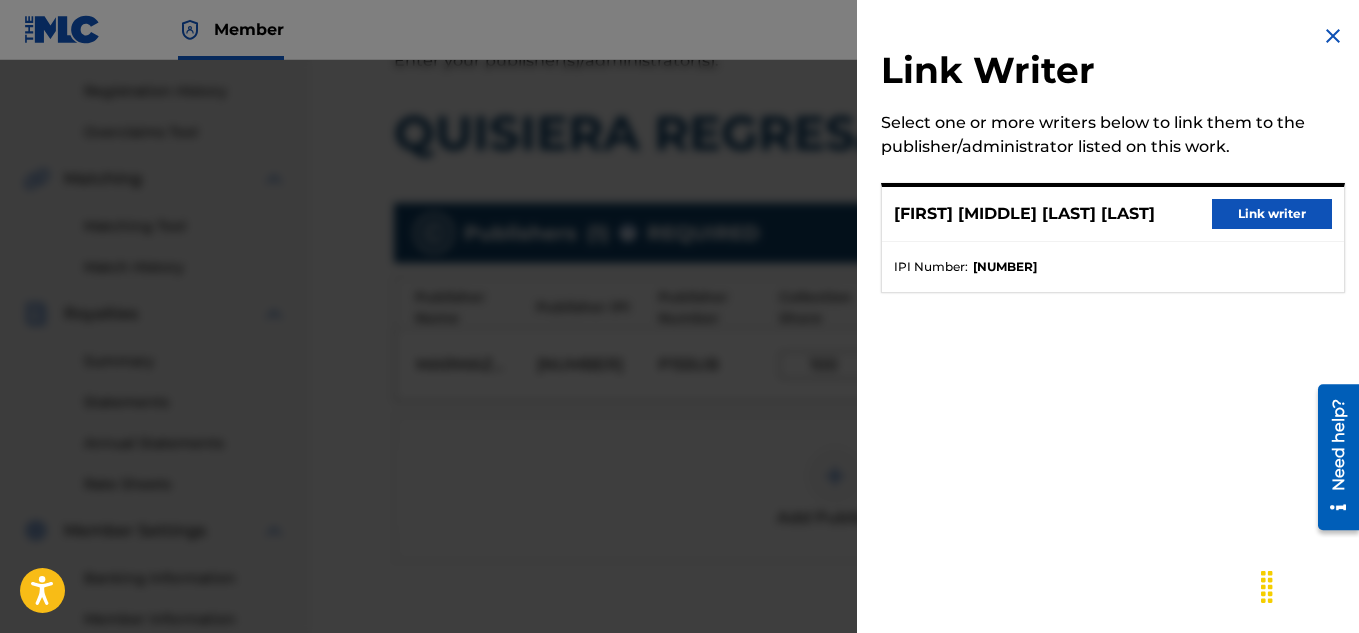 click on "Link writer" at bounding box center (1272, 214) 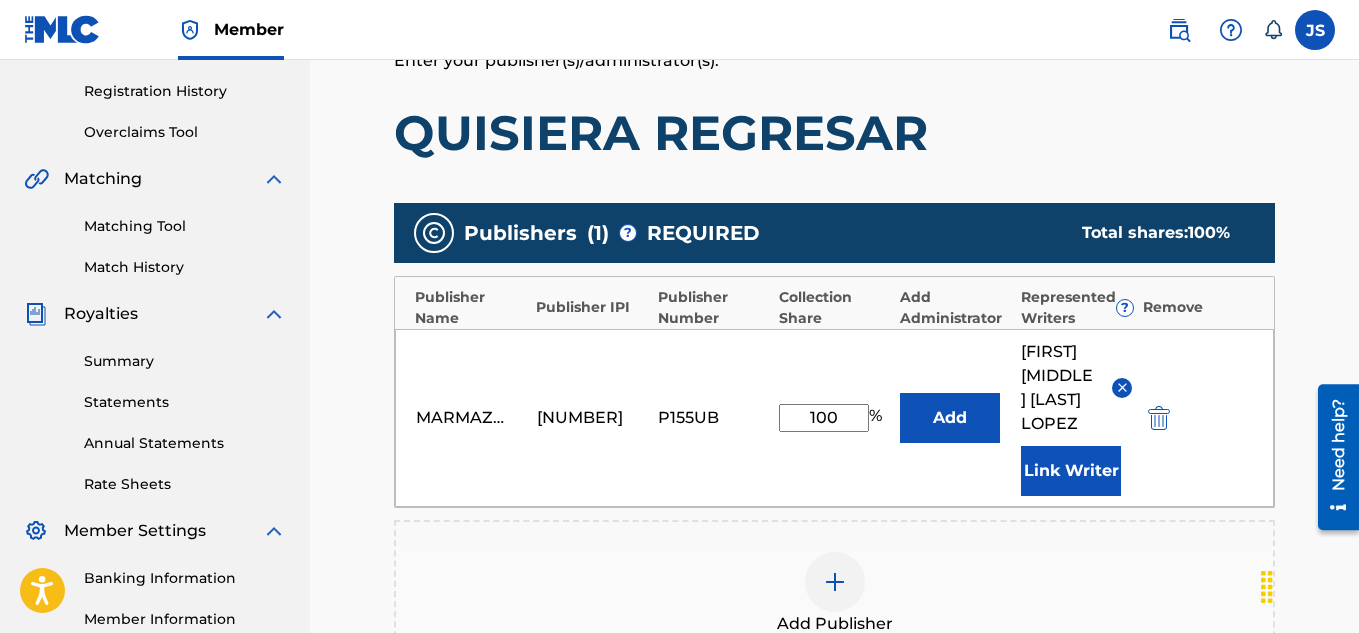 scroll, scrollTop: 754, scrollLeft: 0, axis: vertical 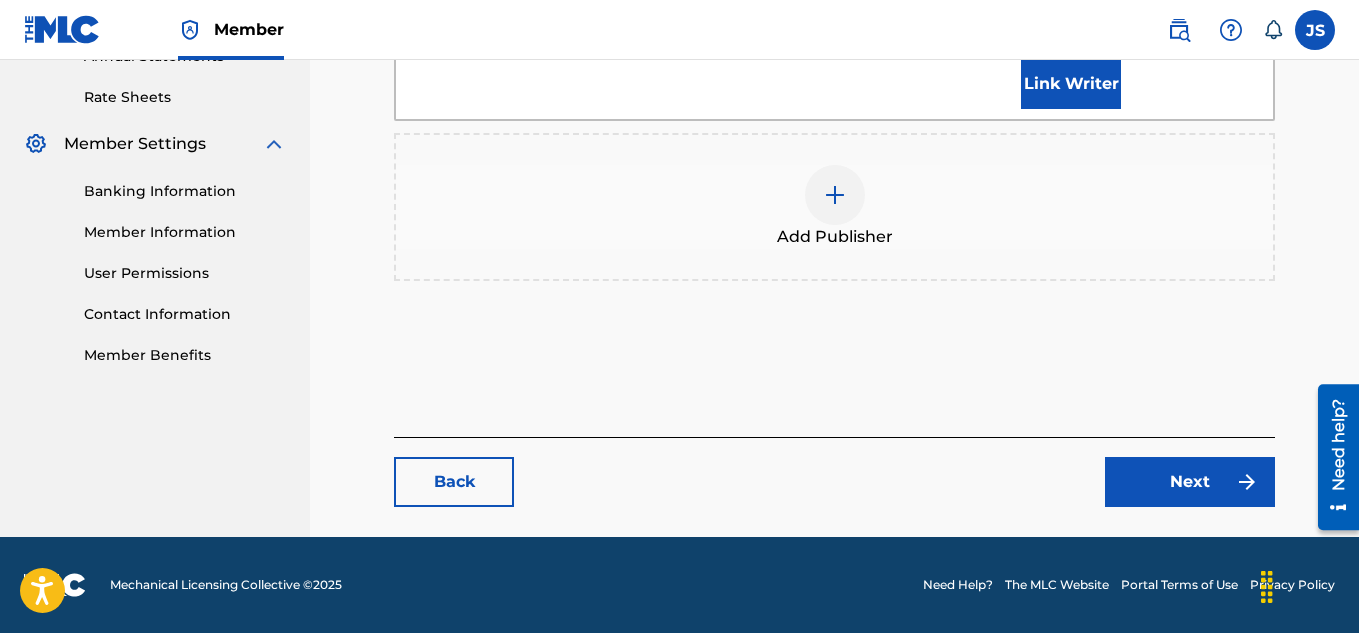 click on "Next" at bounding box center (1190, 482) 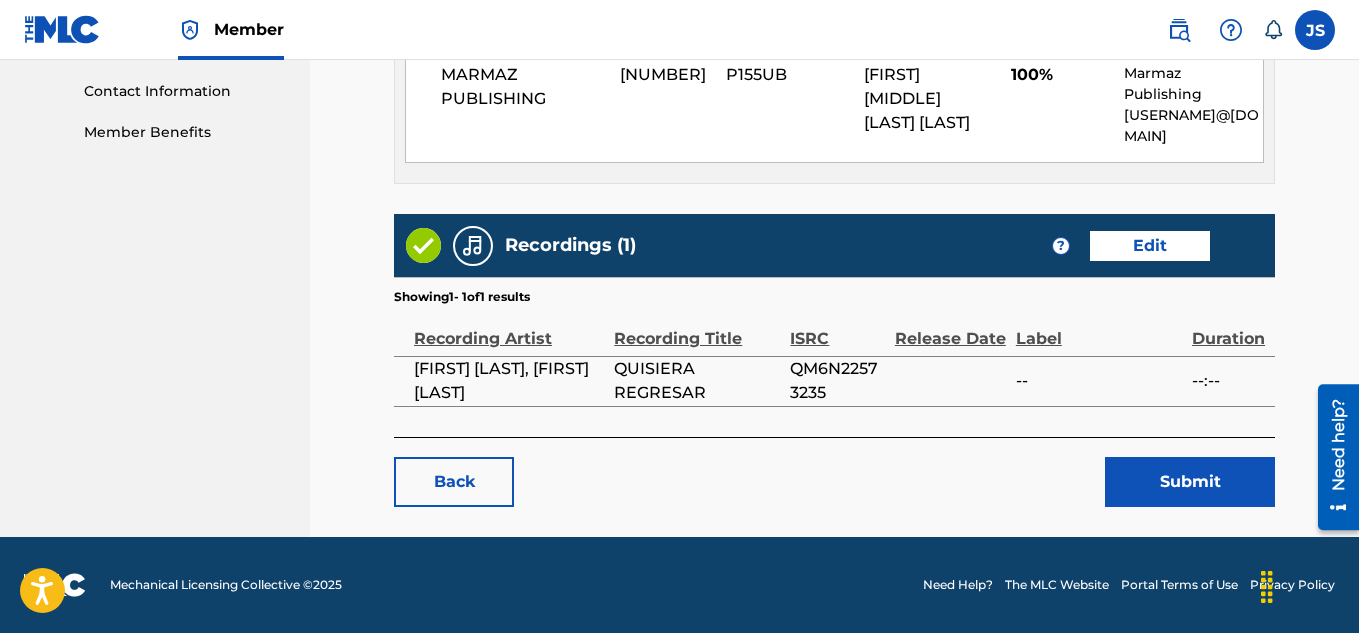 scroll, scrollTop: 989, scrollLeft: 0, axis: vertical 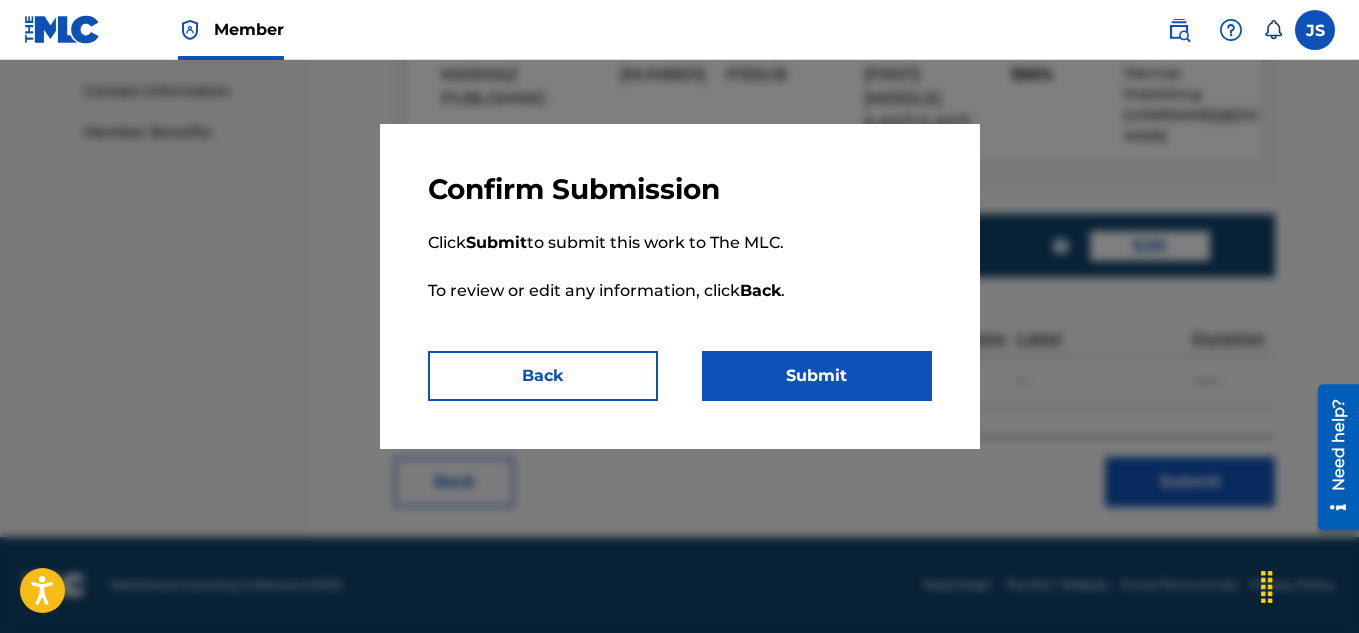 click at bounding box center (679, 376) 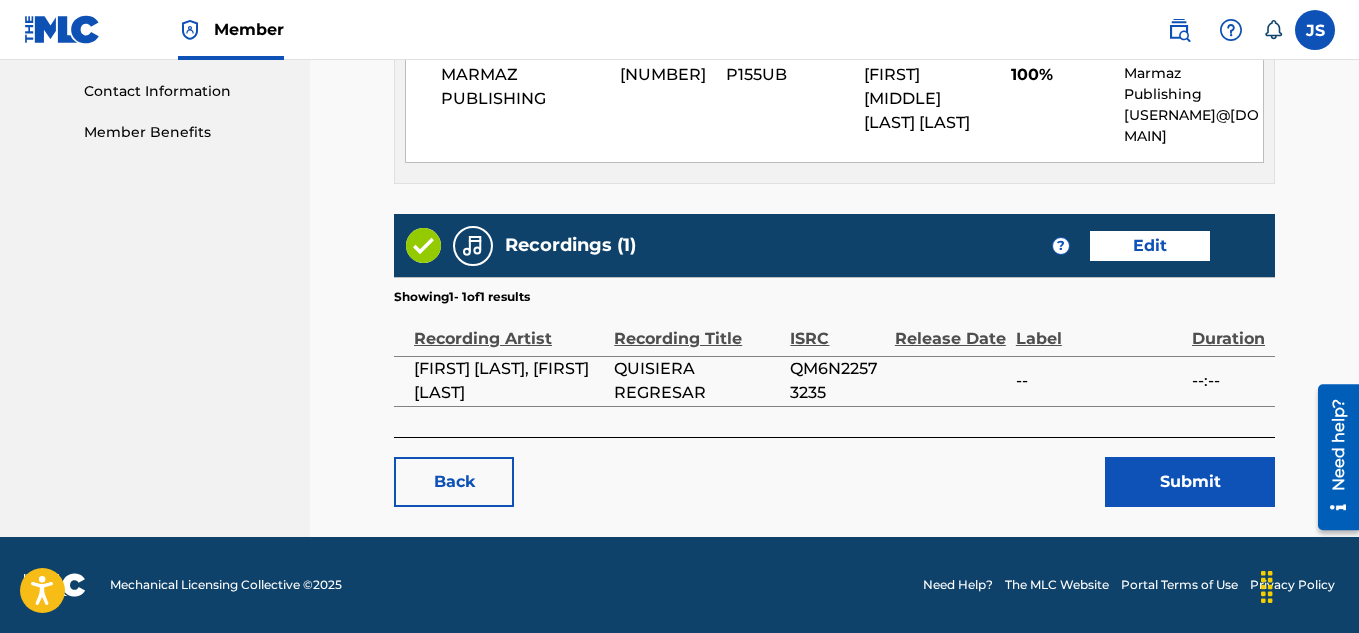 click on "Back Submit" at bounding box center [834, 472] 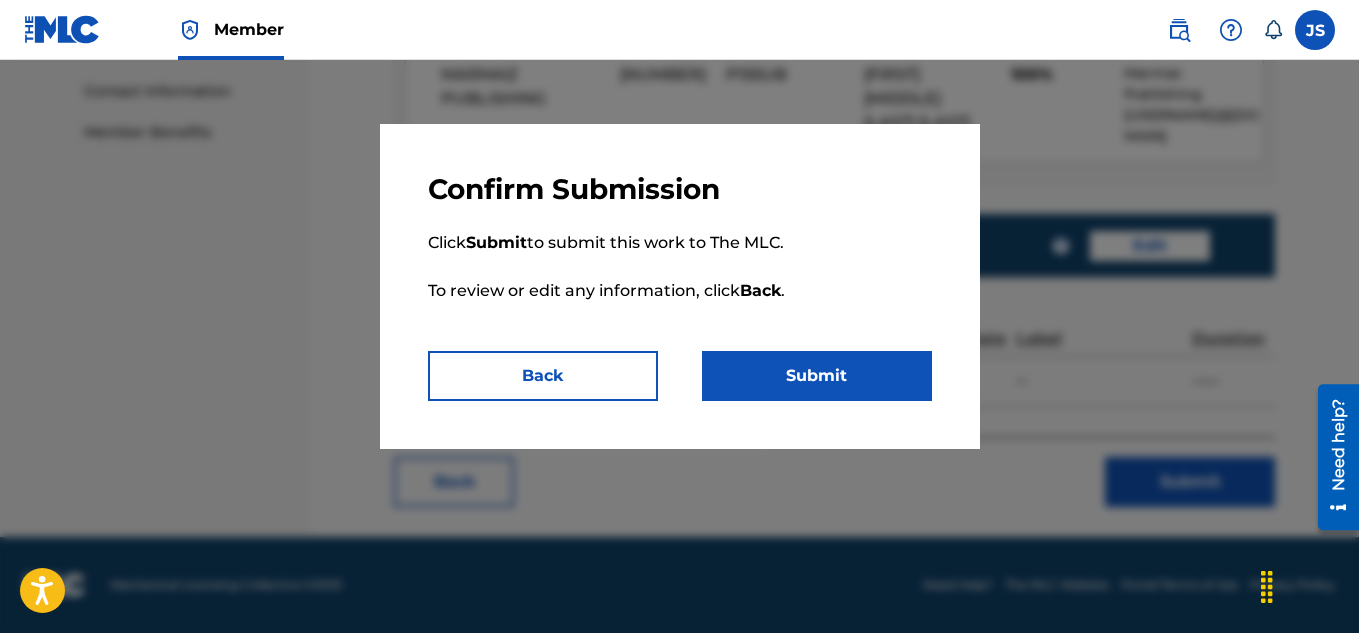 click on "Submit" at bounding box center (817, 376) 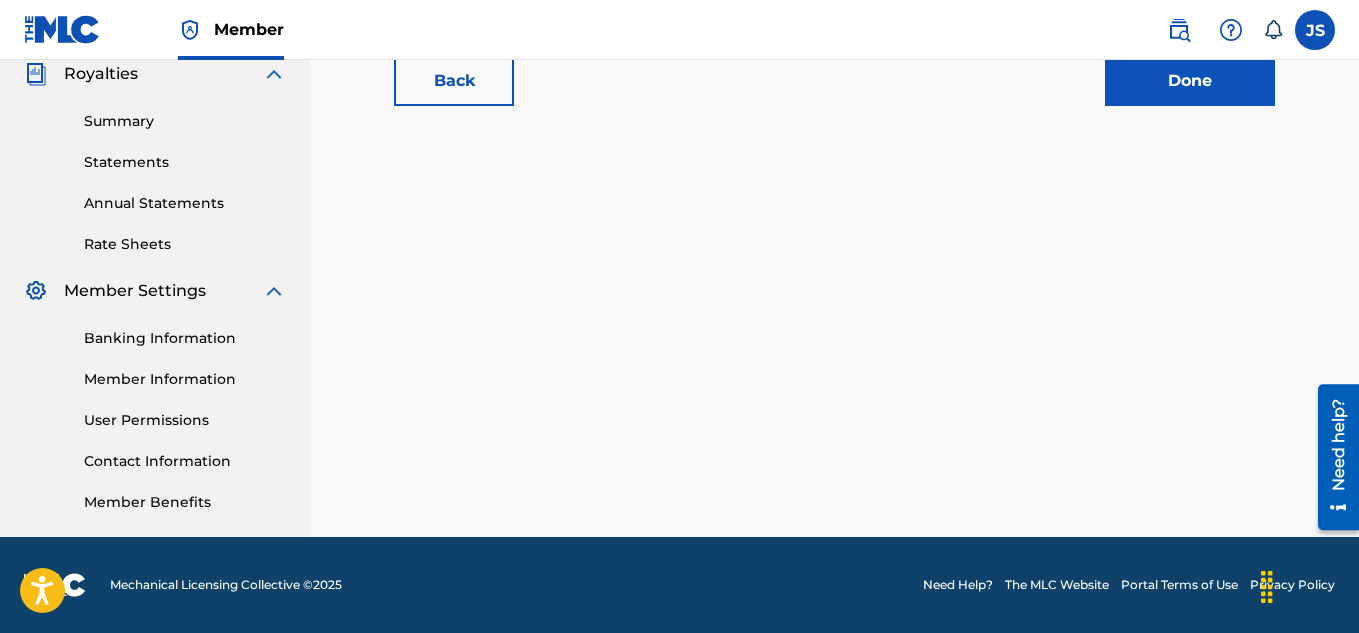 scroll, scrollTop: 0, scrollLeft: 0, axis: both 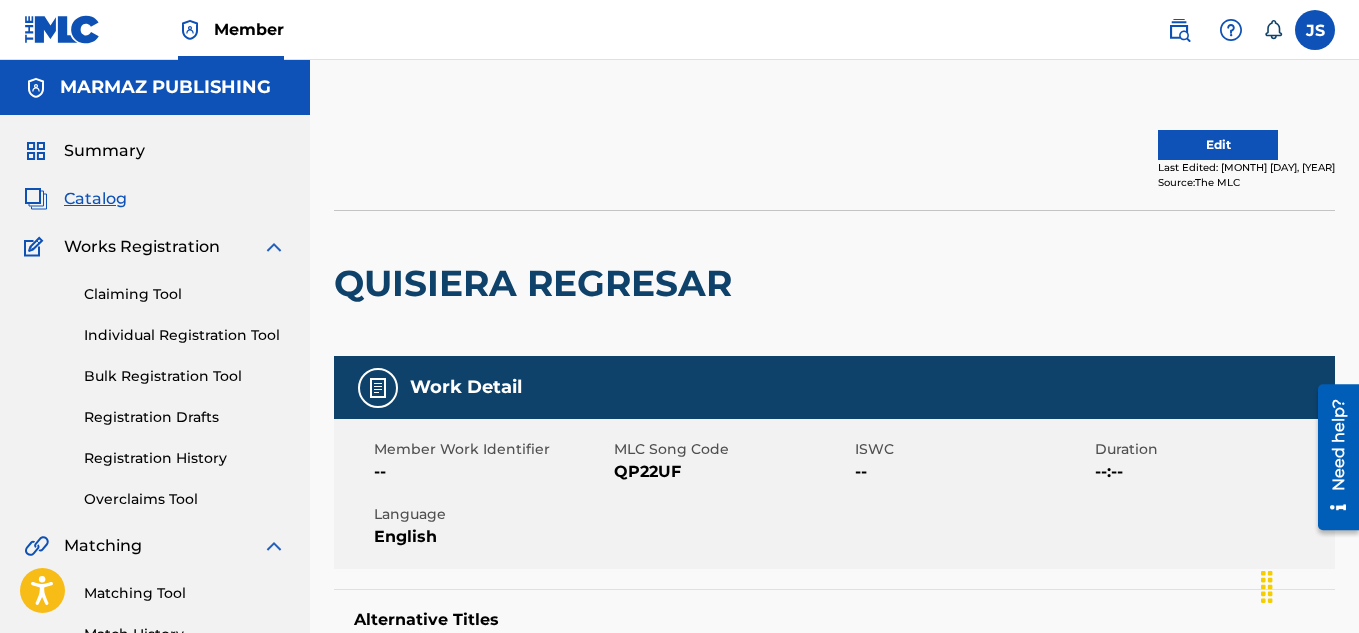 click on "Edit" at bounding box center [1218, 145] 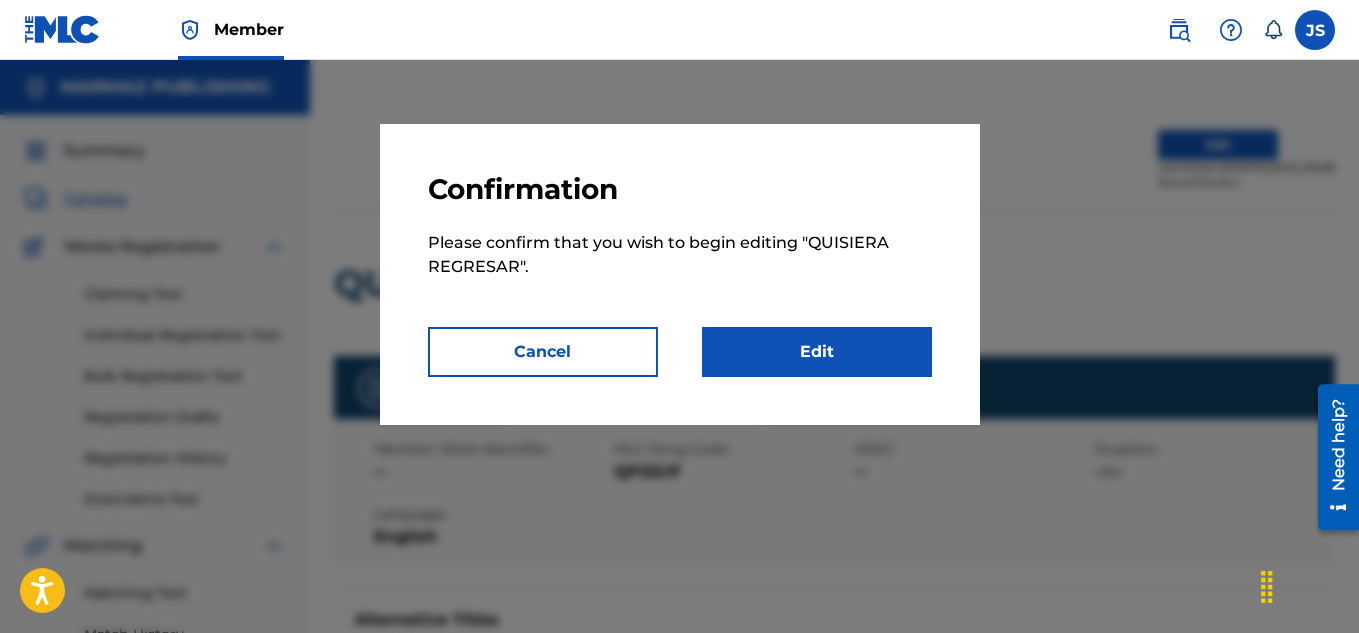 click on "Edit" at bounding box center [817, 352] 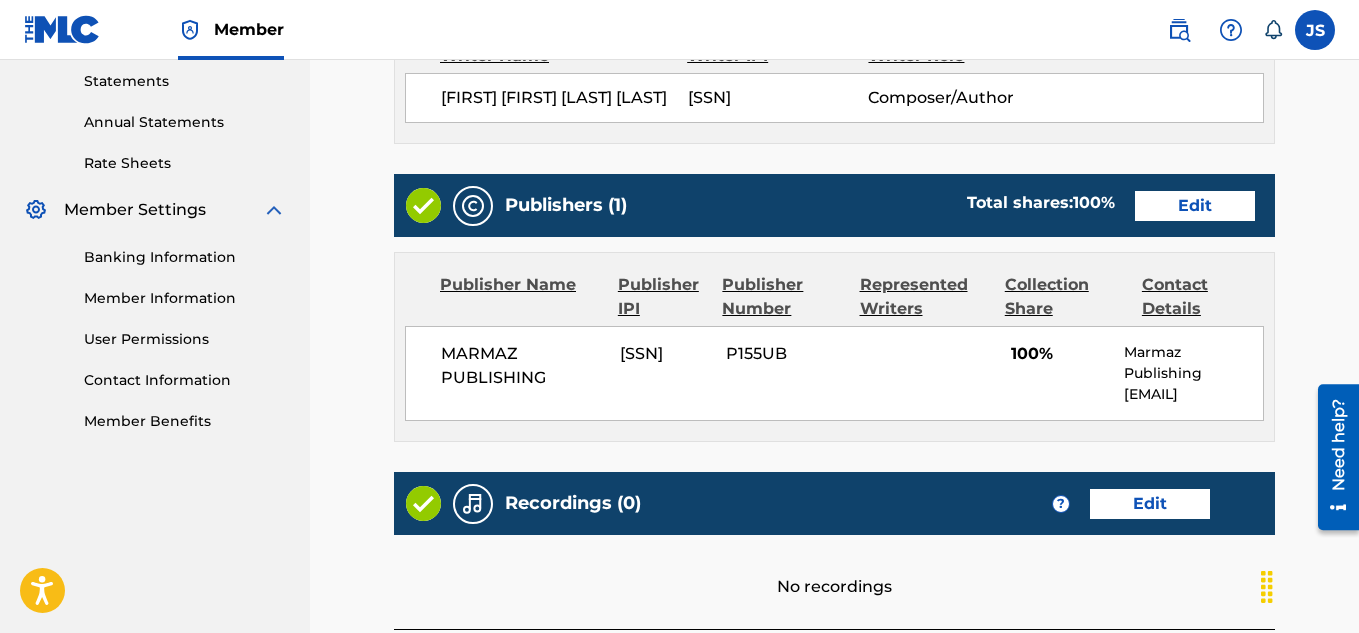 scroll, scrollTop: 689, scrollLeft: 0, axis: vertical 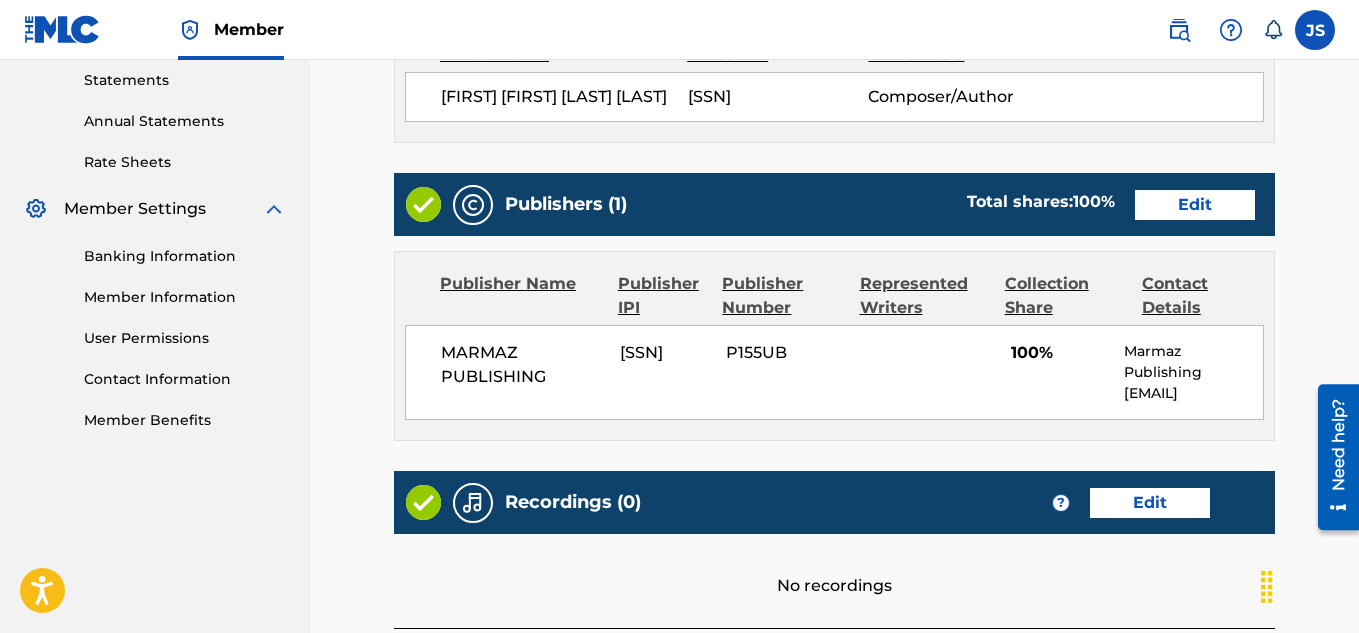 click on "Edit" at bounding box center [1195, 205] 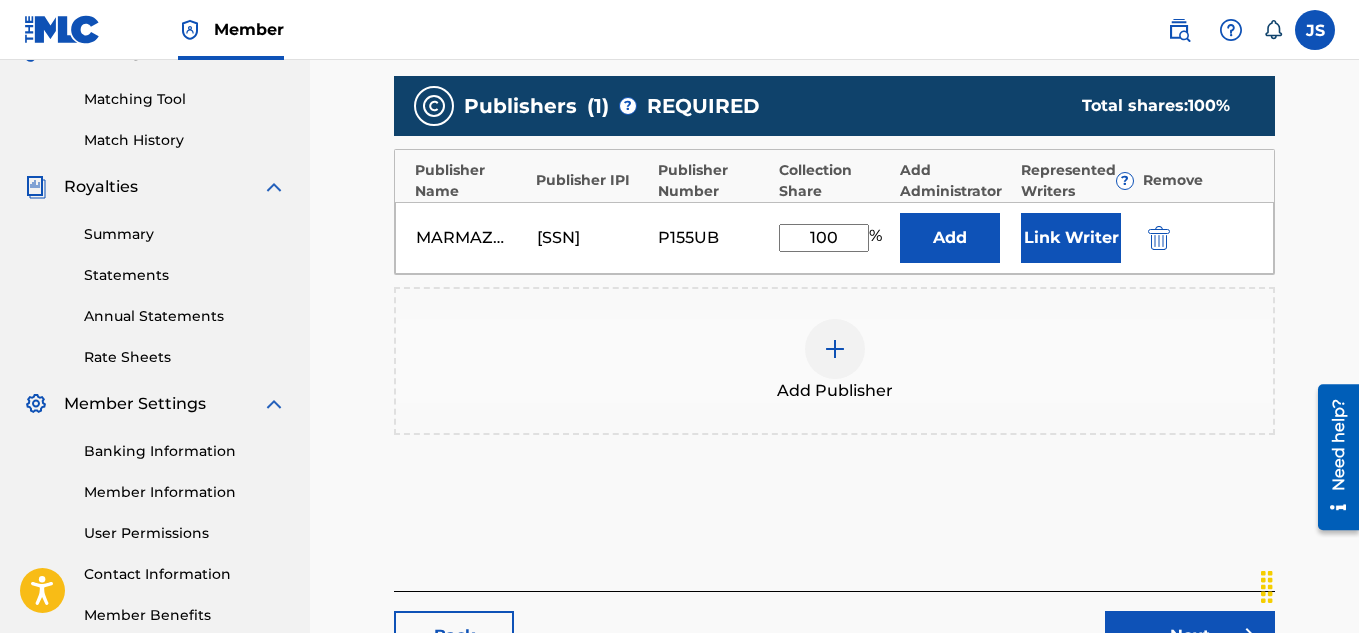 scroll, scrollTop: 507, scrollLeft: 0, axis: vertical 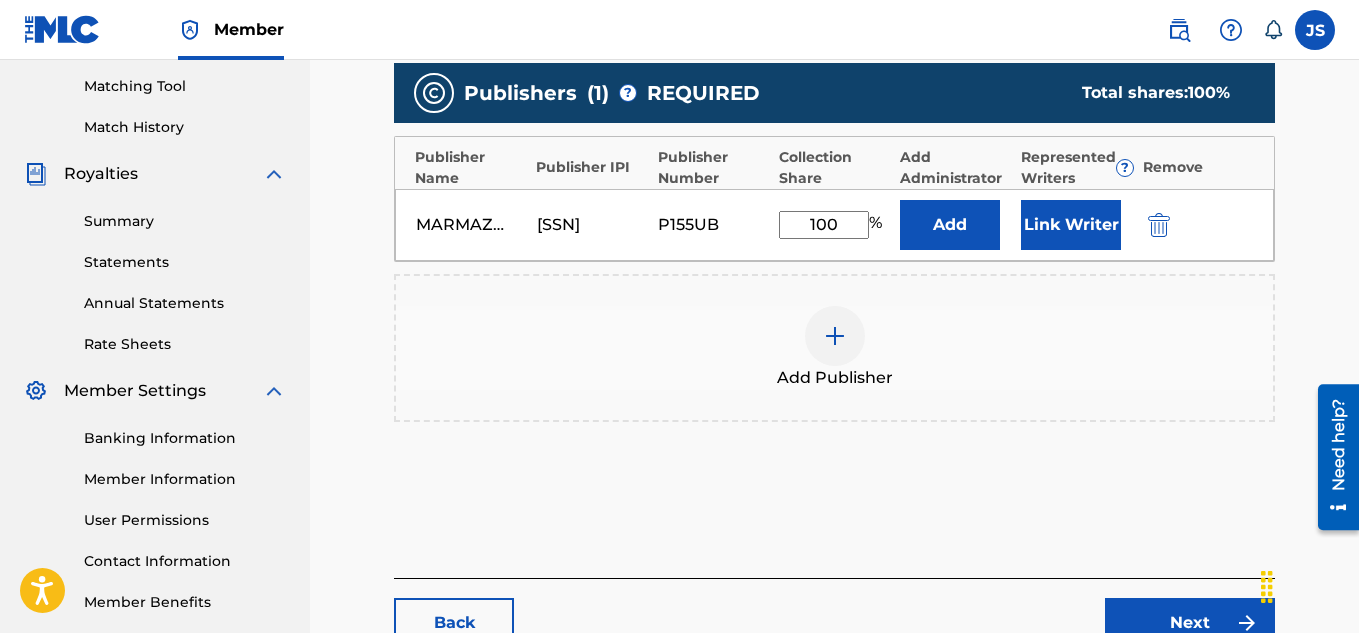 click on "Link Writer" at bounding box center [1071, 225] 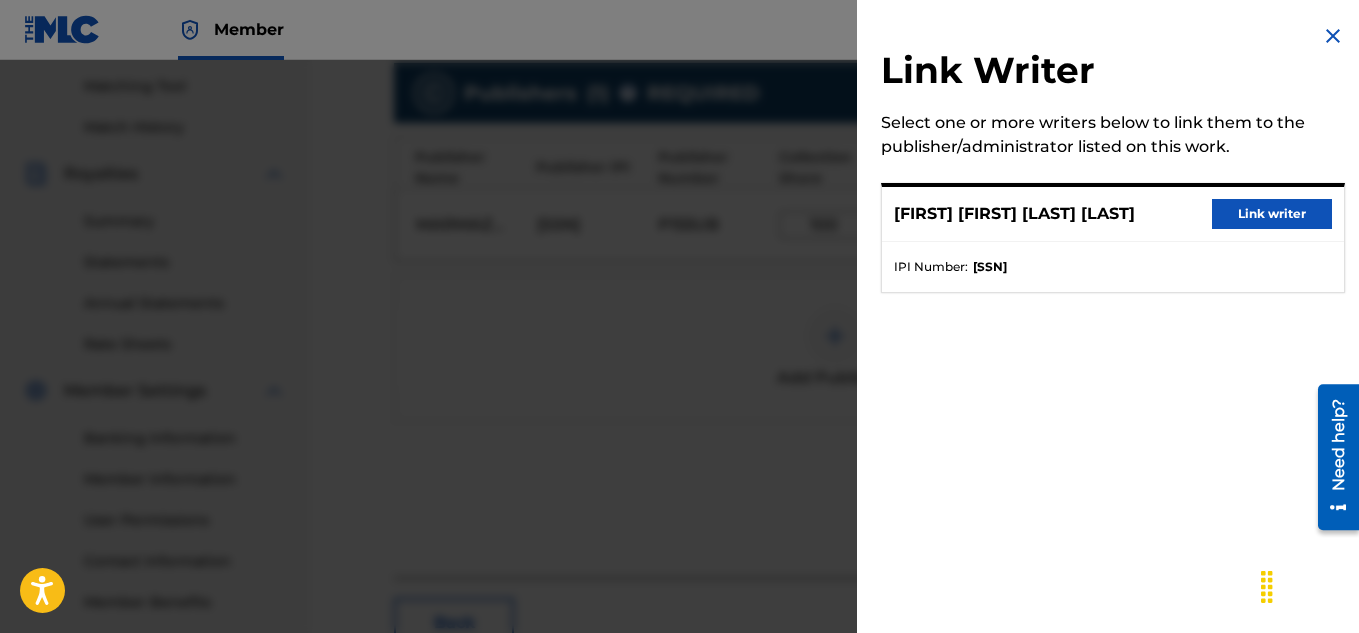 click on "Link writer" at bounding box center [1272, 214] 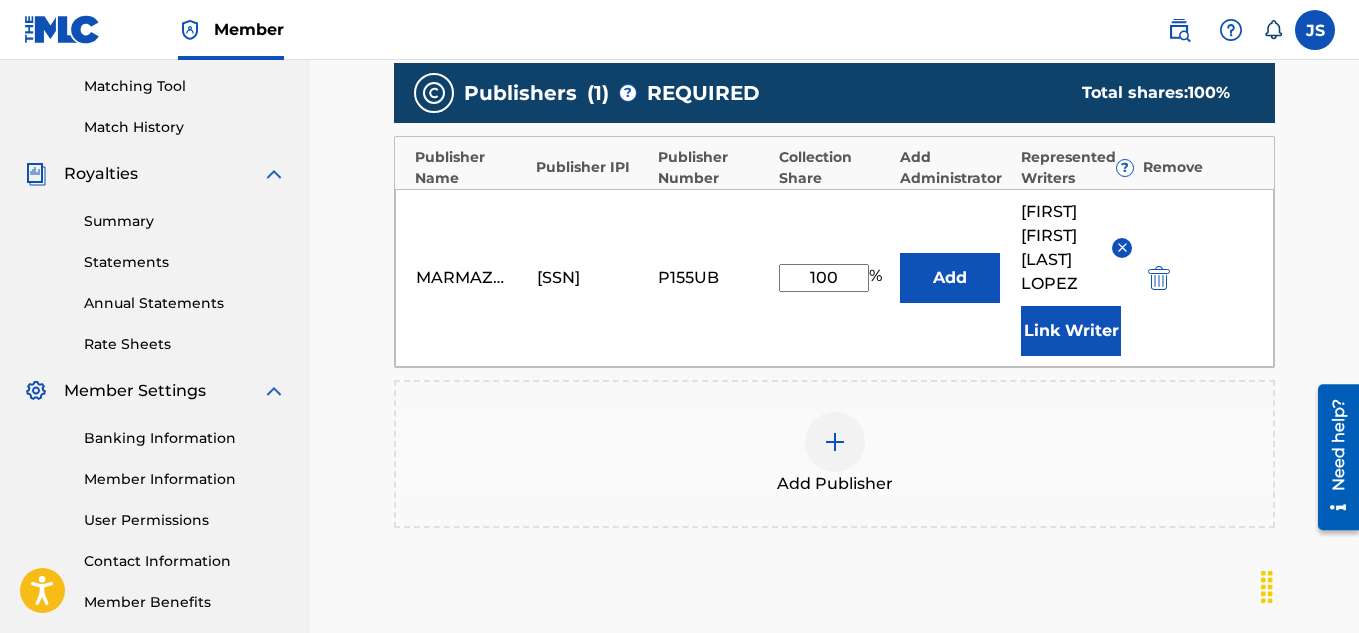 scroll, scrollTop: 754, scrollLeft: 0, axis: vertical 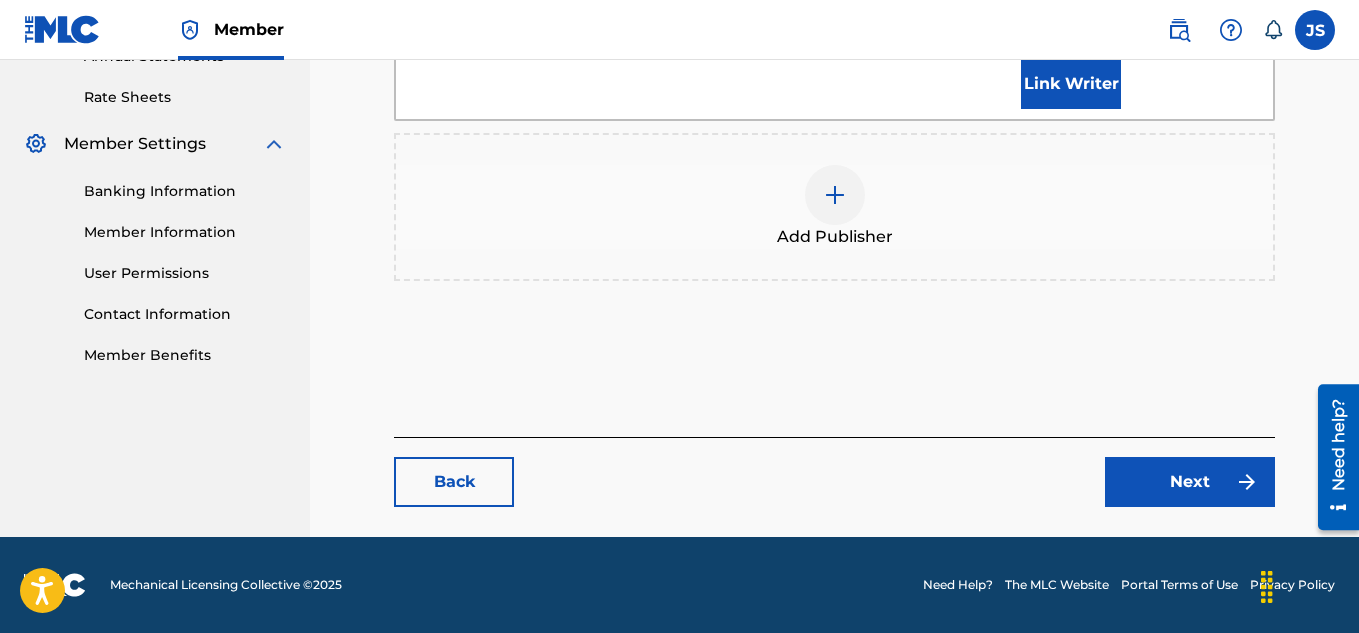 click on "Next" at bounding box center (1190, 482) 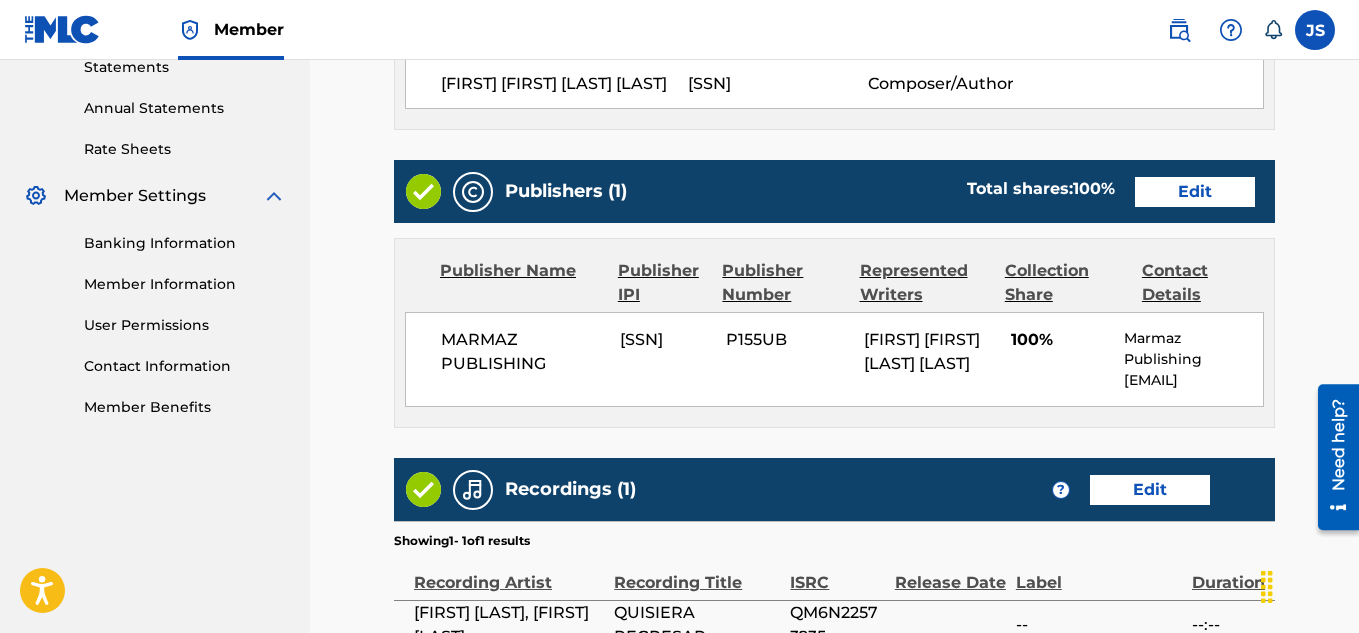 scroll, scrollTop: 989, scrollLeft: 0, axis: vertical 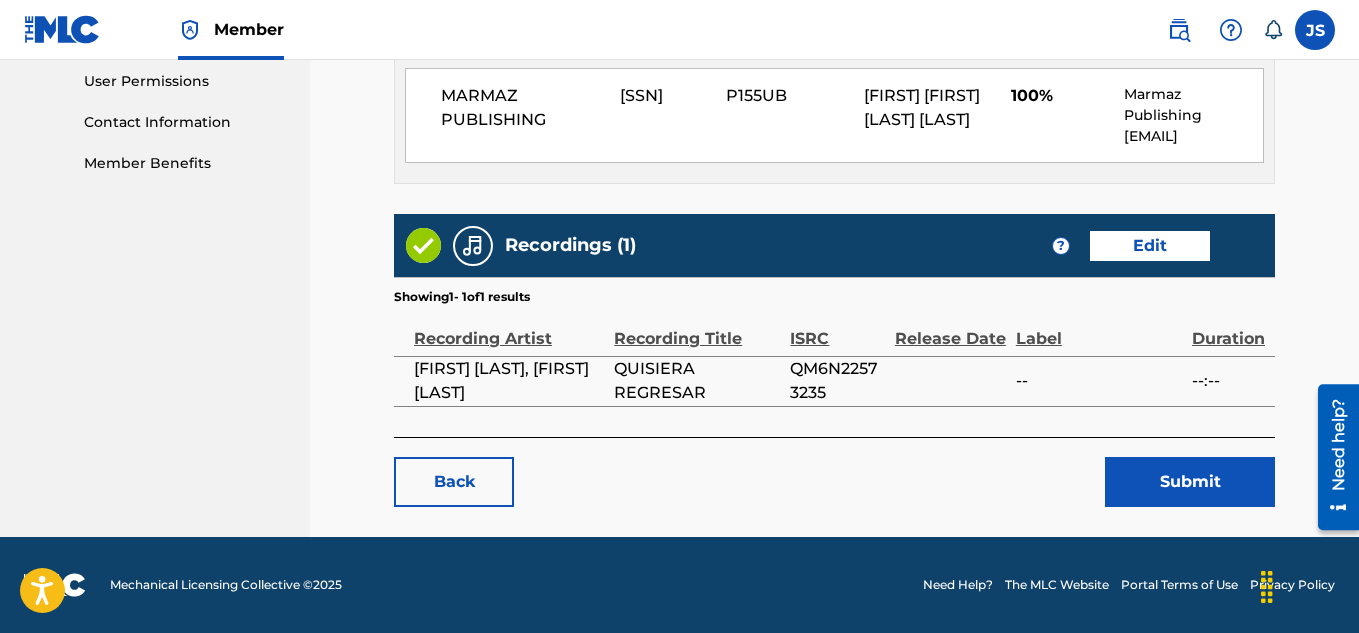 click on "Submit" at bounding box center (1190, 482) 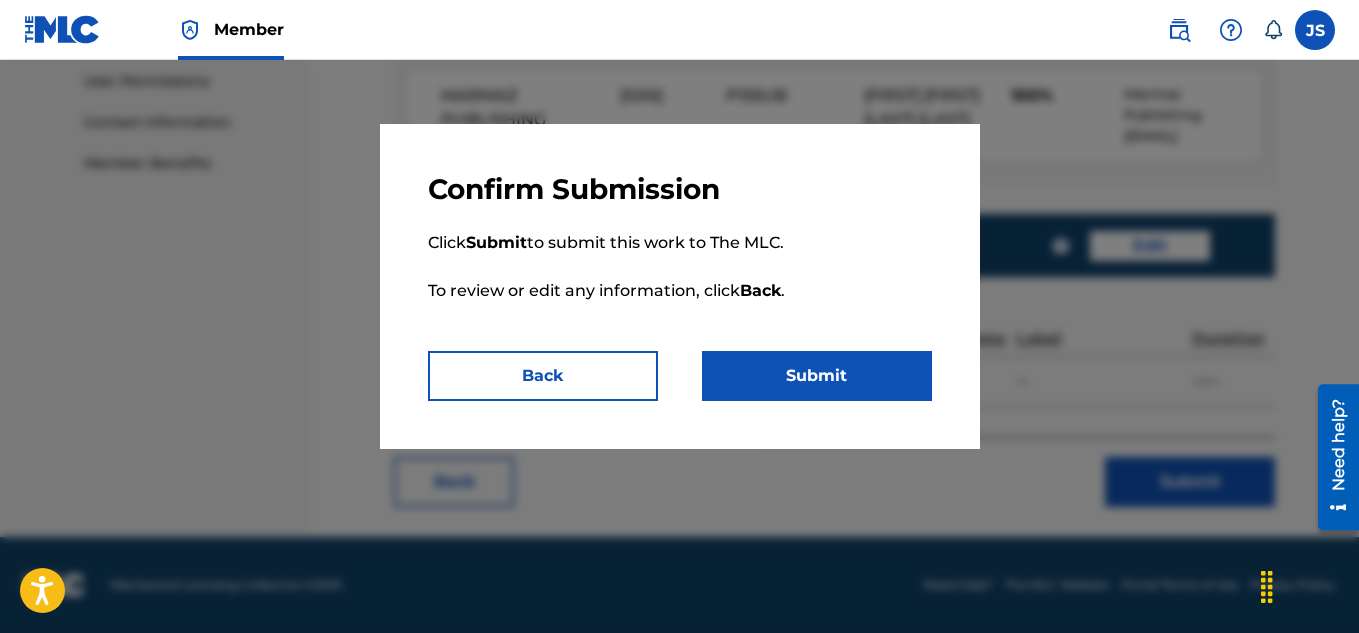 click on "Submit" at bounding box center (817, 376) 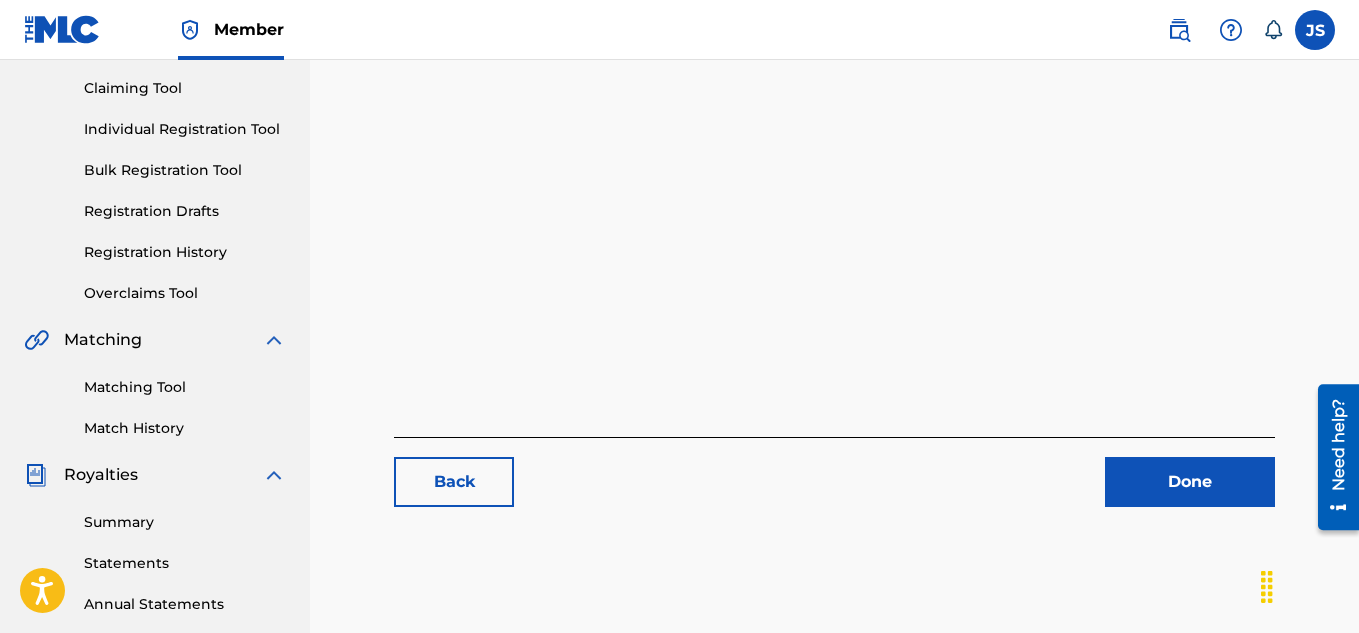 scroll, scrollTop: 207, scrollLeft: 0, axis: vertical 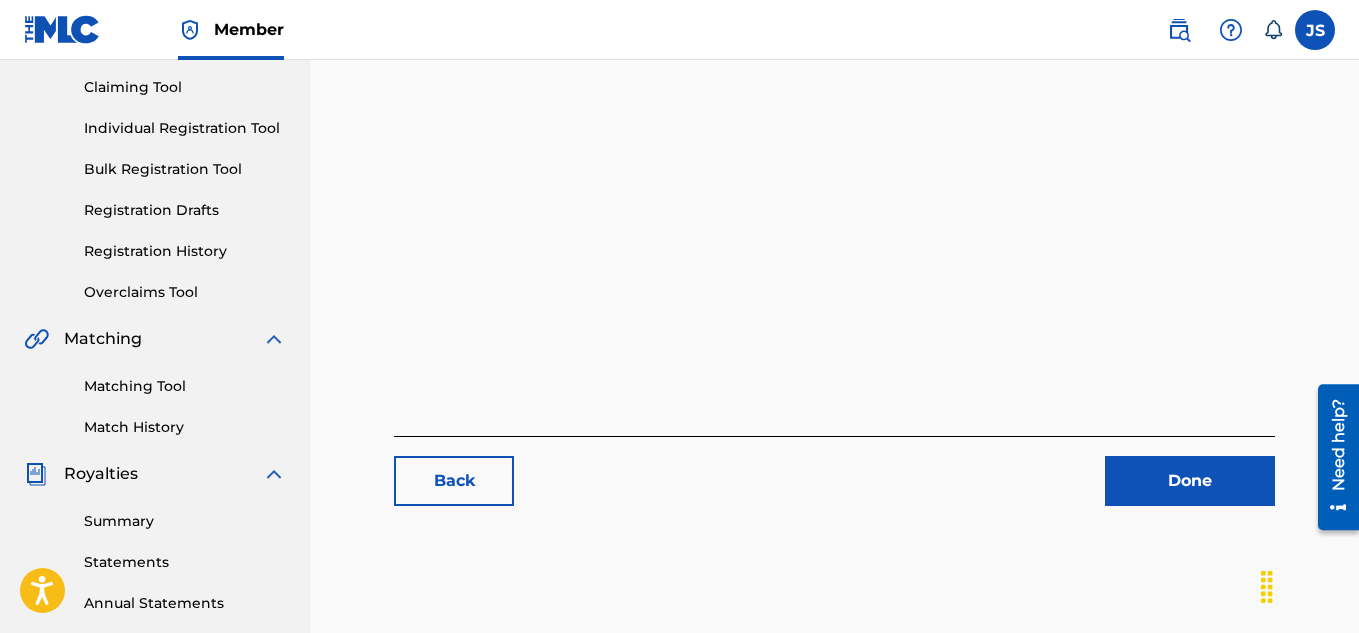 click on "Done" at bounding box center (1190, 481) 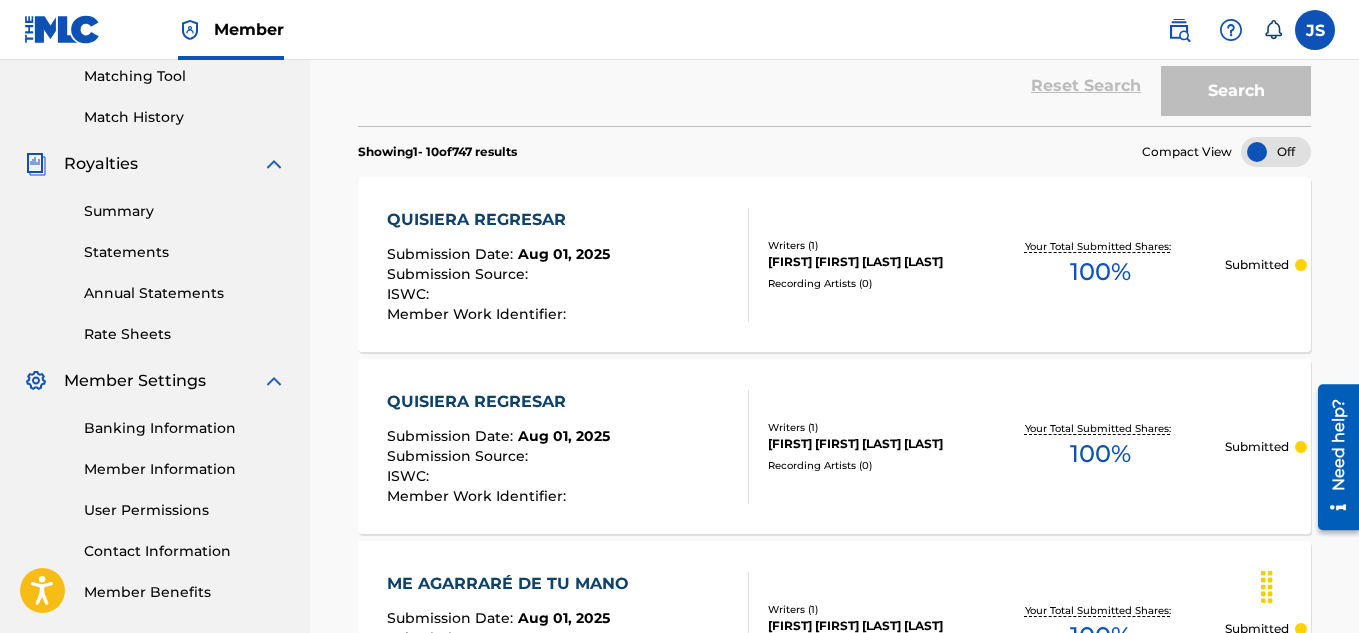 scroll, scrollTop: 516, scrollLeft: 0, axis: vertical 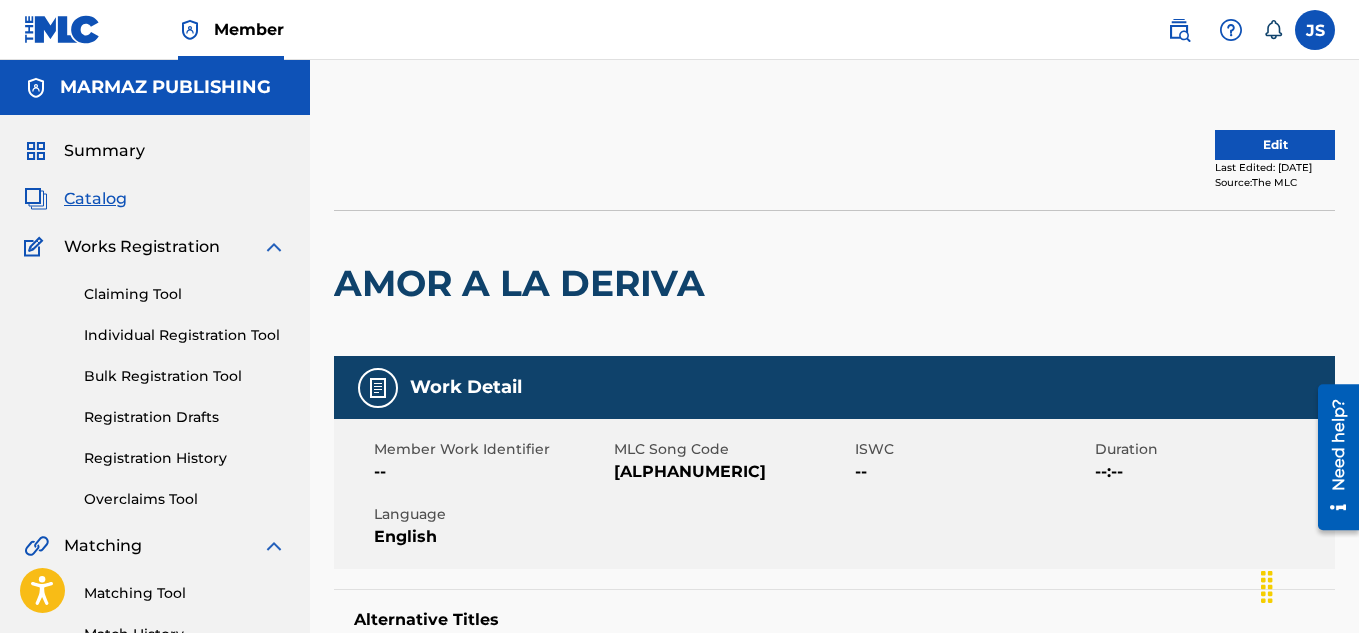 click on "Edit Last Edited:   June 28, 2025 Source:  The MLC" at bounding box center (834, 160) 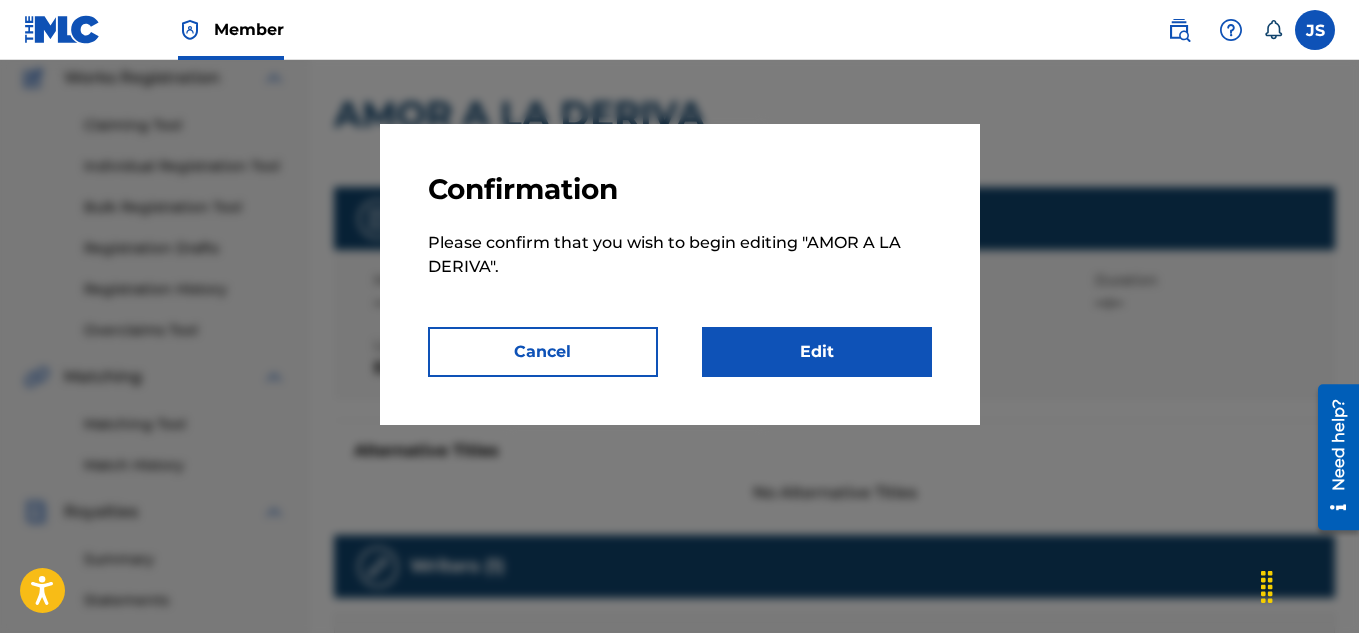 scroll, scrollTop: 177, scrollLeft: 0, axis: vertical 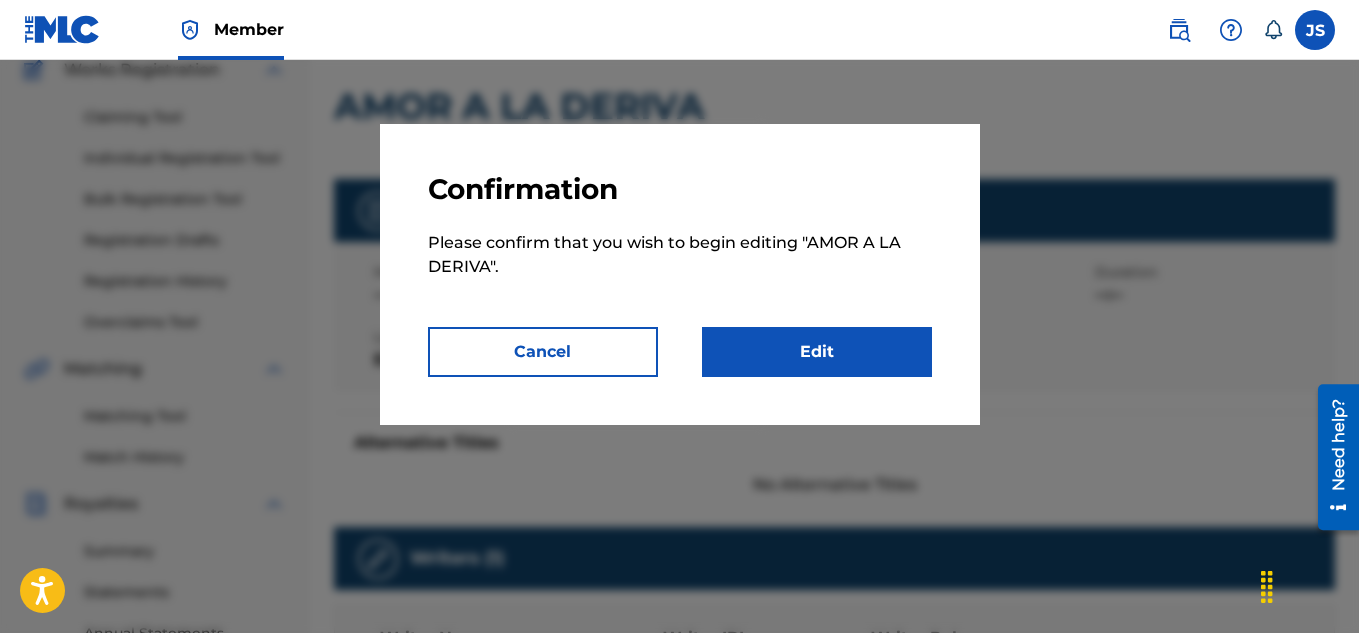 click on "Edit" at bounding box center [817, 352] 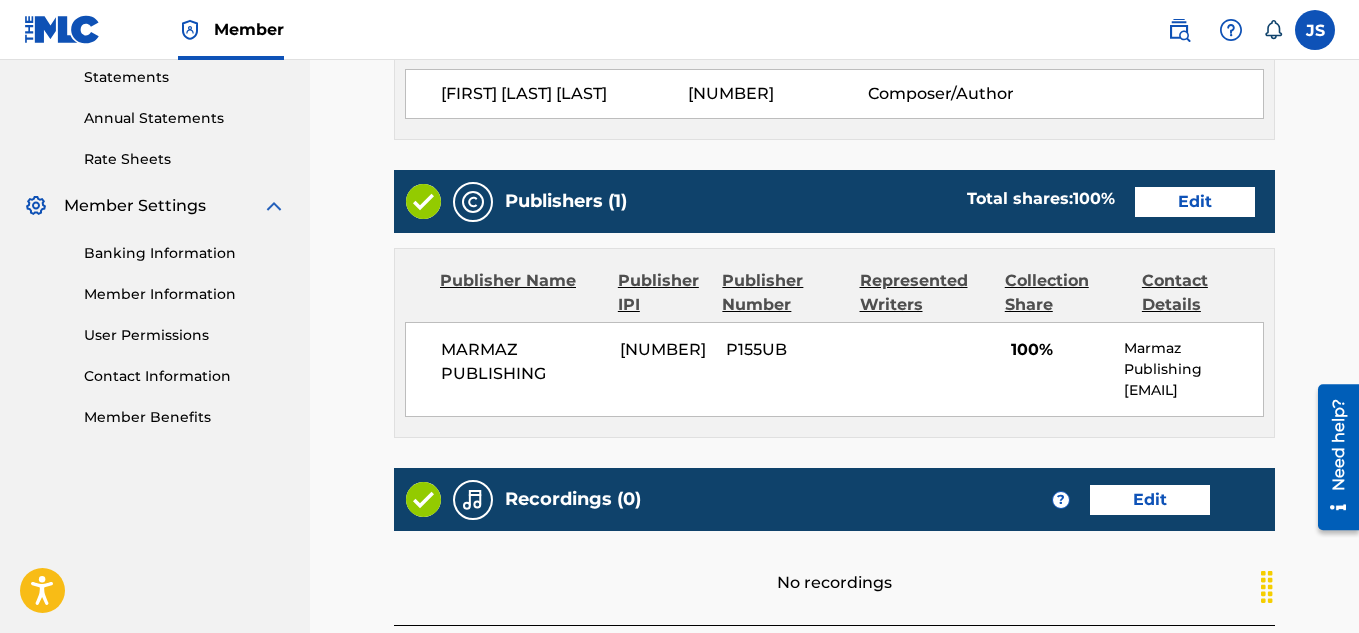 scroll, scrollTop: 693, scrollLeft: 0, axis: vertical 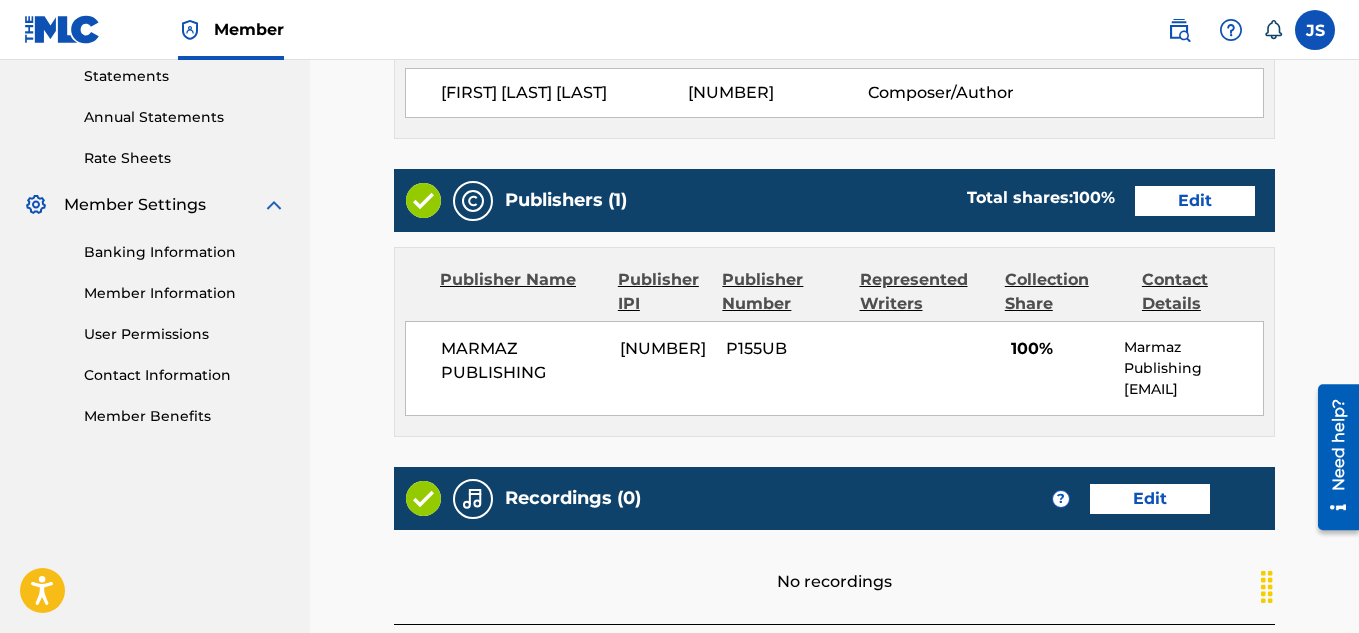 click on "Edit" at bounding box center [1195, 201] 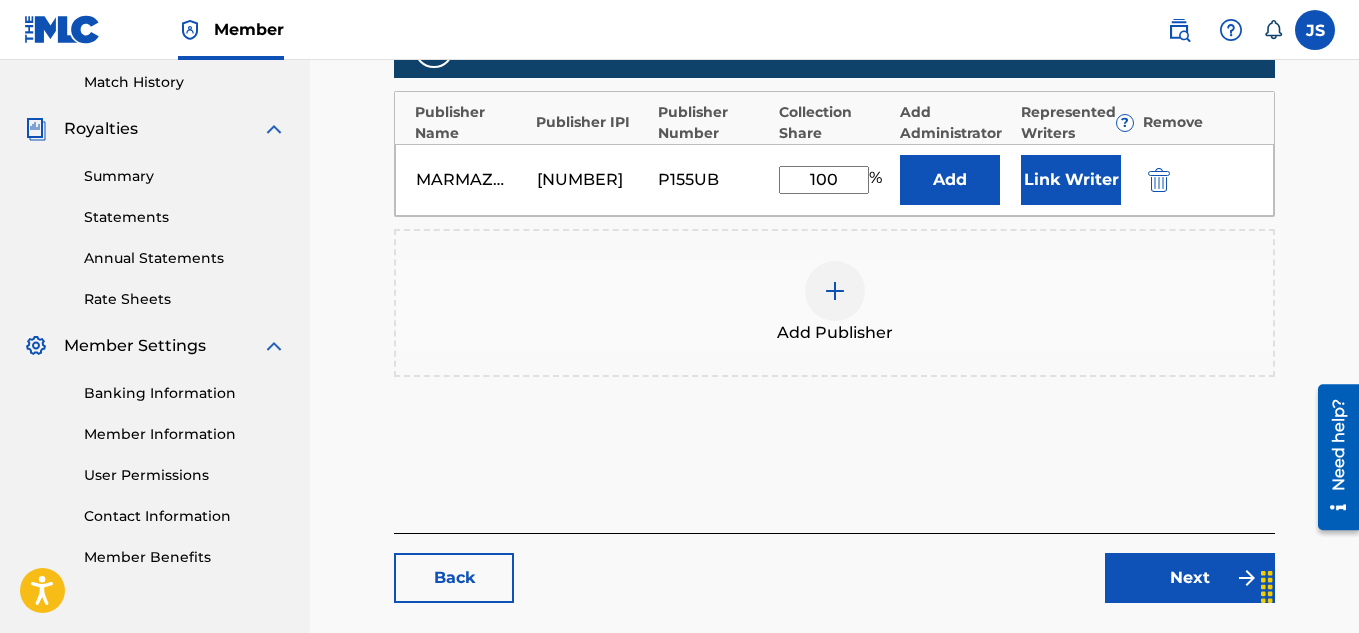scroll, scrollTop: 554, scrollLeft: 0, axis: vertical 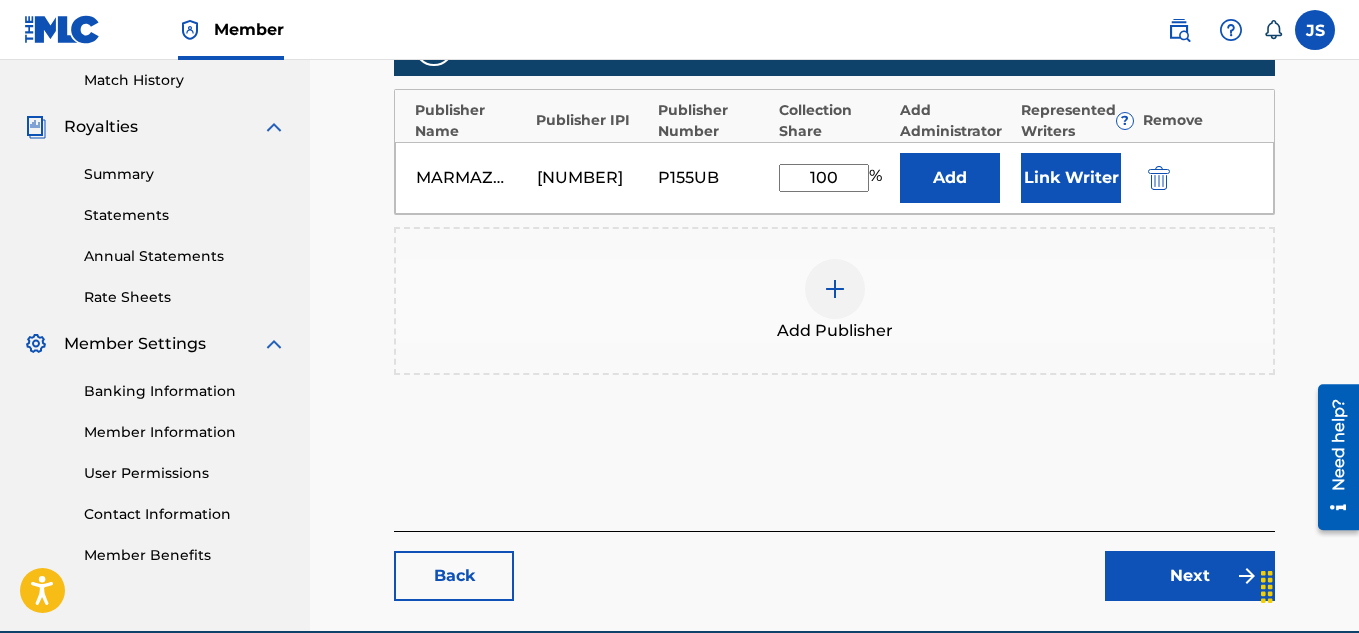 click on "Link Writer" at bounding box center [1071, 178] 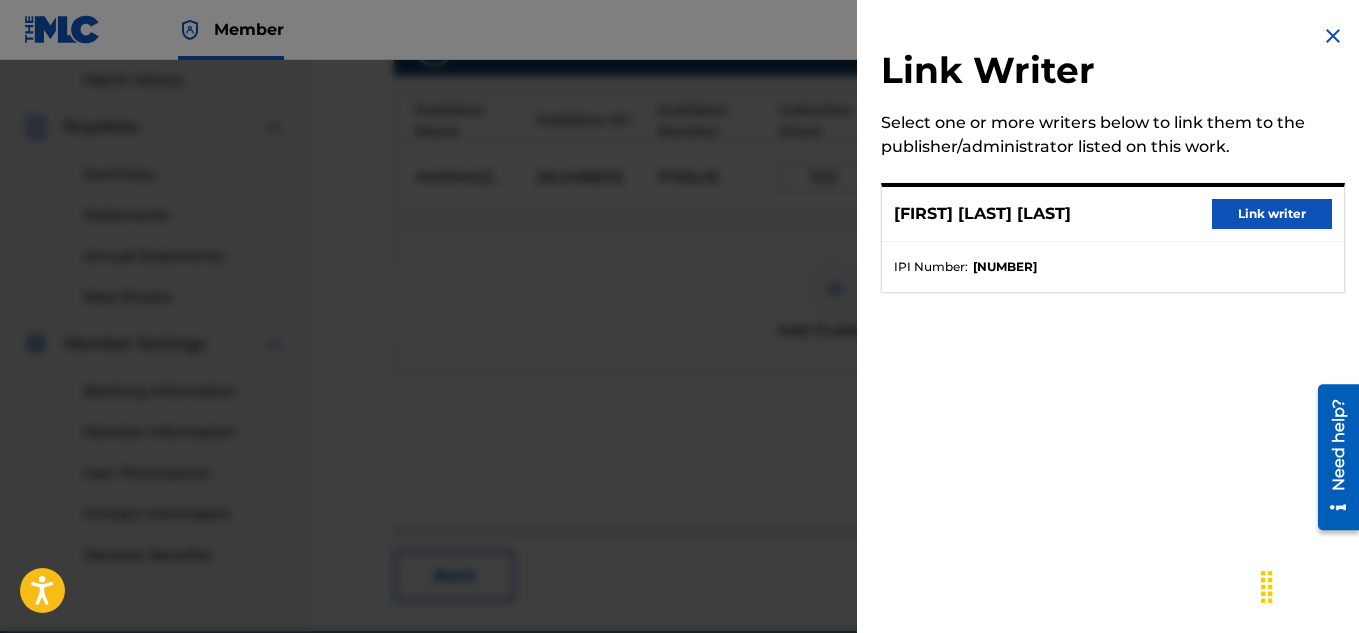 click on "Link writer" at bounding box center [1272, 214] 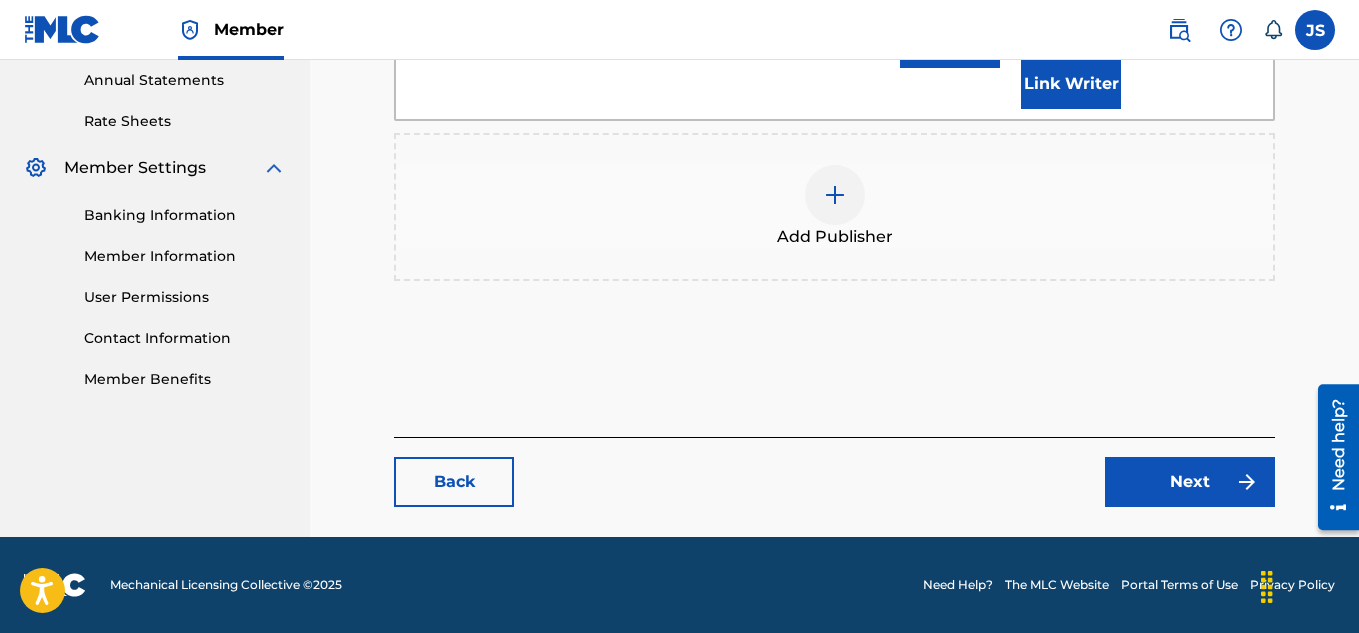 scroll, scrollTop: 774, scrollLeft: 0, axis: vertical 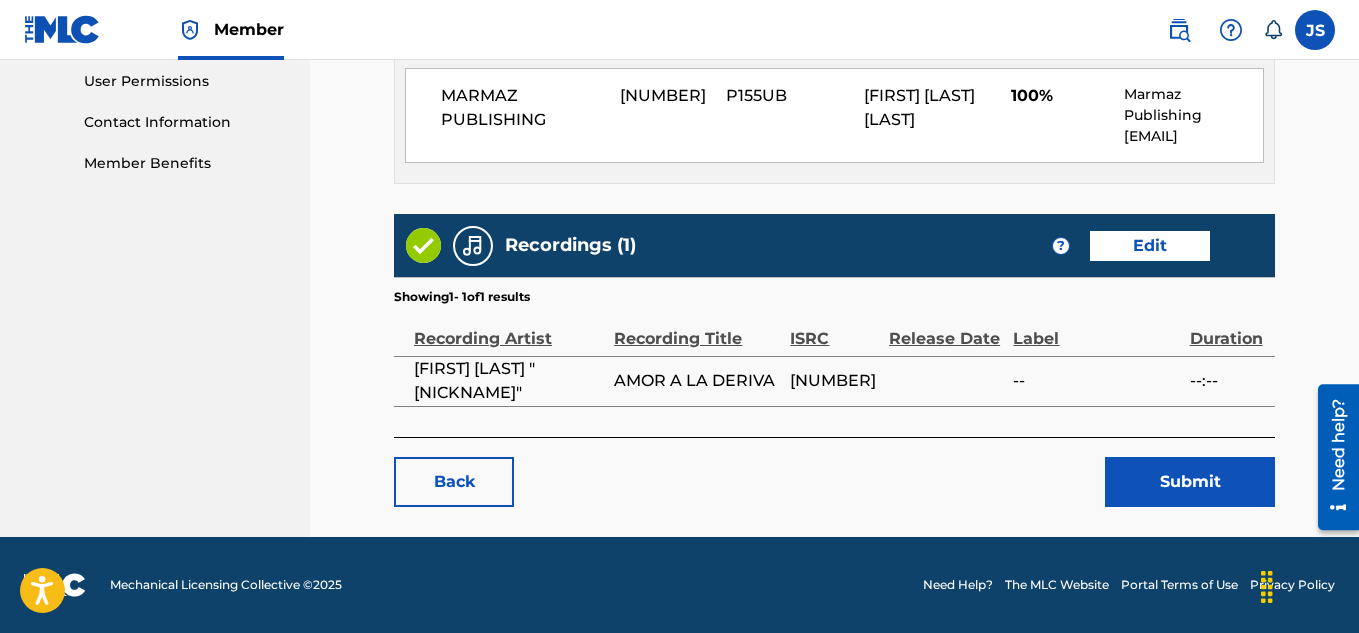 click on "Submit" at bounding box center (1190, 482) 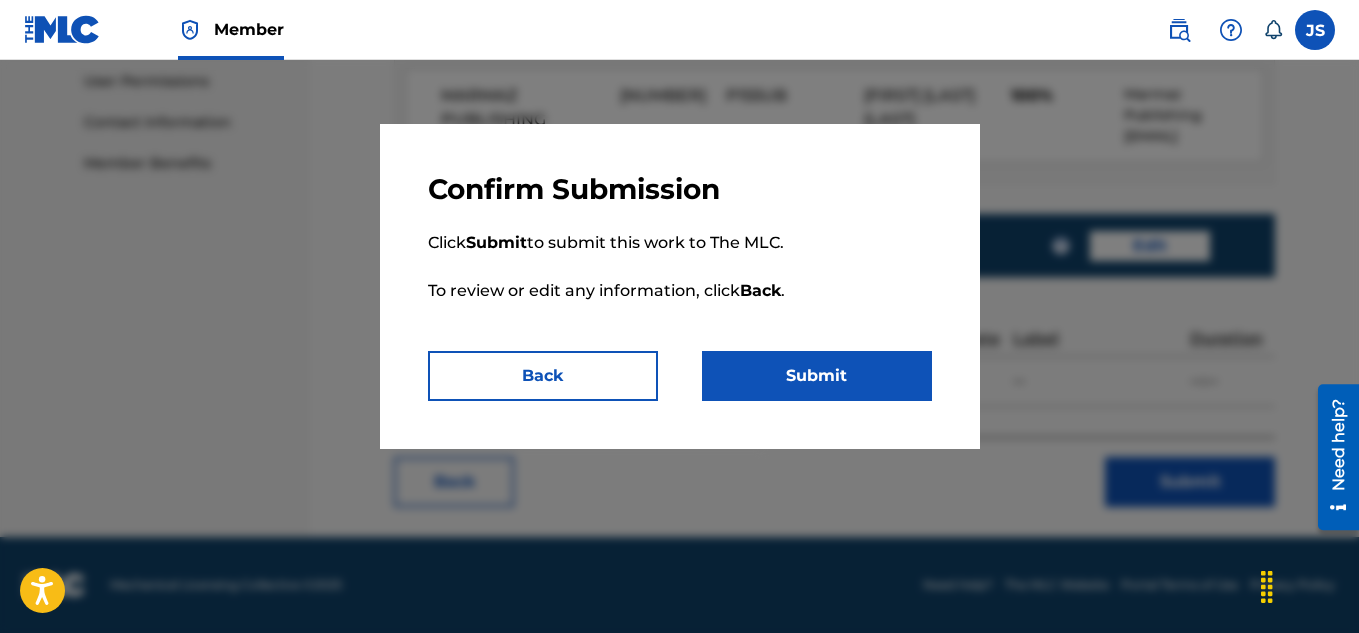 click on "Submit" at bounding box center [817, 376] 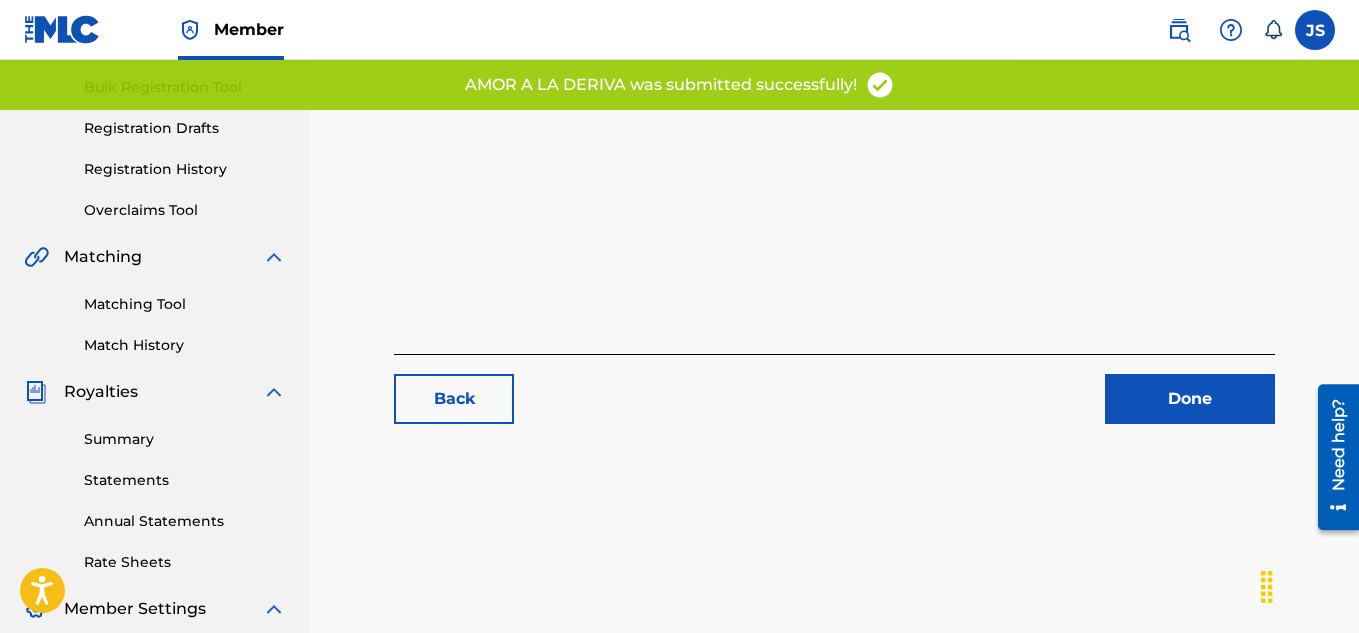 scroll, scrollTop: 290, scrollLeft: 0, axis: vertical 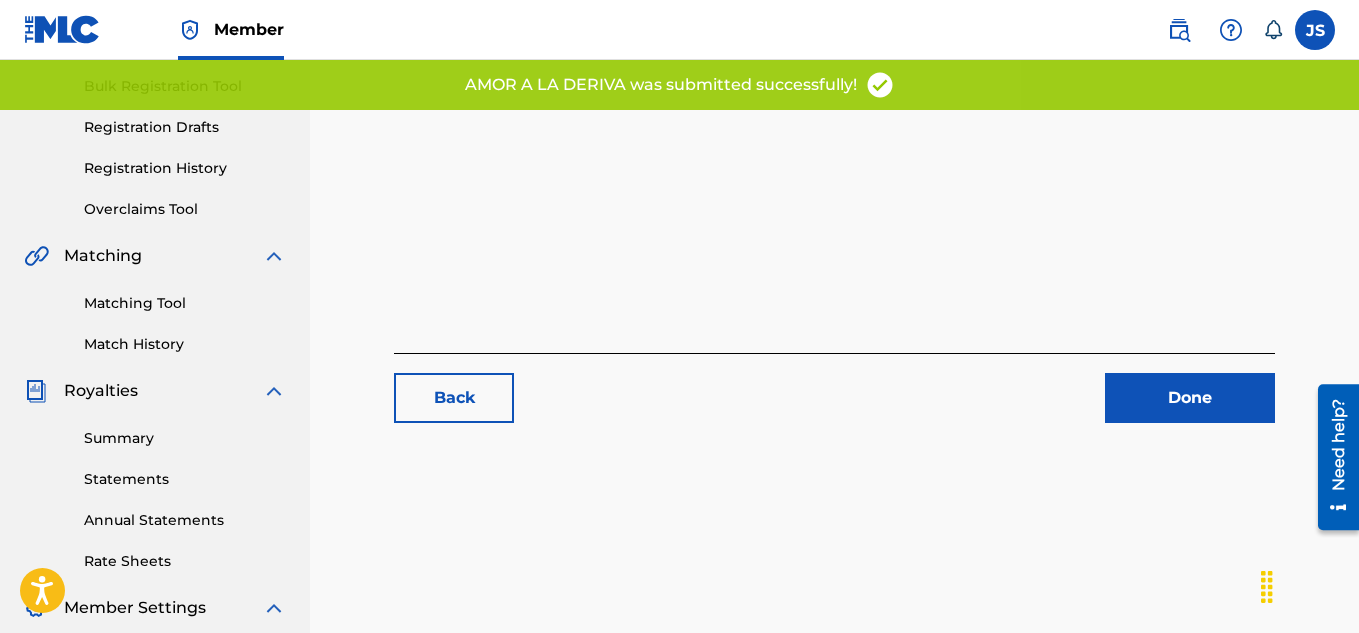 click on "Done" at bounding box center (1190, 398) 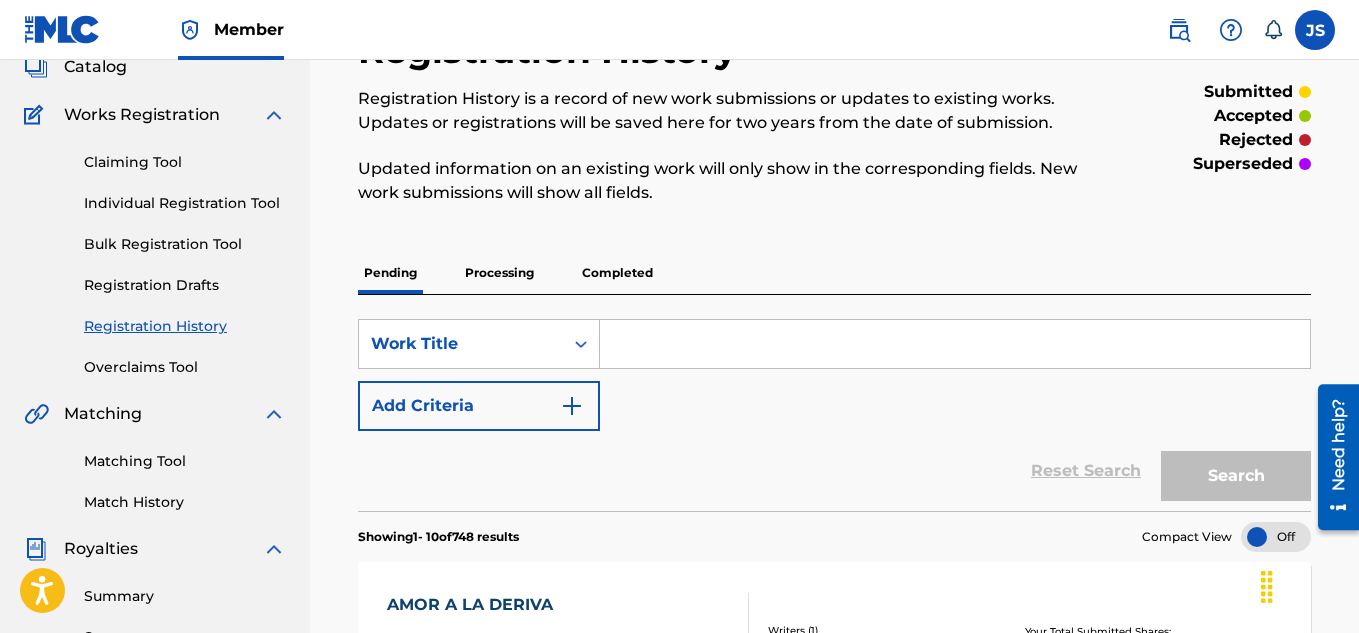 scroll, scrollTop: 89, scrollLeft: 0, axis: vertical 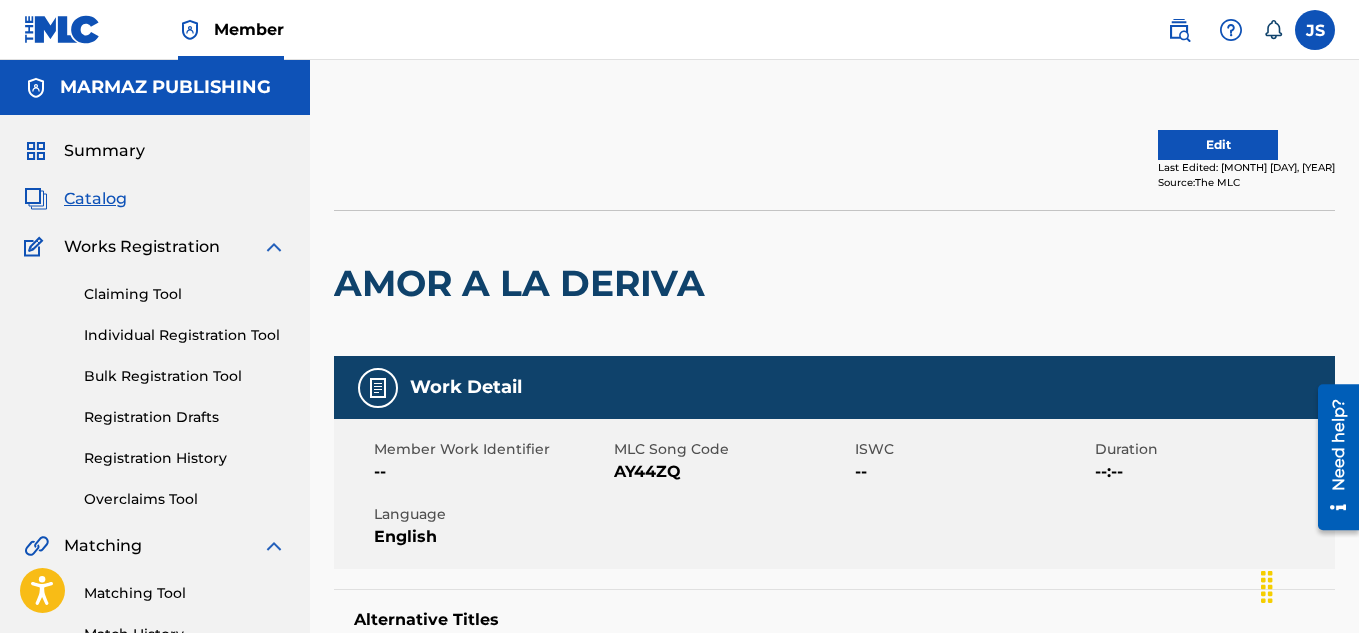 click on "AMOR A LA DERIVA" at bounding box center [524, 283] 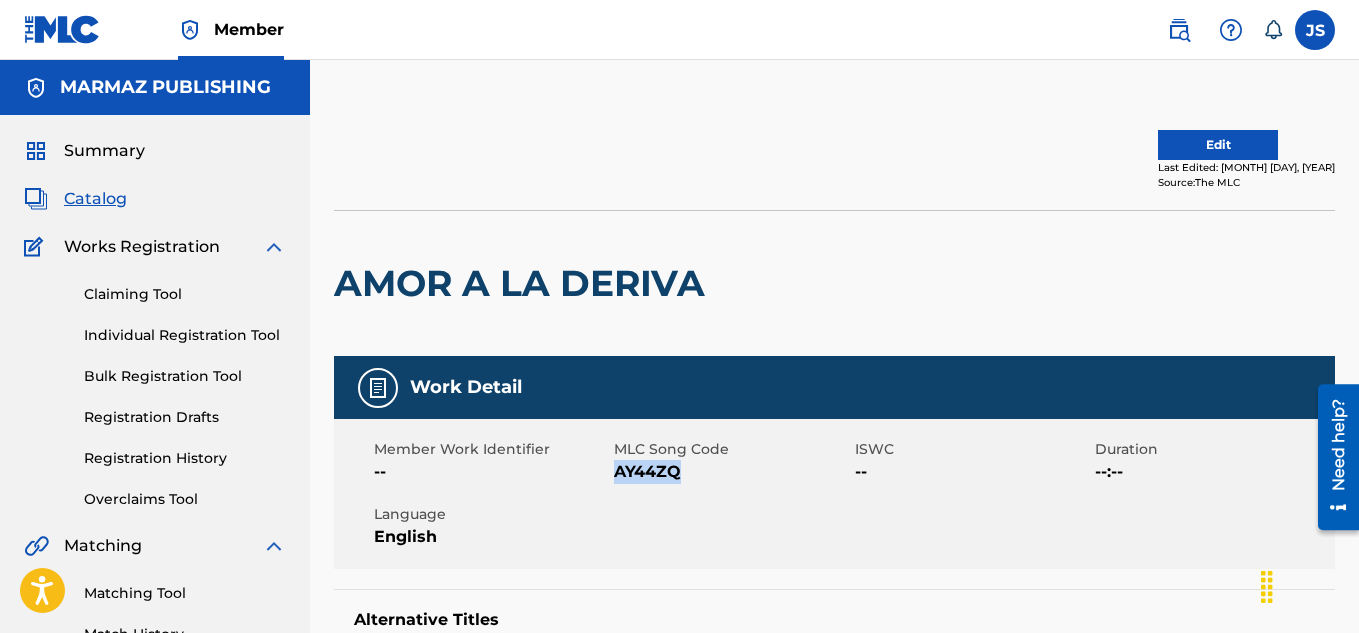 click on "AY44ZQ" at bounding box center (731, 472) 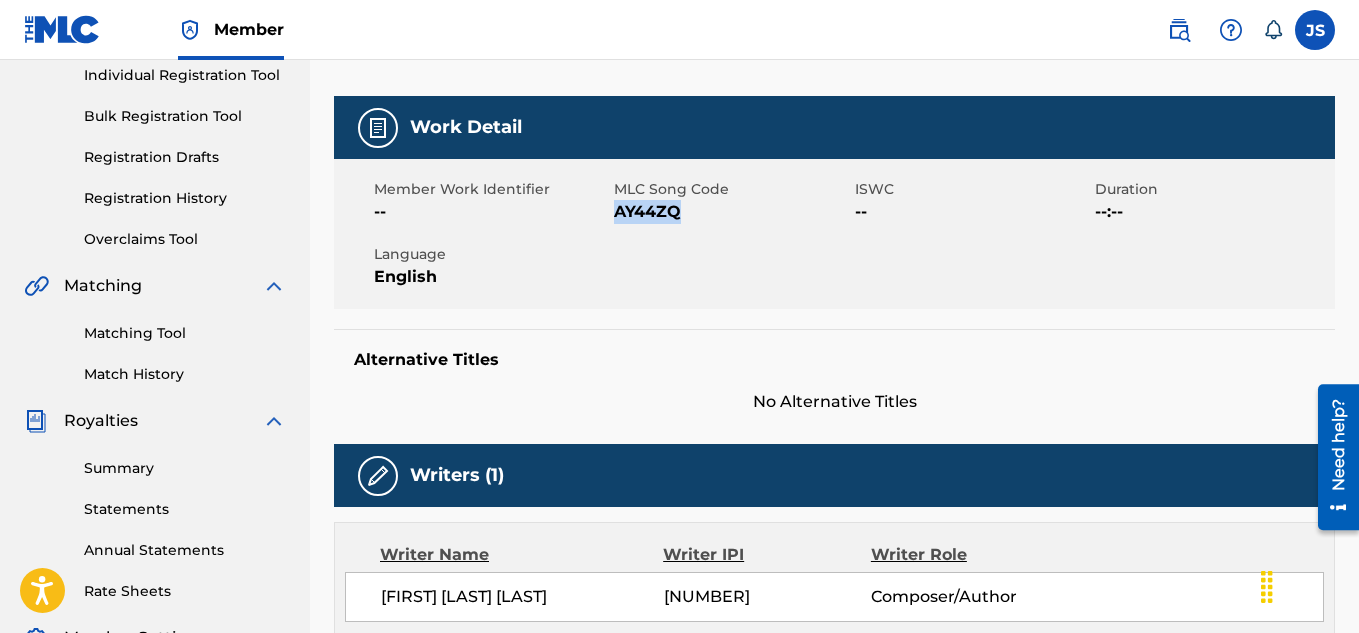 scroll, scrollTop: 0, scrollLeft: 0, axis: both 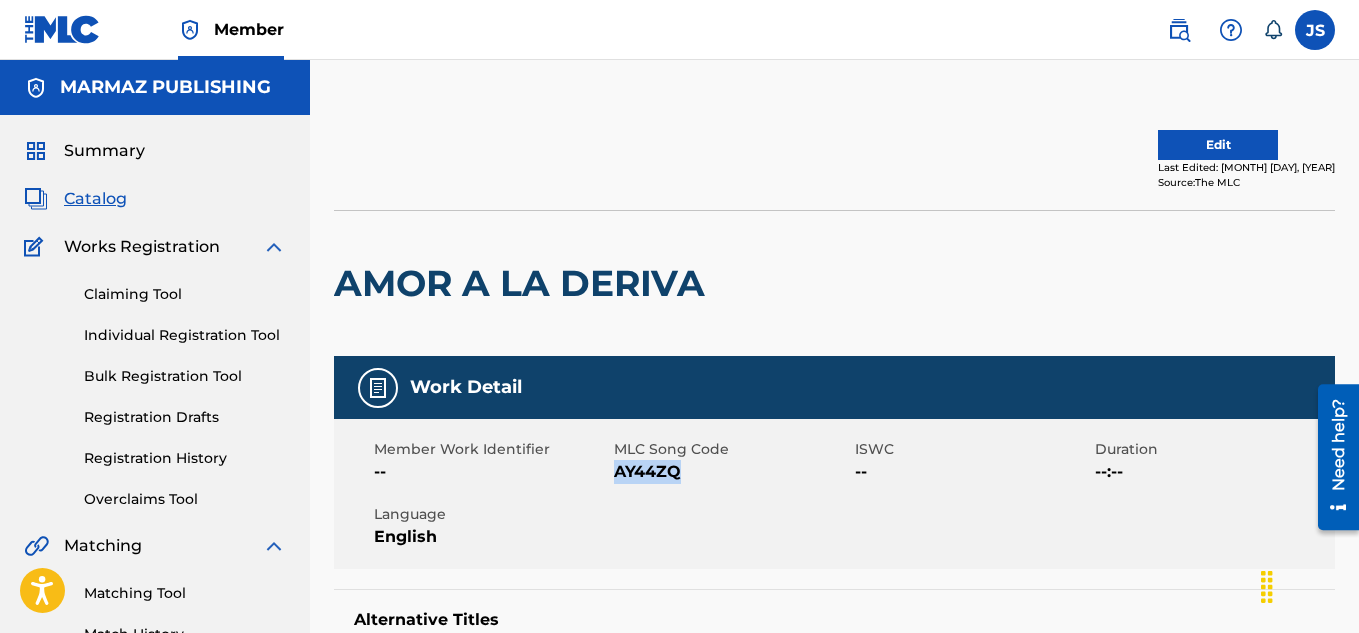 click on "Edit" at bounding box center [1218, 145] 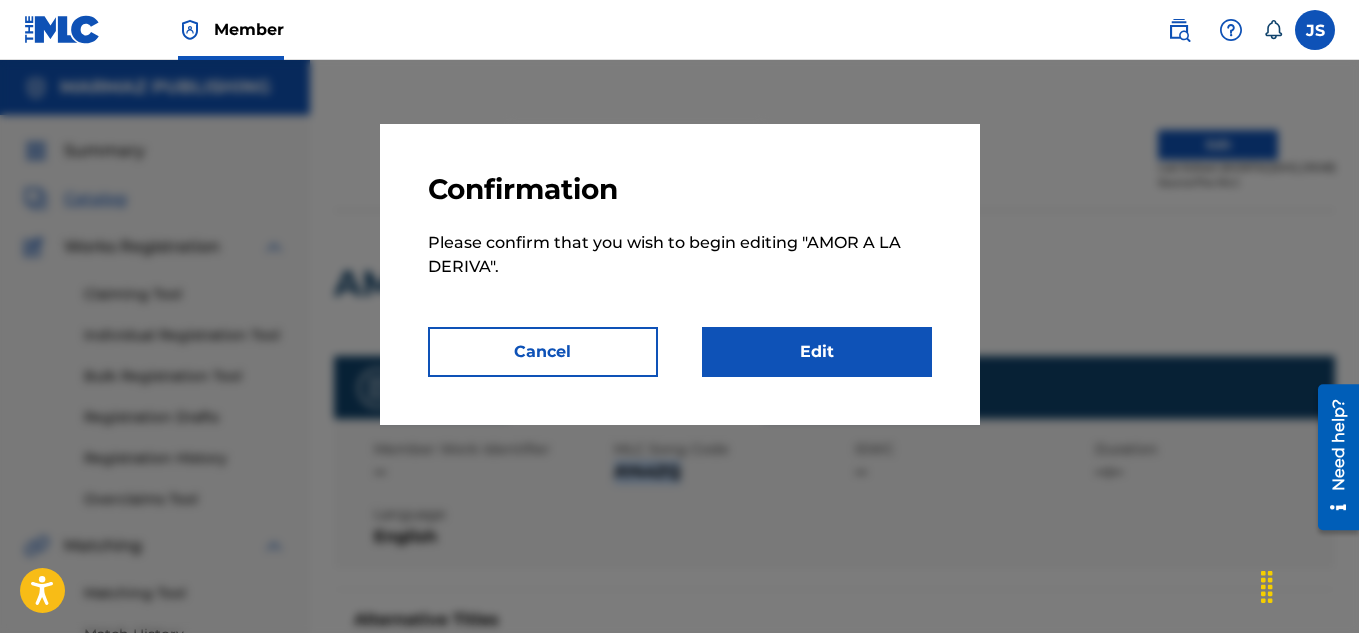 click on "Edit" at bounding box center [817, 352] 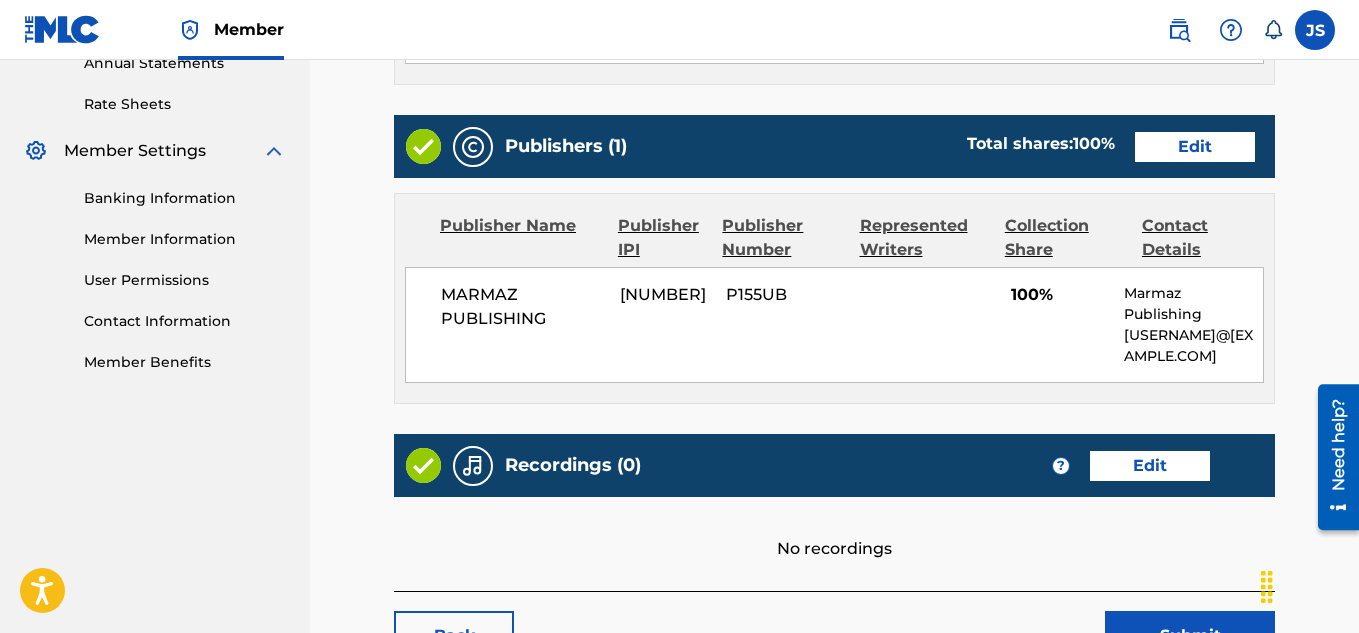scroll, scrollTop: 821, scrollLeft: 0, axis: vertical 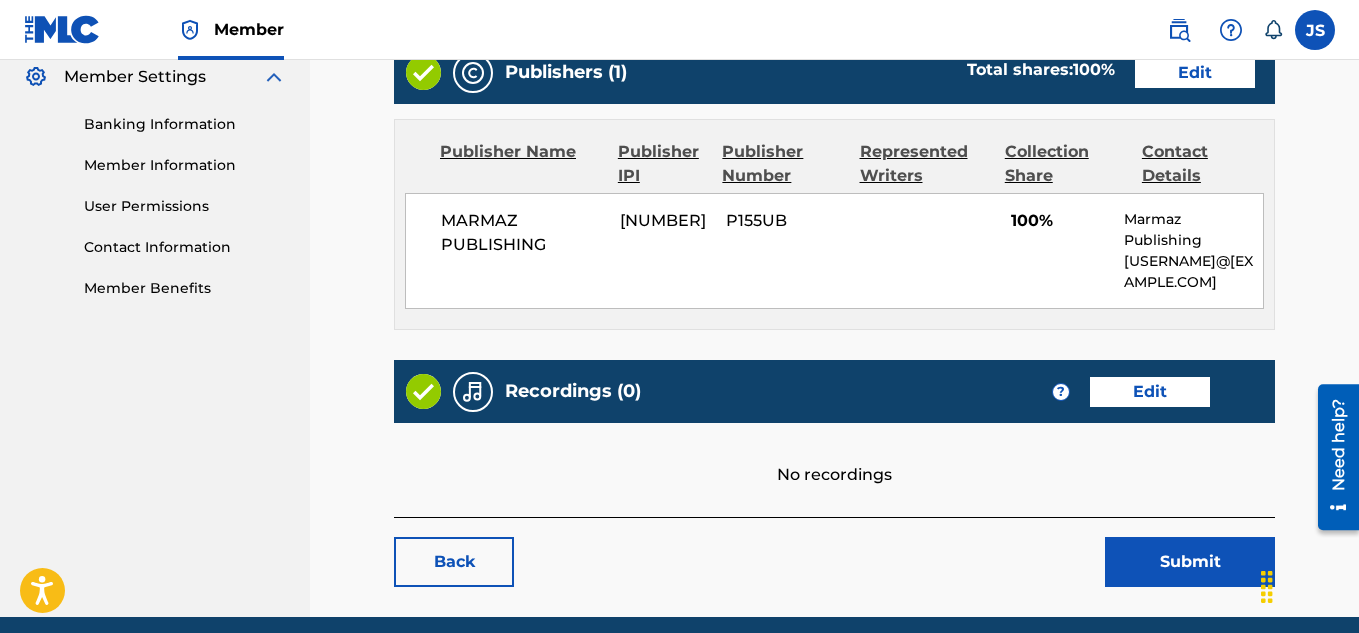 click on "Edit" at bounding box center [1195, 73] 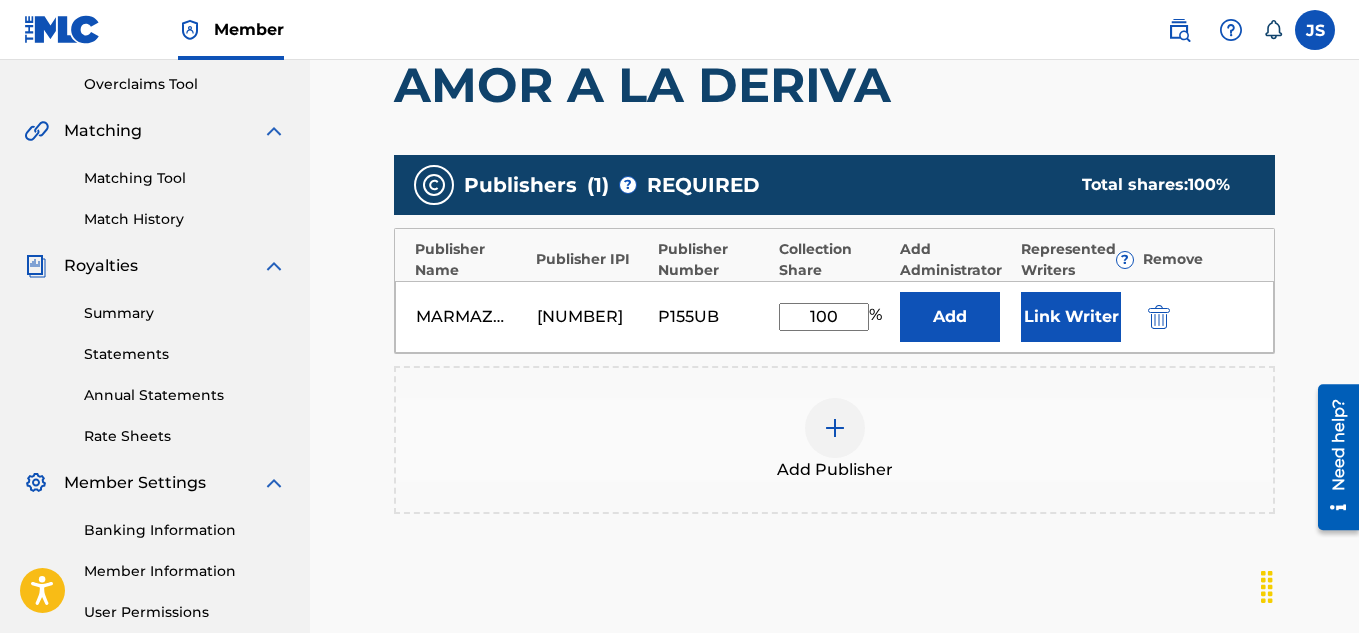 scroll, scrollTop: 419, scrollLeft: 0, axis: vertical 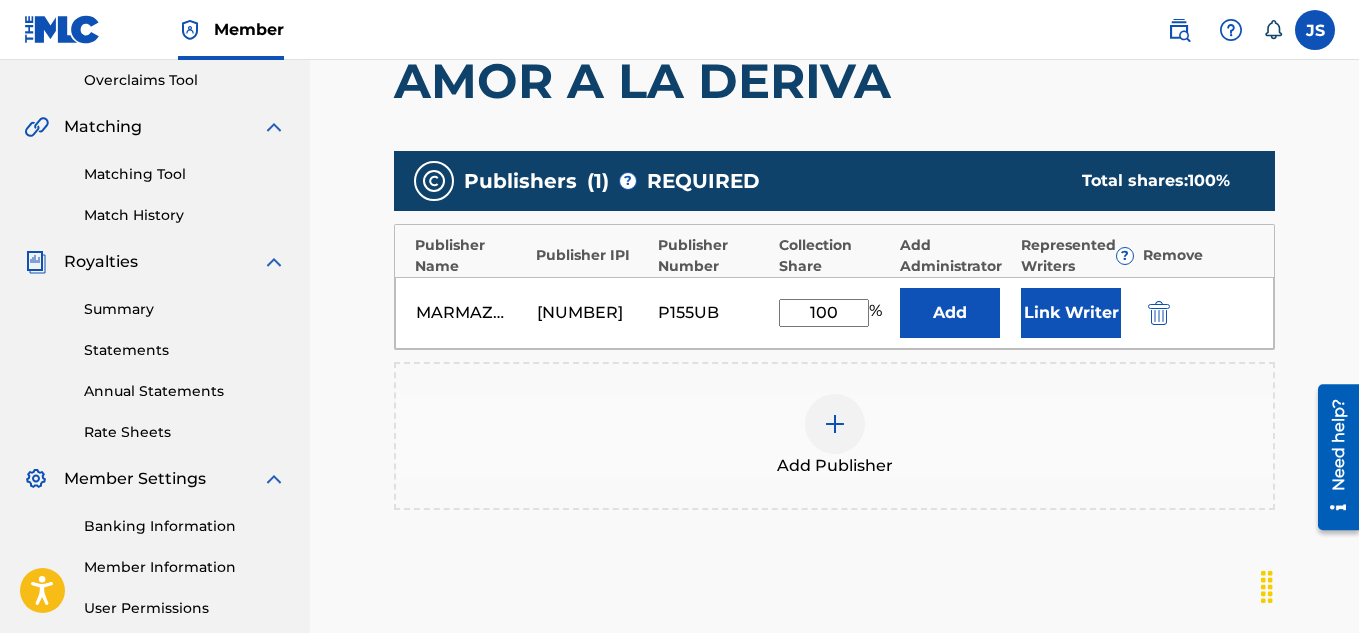 click on "Link Writer" at bounding box center [1071, 313] 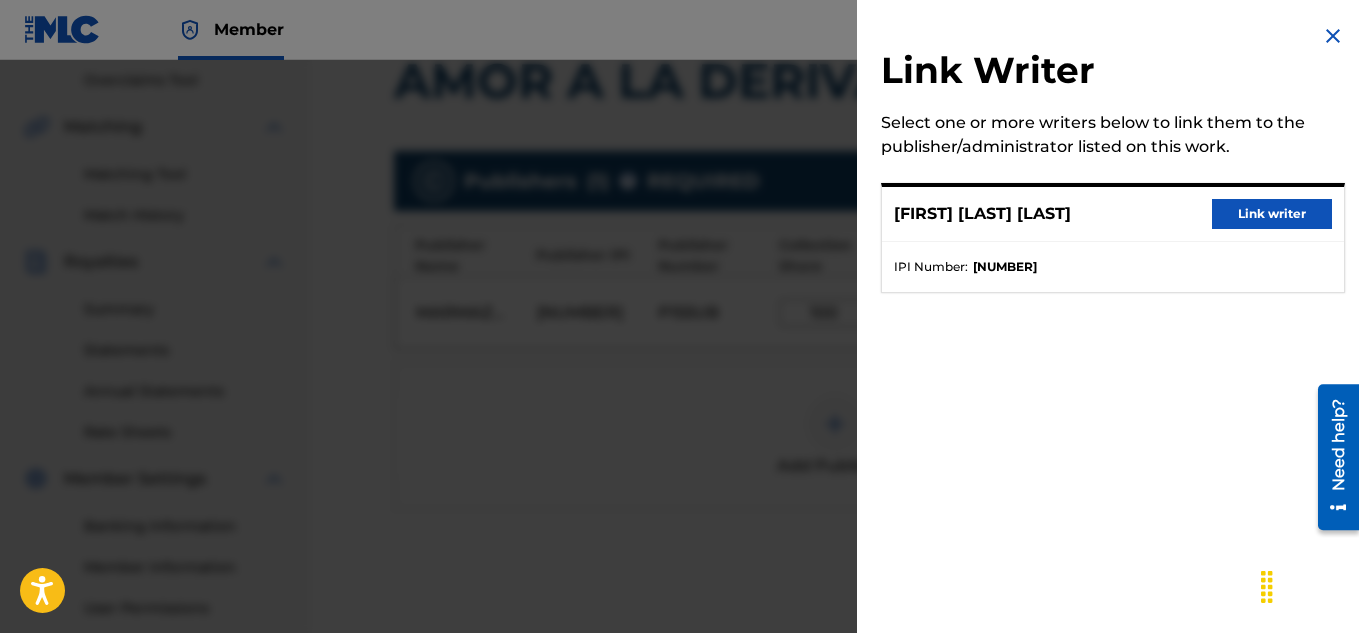 click on "Link writer" at bounding box center (1272, 214) 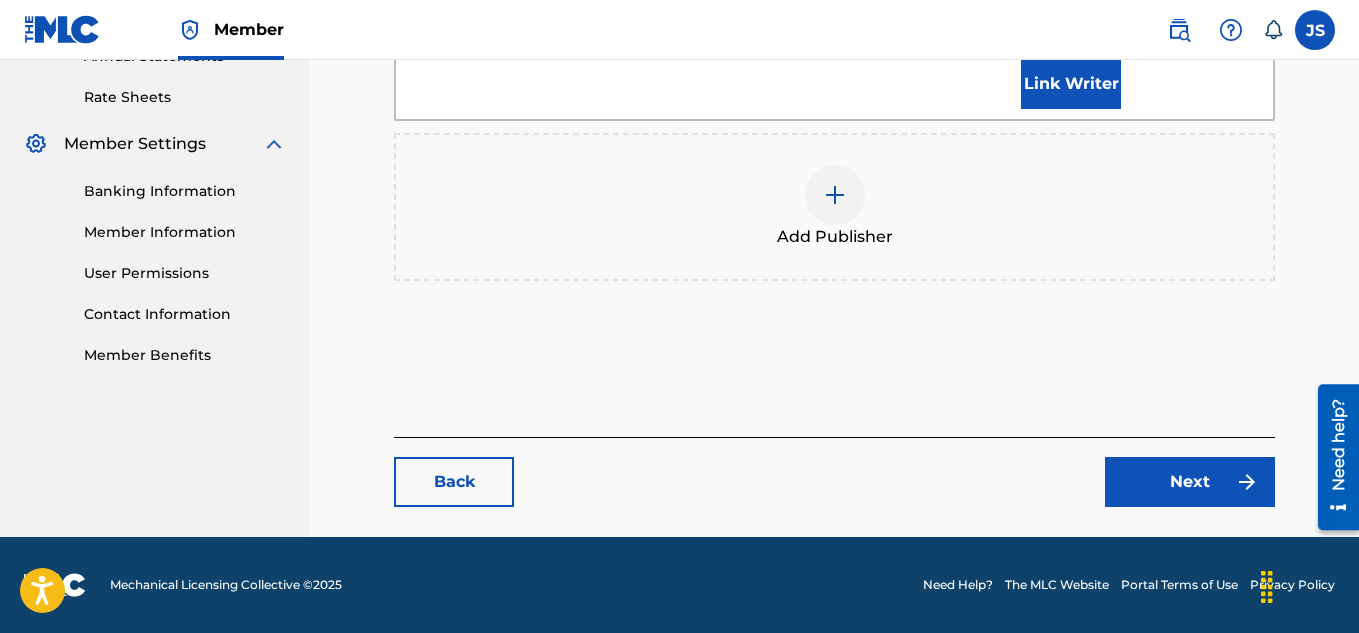 scroll, scrollTop: 764, scrollLeft: 0, axis: vertical 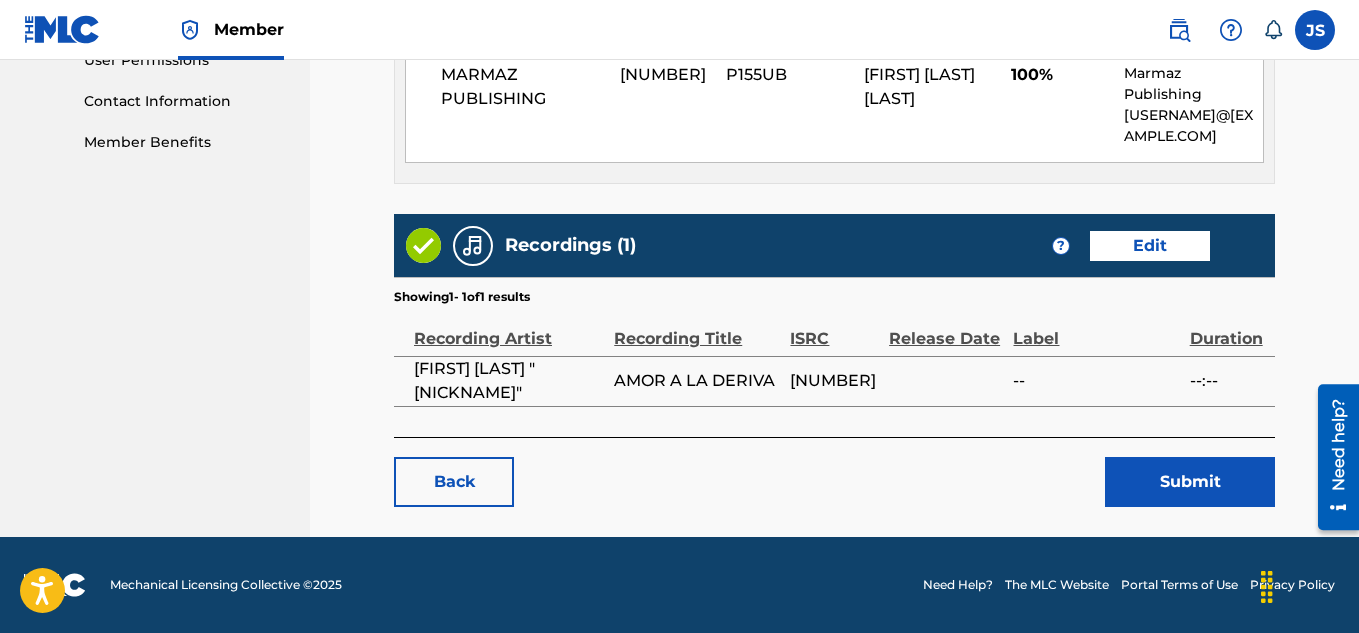 click on "Submit" at bounding box center (1190, 482) 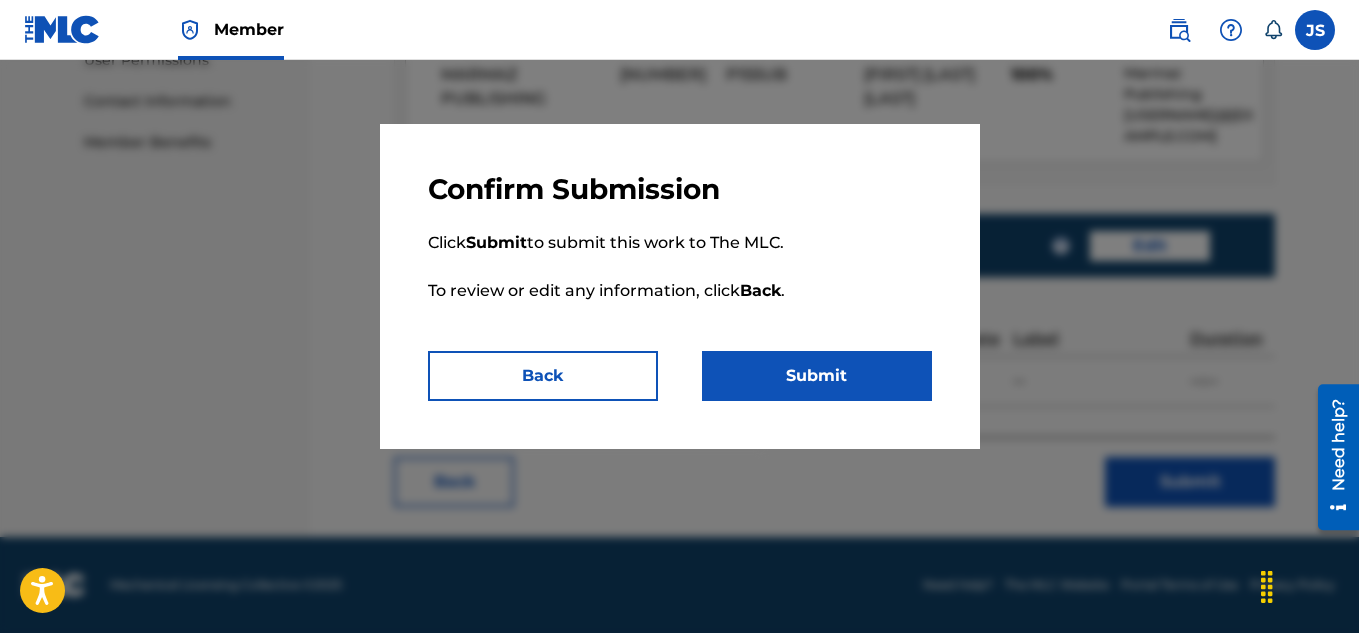click on "Submit" at bounding box center (817, 376) 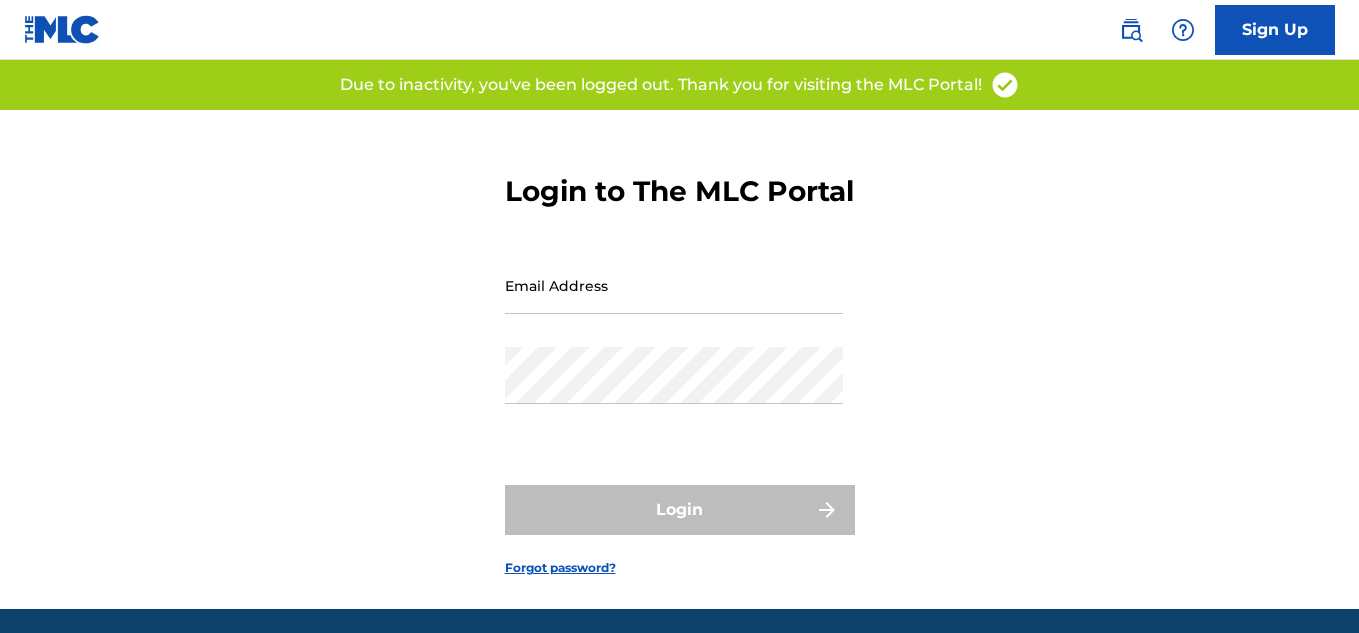 scroll, scrollTop: 0, scrollLeft: 0, axis: both 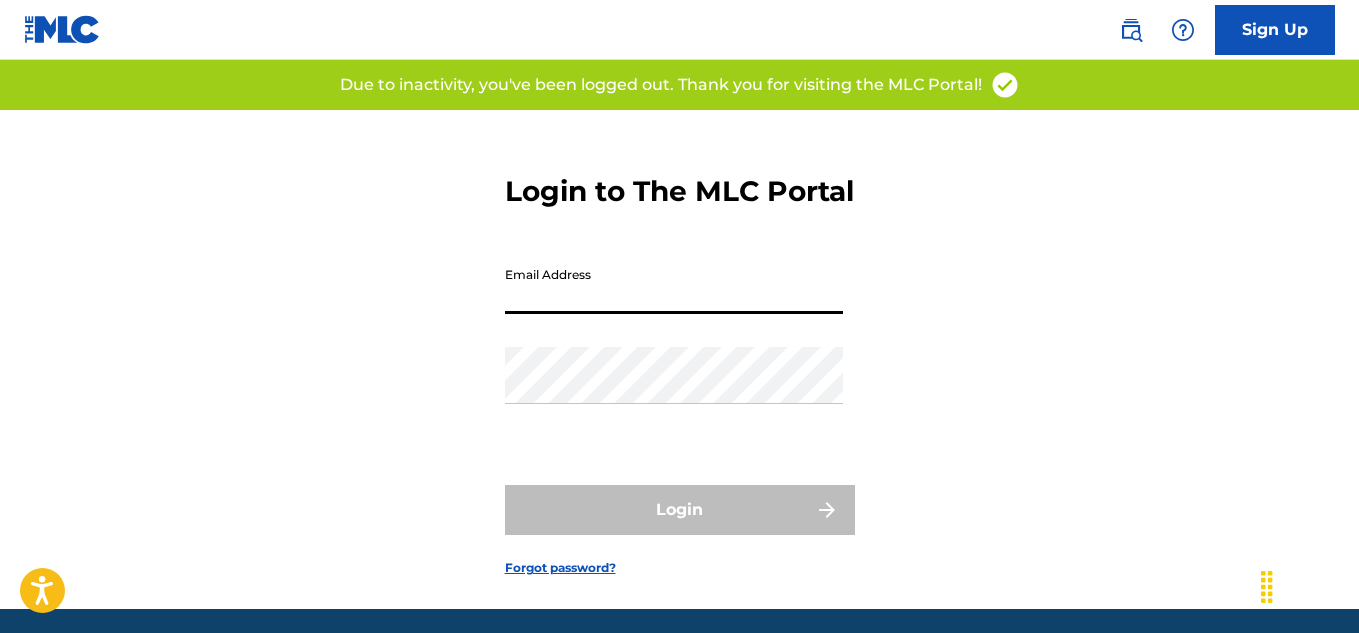 click on "Email Address" at bounding box center [674, 285] 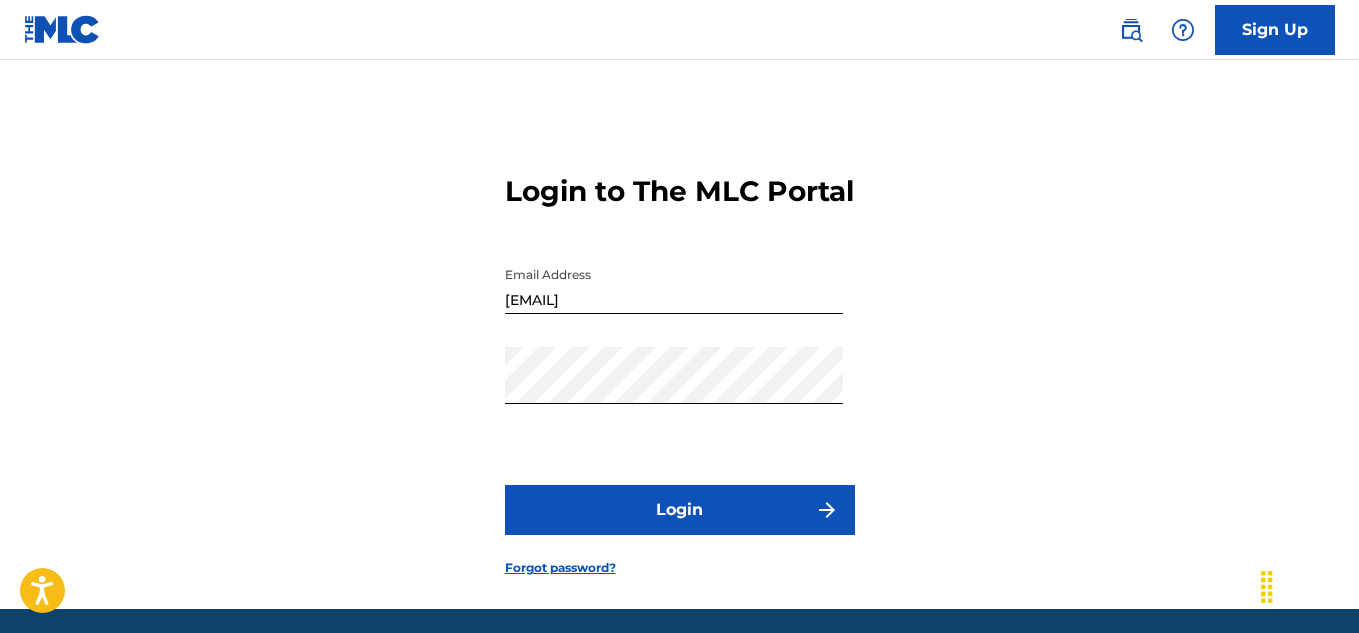 click on "Login" at bounding box center (680, 510) 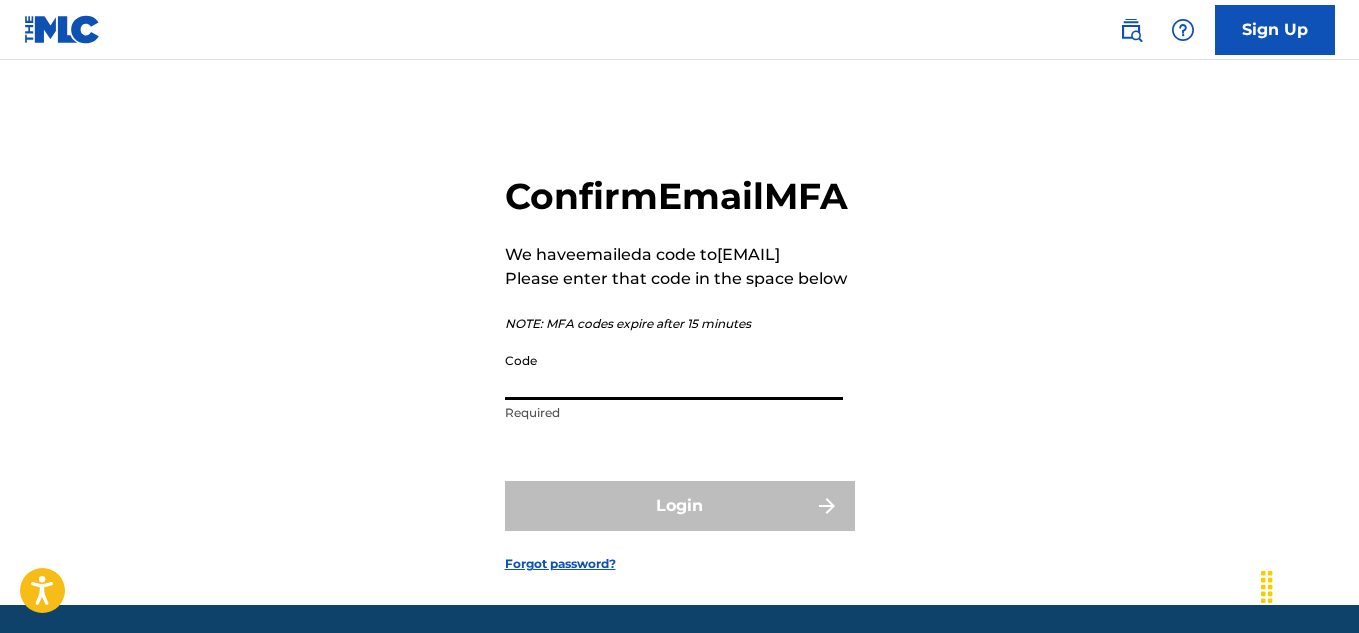 click on "Code" at bounding box center (674, 371) 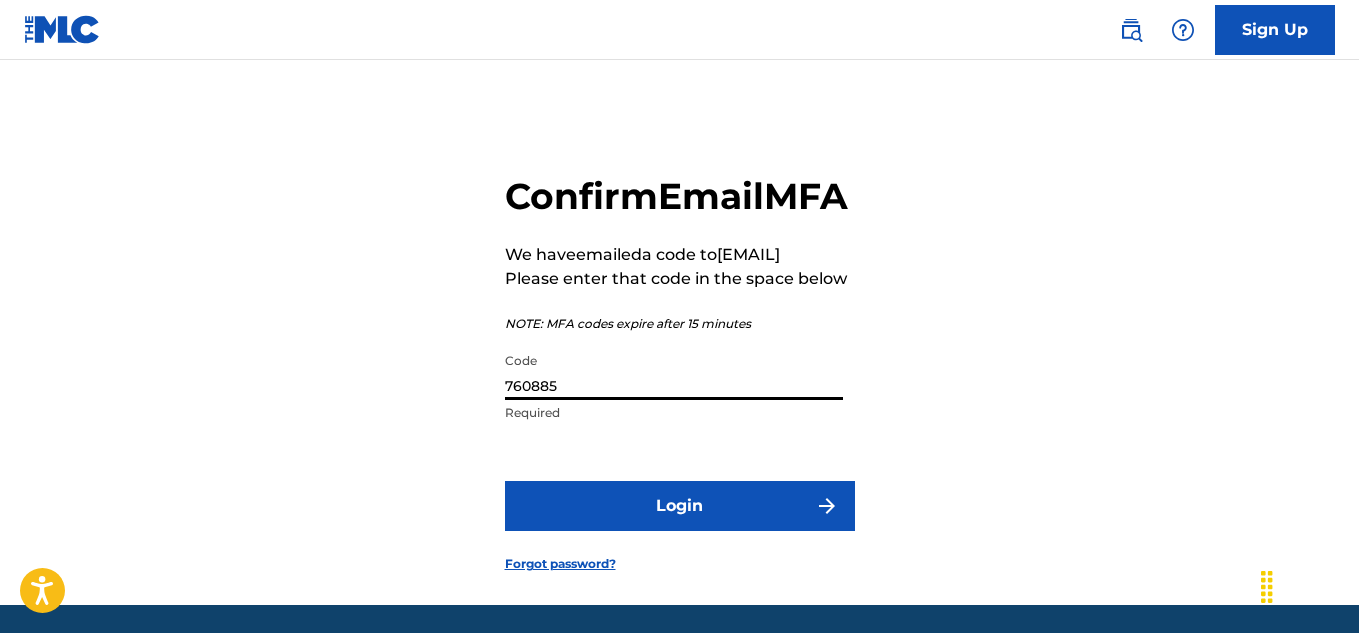 type on "760885" 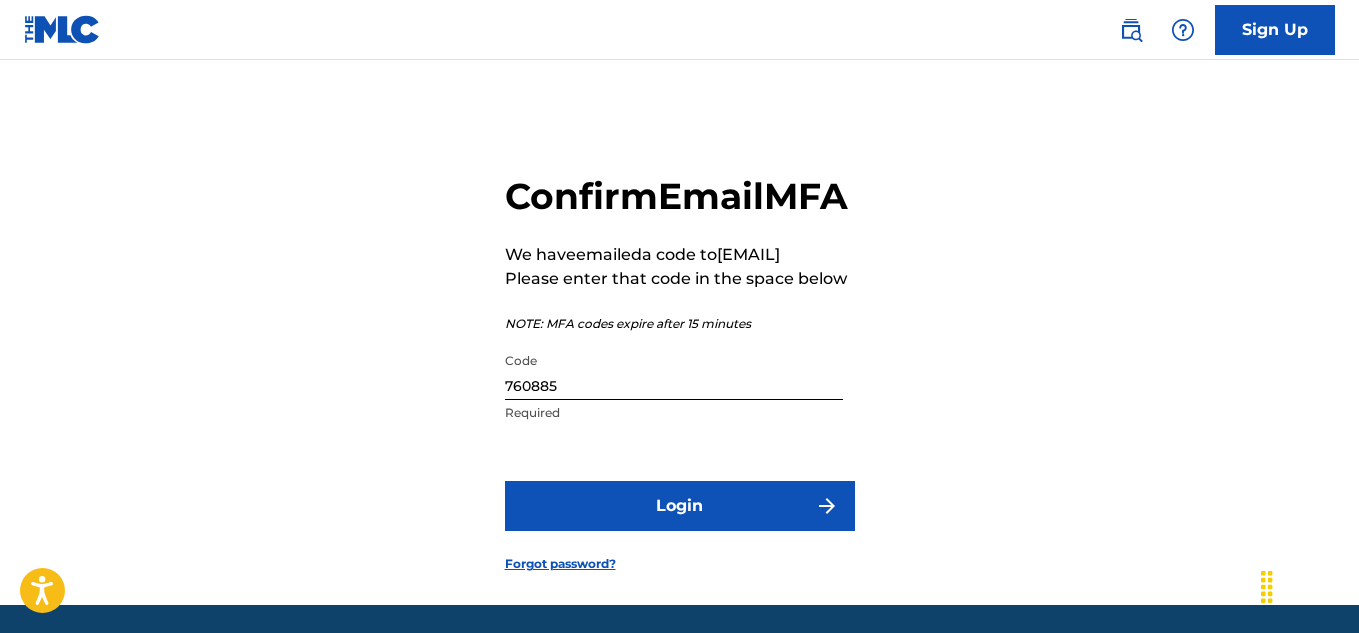 click on "Login" at bounding box center [680, 506] 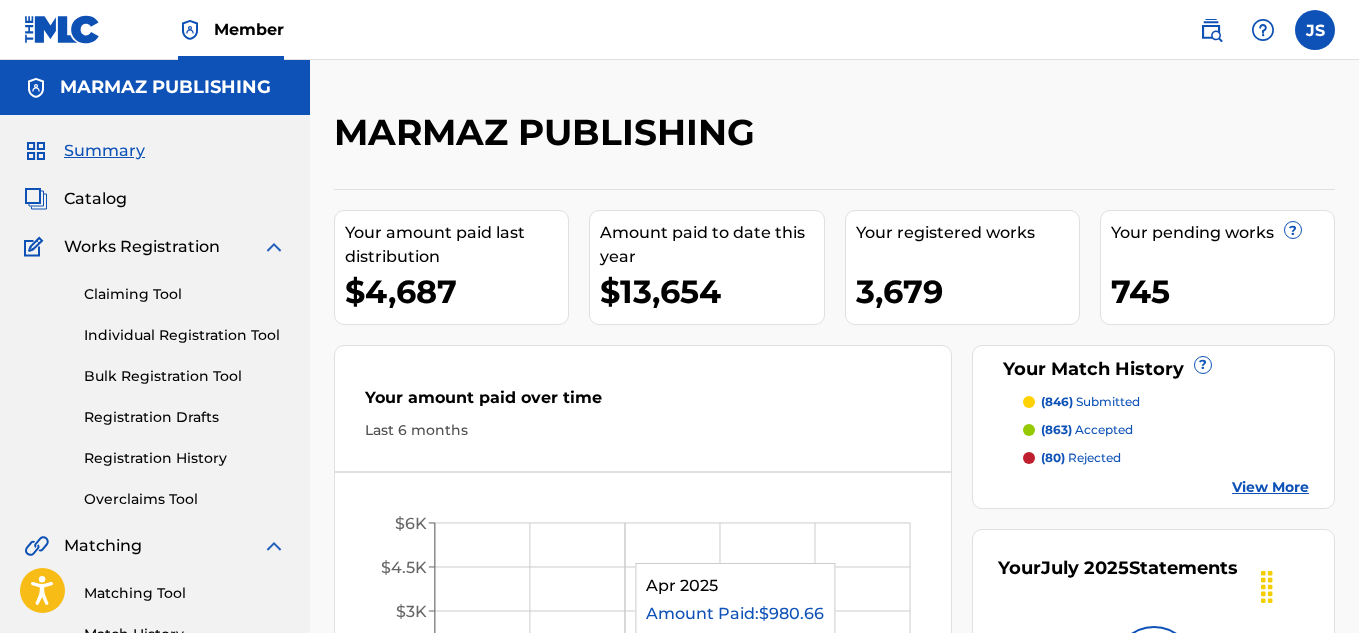 scroll, scrollTop: 0, scrollLeft: 0, axis: both 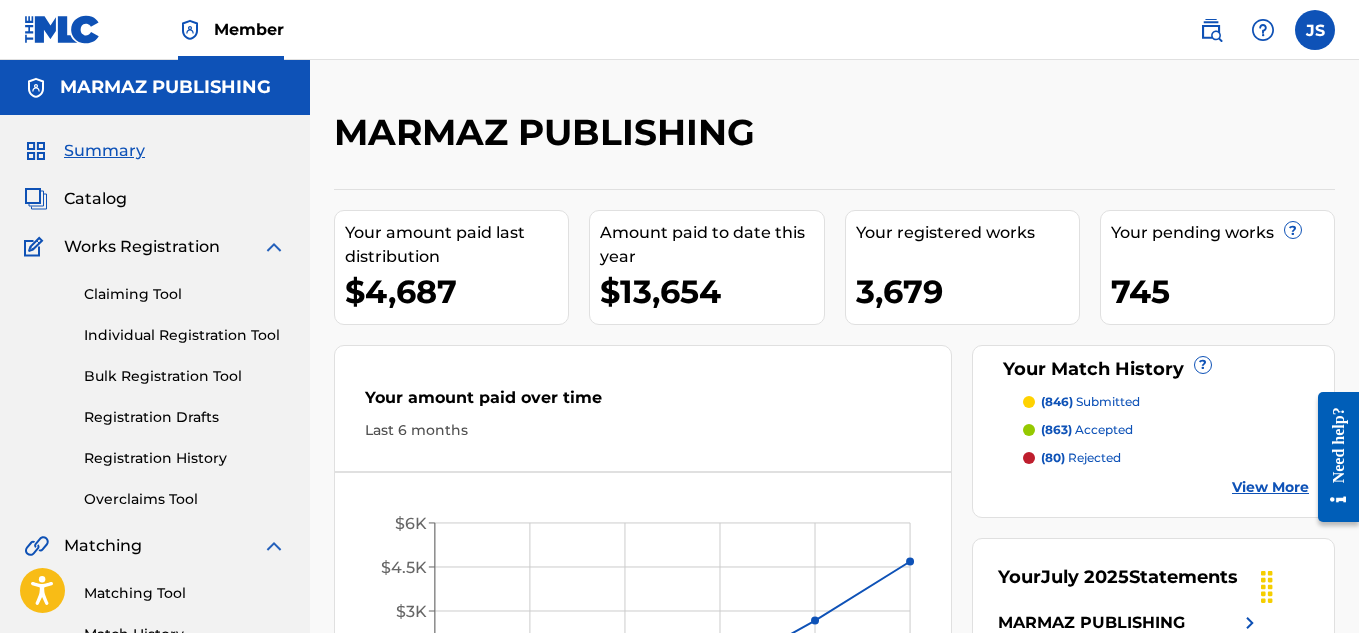 click on "Catalog" at bounding box center (95, 199) 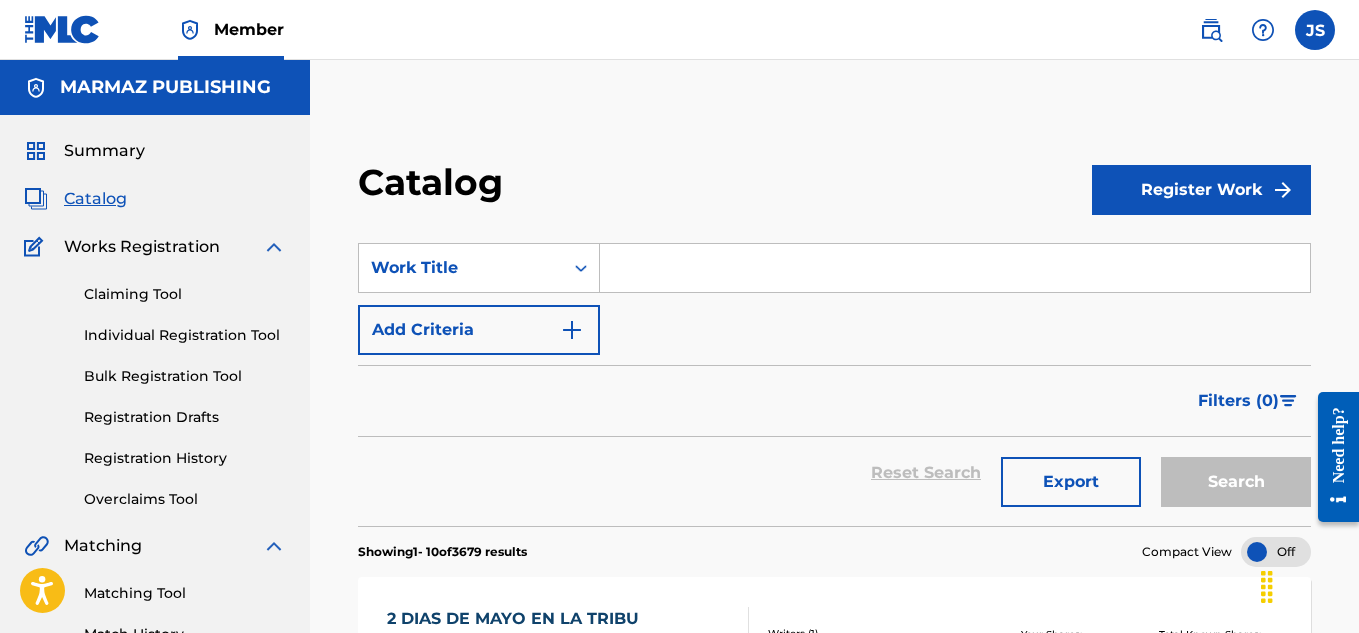 click at bounding box center (955, 268) 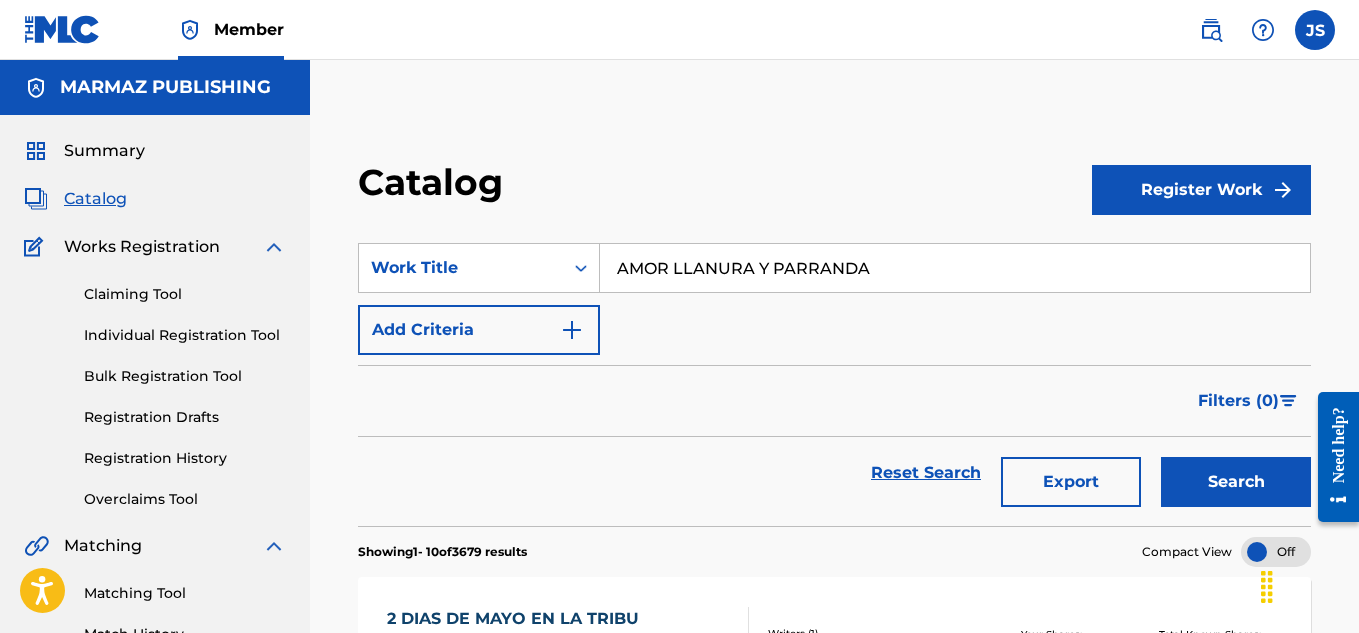 click on "Search" at bounding box center [1236, 482] 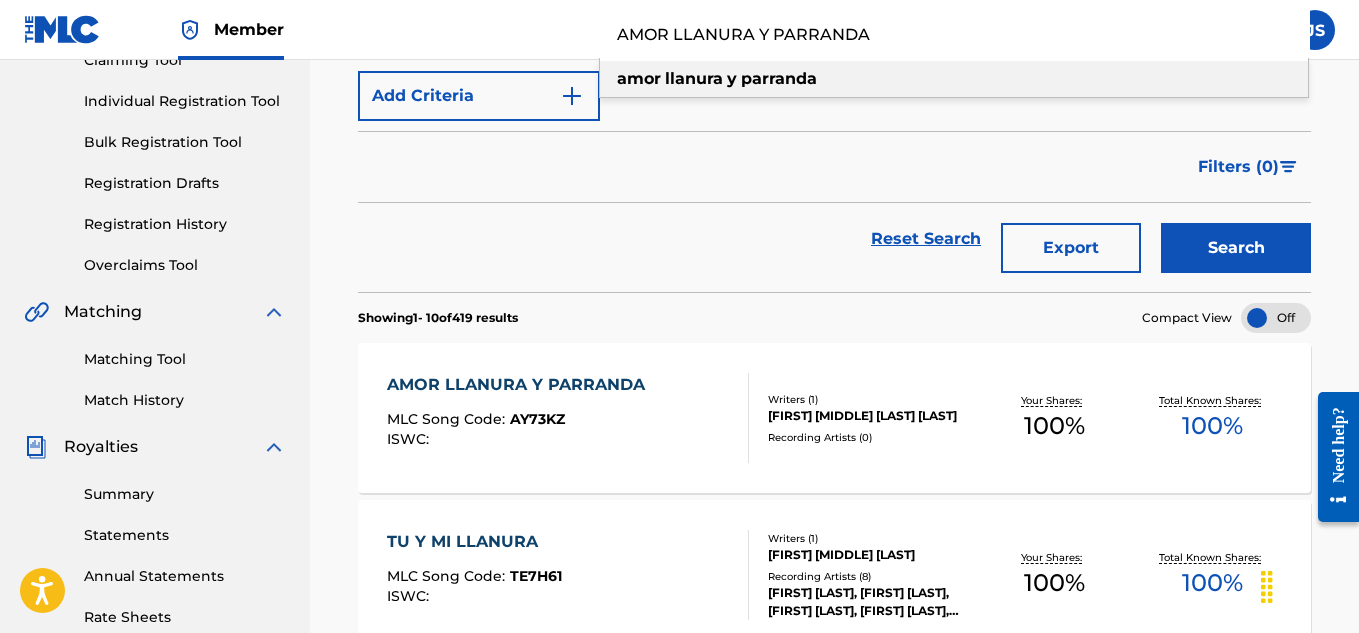 scroll, scrollTop: 235, scrollLeft: 0, axis: vertical 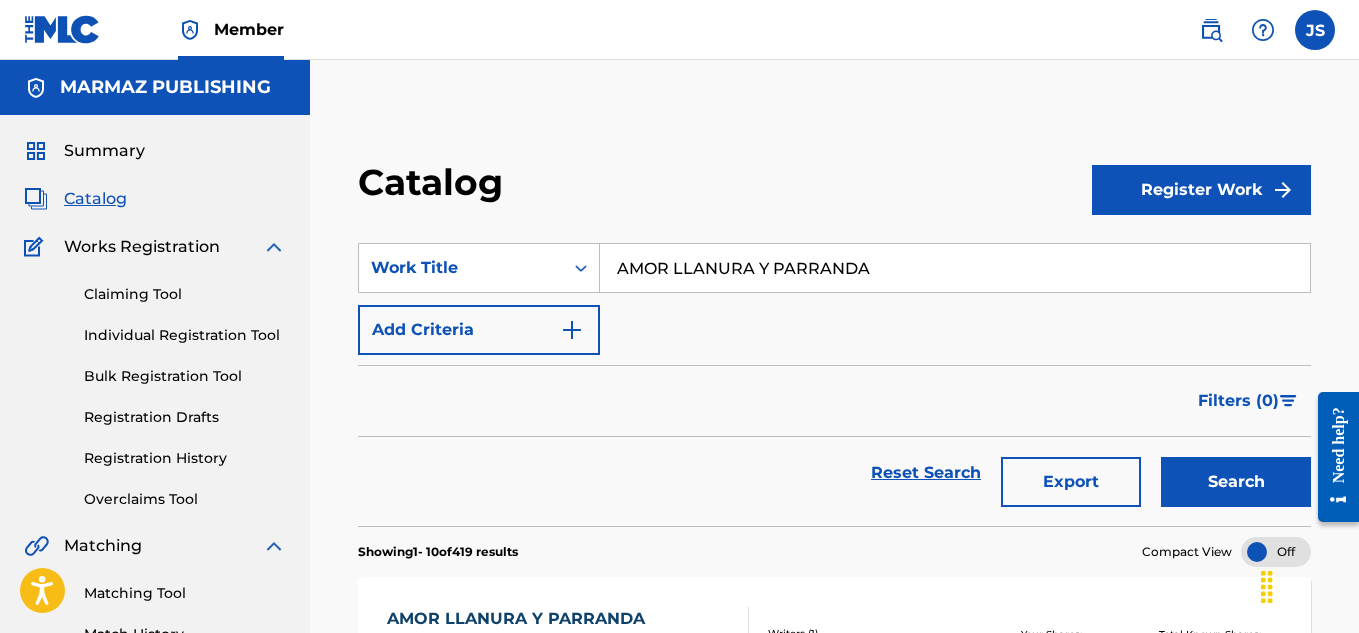 click on "AMOR LLANURA Y PARRANDA" at bounding box center [955, 268] 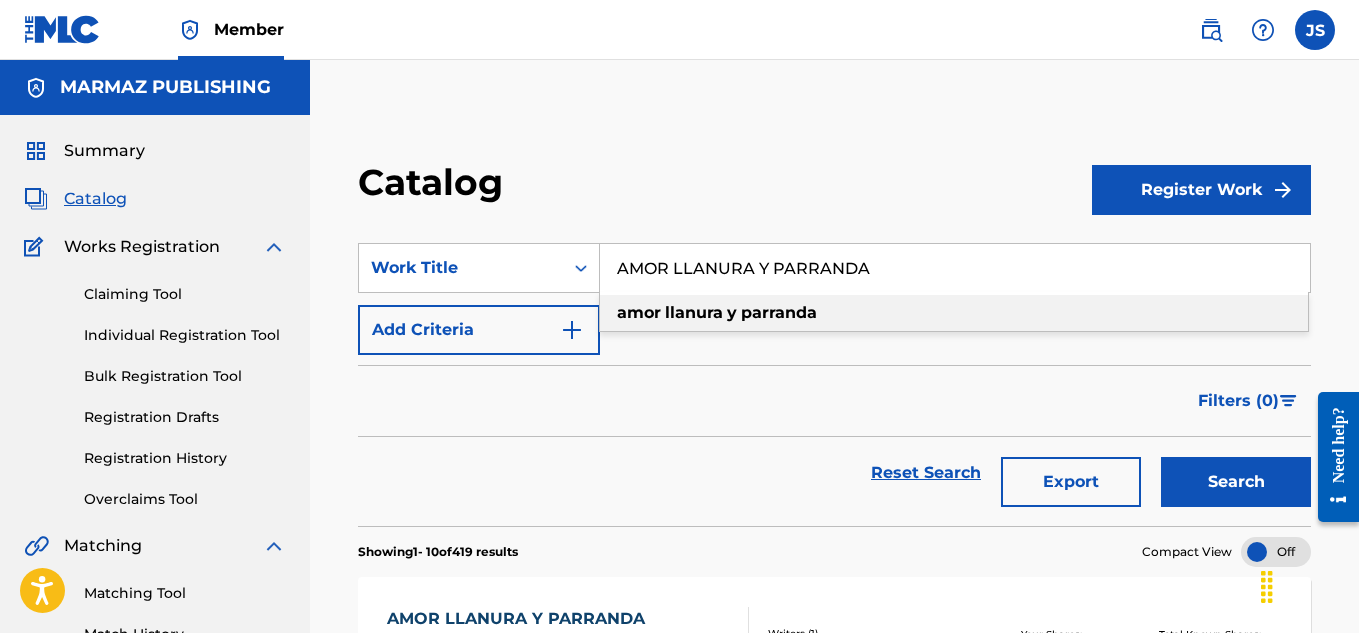 paste on "ES CON UNA ROS" 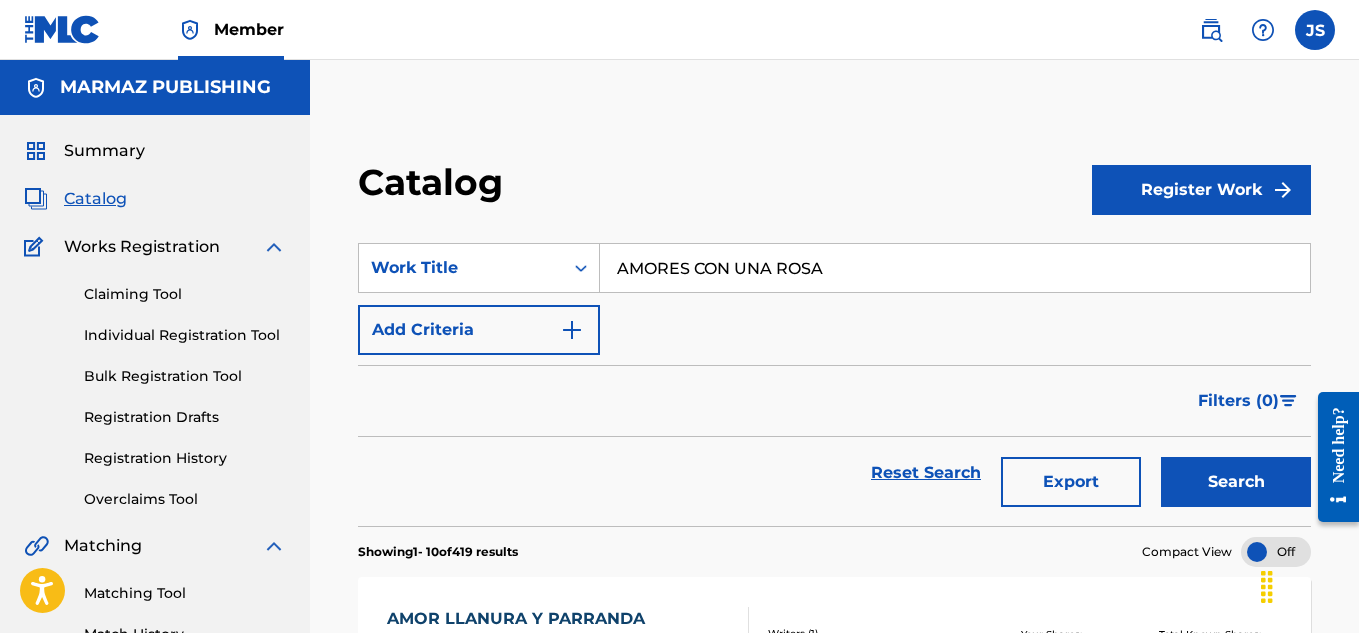 click on "Reset Search Export Search" at bounding box center [834, 473] 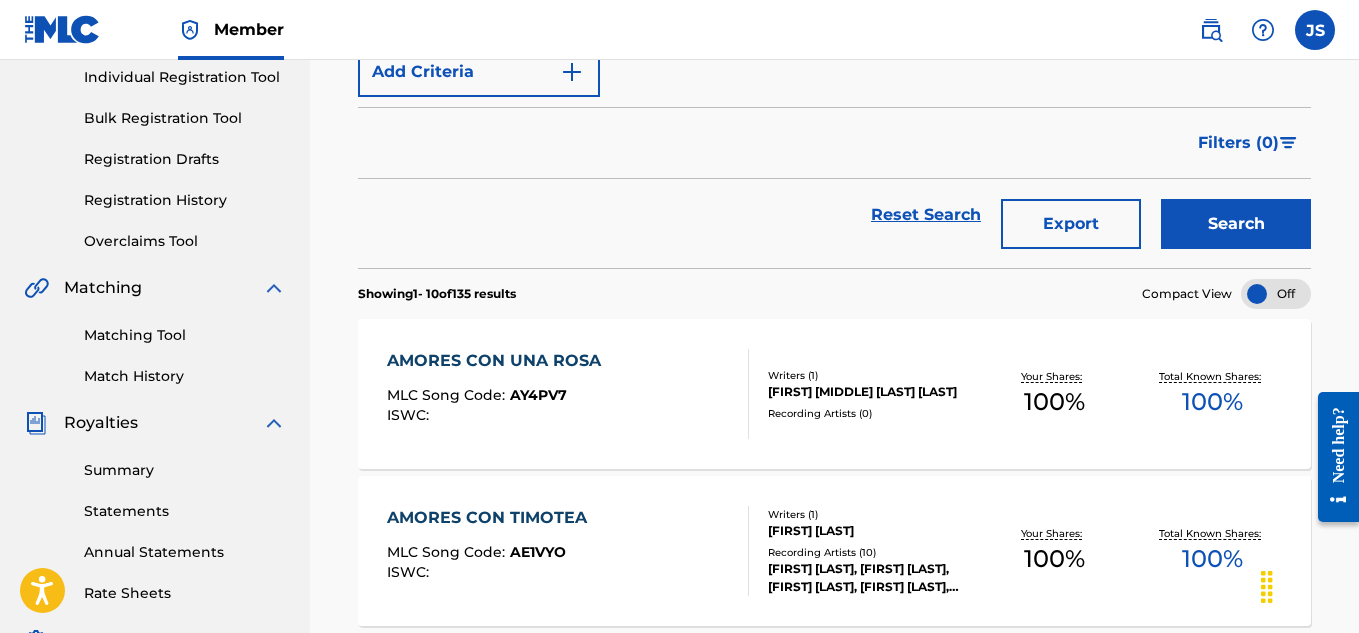 scroll, scrollTop: 260, scrollLeft: 0, axis: vertical 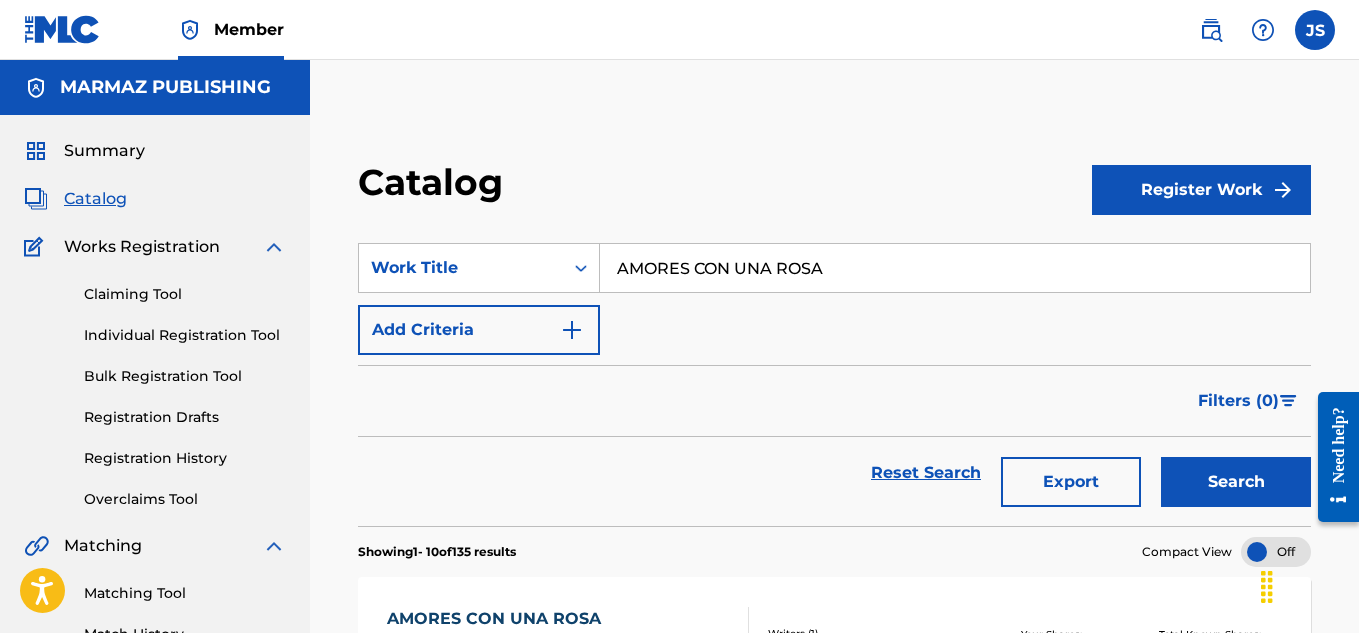 drag, startPoint x: 882, startPoint y: 292, endPoint x: 892, endPoint y: 270, distance: 24.166092 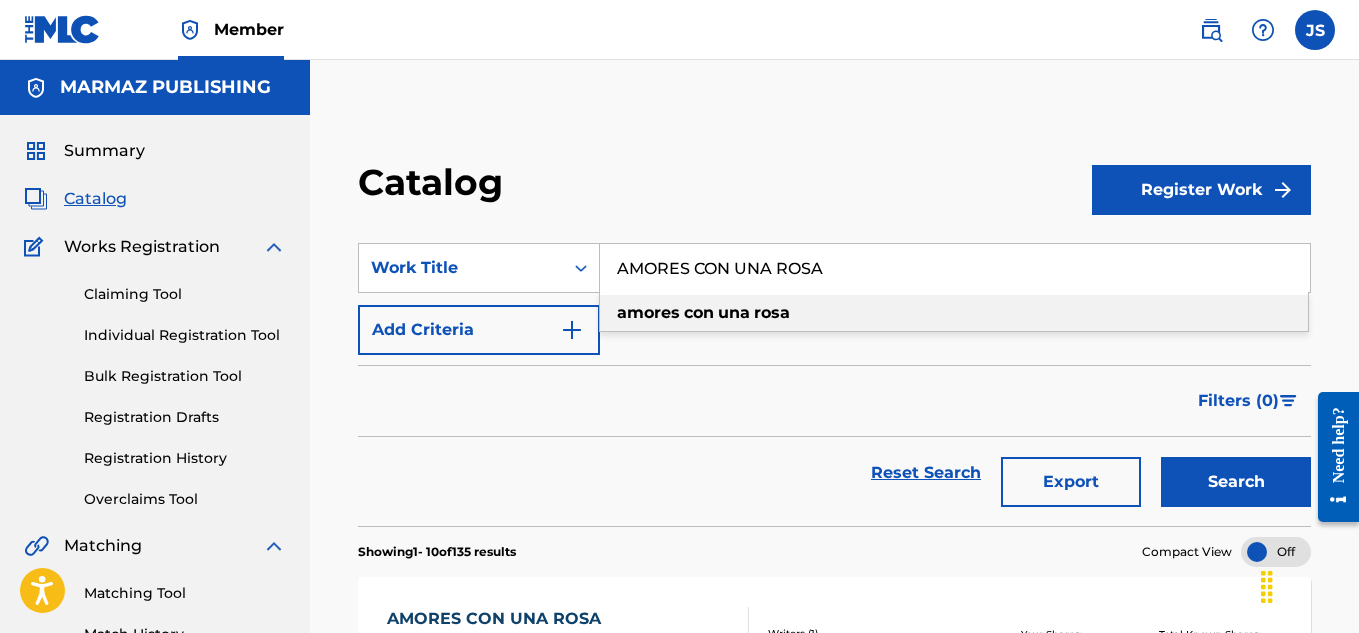 paste on "CAMINO DE CAMPO ABIERTO" 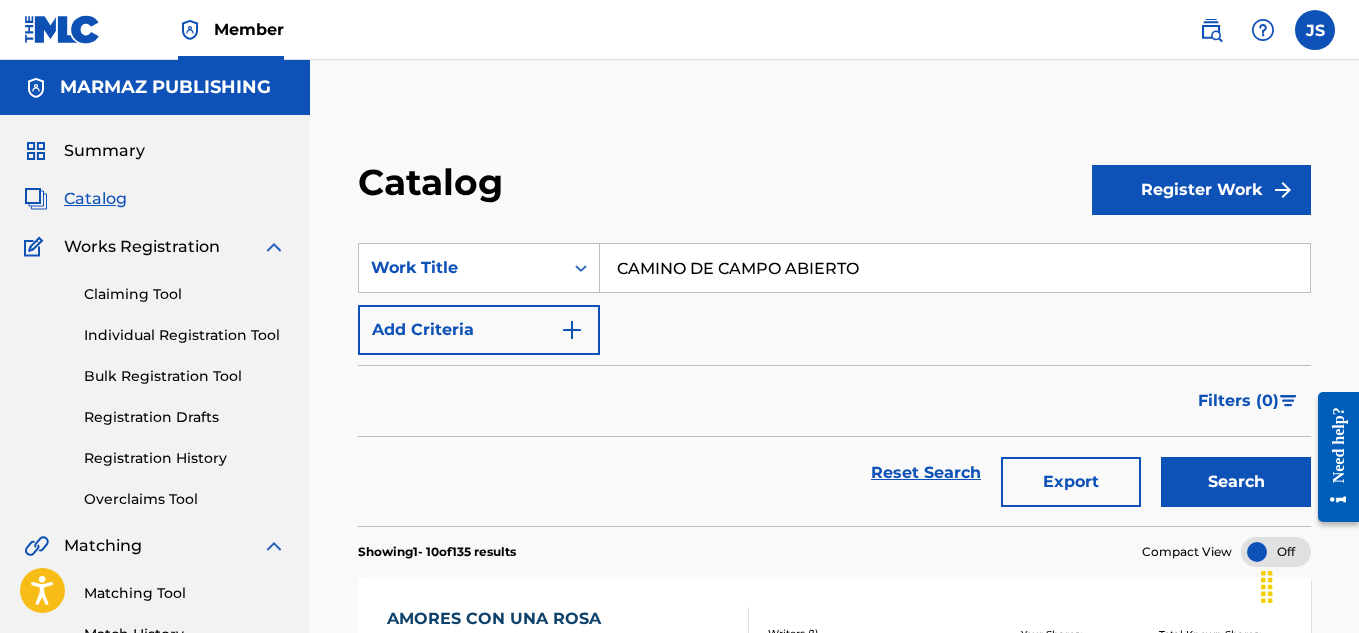 click on "Filters ( 0 )" at bounding box center [834, 401] 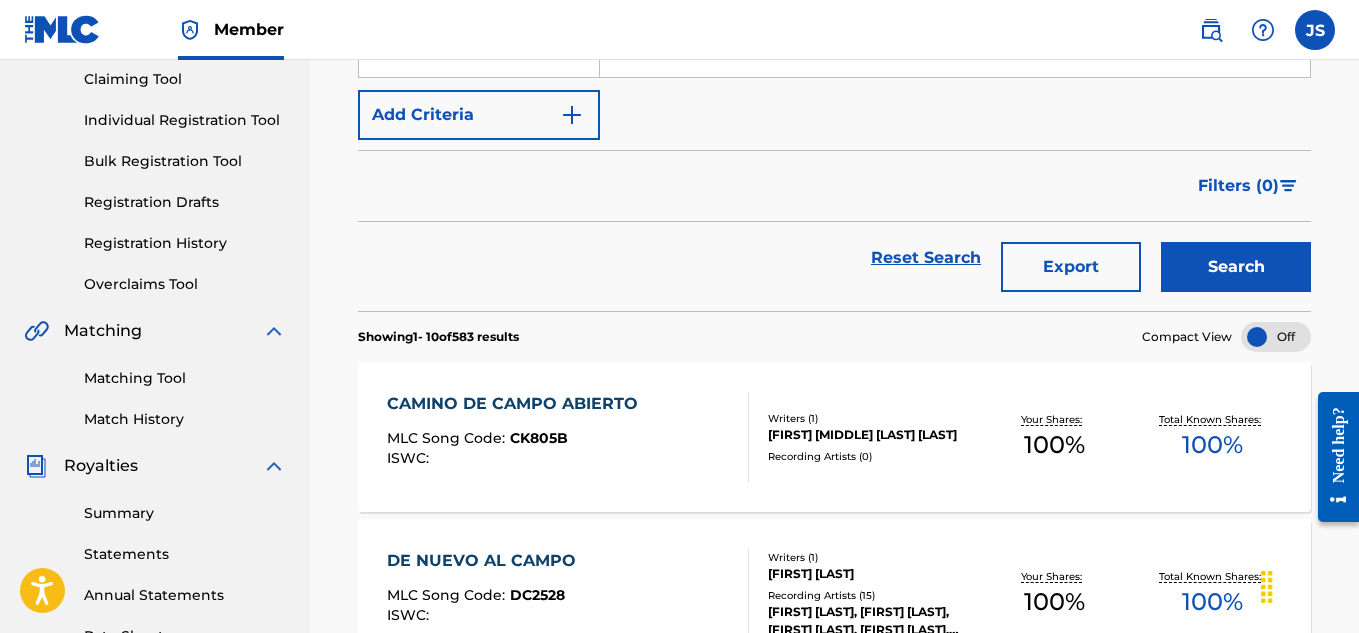 scroll, scrollTop: 216, scrollLeft: 0, axis: vertical 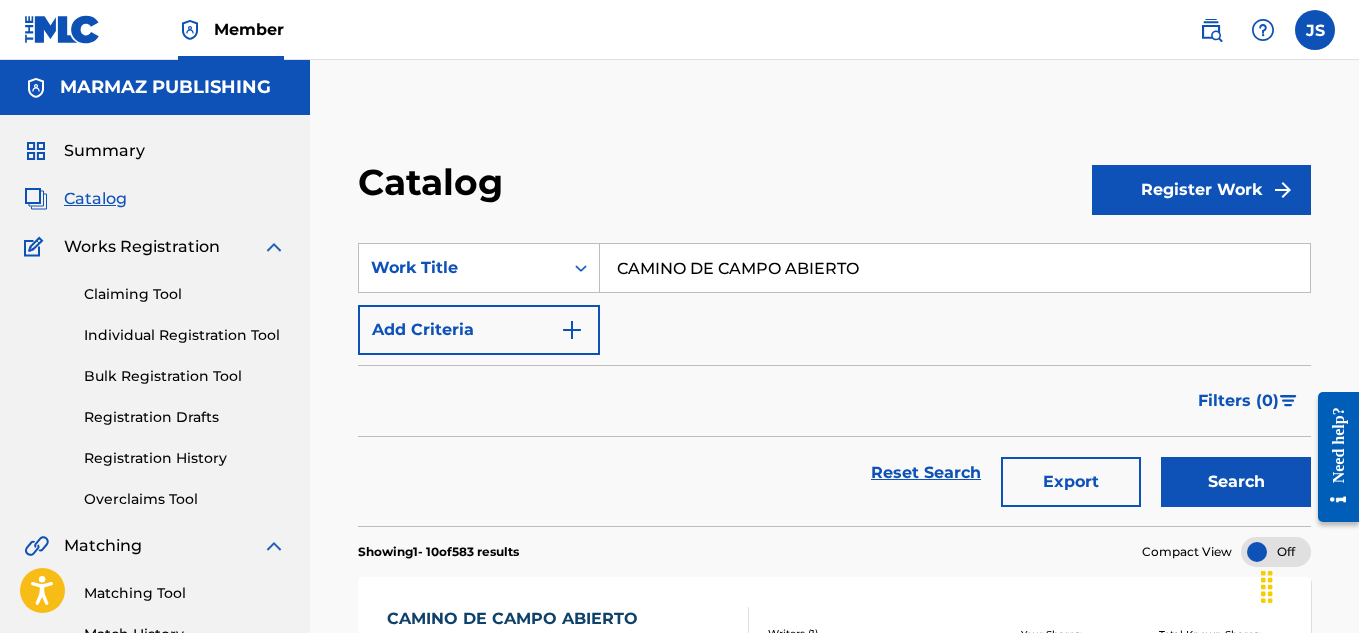 click on "CAMINO DE CAMPO ABIERTO" at bounding box center [955, 268] 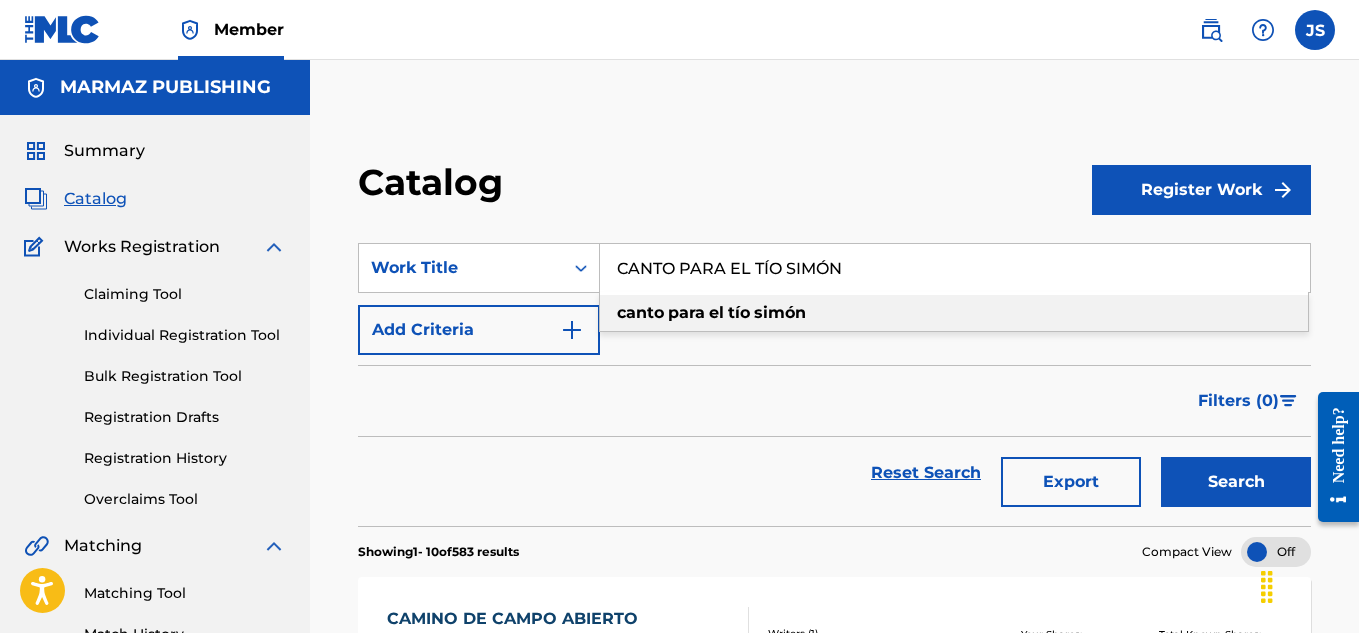 click on "Filters ( 0 )" at bounding box center [834, 401] 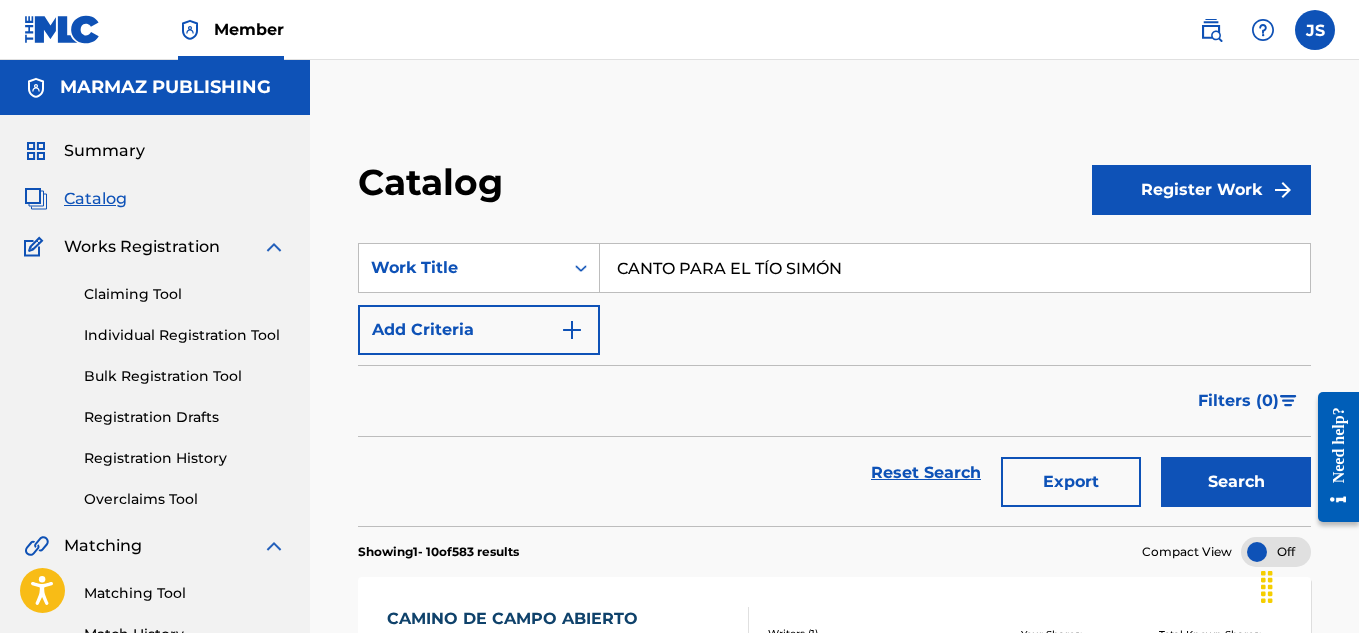 click on "Search" at bounding box center (1236, 482) 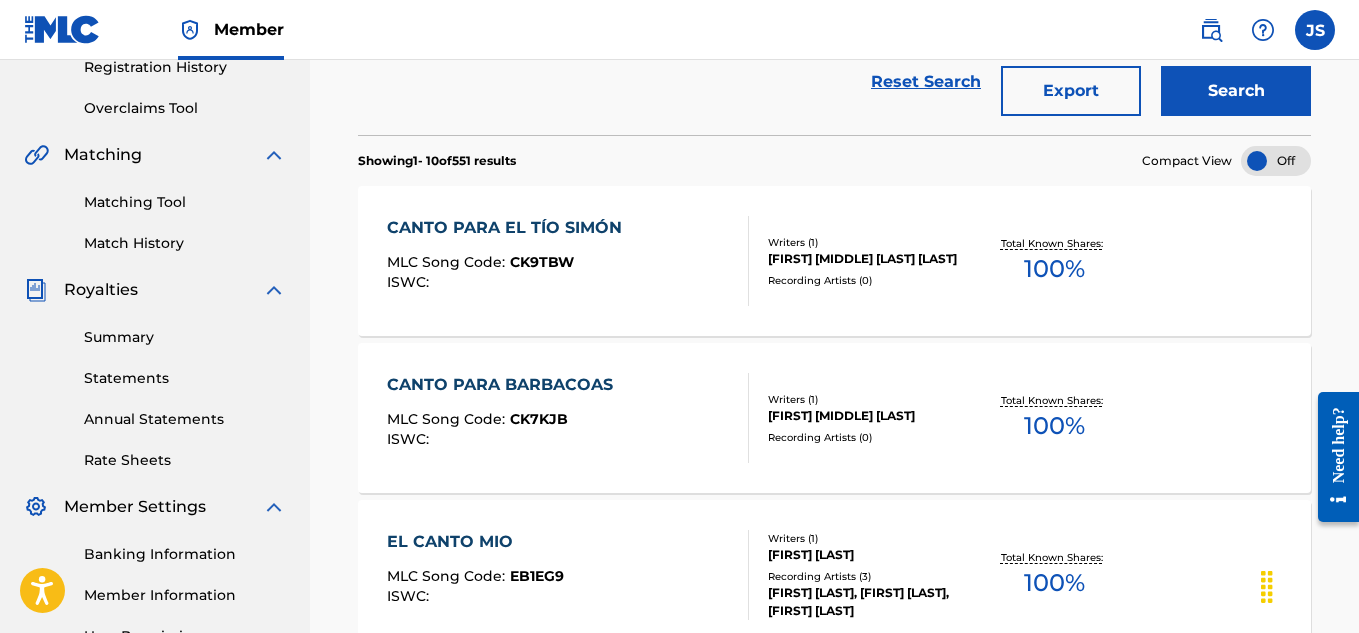 scroll, scrollTop: 396, scrollLeft: 0, axis: vertical 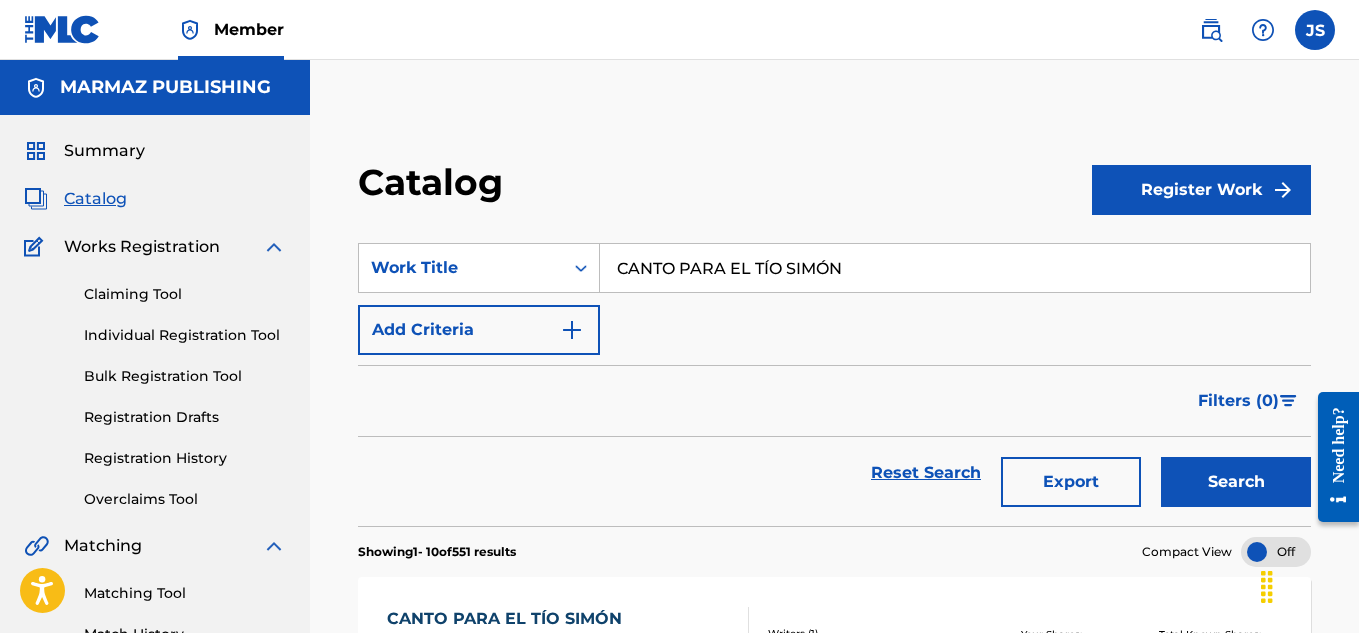 click on "CANTO PARA EL TÍO SIMÓN" at bounding box center (955, 268) 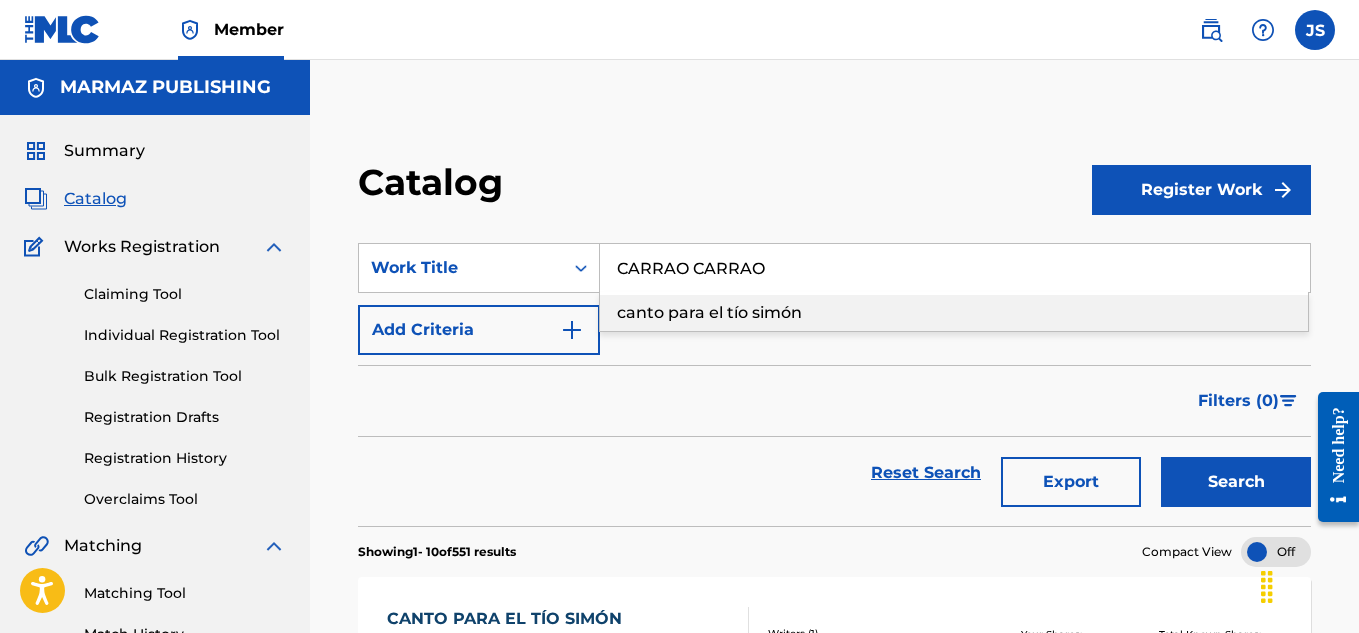 type on "CARRAO CARRAO" 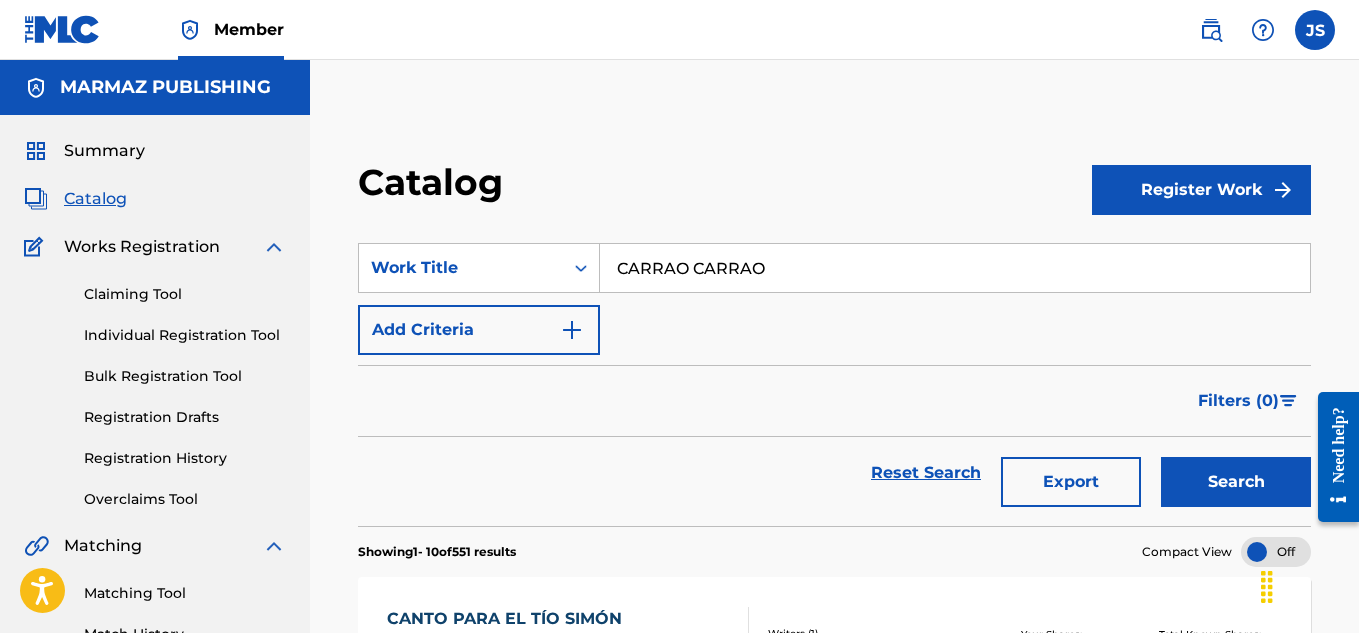 click on "Reset Search Export Search" at bounding box center (834, 473) 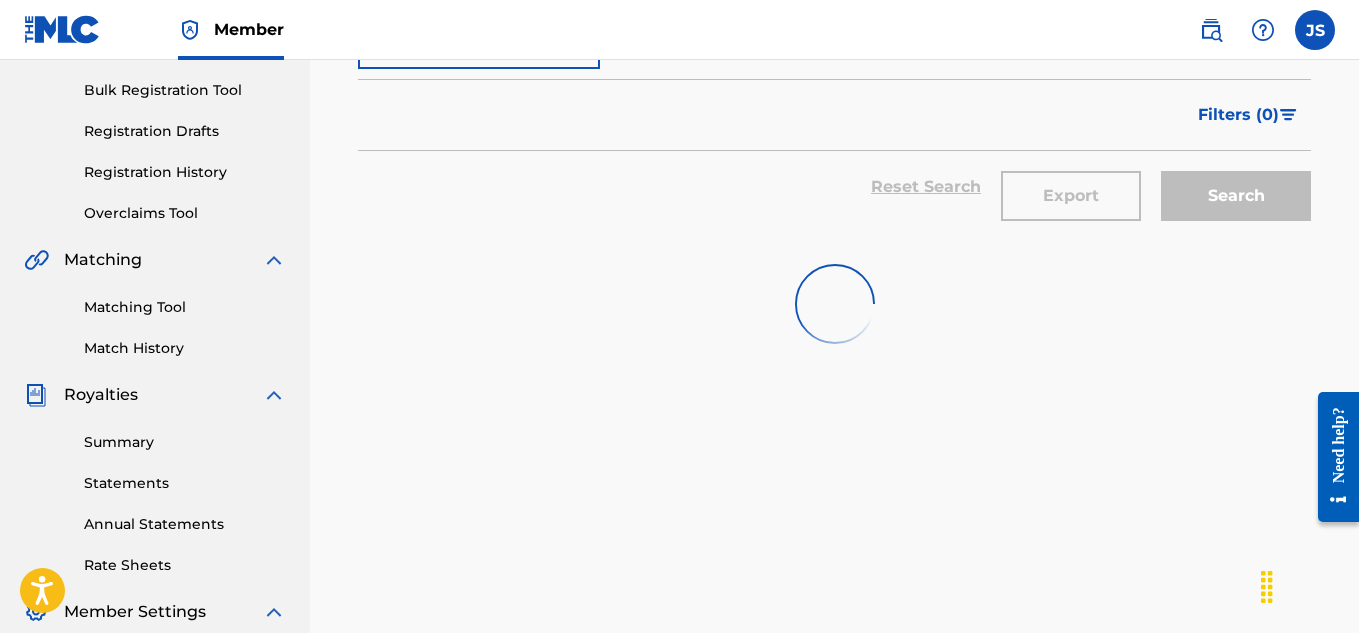 scroll, scrollTop: 289, scrollLeft: 0, axis: vertical 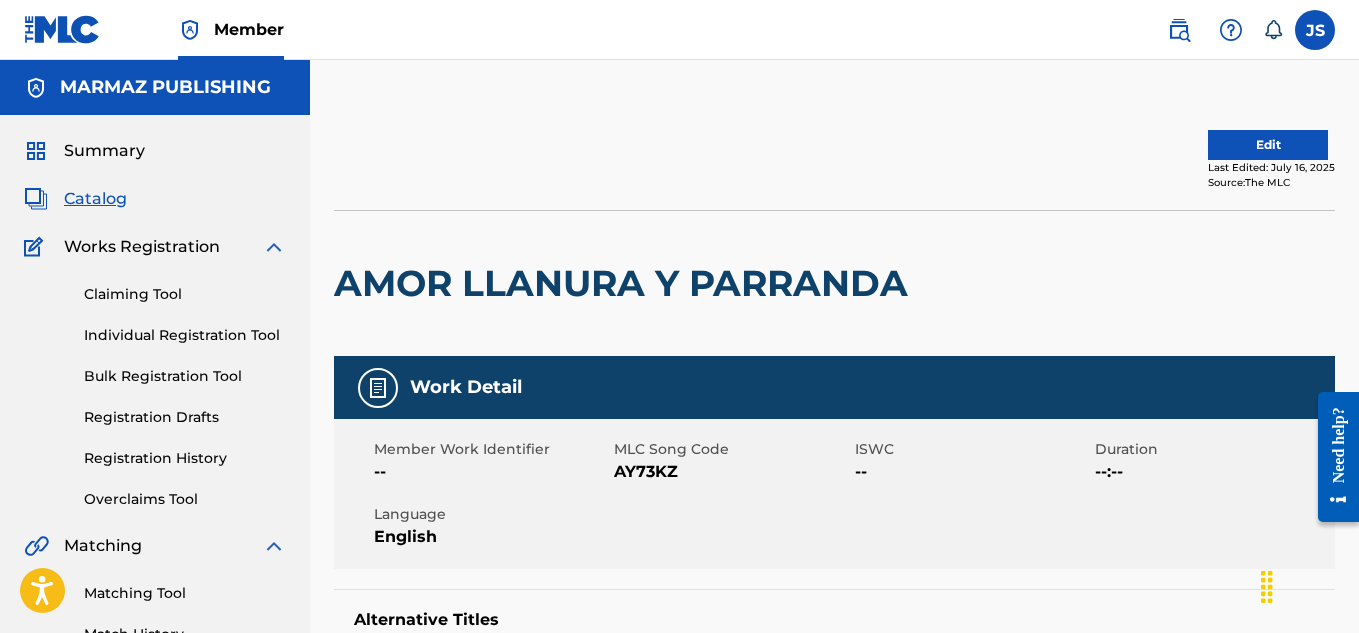 click on "Edit" at bounding box center [1268, 145] 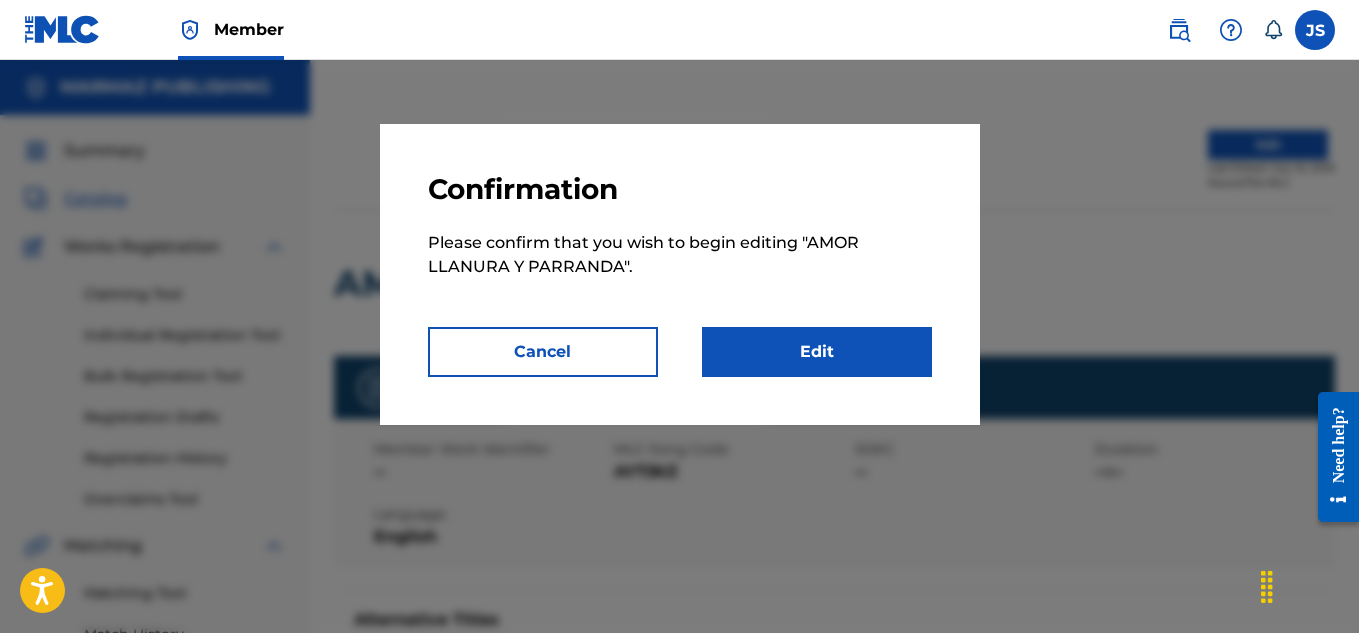 click on "Edit" at bounding box center (817, 352) 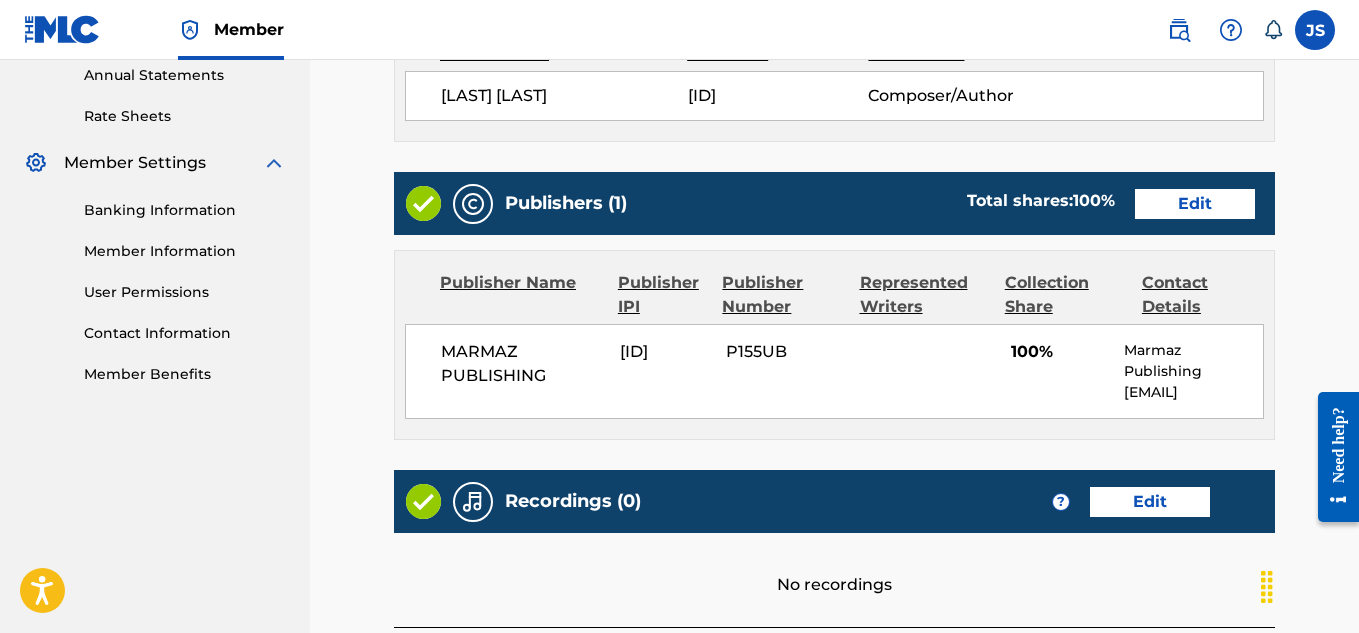 scroll, scrollTop: 760, scrollLeft: 0, axis: vertical 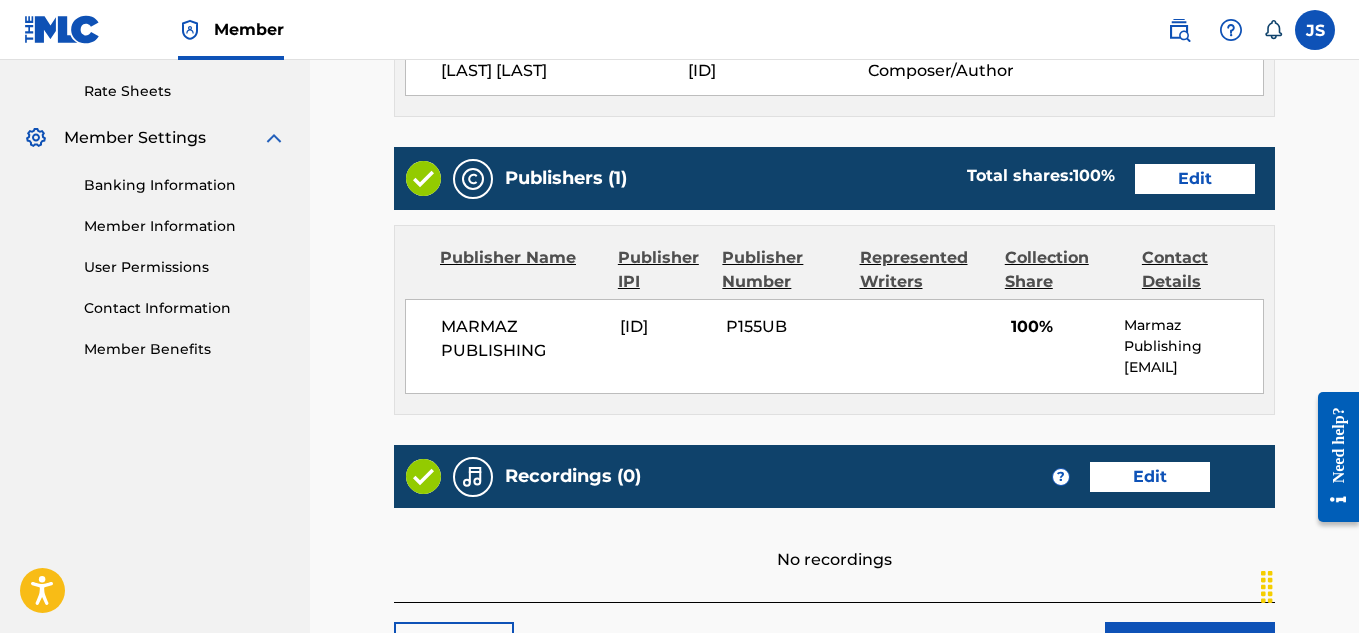 click on "Edit" at bounding box center [1195, 179] 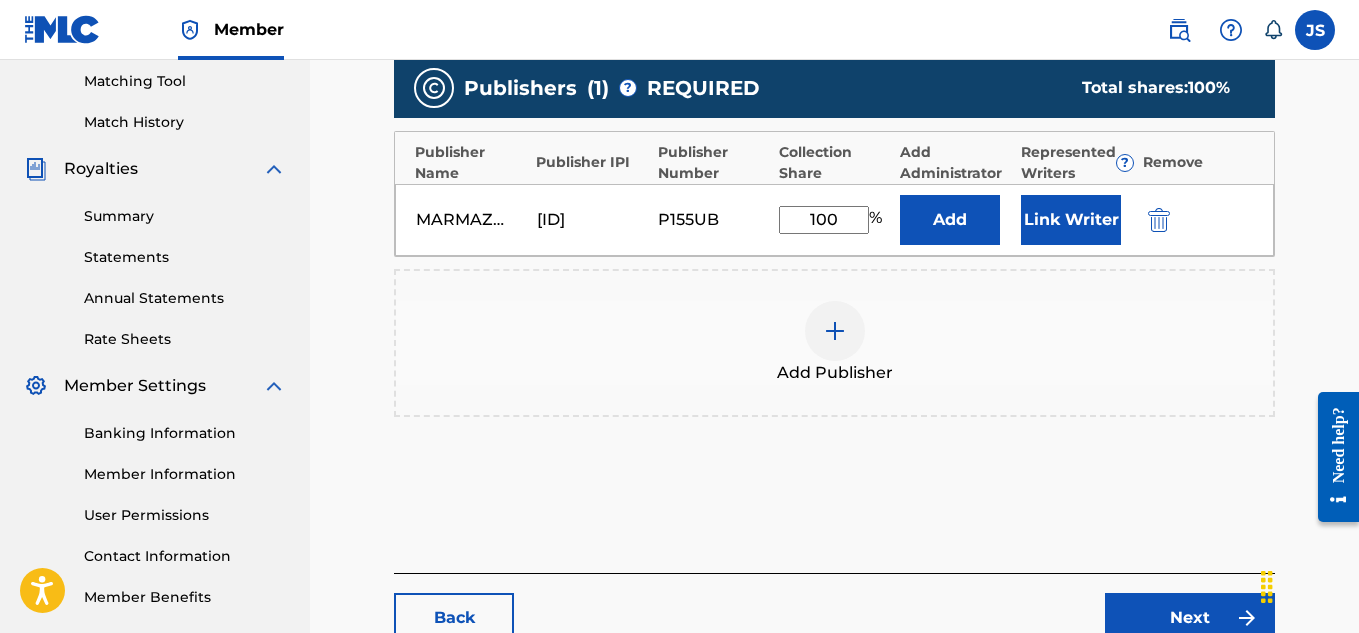scroll, scrollTop: 516, scrollLeft: 0, axis: vertical 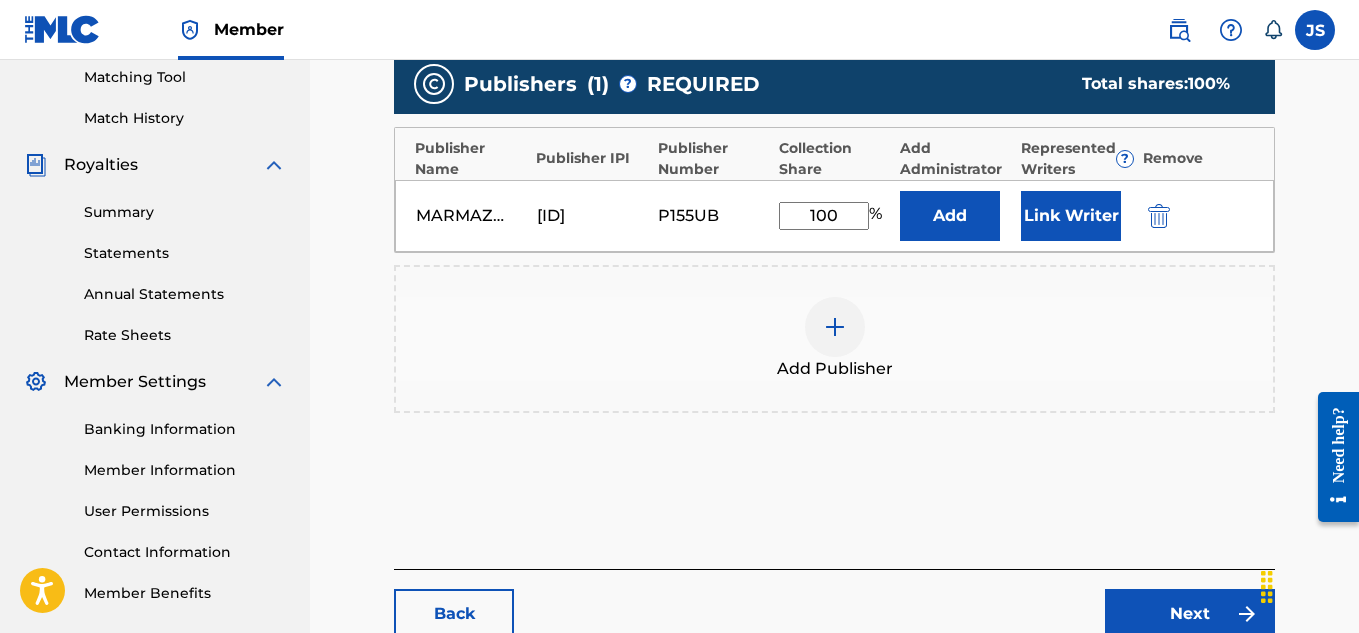click on "Link Writer" at bounding box center [1071, 216] 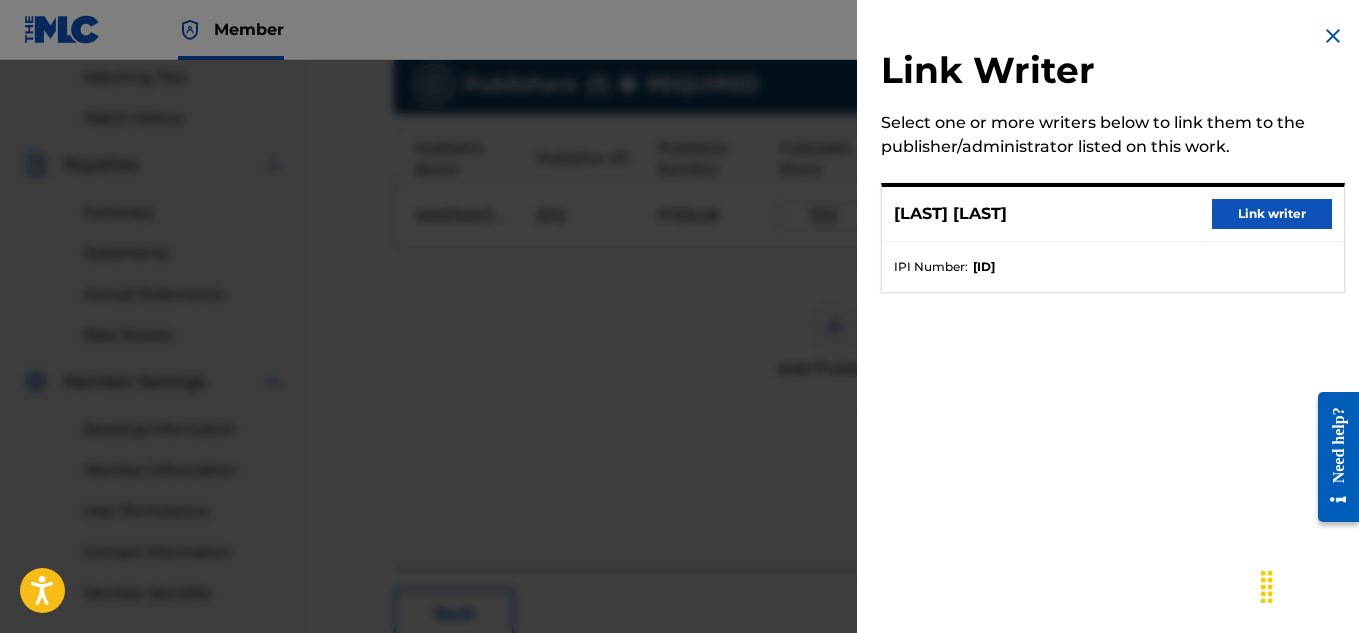 click on "WILSON ORLANDO VALDERRAMA AGUILAR Link writer" at bounding box center [1113, 214] 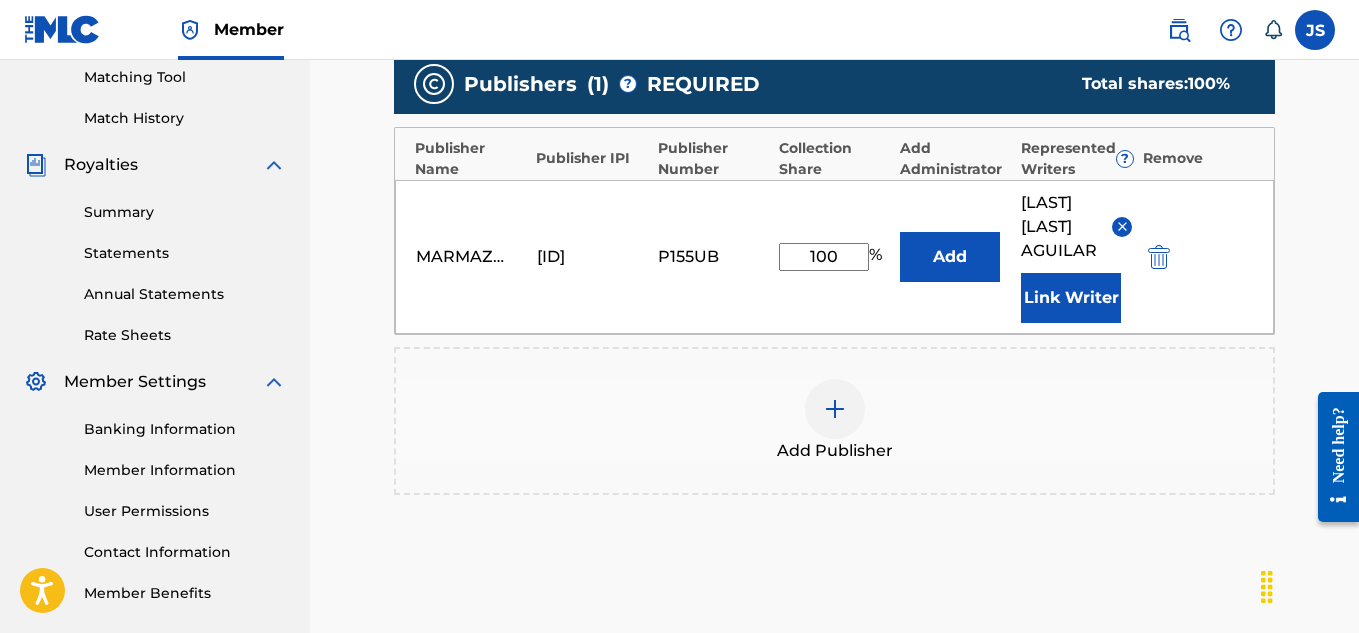 scroll, scrollTop: 802, scrollLeft: 0, axis: vertical 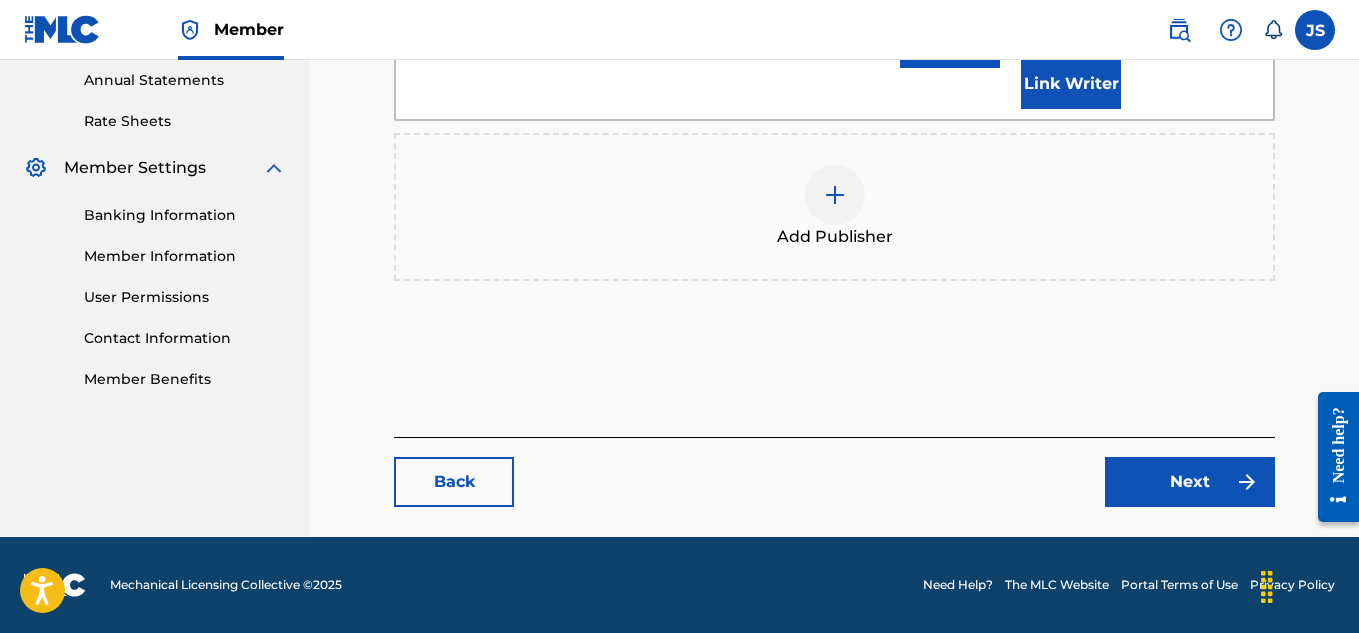 click on "Next" at bounding box center (1190, 482) 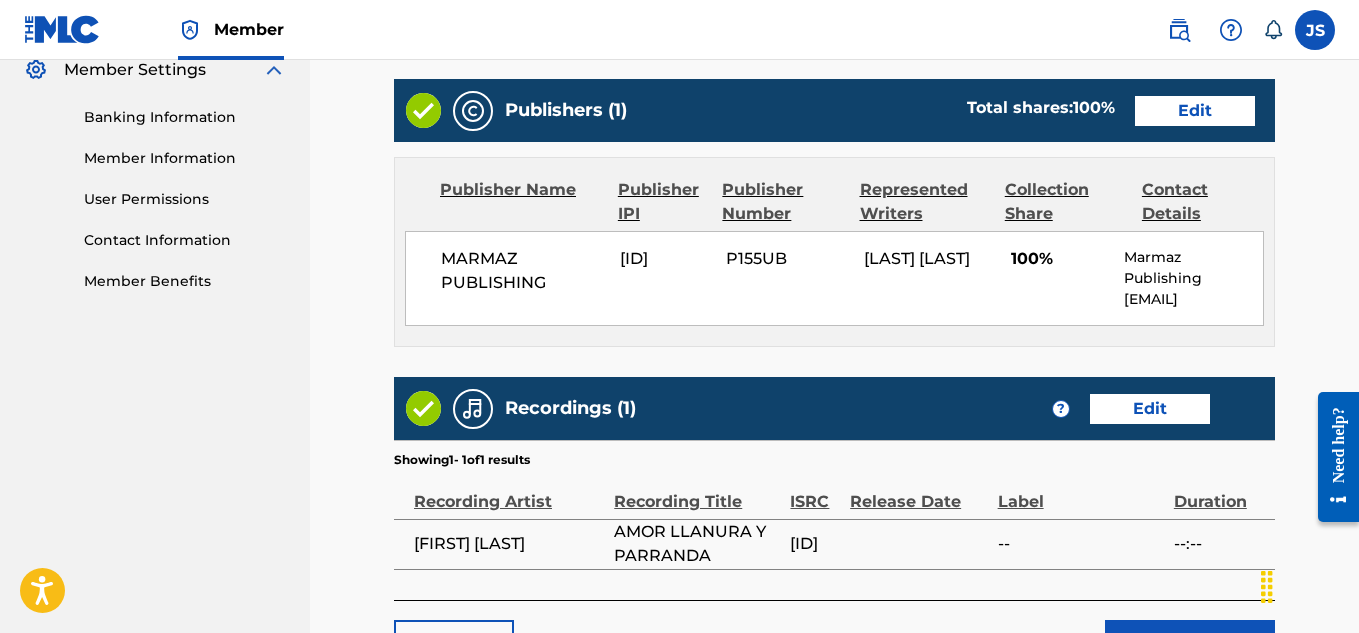 scroll, scrollTop: 1034, scrollLeft: 0, axis: vertical 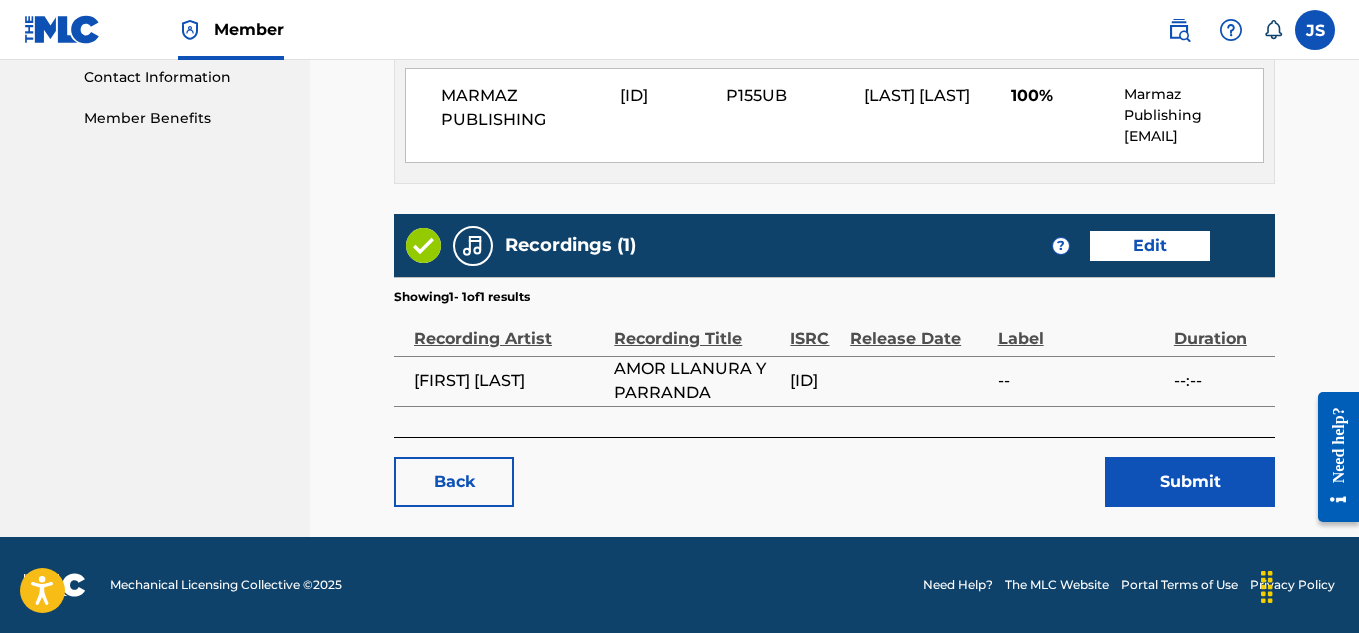 click on "Submit" at bounding box center [1190, 482] 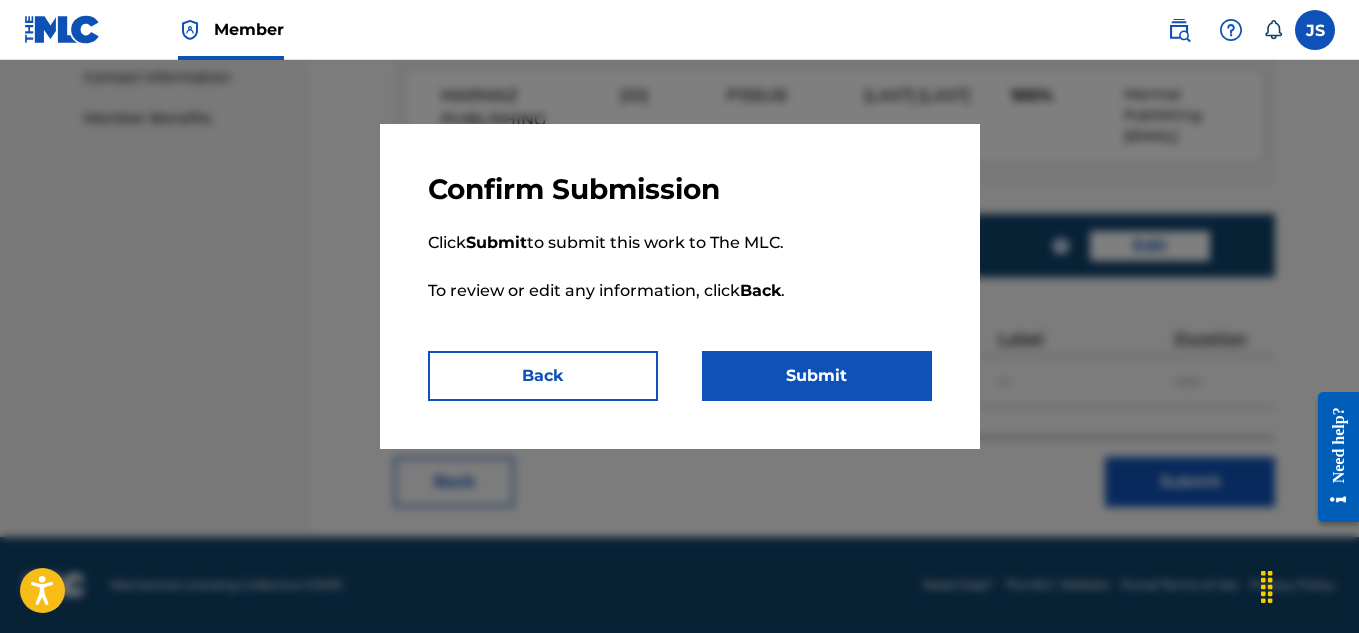 click on "Submit" at bounding box center (817, 376) 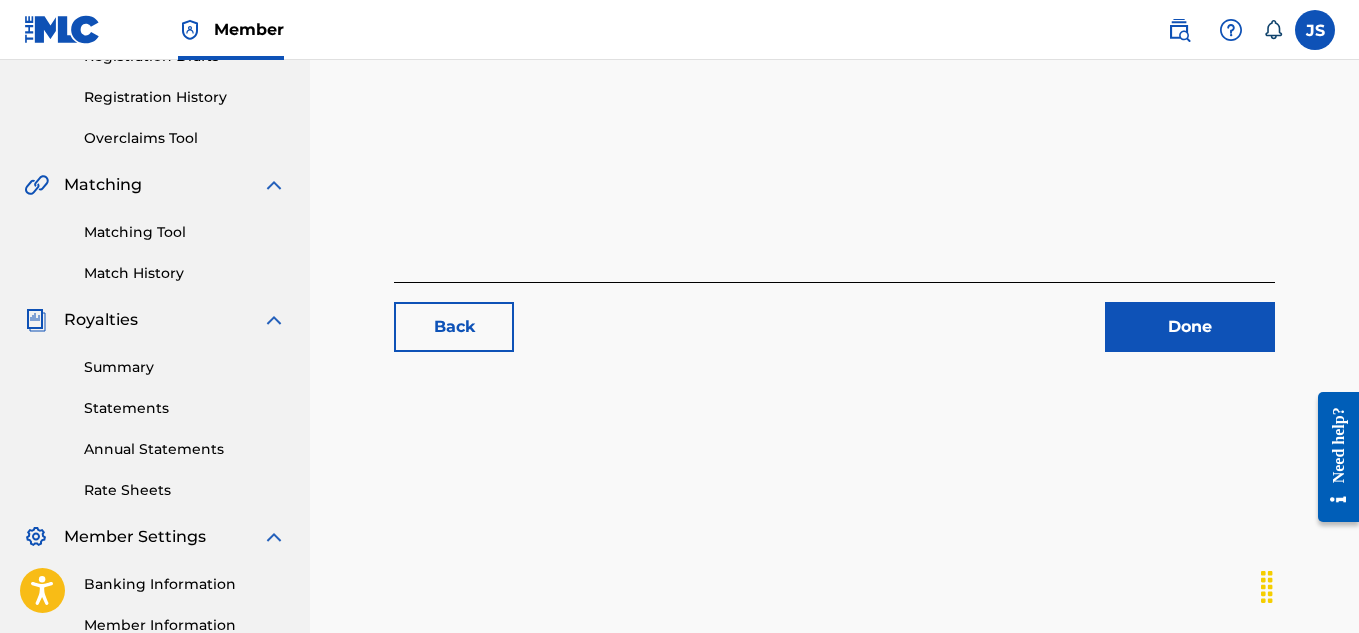 scroll, scrollTop: 391, scrollLeft: 0, axis: vertical 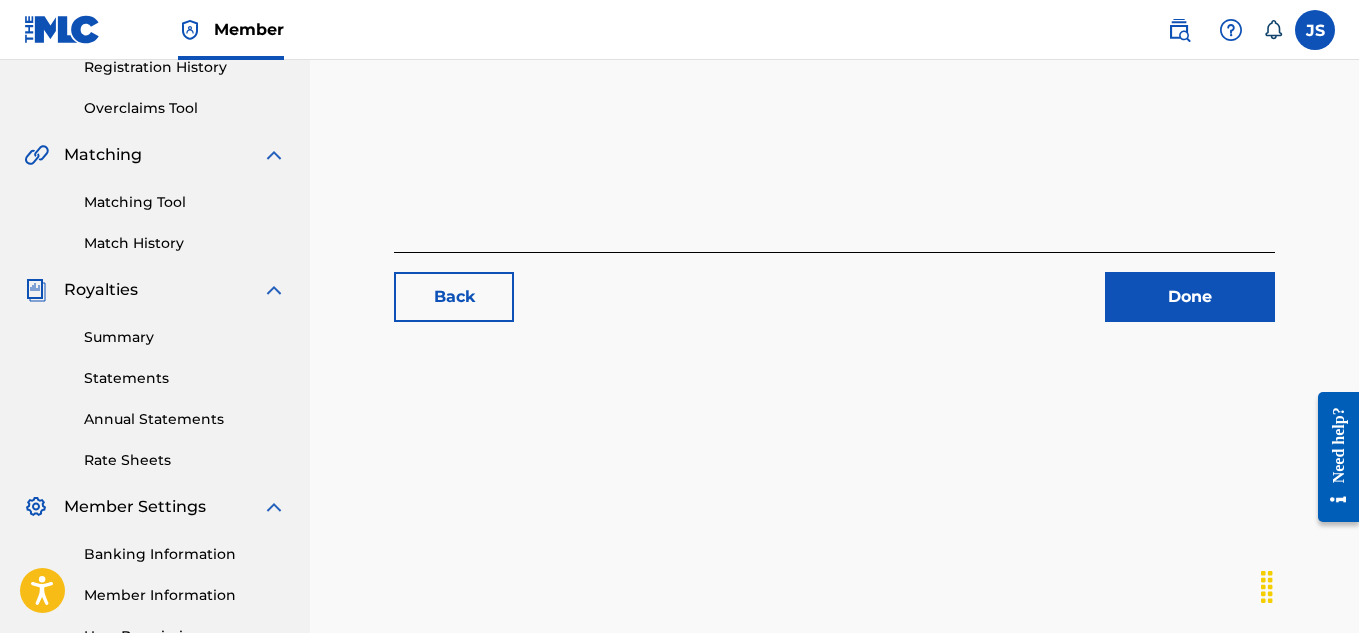 click on "Done" at bounding box center (1190, 297) 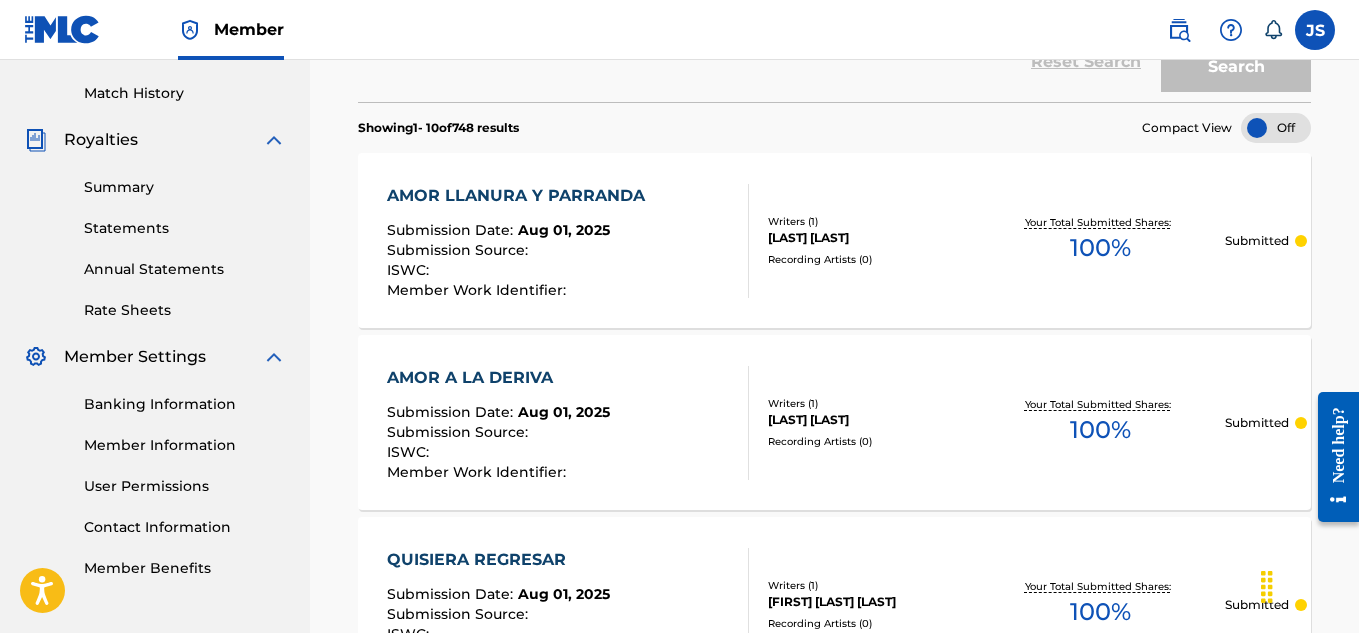 scroll, scrollTop: 542, scrollLeft: 0, axis: vertical 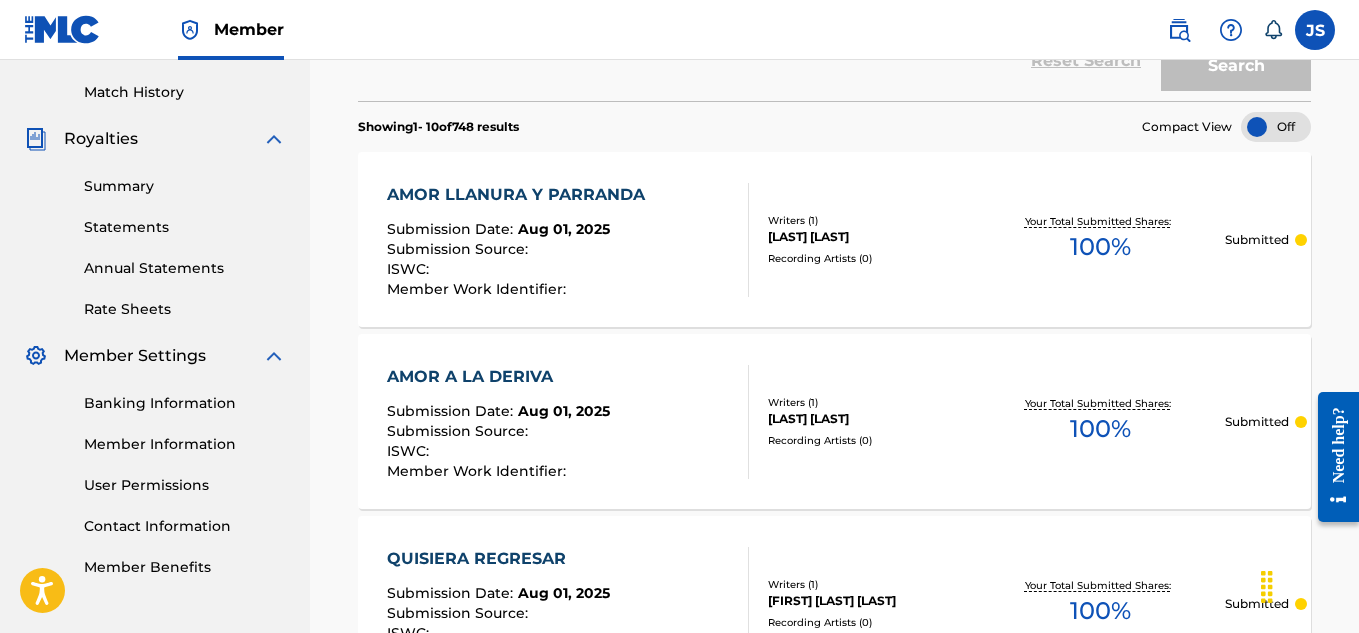 click on "AMOR LLANURA Y PARRANDA" at bounding box center [521, 195] 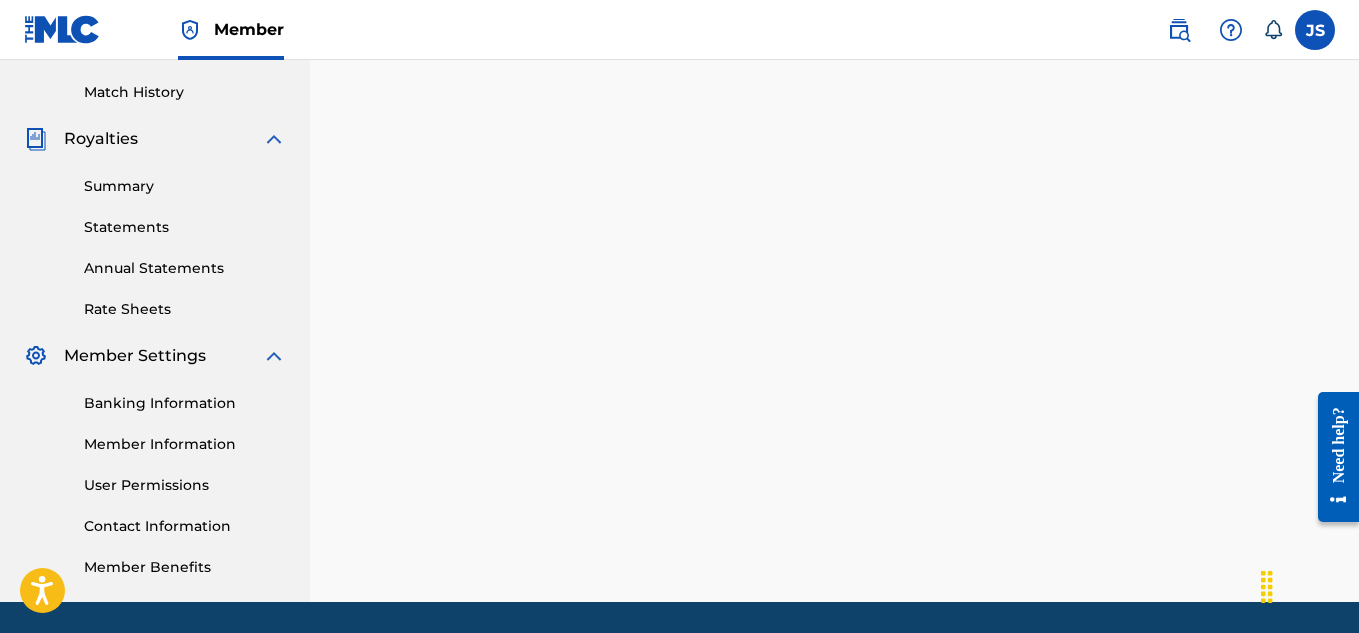scroll, scrollTop: 0, scrollLeft: 0, axis: both 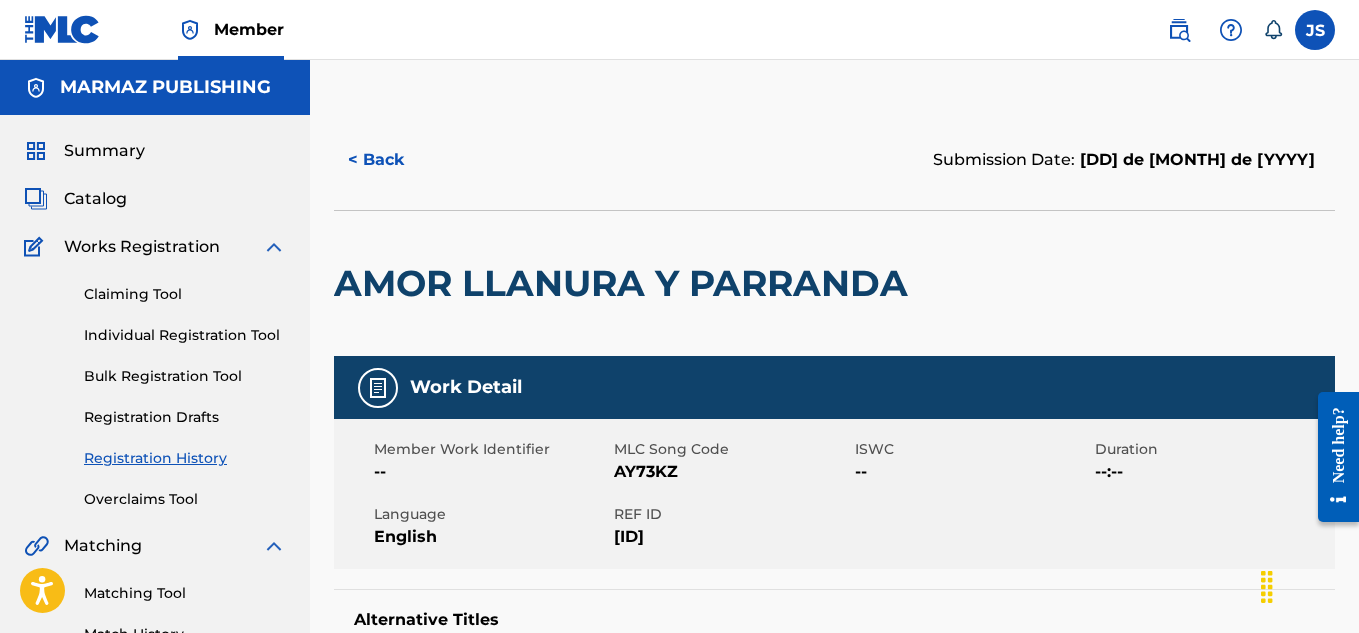 click on "AY73KZ" at bounding box center [731, 472] 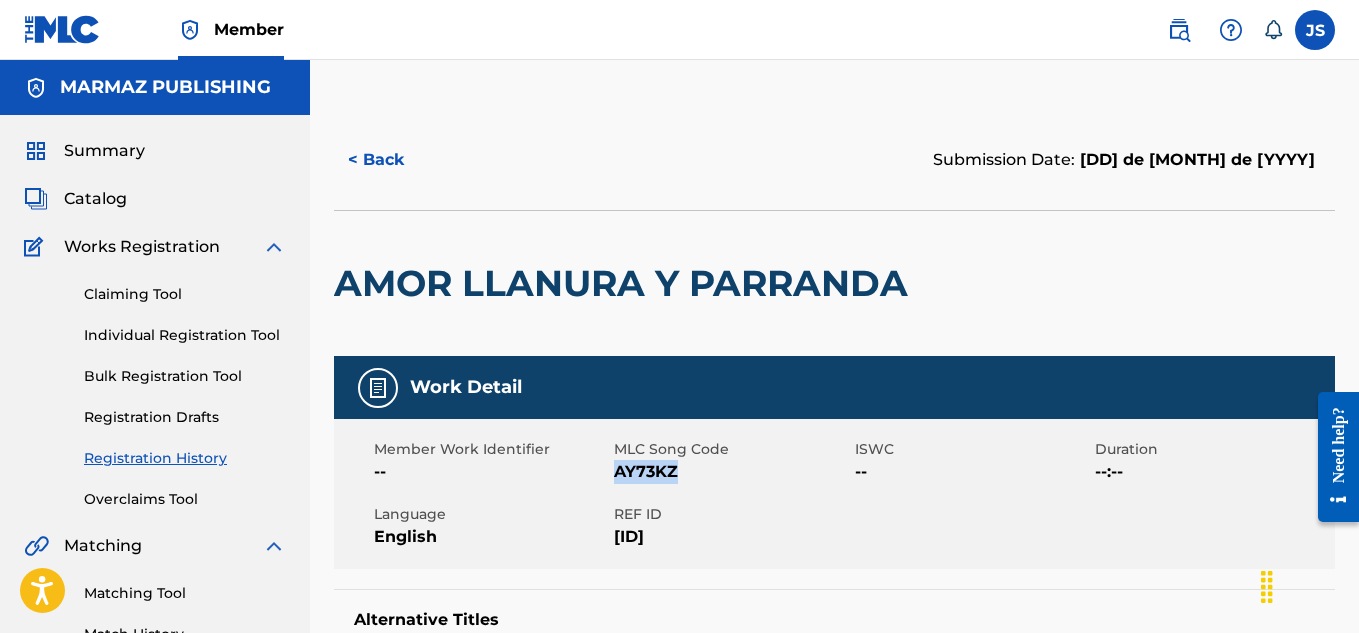 click on "AY73KZ" at bounding box center (731, 472) 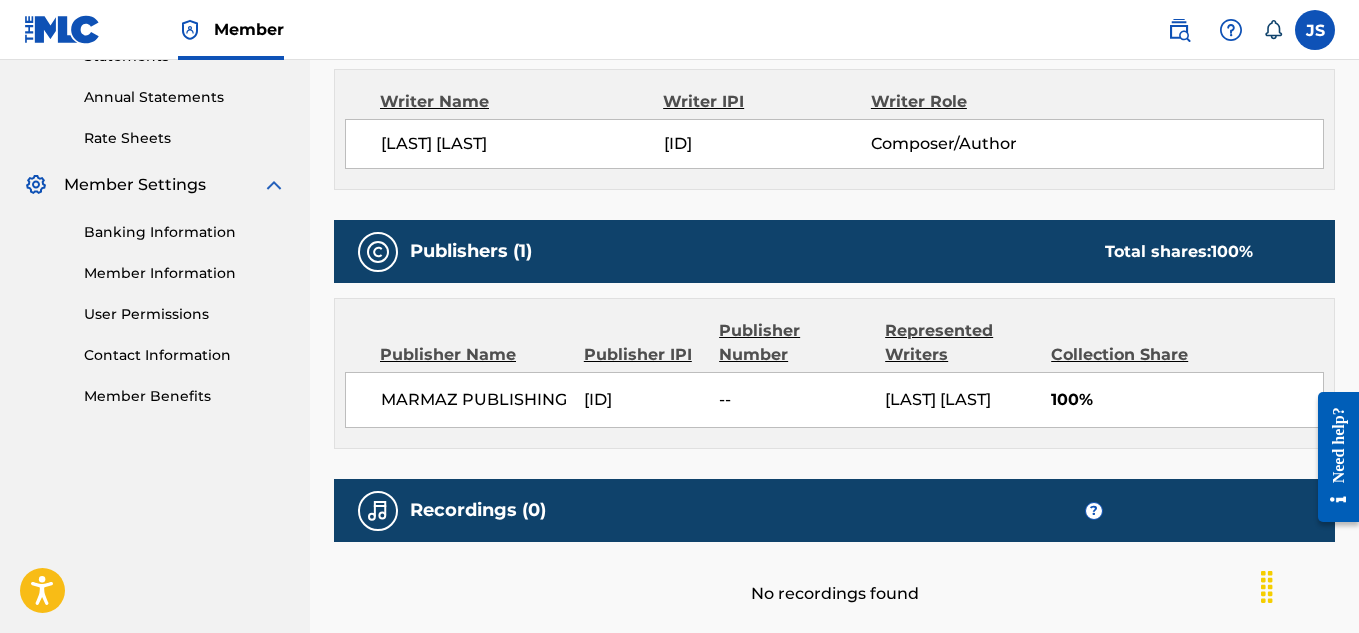 scroll, scrollTop: 944, scrollLeft: 0, axis: vertical 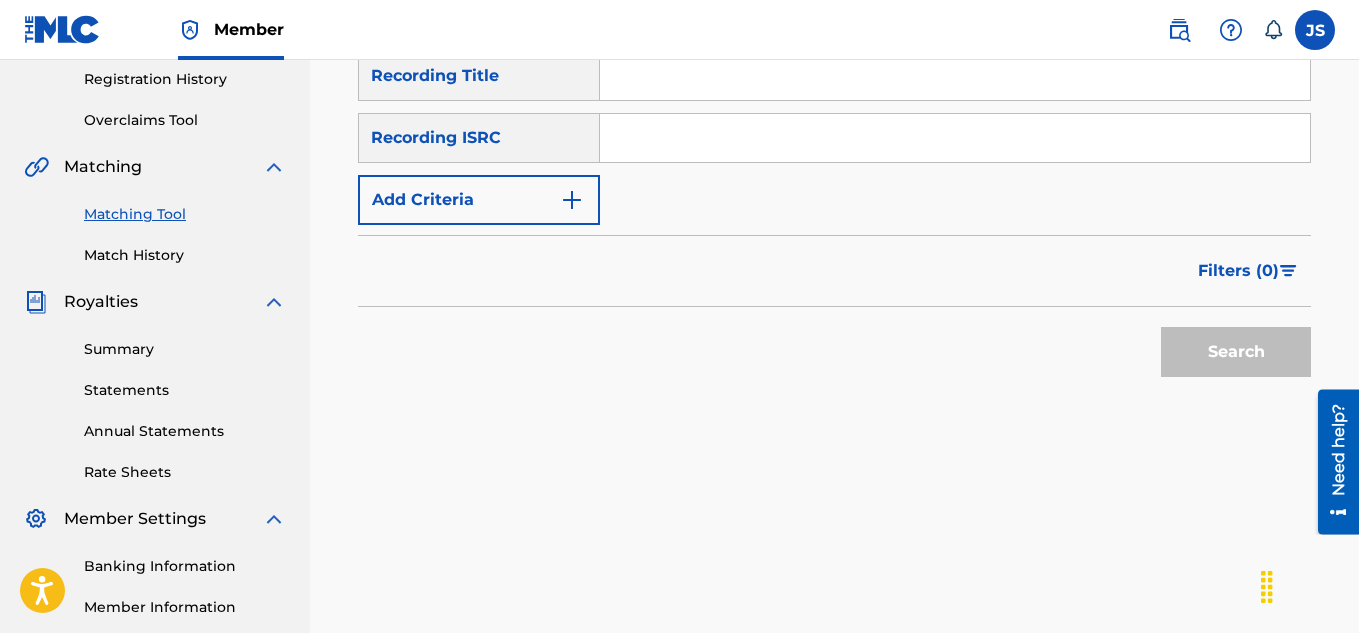 click at bounding box center [955, 76] 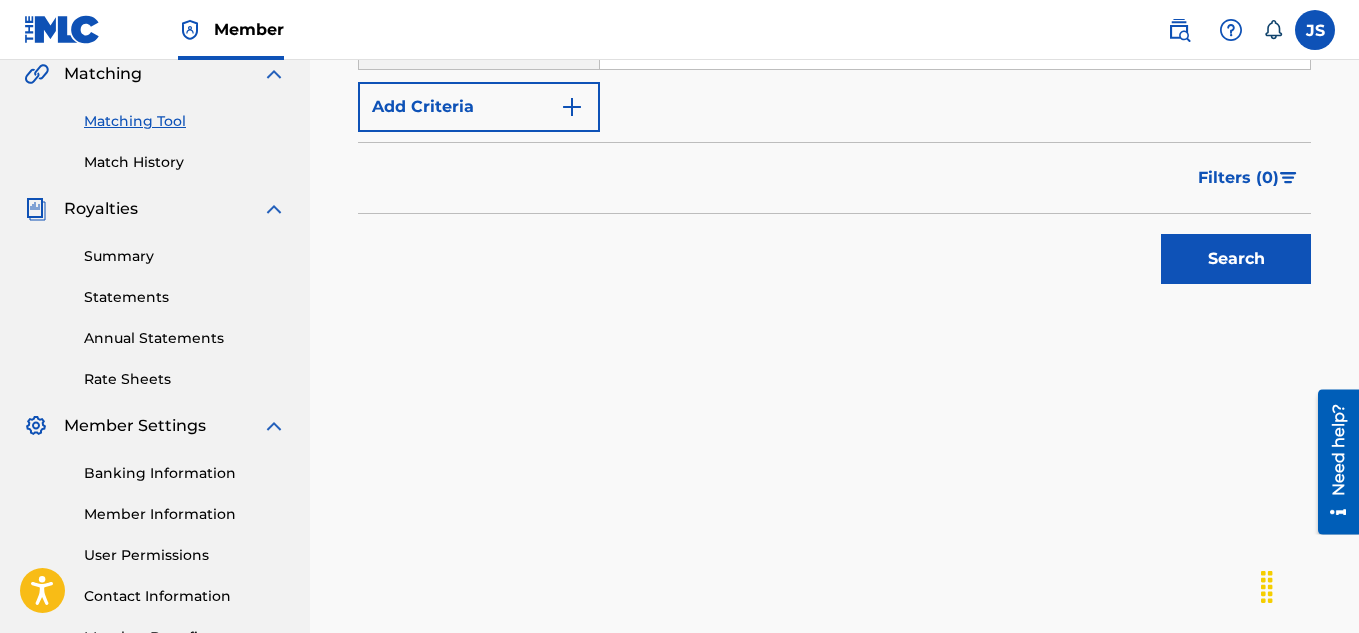scroll, scrollTop: 470, scrollLeft: 0, axis: vertical 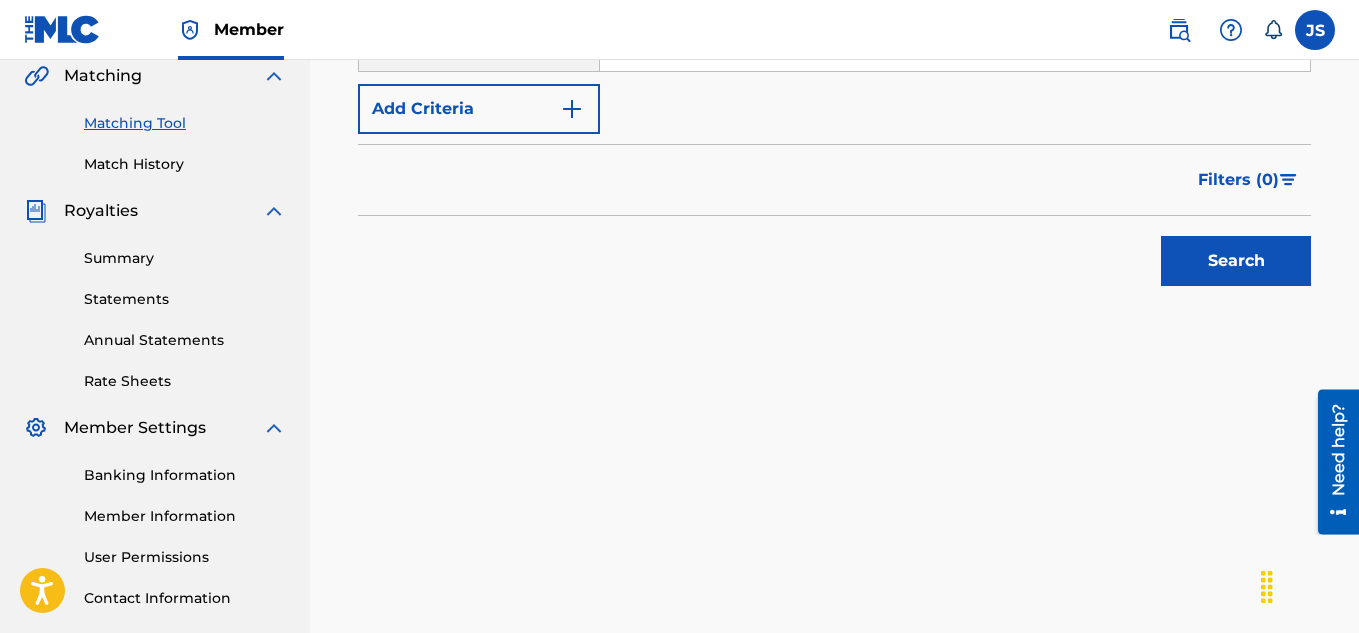 type on "AMOR LLANURA Y PARRANDA" 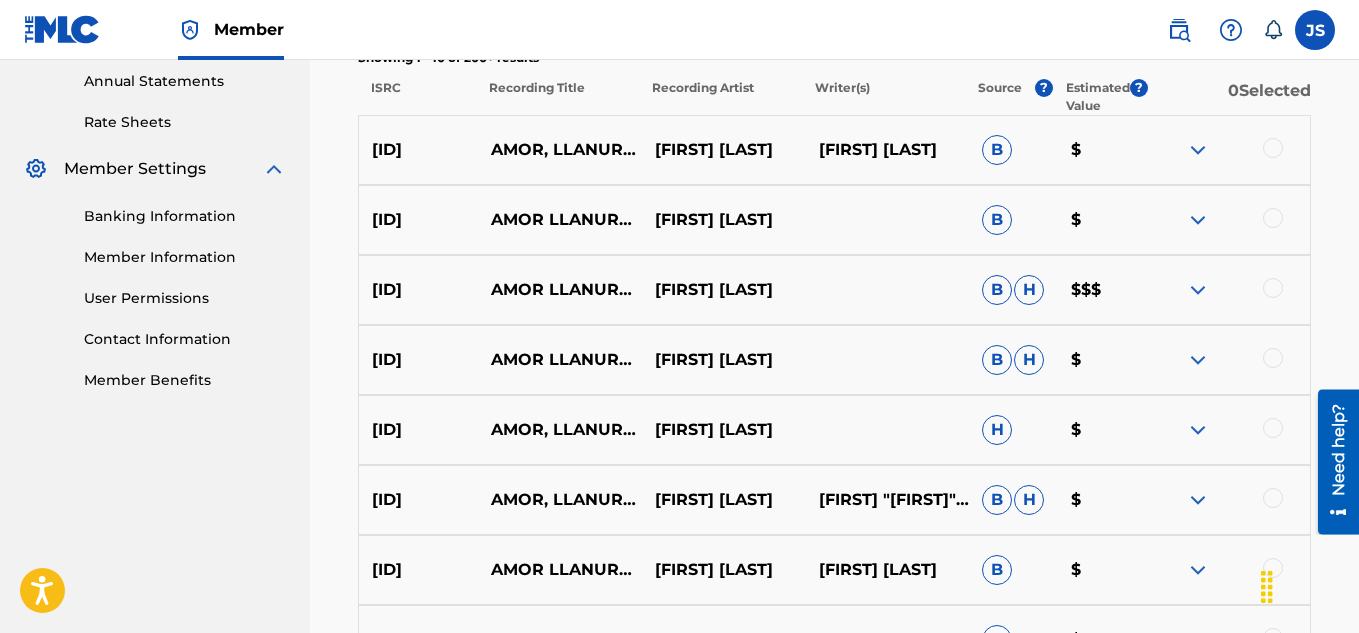 scroll, scrollTop: 752, scrollLeft: 0, axis: vertical 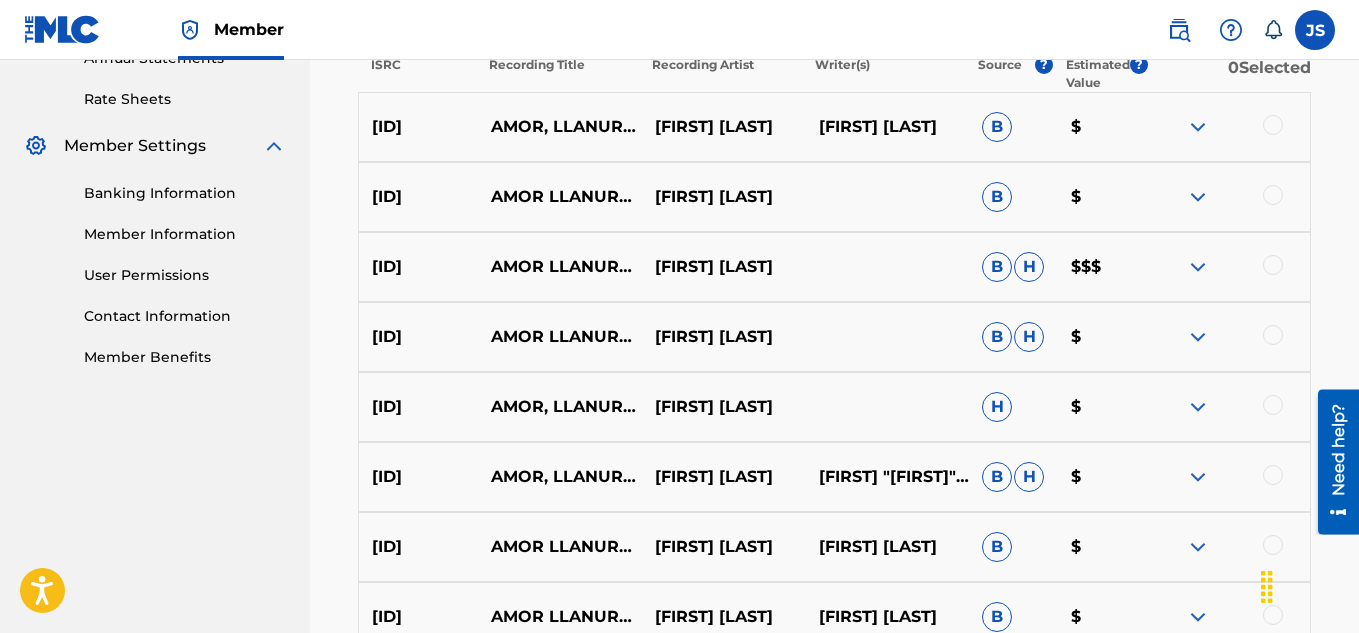 click at bounding box center [1273, 125] 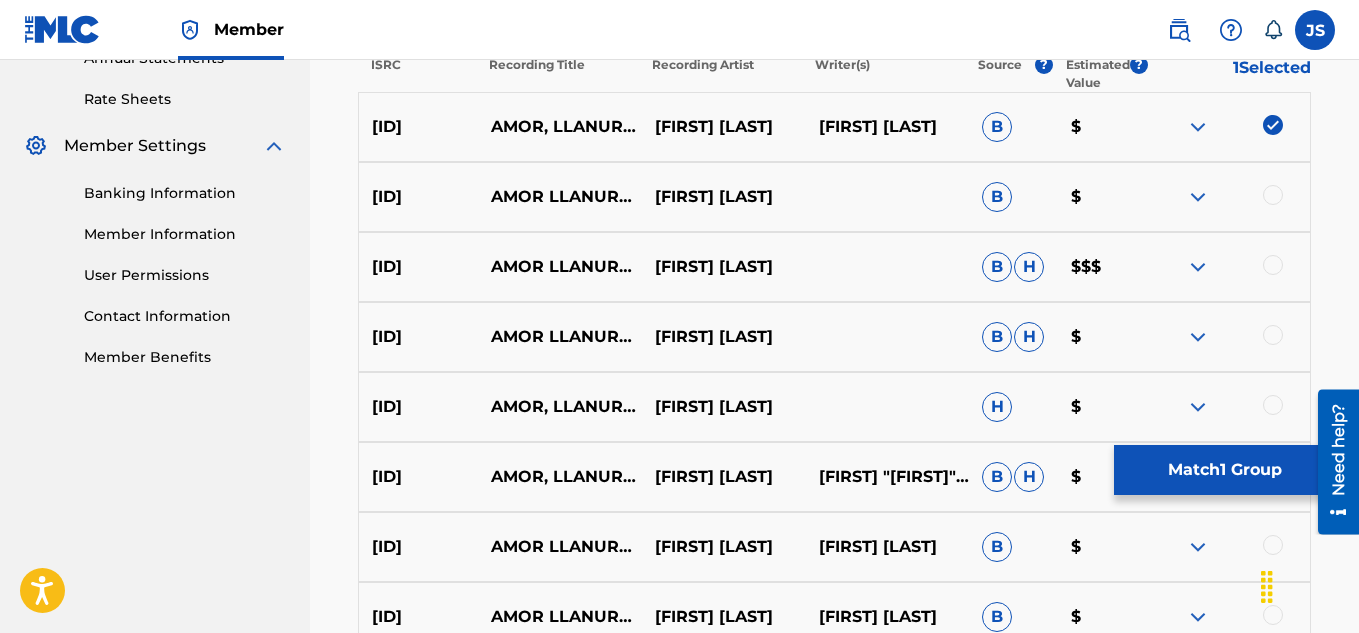 click at bounding box center (1273, 195) 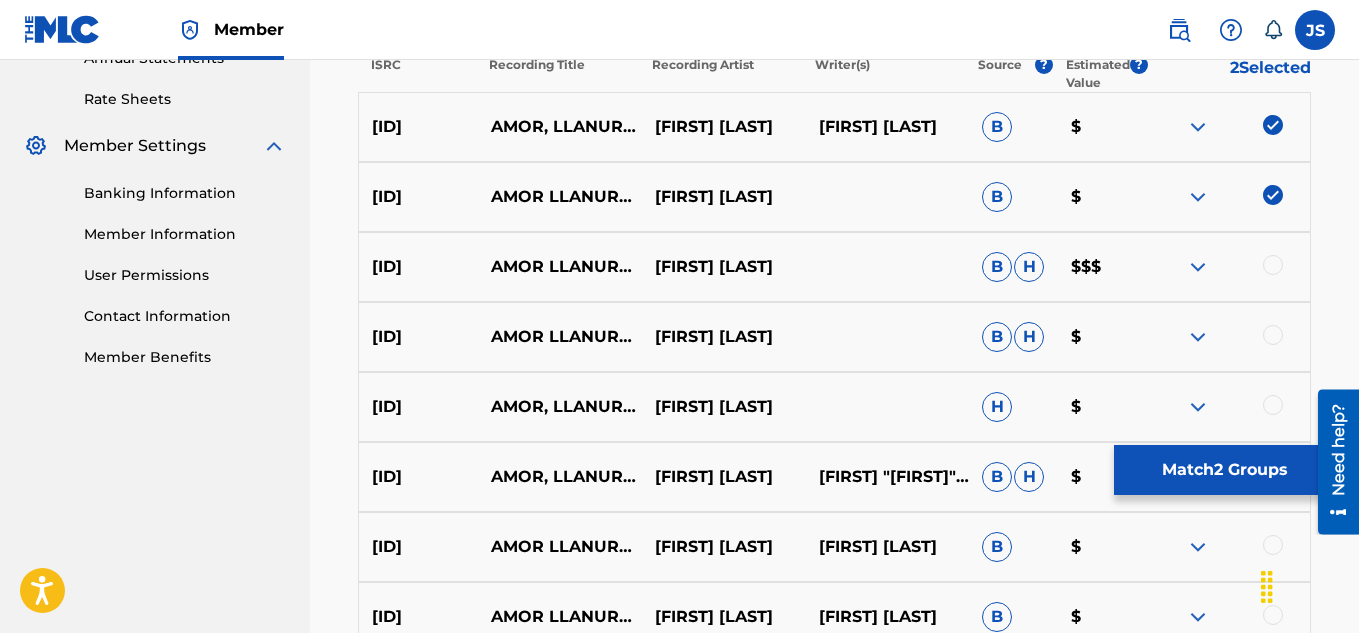 click at bounding box center (1273, 265) 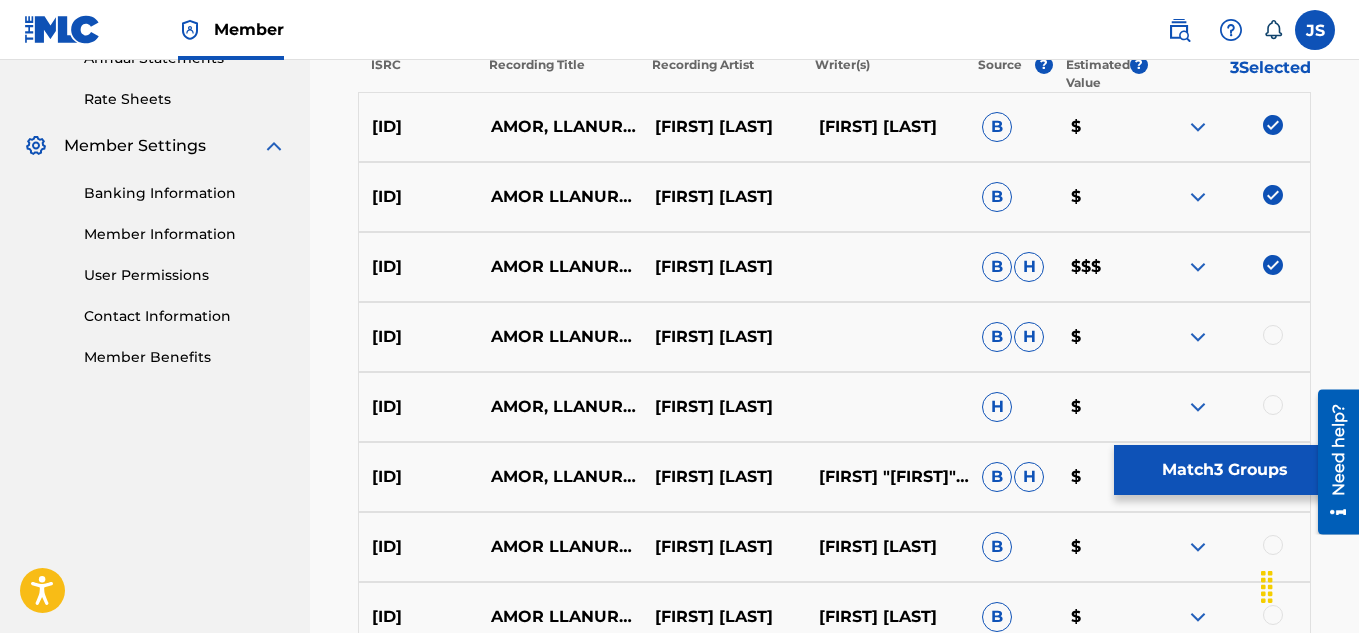 click at bounding box center [1273, 335] 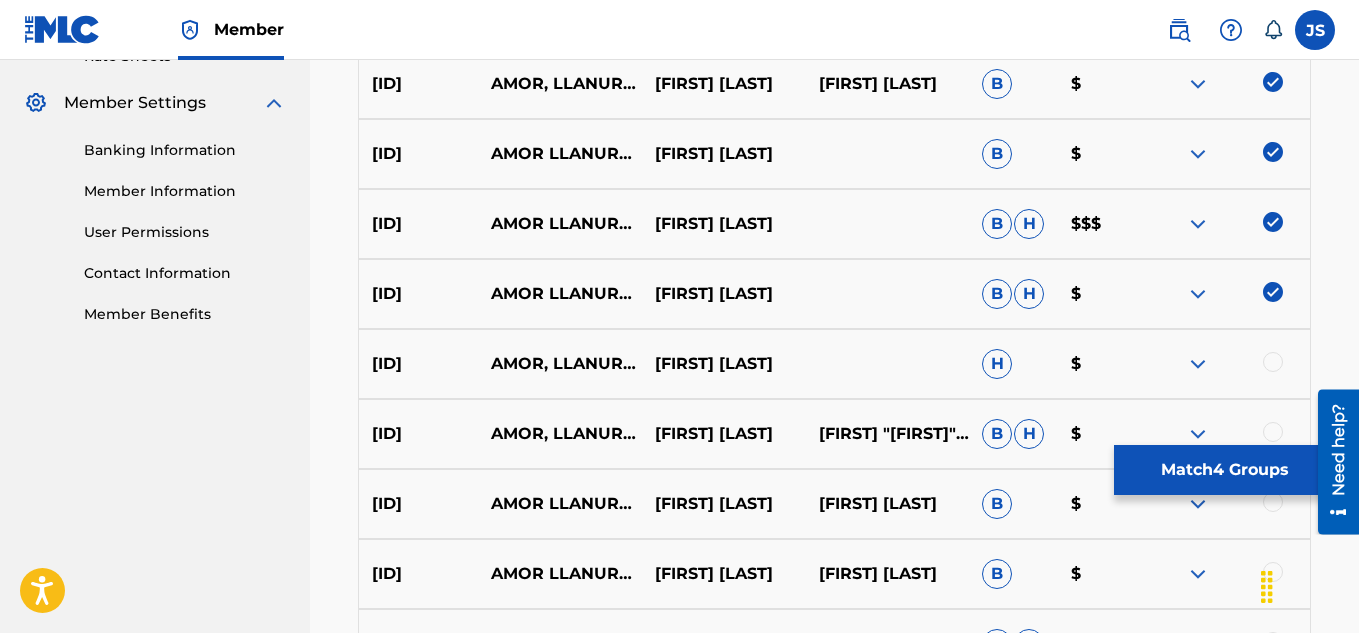 scroll, scrollTop: 796, scrollLeft: 0, axis: vertical 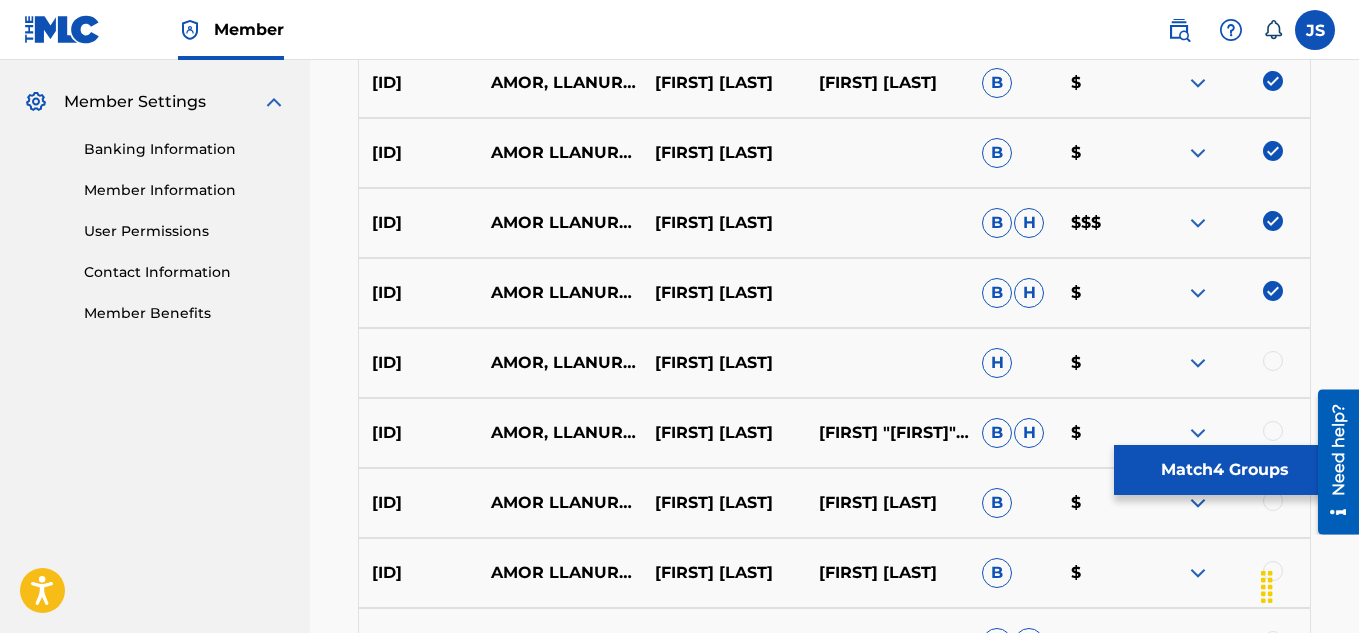 click at bounding box center [1273, 361] 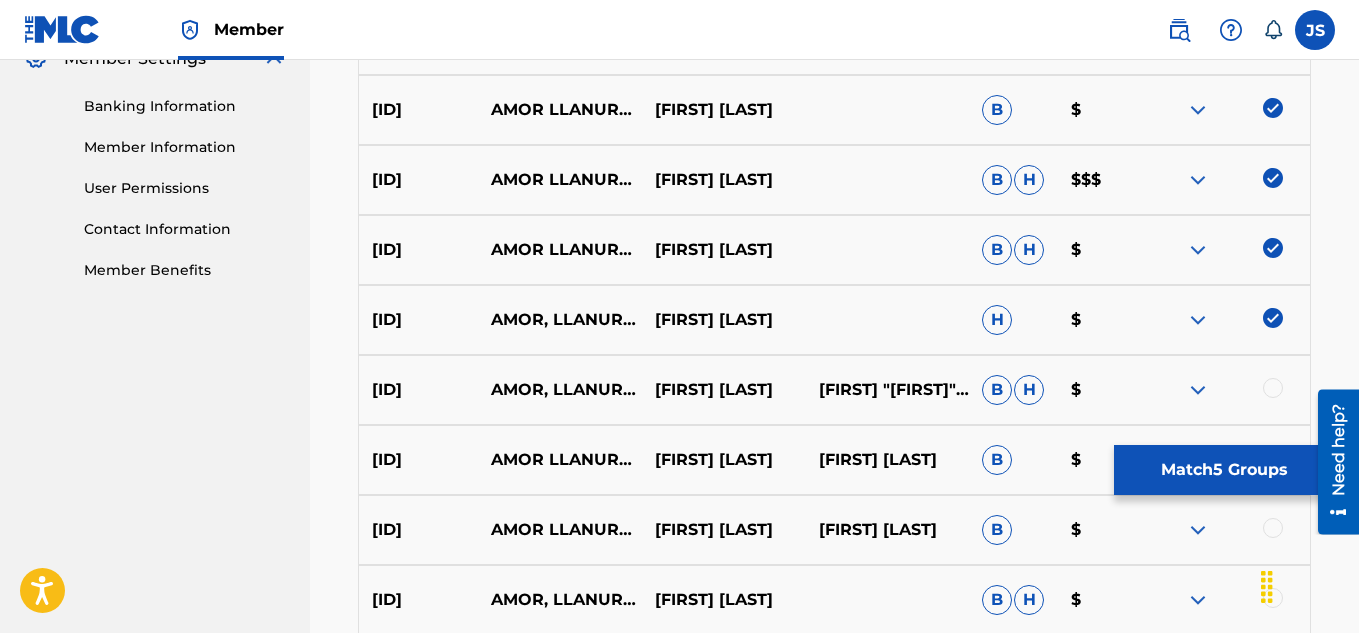 scroll, scrollTop: 892, scrollLeft: 0, axis: vertical 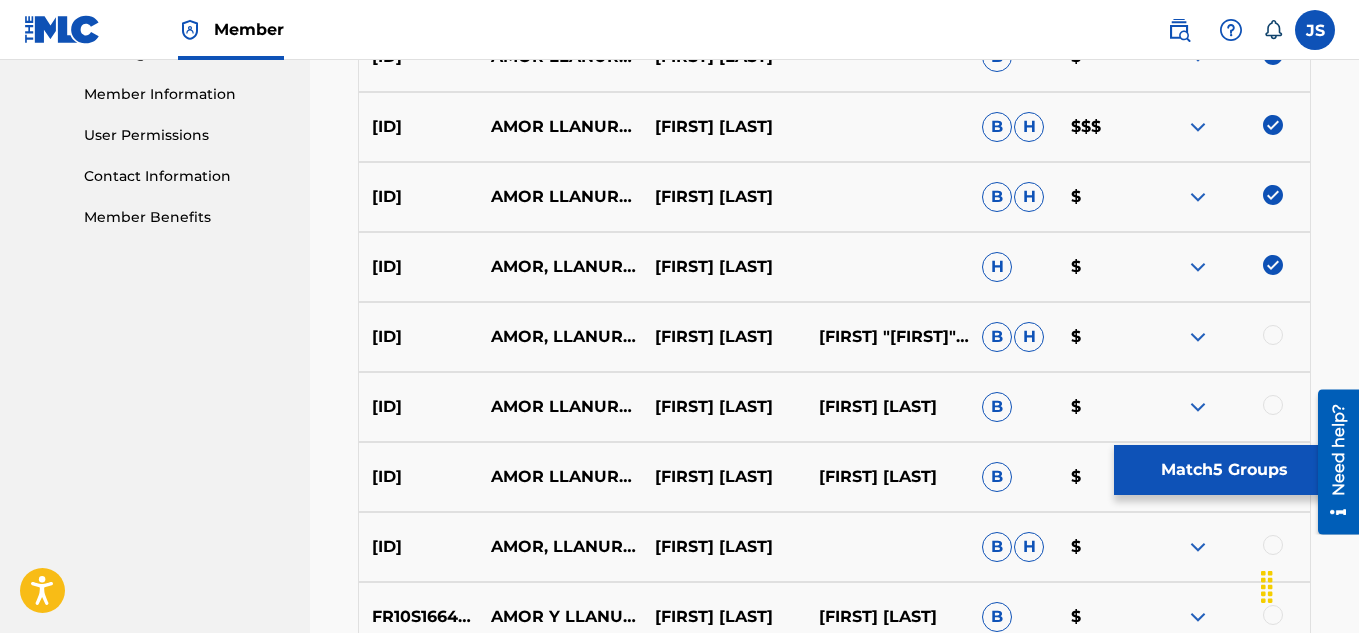 click at bounding box center [1273, 335] 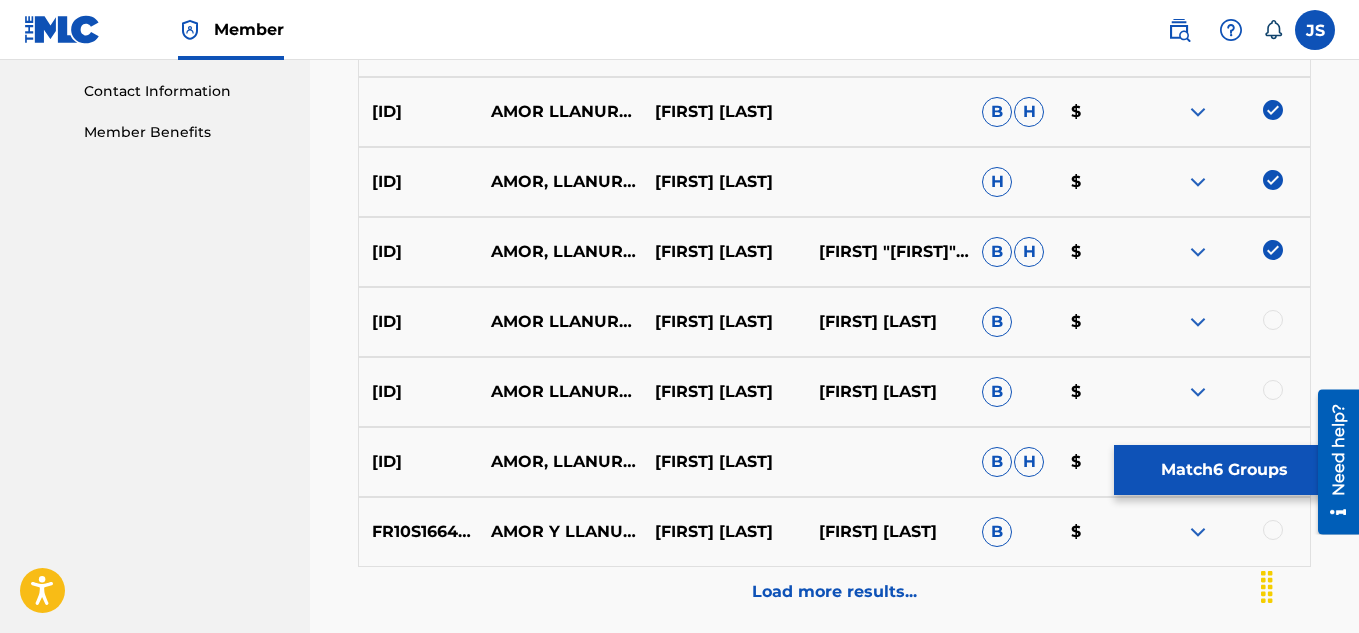 scroll, scrollTop: 978, scrollLeft: 0, axis: vertical 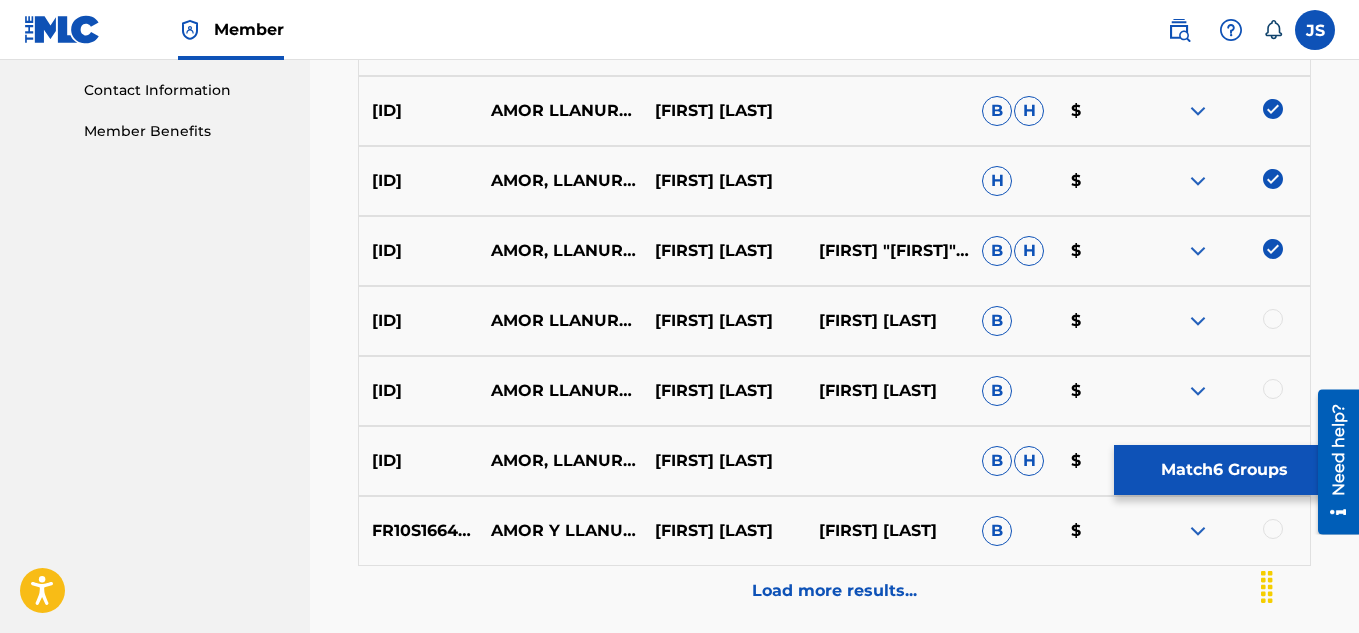 click on "[ID] AMOR LLANURA Y PARRANDA [FIRST] [LAST] [FIRST] [LAST] B $" at bounding box center [834, 321] 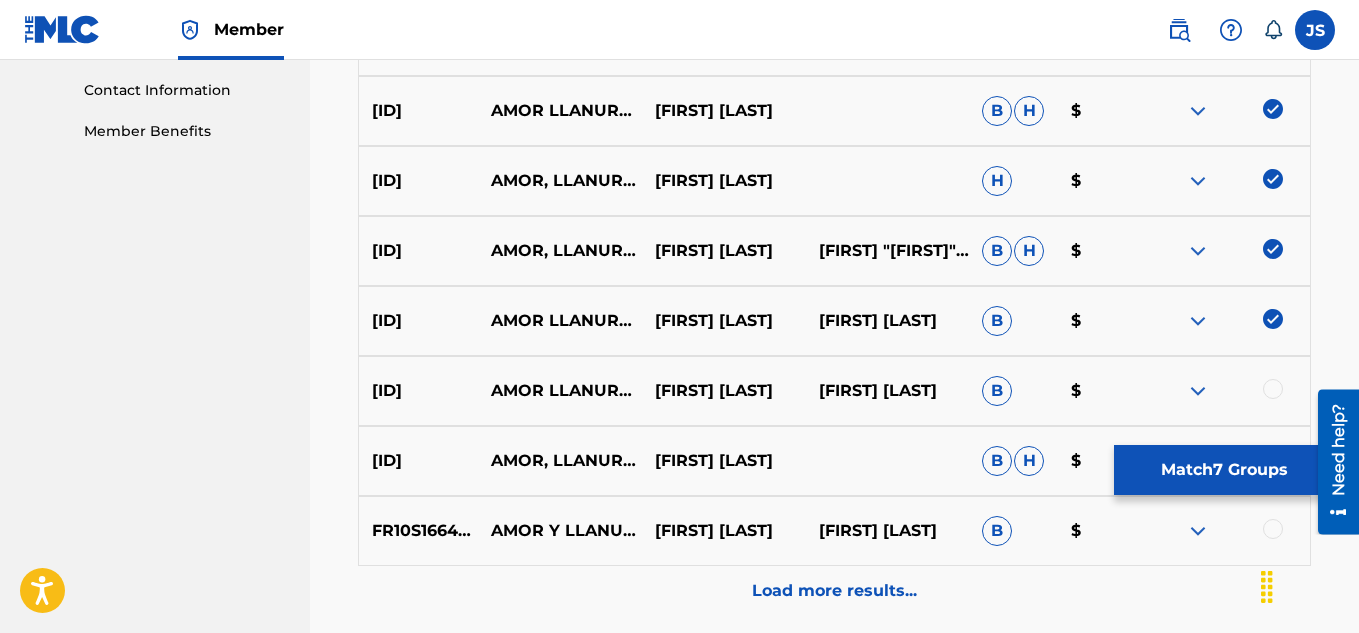 click at bounding box center [1273, 389] 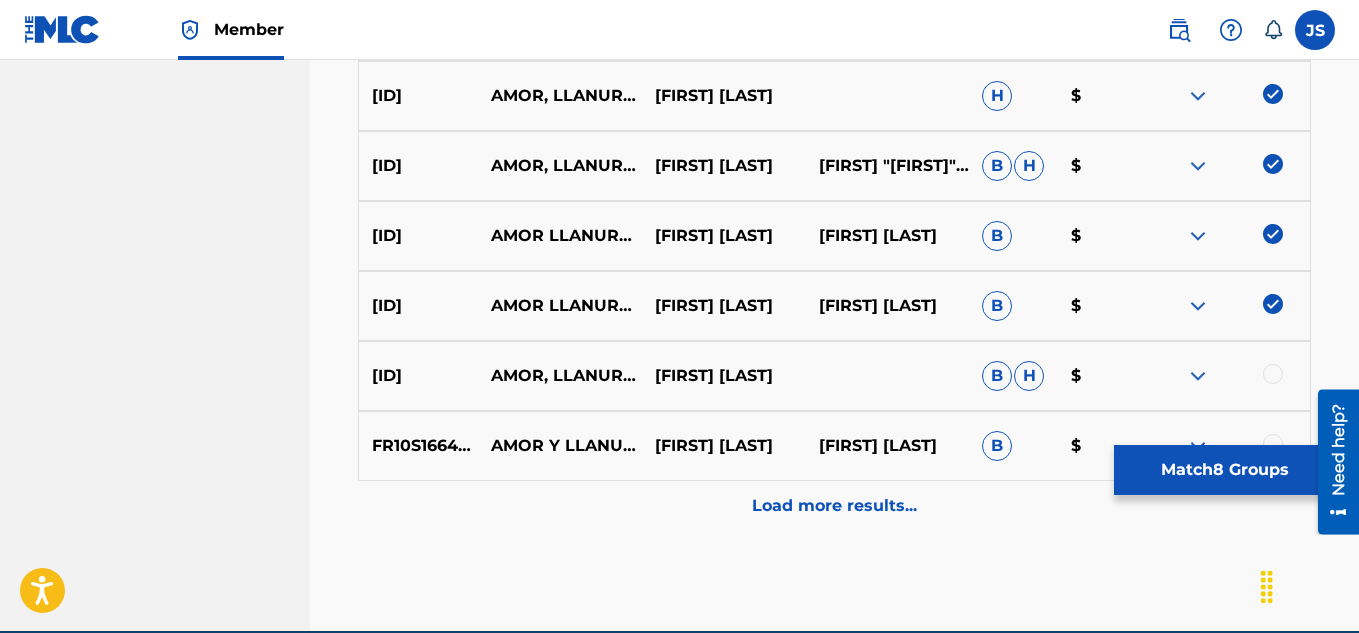 scroll, scrollTop: 1077, scrollLeft: 0, axis: vertical 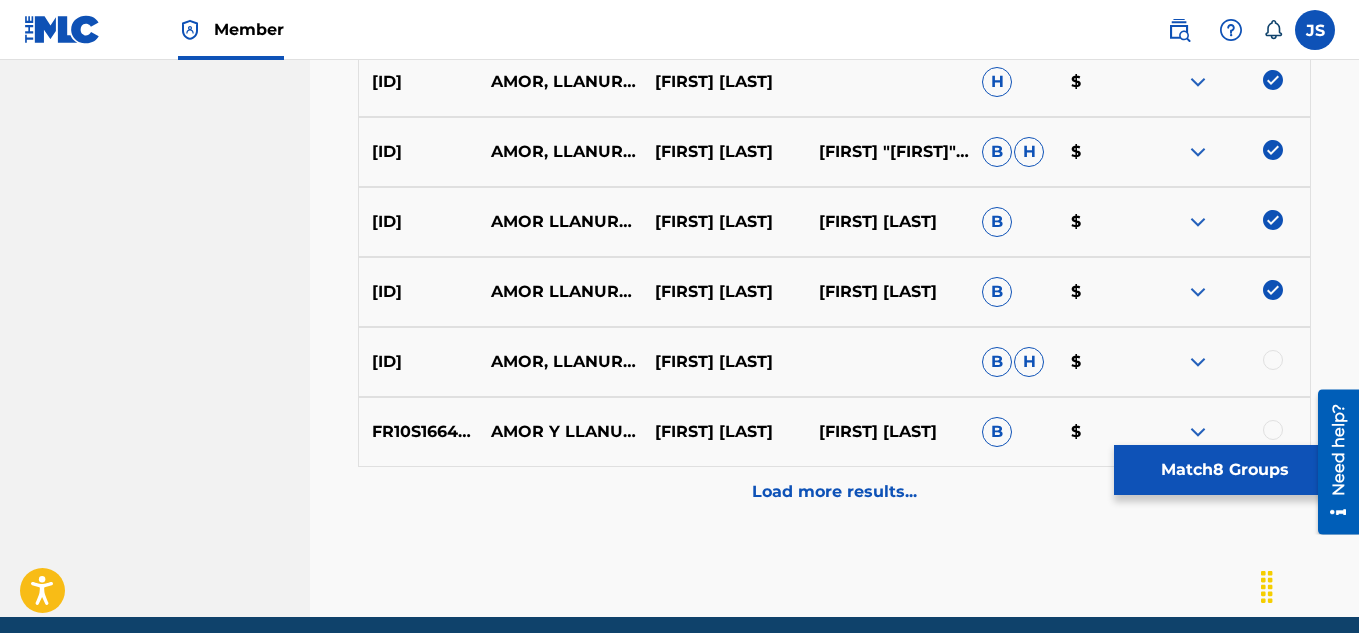 click on "Load more results..." at bounding box center (834, 492) 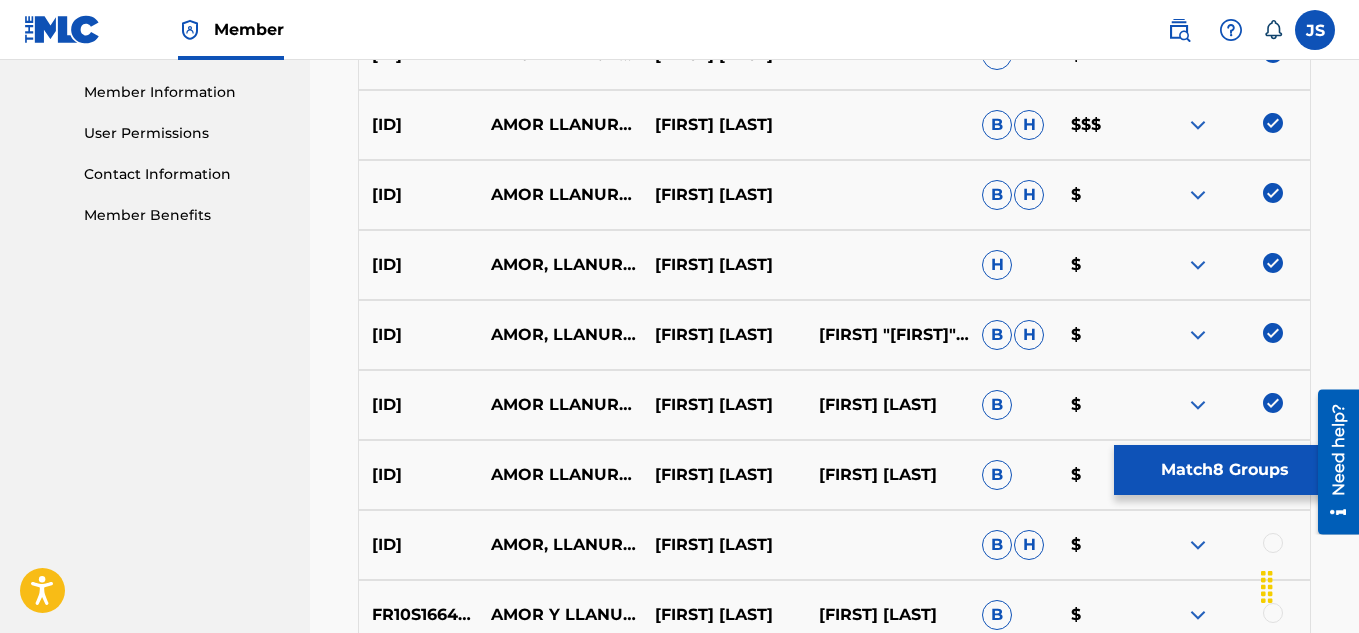 scroll, scrollTop: 1070, scrollLeft: 0, axis: vertical 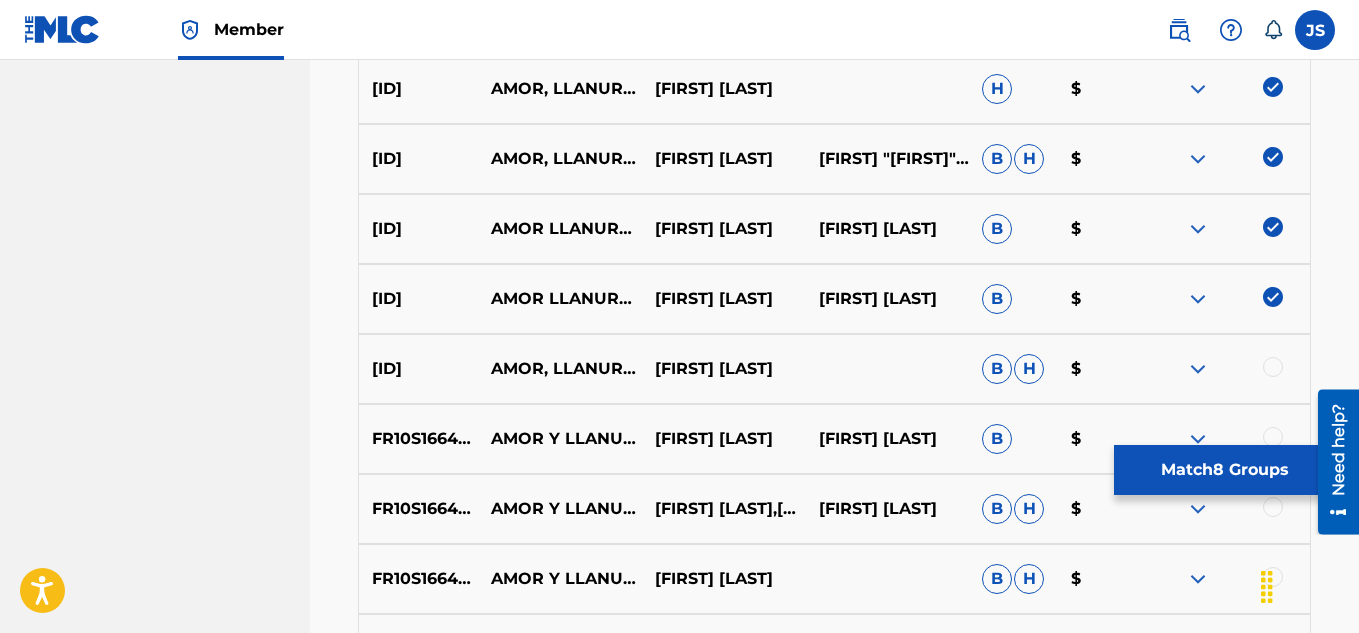 click on "Match  8 Groups" at bounding box center (1224, 470) 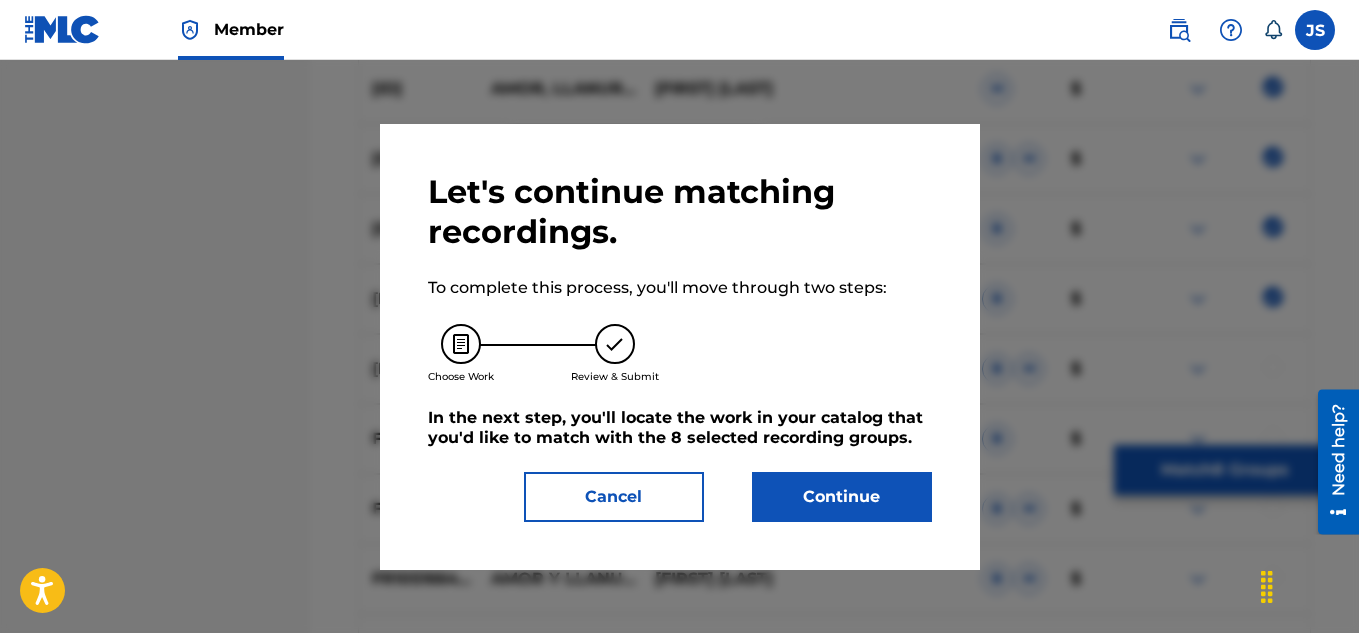 click on "Continue" at bounding box center [842, 497] 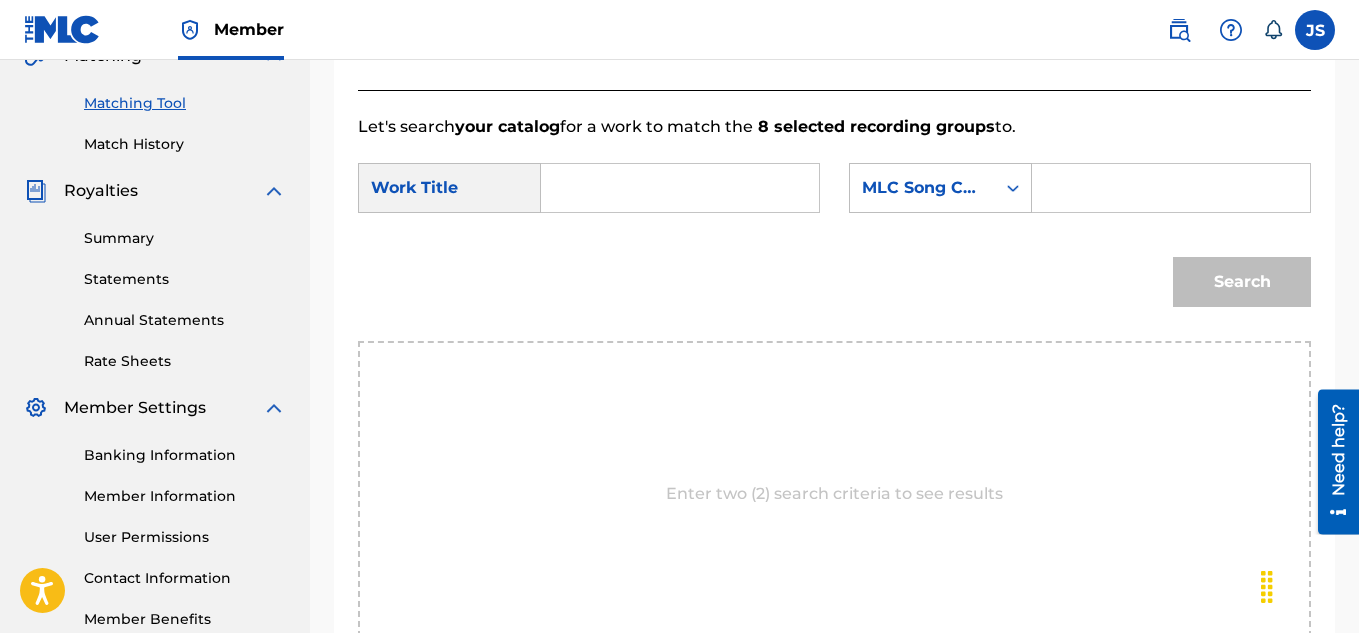 scroll, scrollTop: 489, scrollLeft: 0, axis: vertical 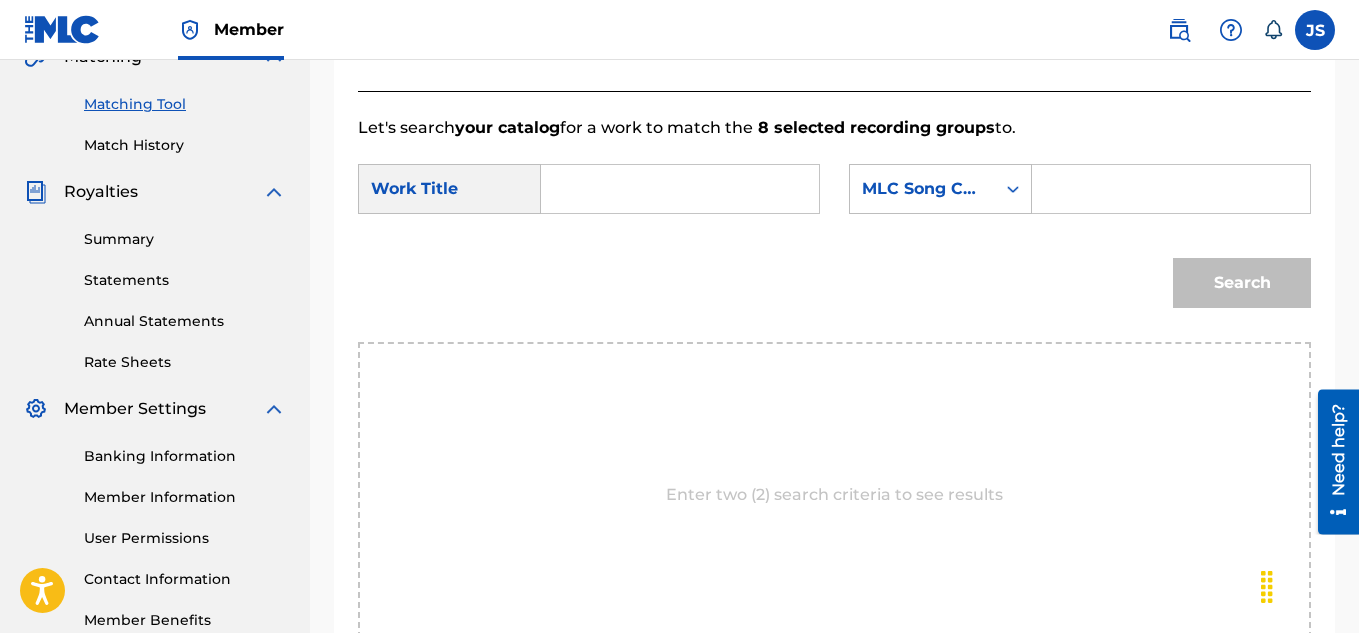 click at bounding box center [680, 189] 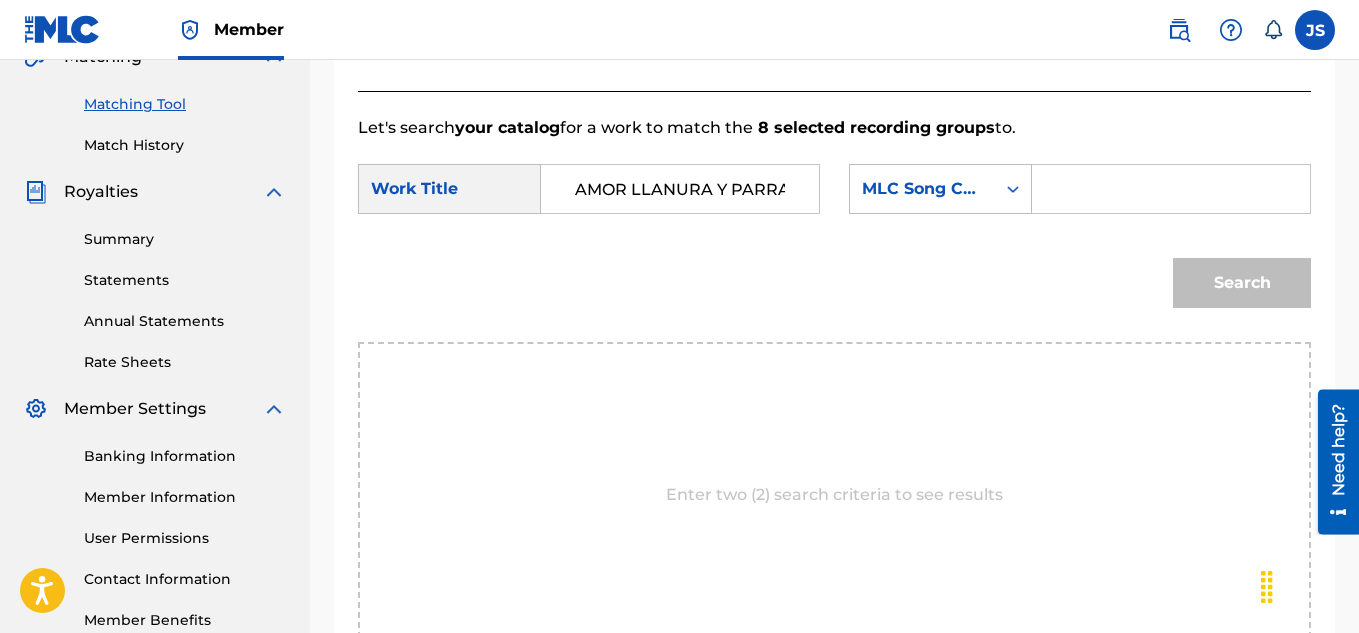 scroll, scrollTop: 0, scrollLeft: 40, axis: horizontal 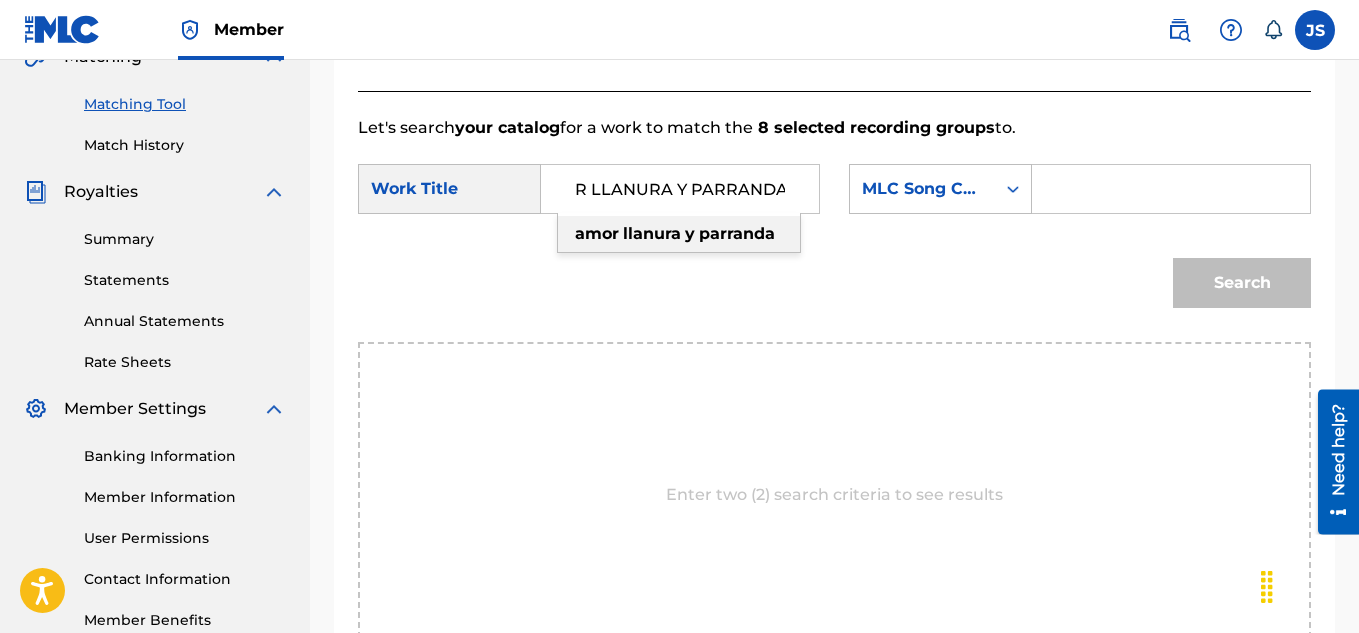 type on "AMOR LLANURA Y PARRANDA" 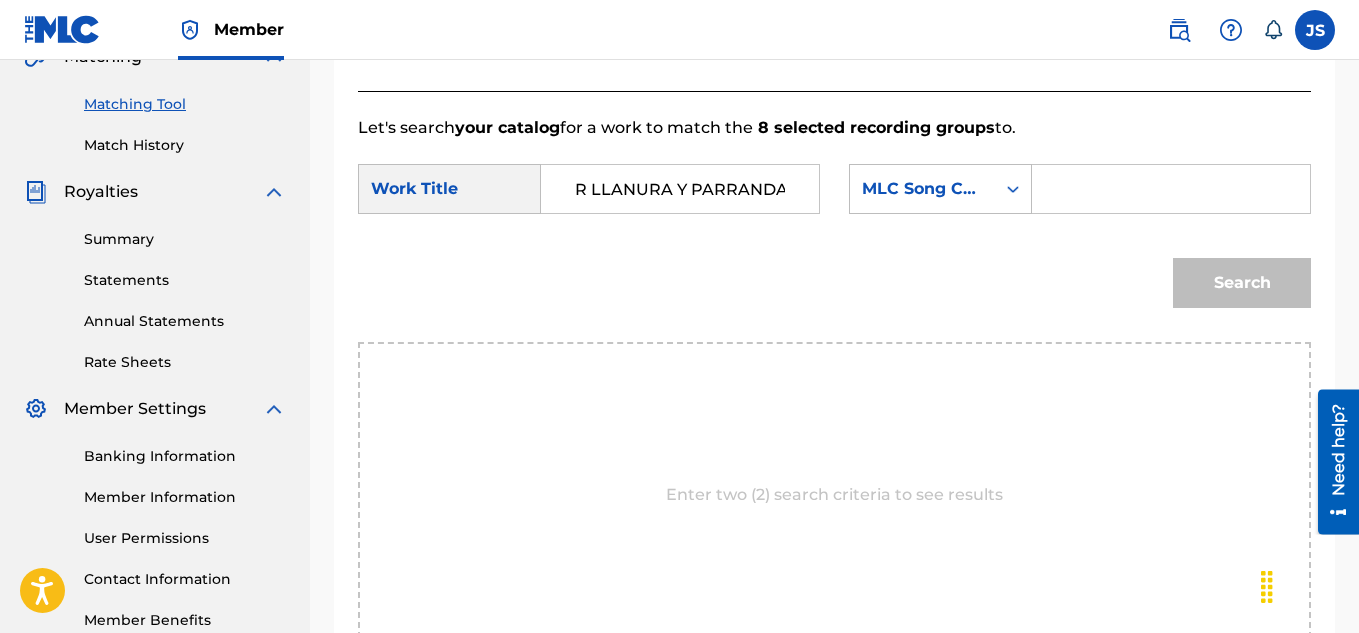 scroll, scrollTop: 0, scrollLeft: 0, axis: both 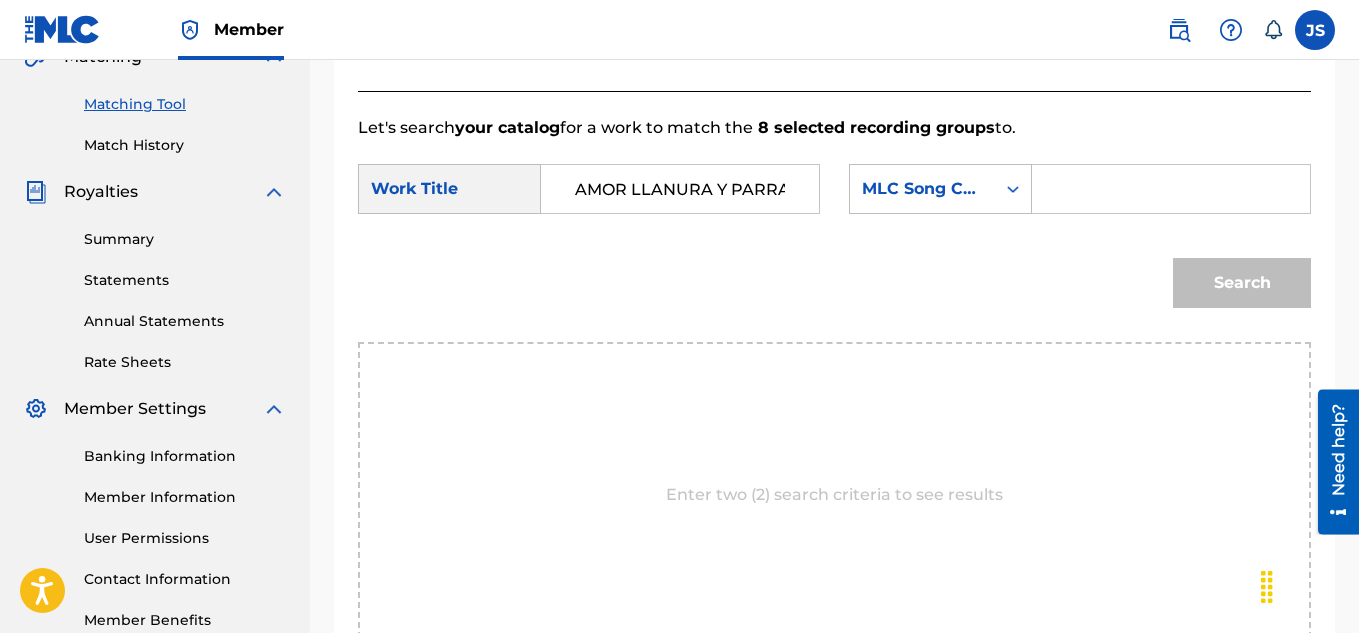 click at bounding box center (1171, 189) 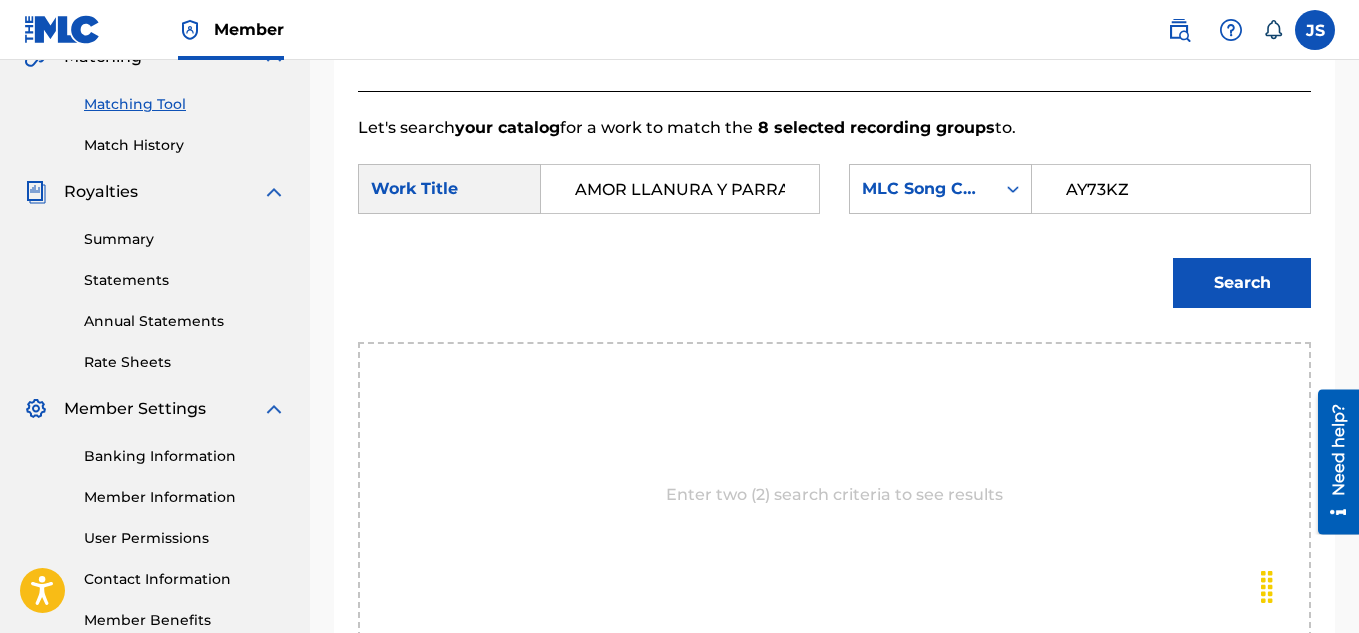 type on "AY73KZ" 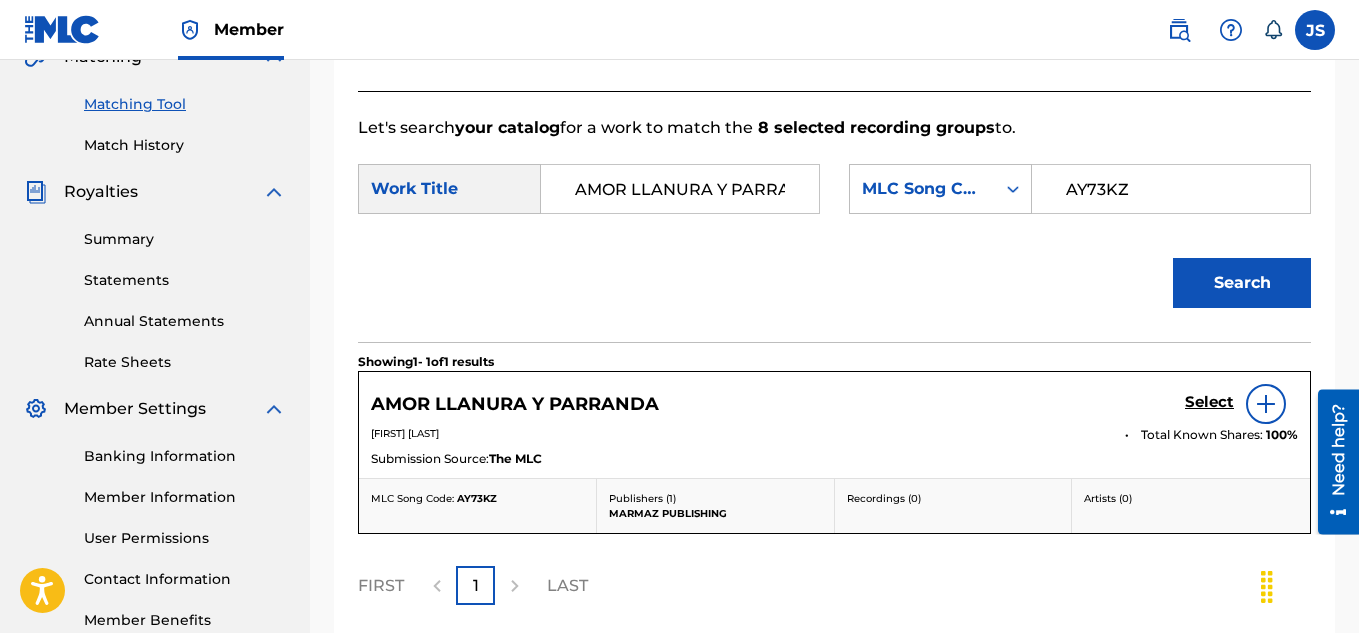 scroll, scrollTop: 688, scrollLeft: 0, axis: vertical 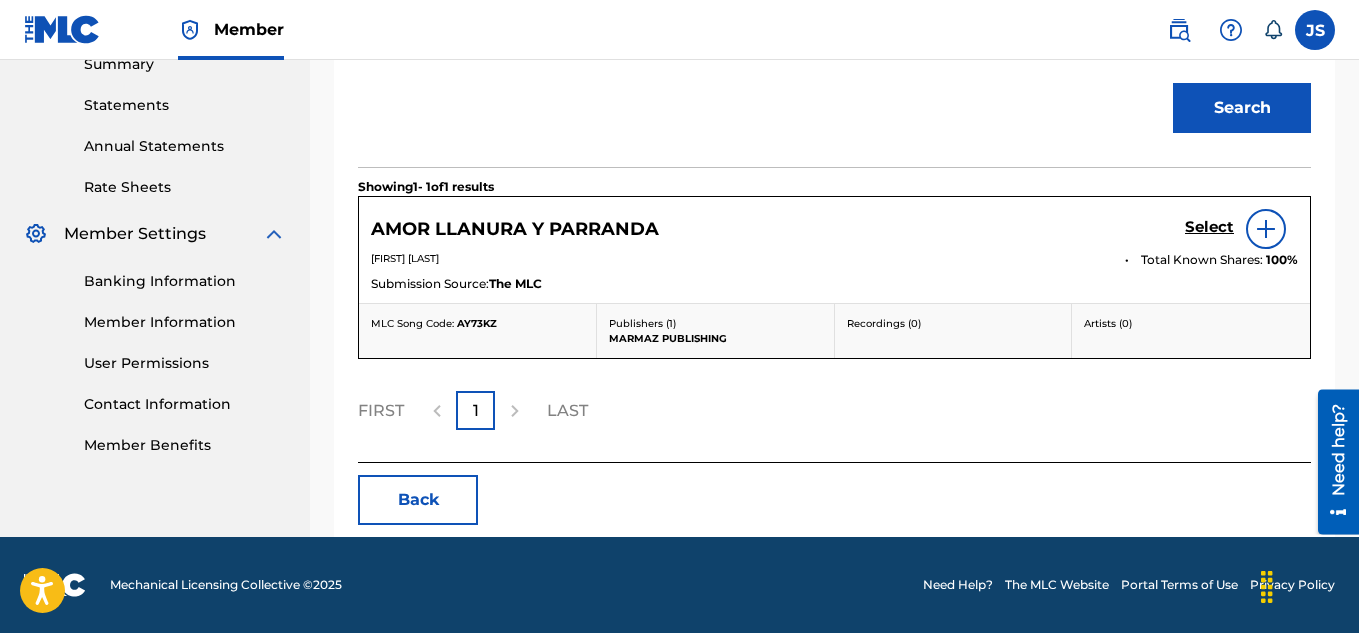 click on "Select" at bounding box center [1209, 227] 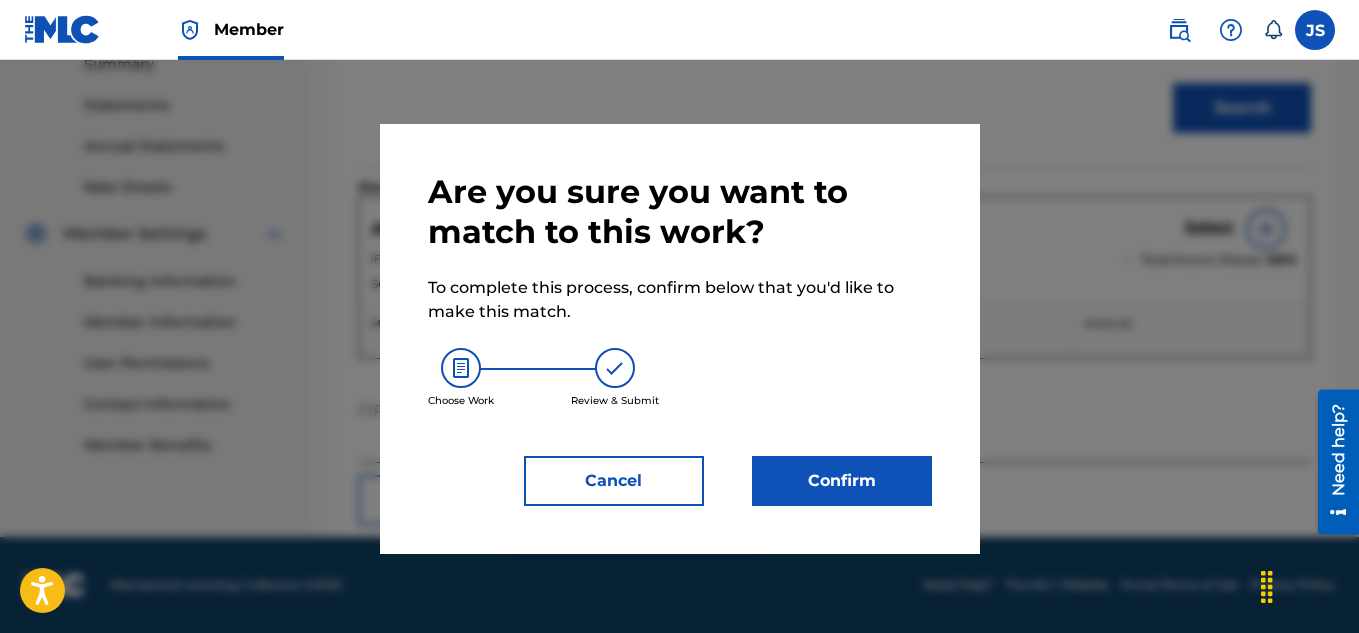 click on "Confirm" at bounding box center (842, 481) 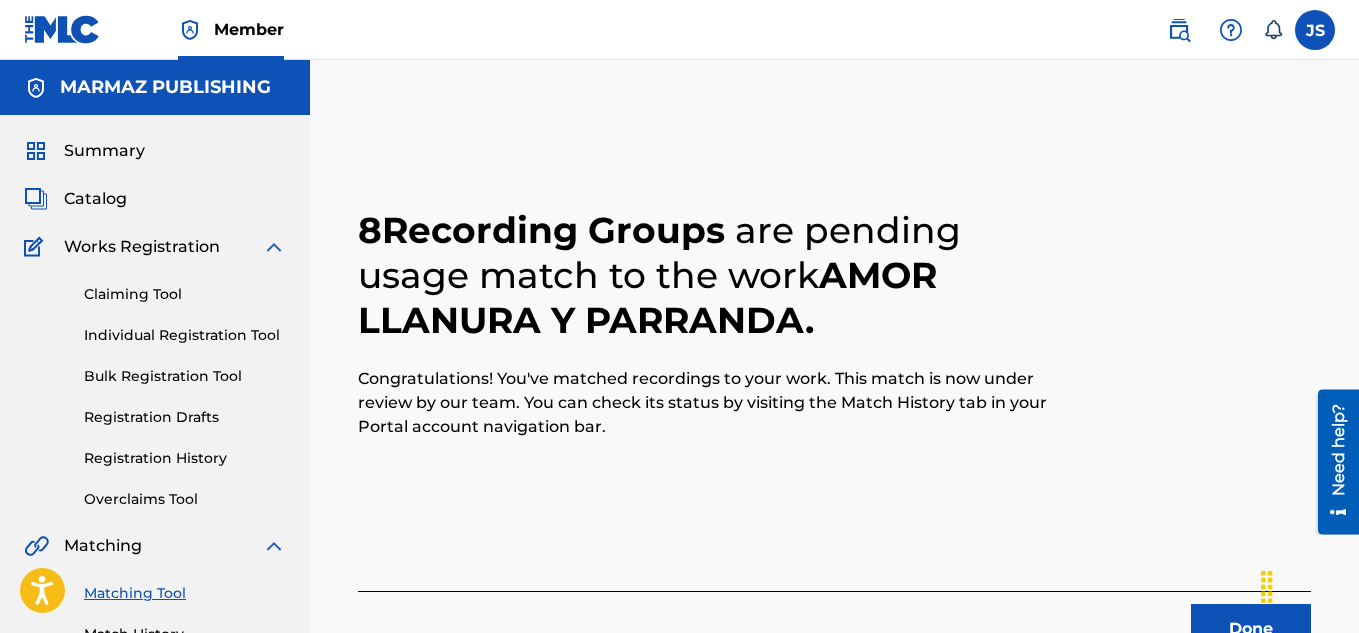 scroll, scrollTop: 45, scrollLeft: 0, axis: vertical 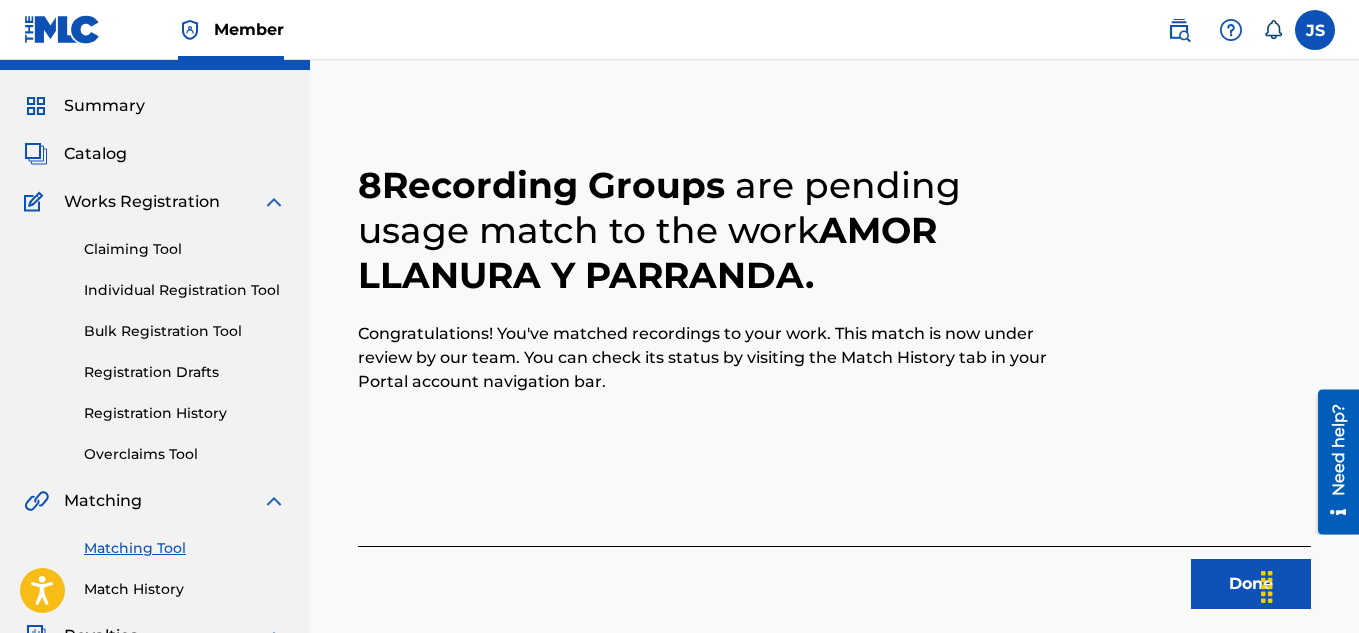 click on "Done" at bounding box center (1251, 584) 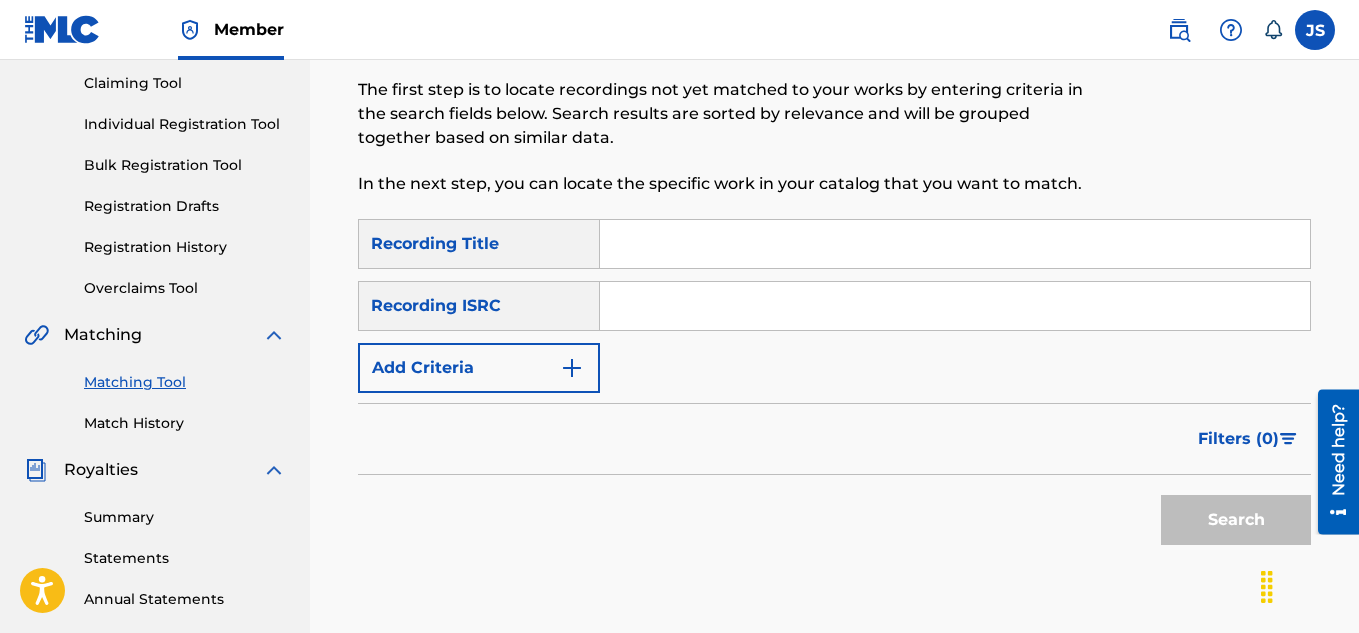 scroll, scrollTop: 213, scrollLeft: 0, axis: vertical 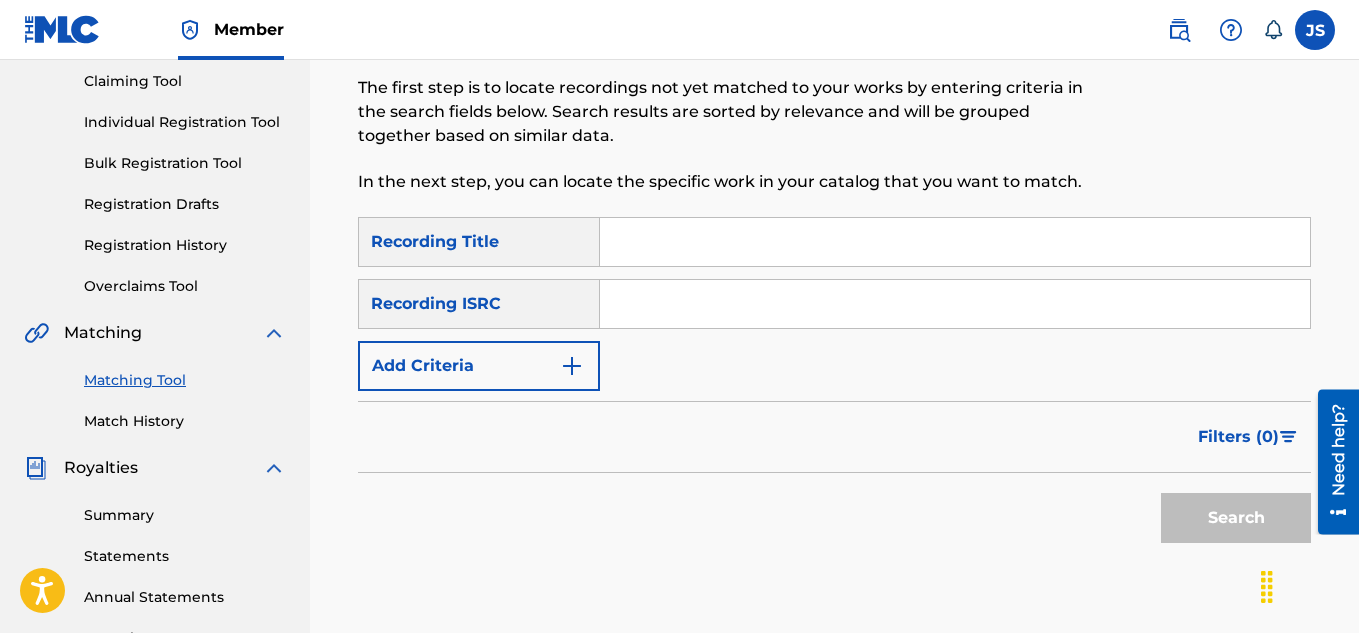 click at bounding box center (955, 242) 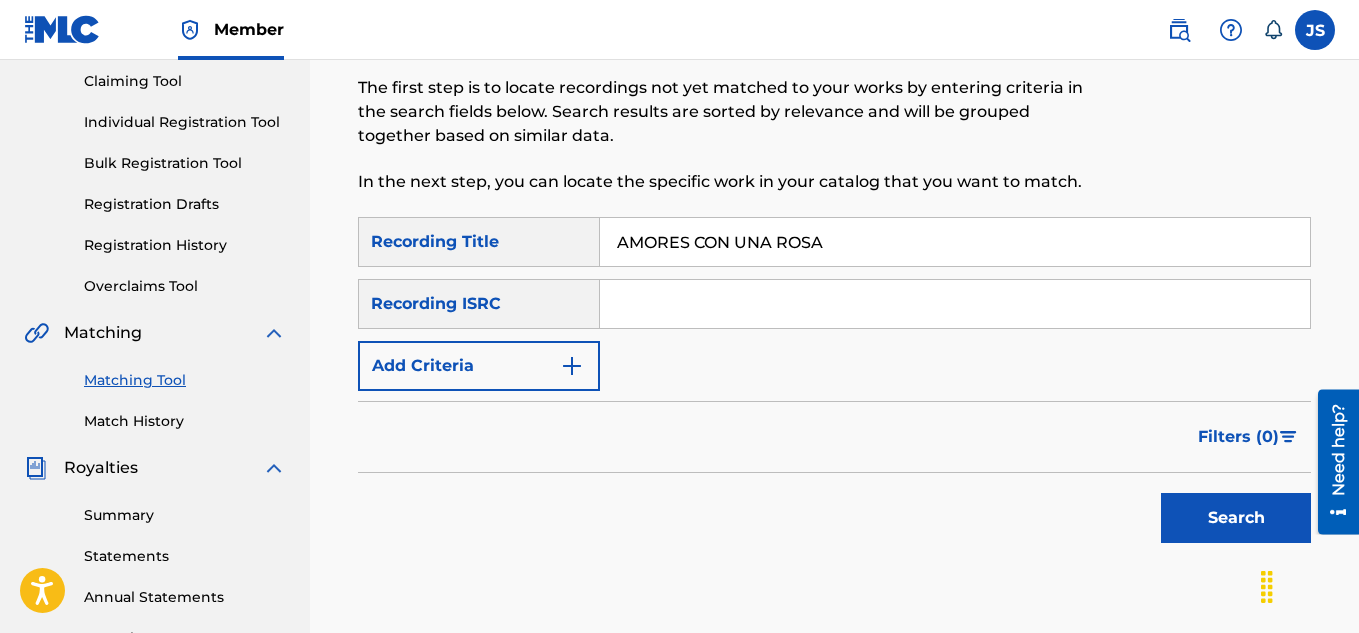 type on "AMORES CON UNA ROSA" 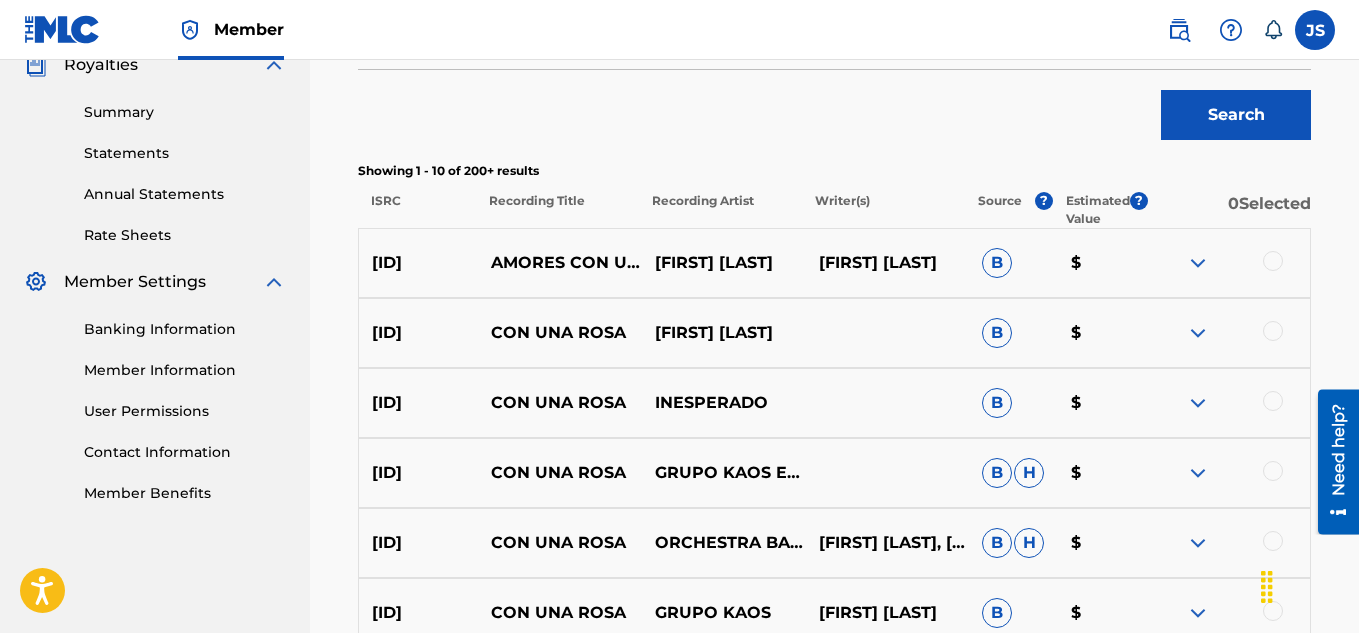 scroll, scrollTop: 617, scrollLeft: 0, axis: vertical 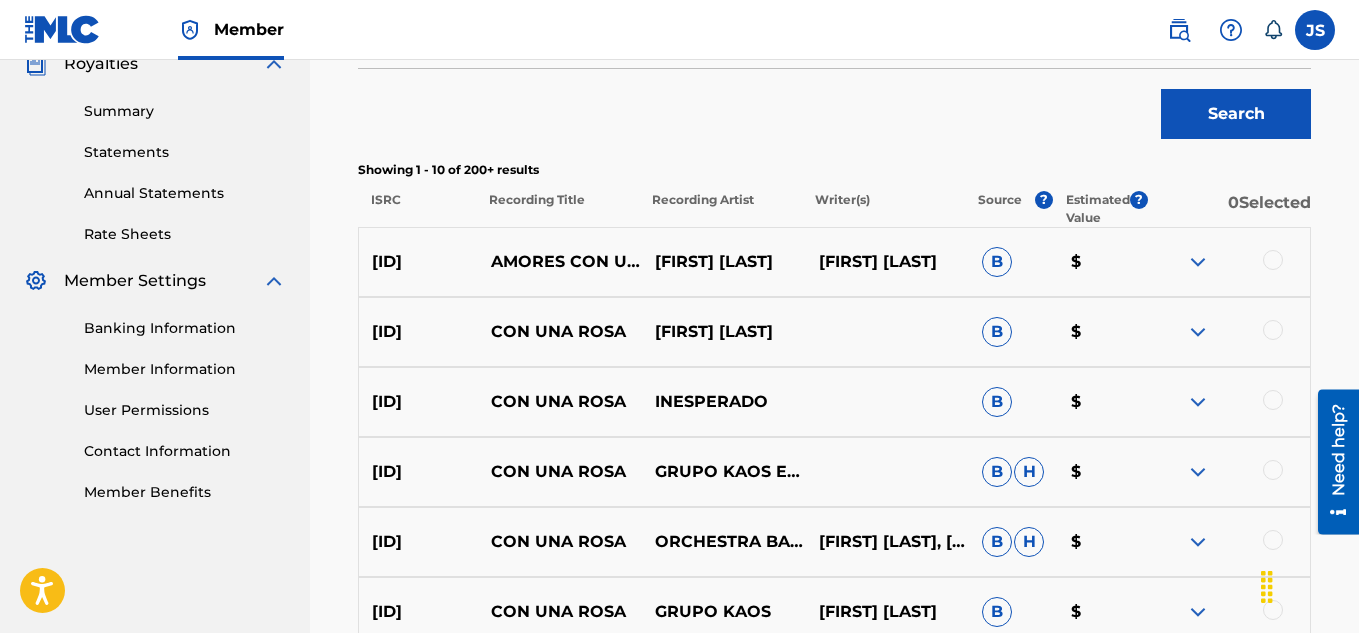click on "Search" at bounding box center [1236, 114] 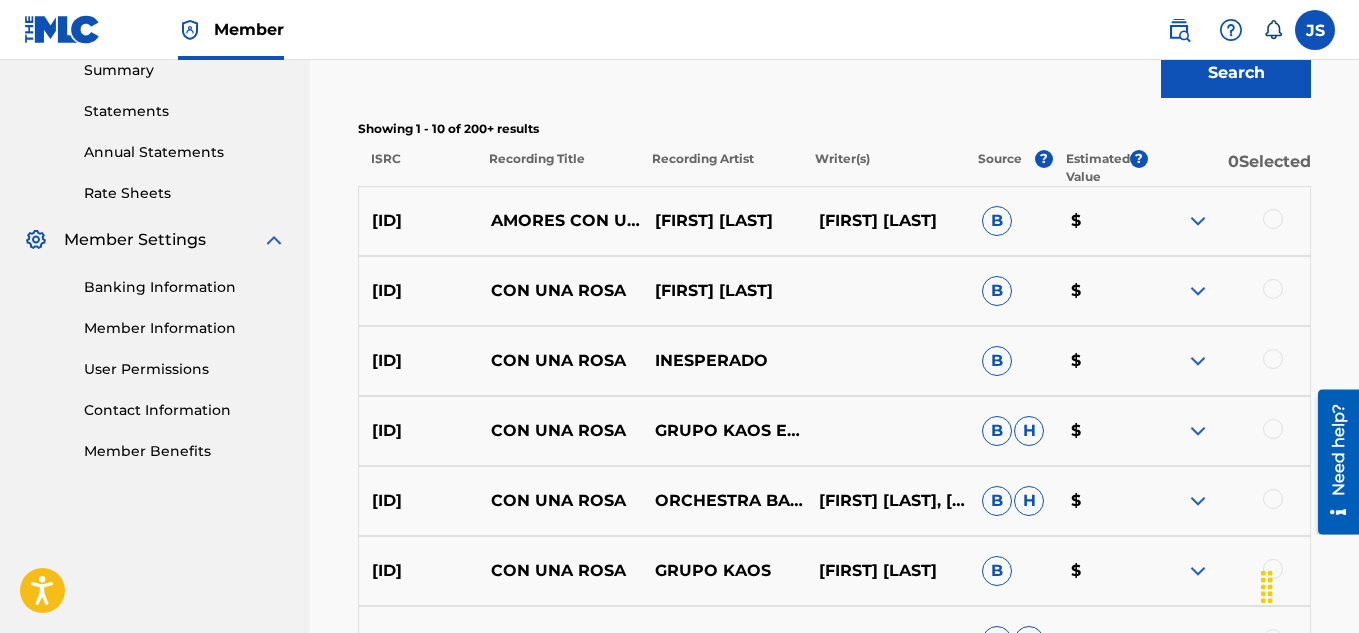 click at bounding box center [1273, 219] 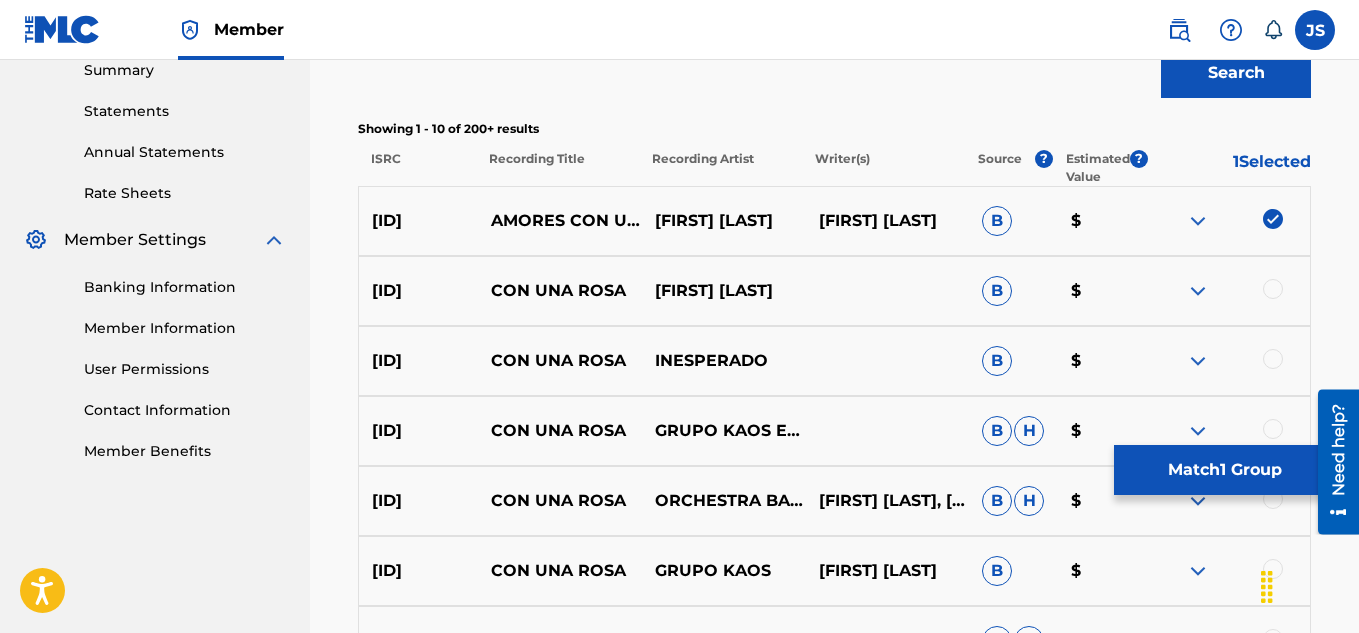 click on "Match  1 Group" at bounding box center (1224, 470) 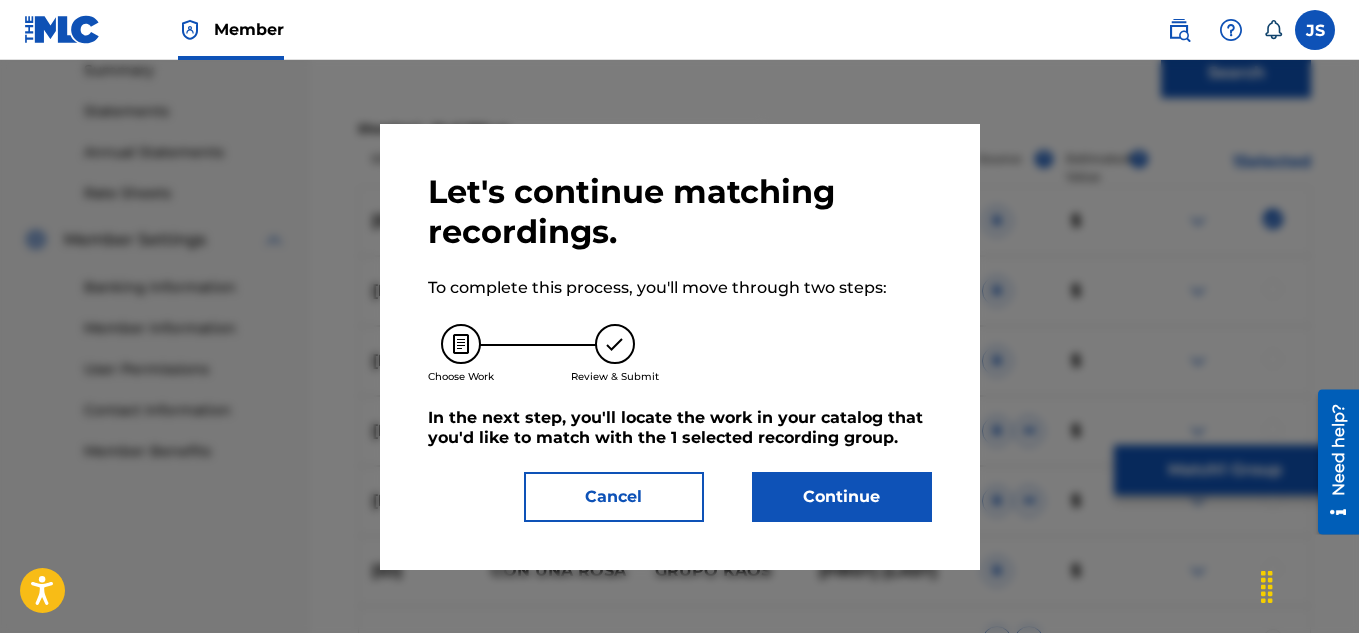 click on "Continue" at bounding box center (842, 497) 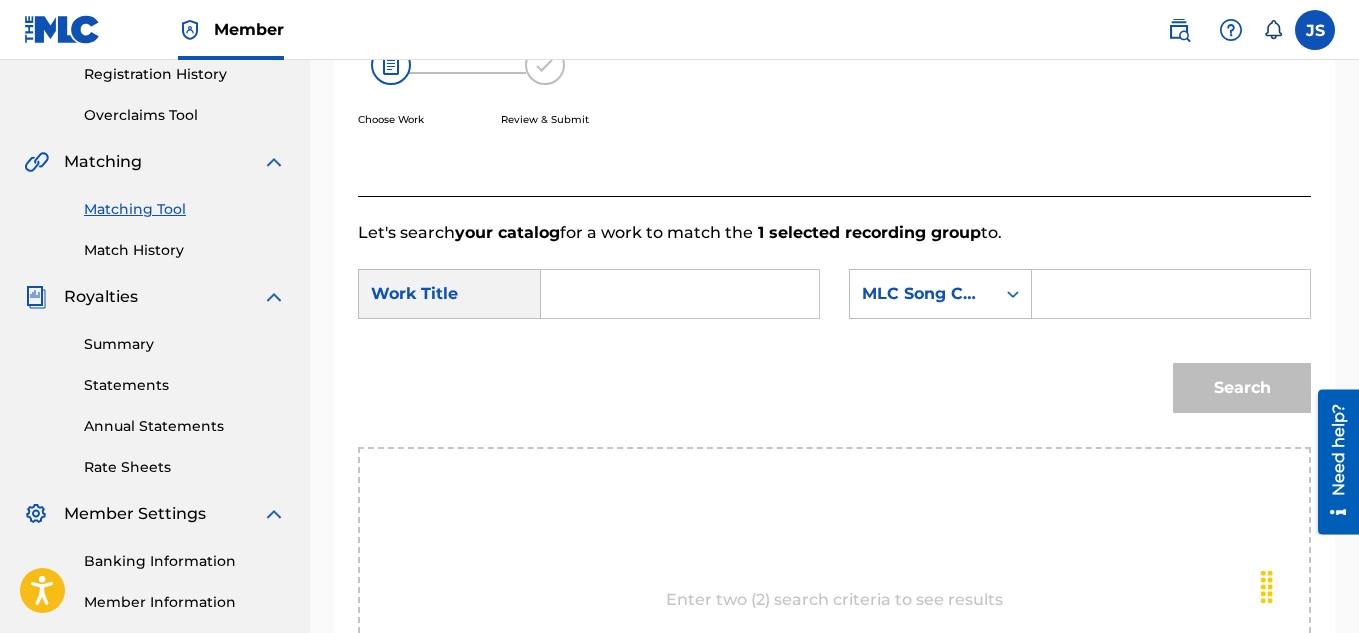 scroll, scrollTop: 383, scrollLeft: 0, axis: vertical 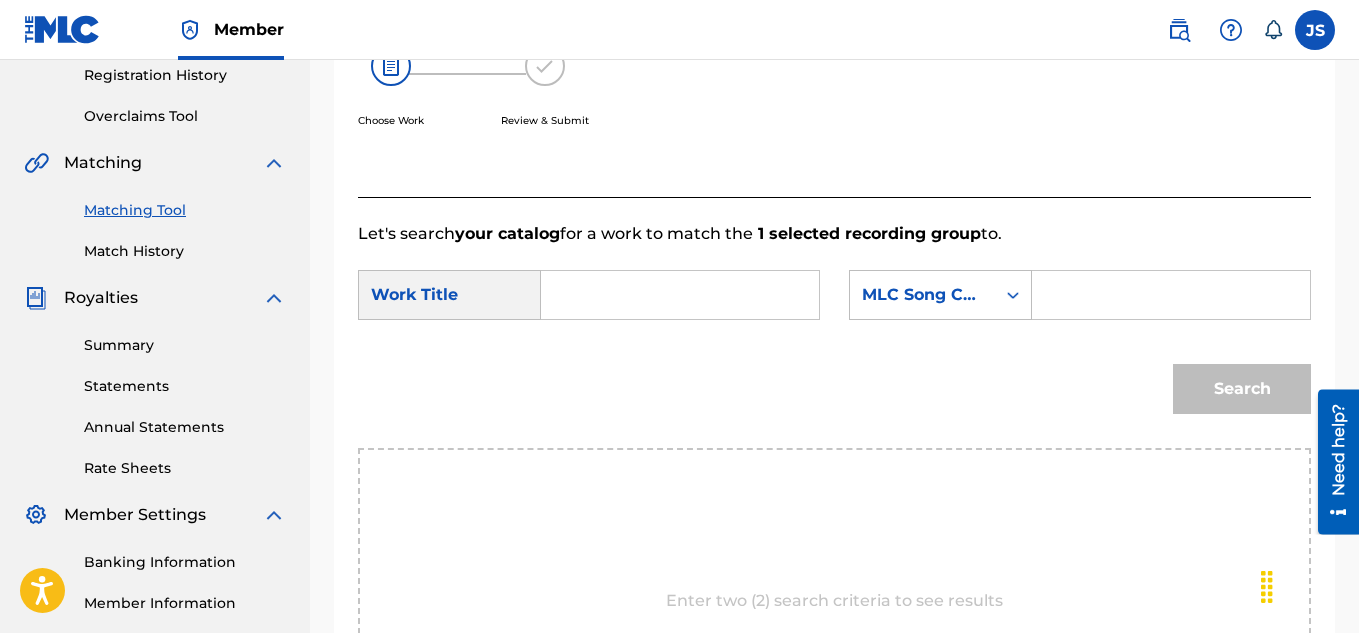 click at bounding box center [680, 295] 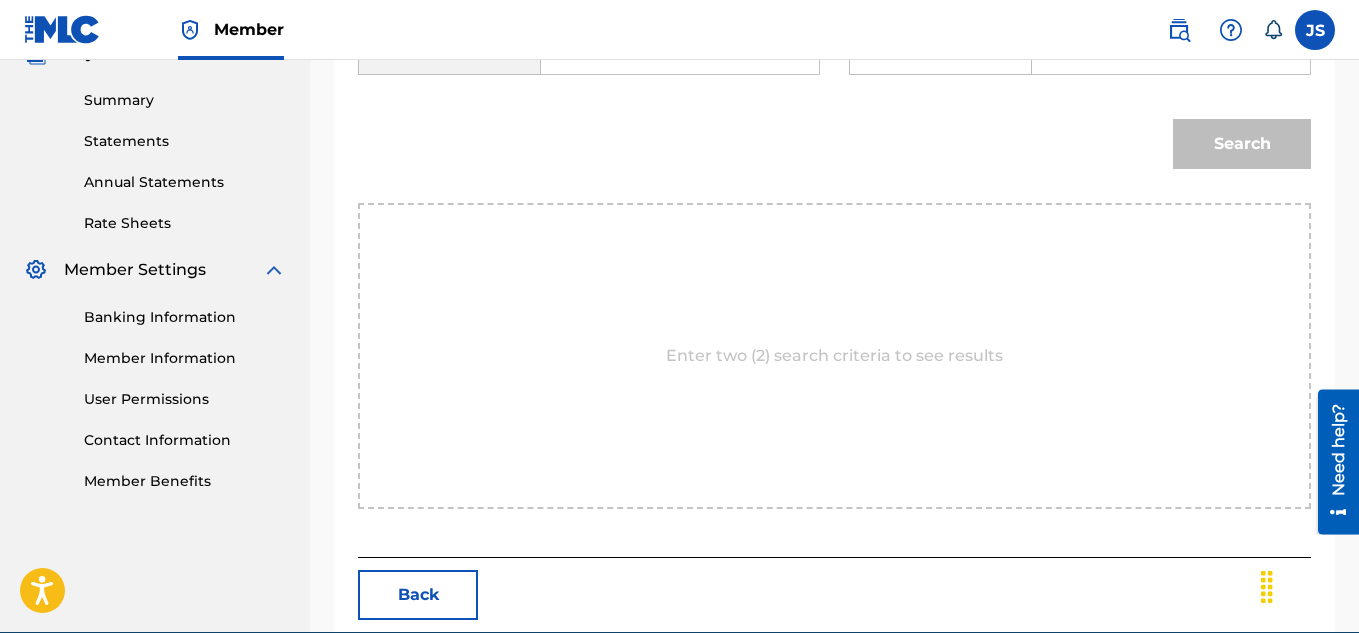 scroll, scrollTop: 741, scrollLeft: 0, axis: vertical 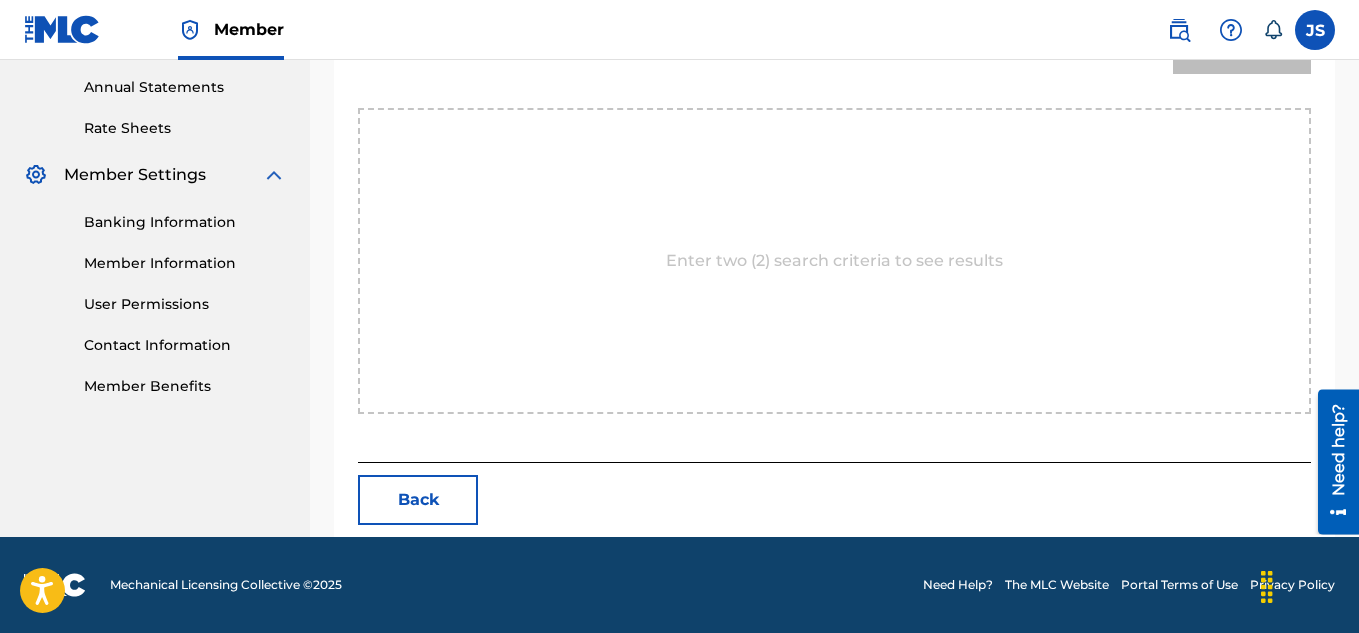 click on "Back" at bounding box center (418, 500) 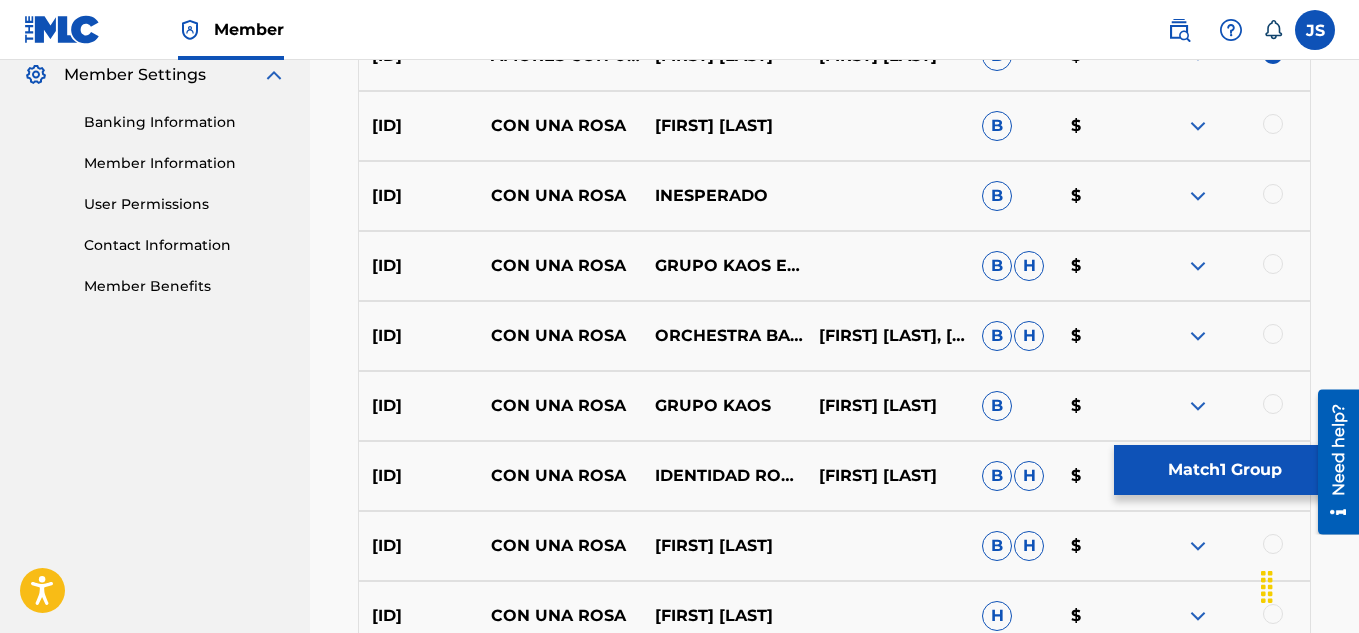 scroll, scrollTop: 824, scrollLeft: 0, axis: vertical 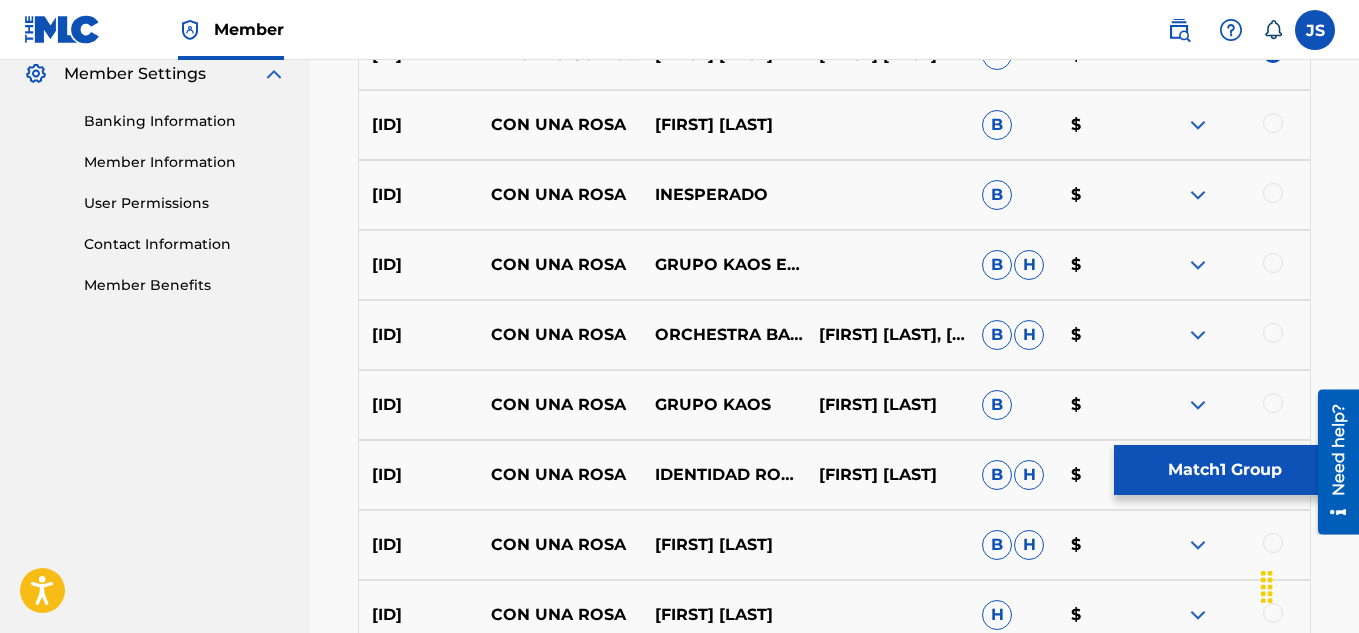 click on "Match  1 Group" at bounding box center (1224, 470) 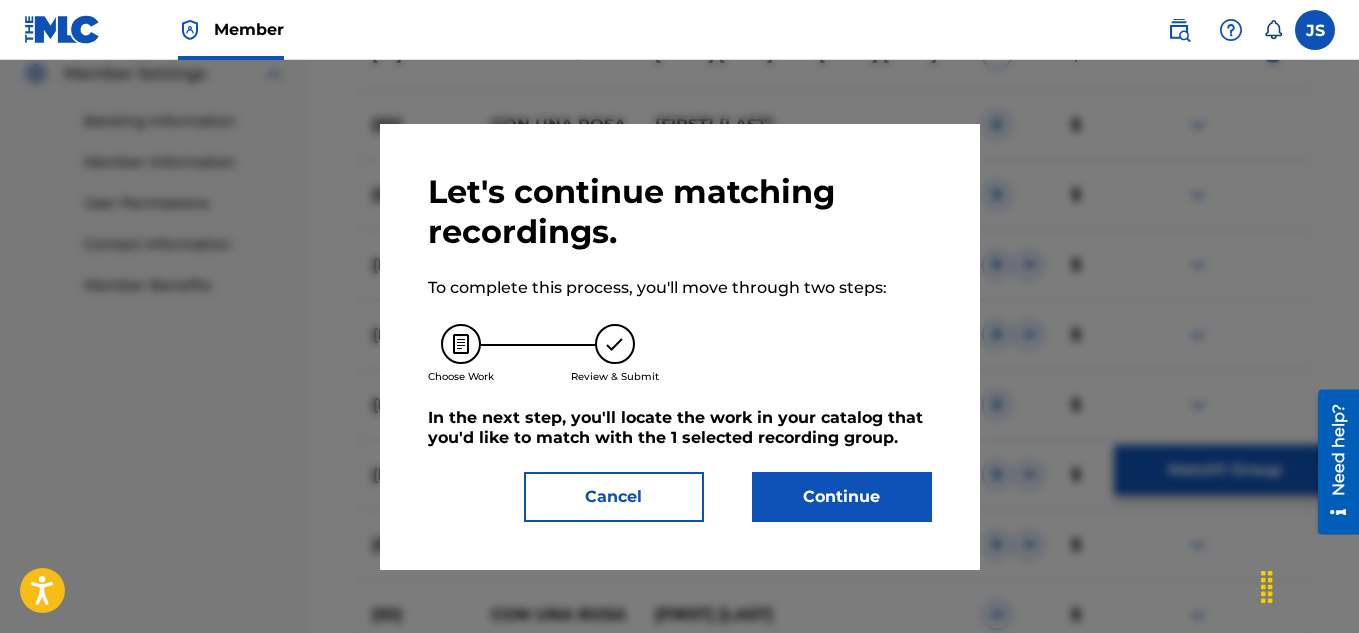 click on "Continue" at bounding box center [842, 497] 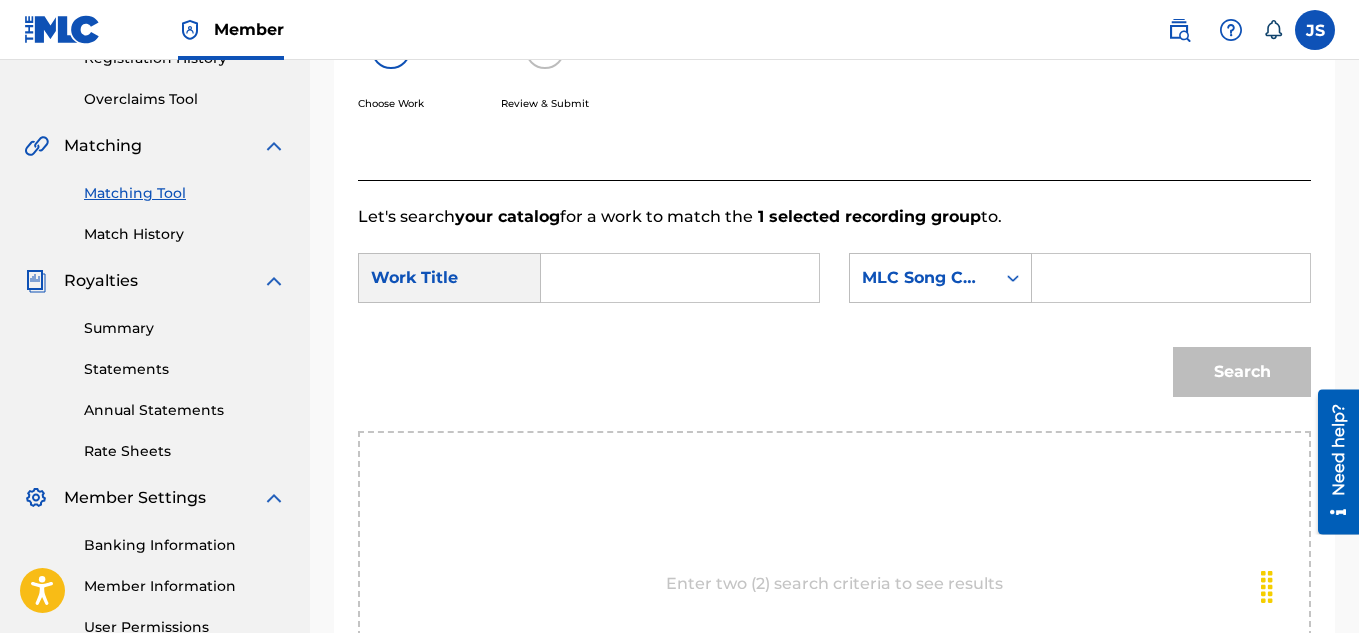 scroll, scrollTop: 385, scrollLeft: 0, axis: vertical 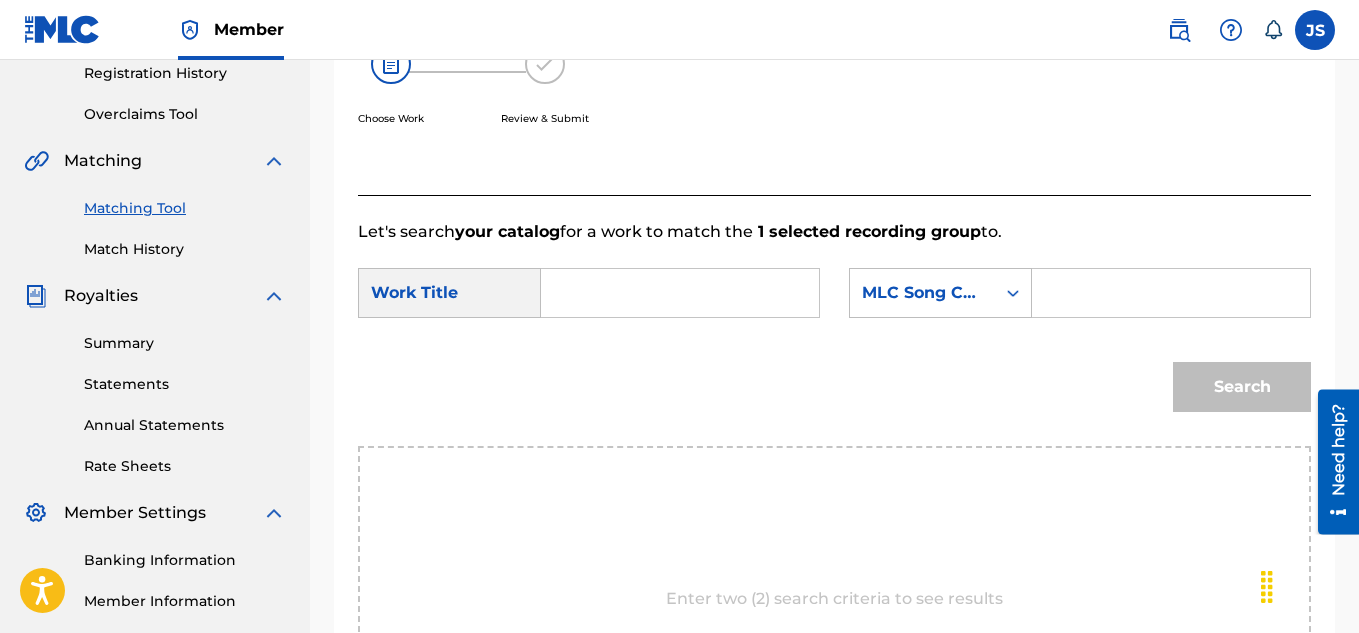 click at bounding box center [680, 293] 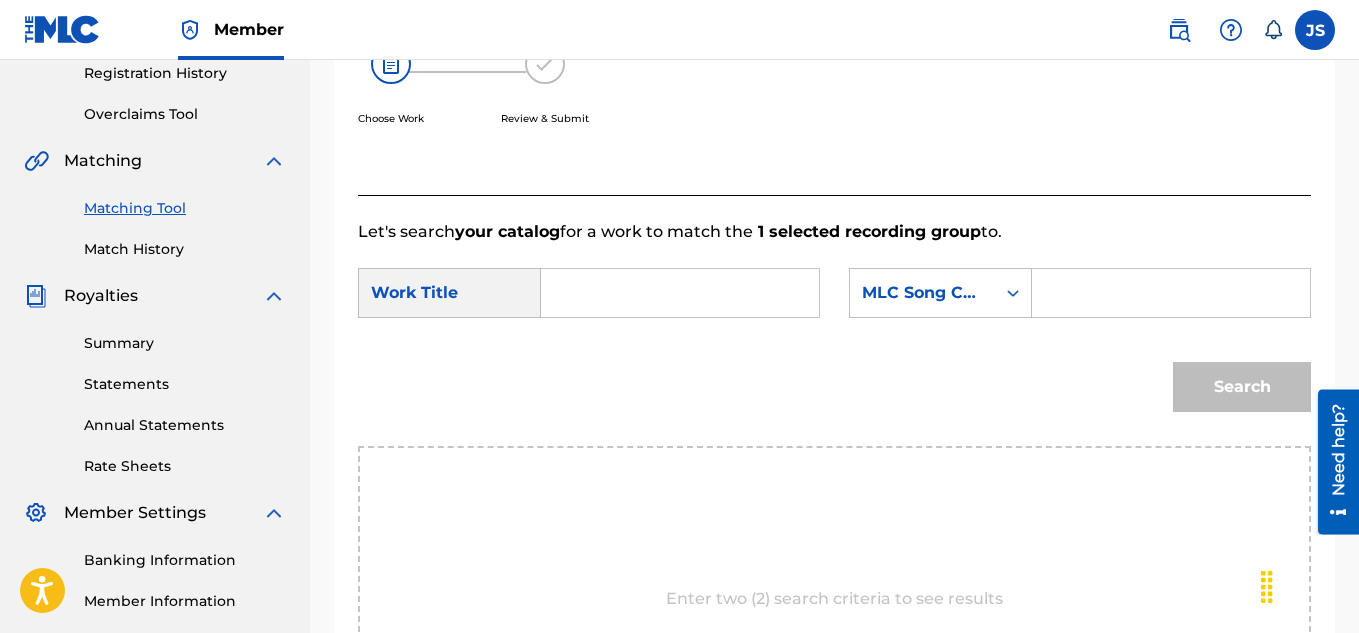 paste on "AMORES CON UNA ROSA" 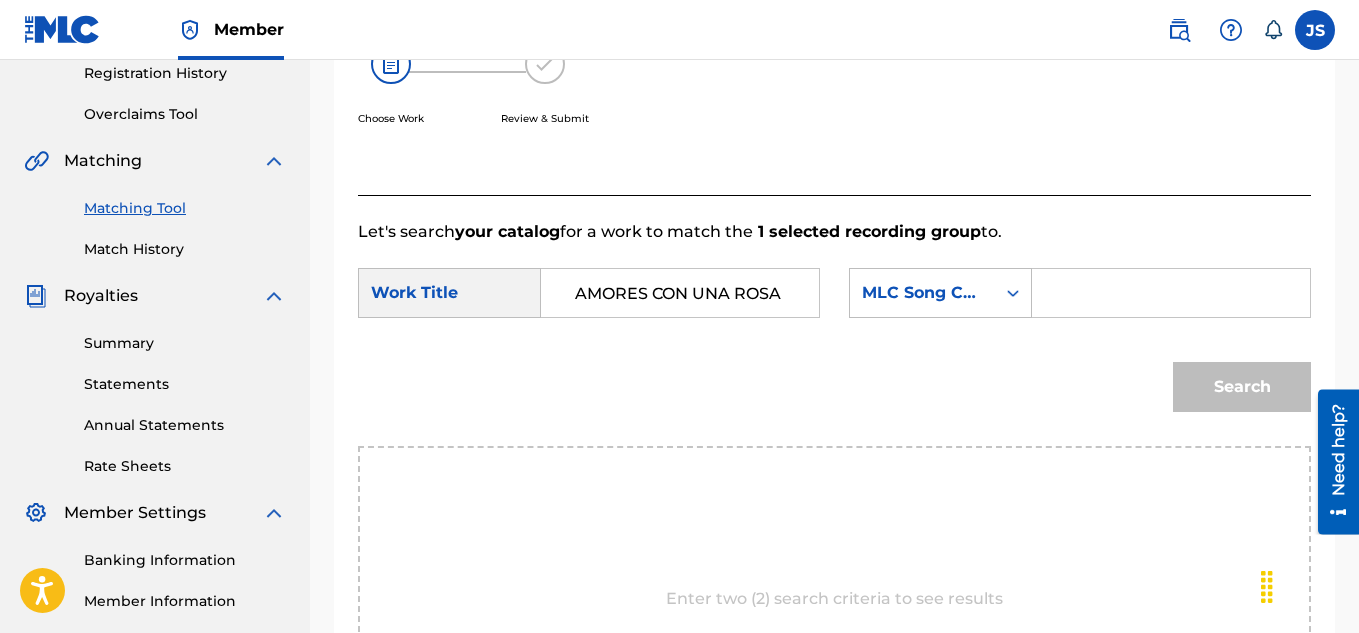 type on "AMORES CON UNA ROSA" 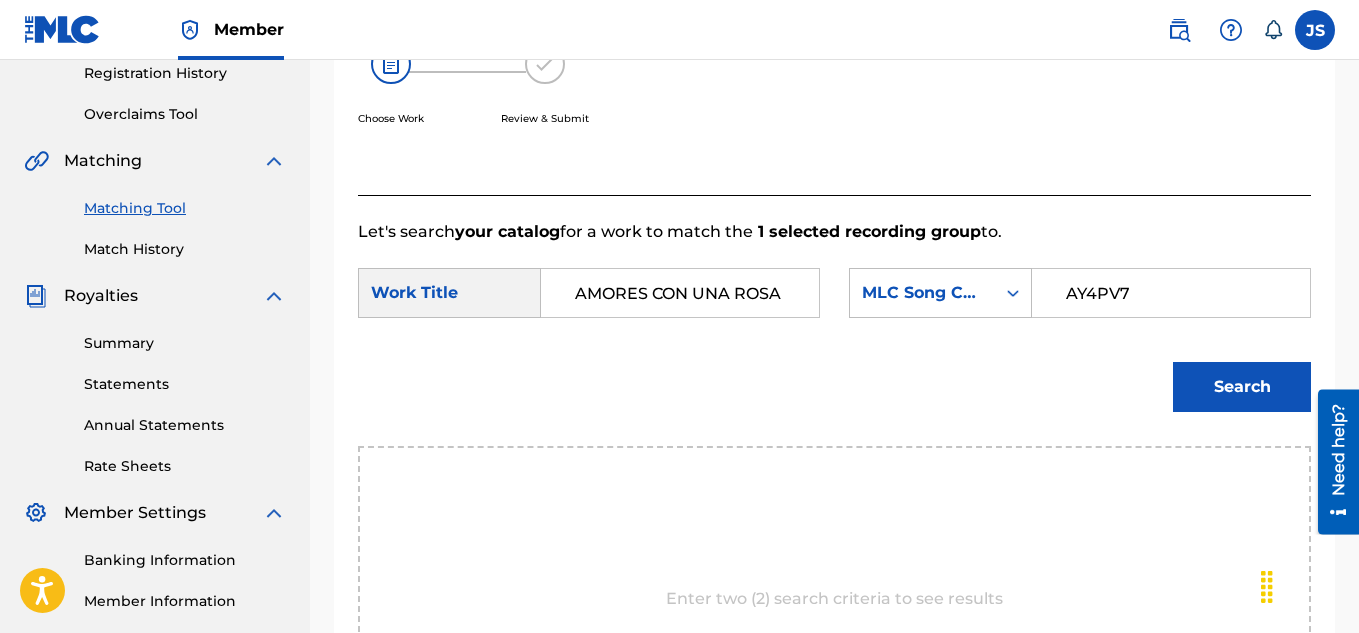 type on "AY4PV7" 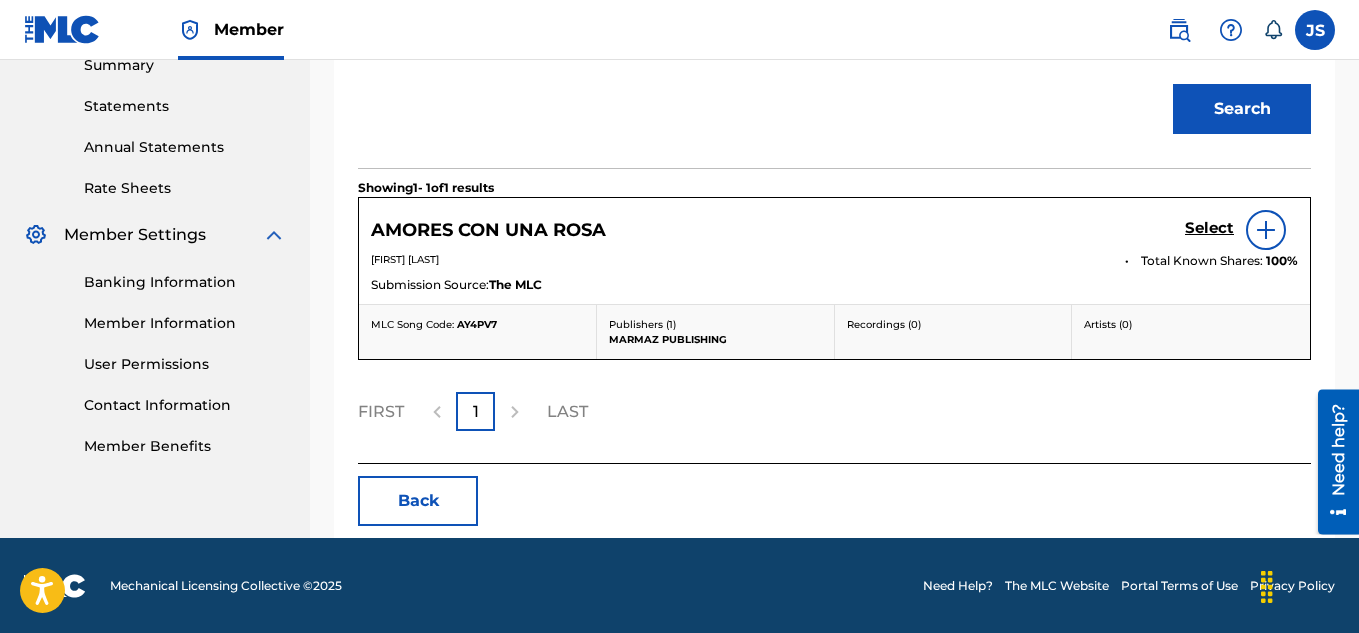 scroll, scrollTop: 688, scrollLeft: 0, axis: vertical 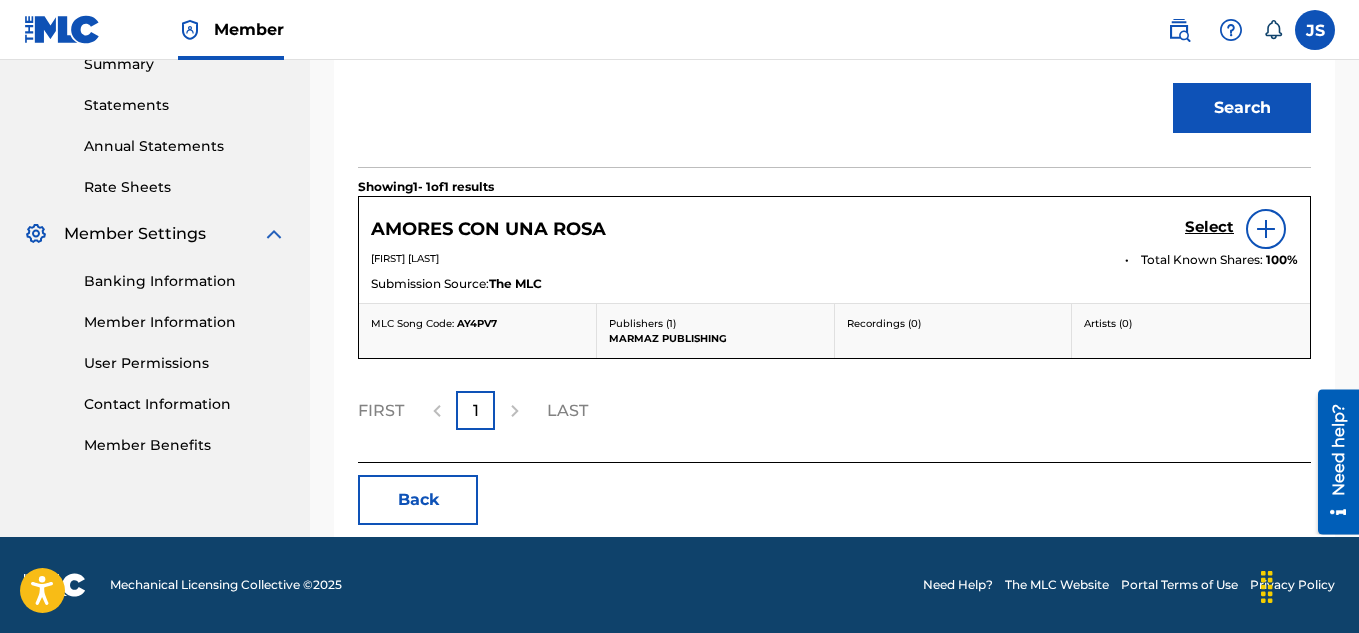 click on "Select" at bounding box center [1209, 227] 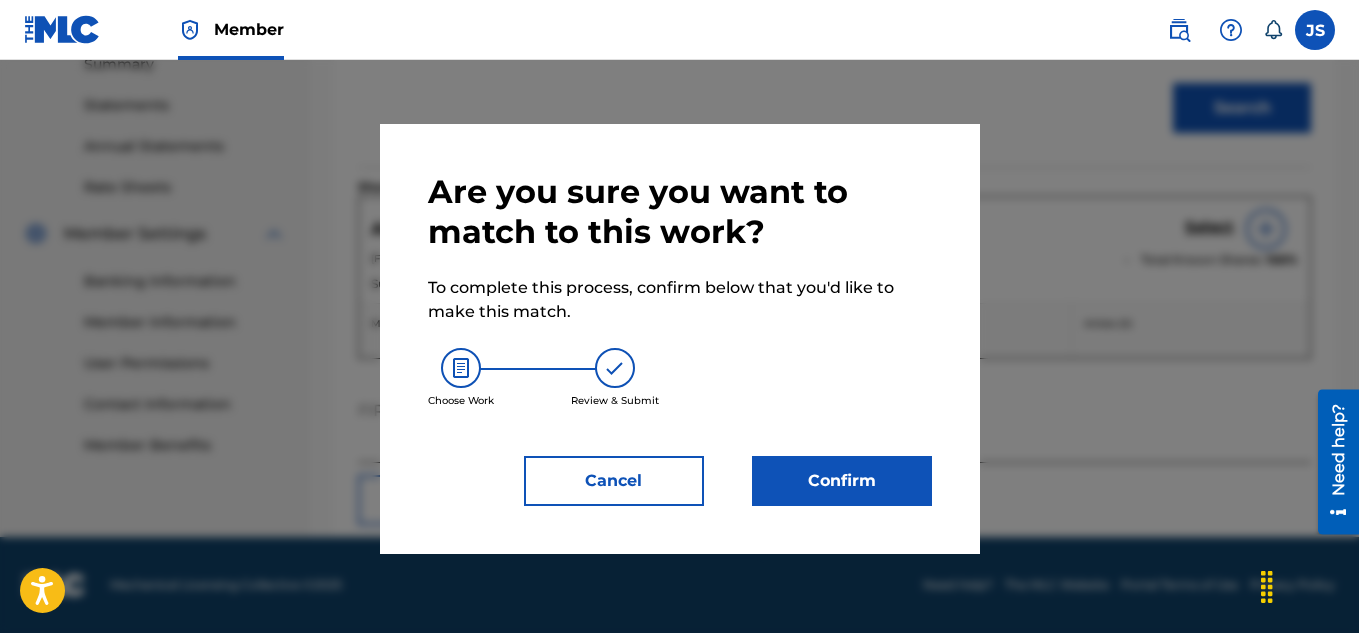click on "Confirm" at bounding box center [842, 481] 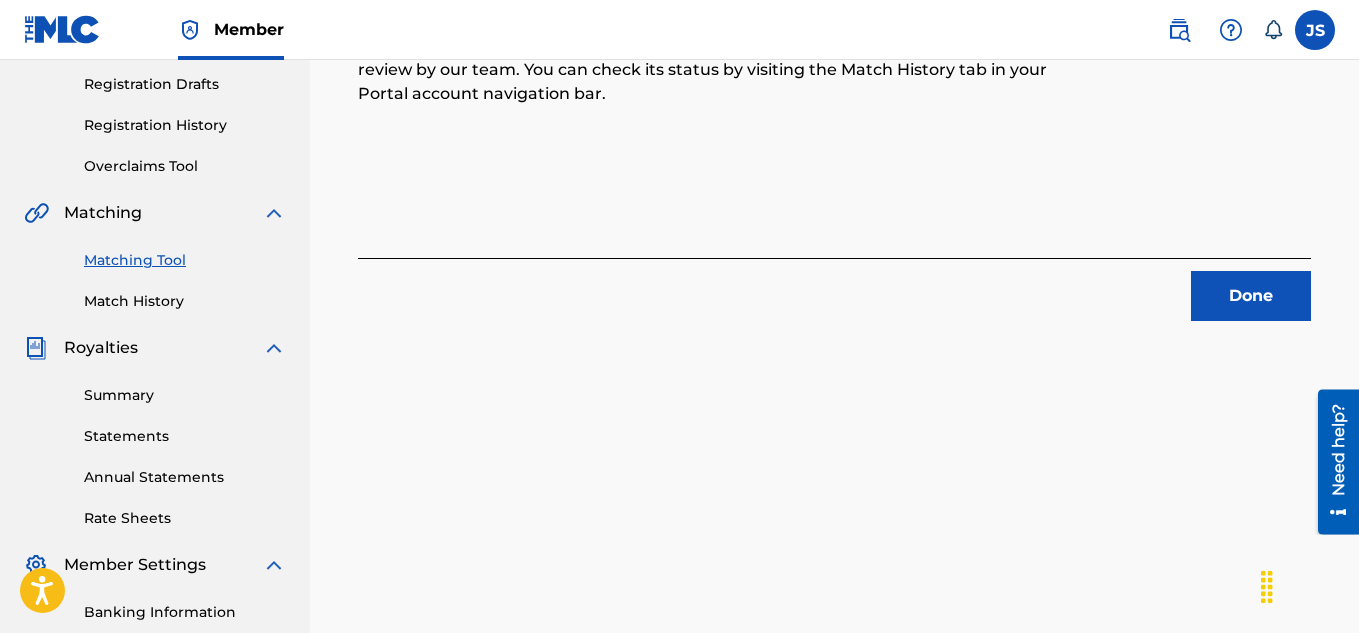 scroll, scrollTop: 334, scrollLeft: 0, axis: vertical 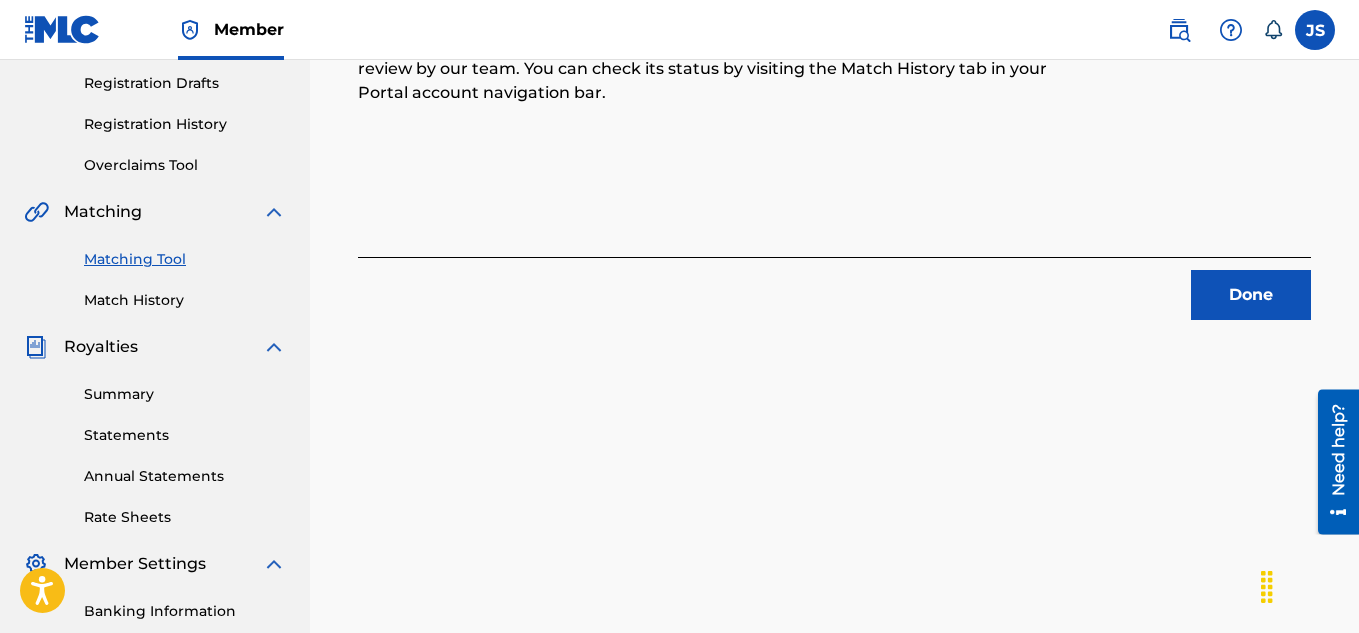 click on "Done" at bounding box center (1251, 295) 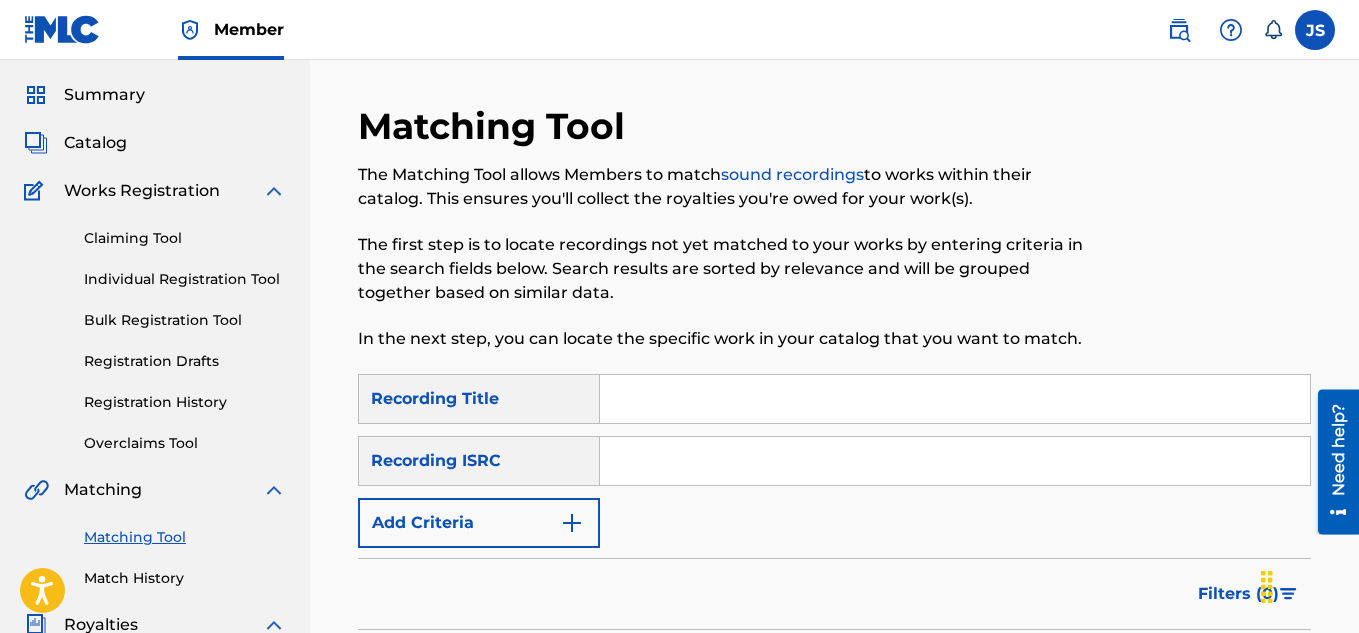 scroll, scrollTop: 0, scrollLeft: 0, axis: both 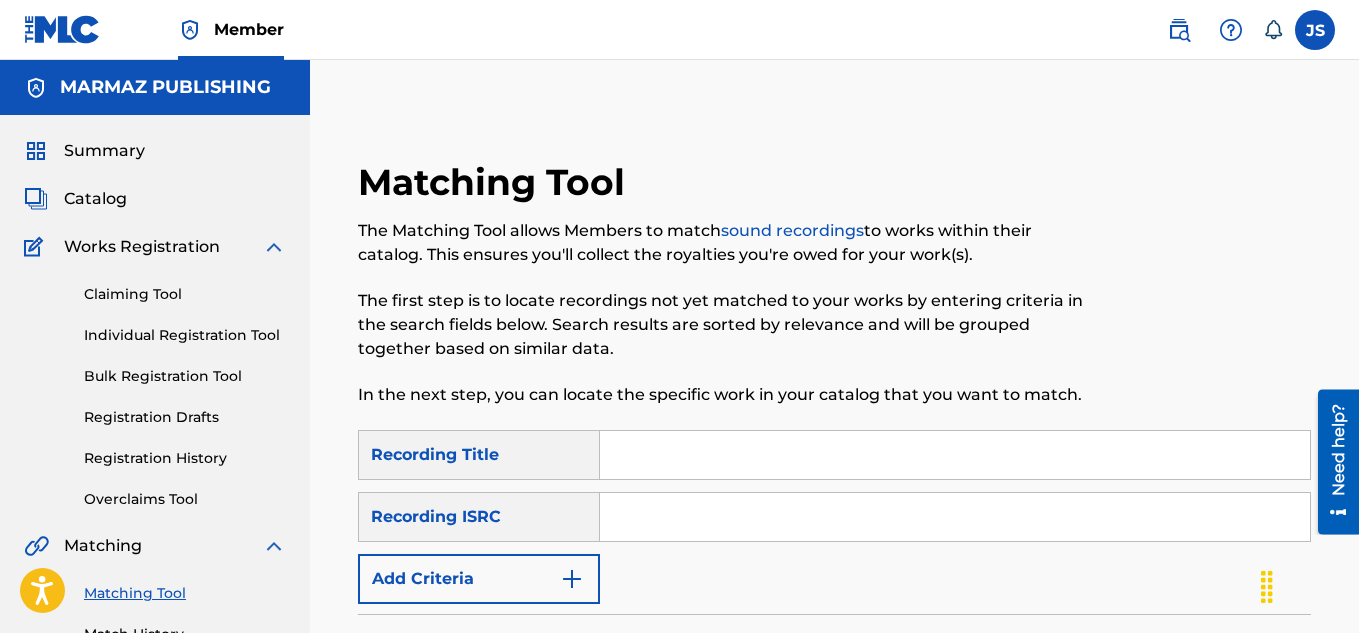 paste on "CAMINO DE CAMPO ABIERTO" 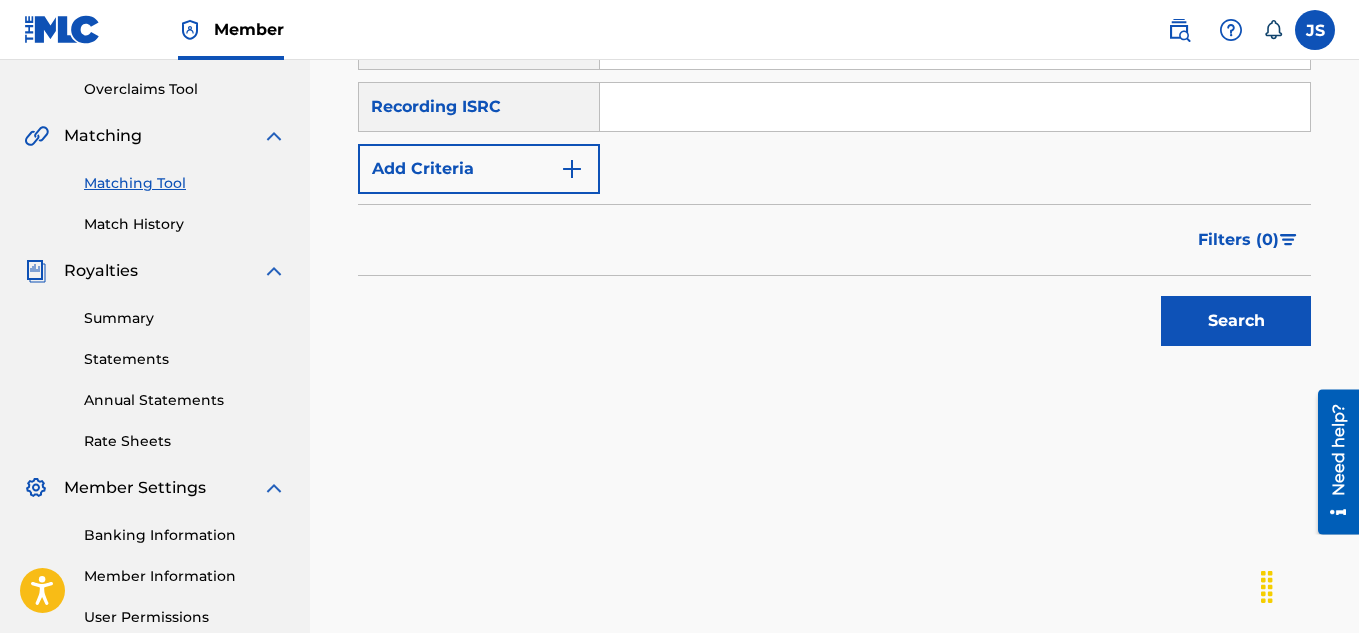 scroll, scrollTop: 412, scrollLeft: 0, axis: vertical 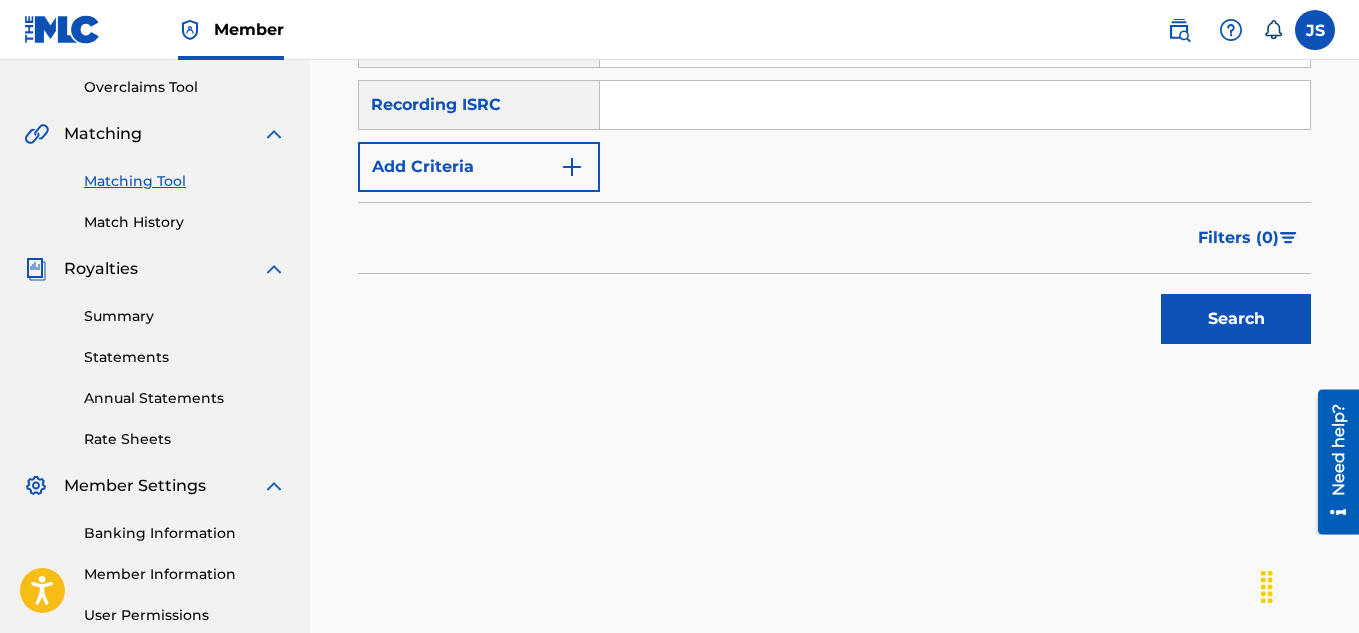type on "CAMINO DE CAMPO ABIERTO" 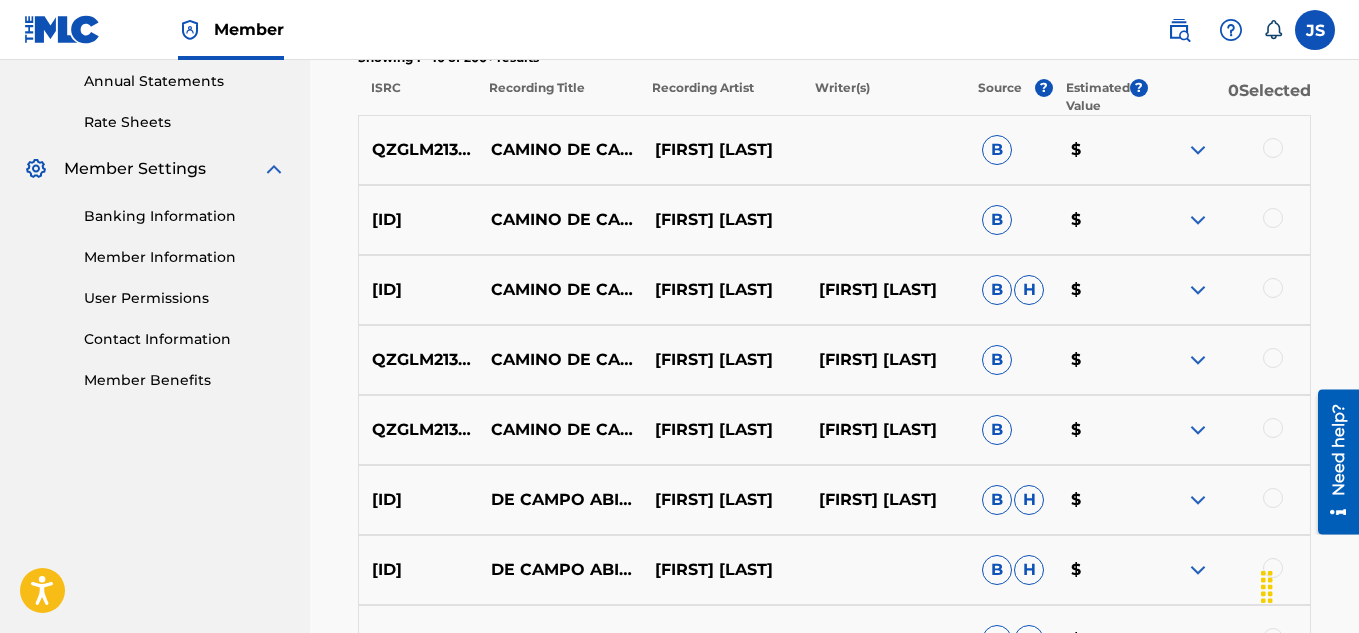 scroll, scrollTop: 731, scrollLeft: 0, axis: vertical 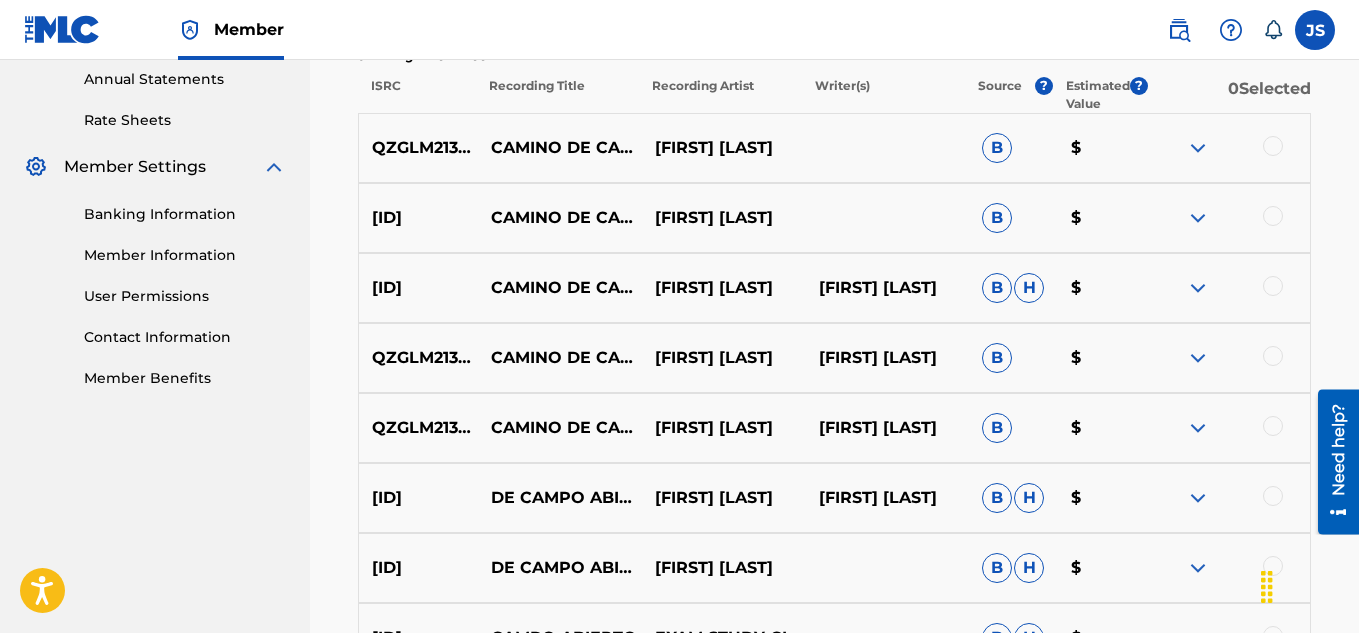 click at bounding box center [1273, 426] 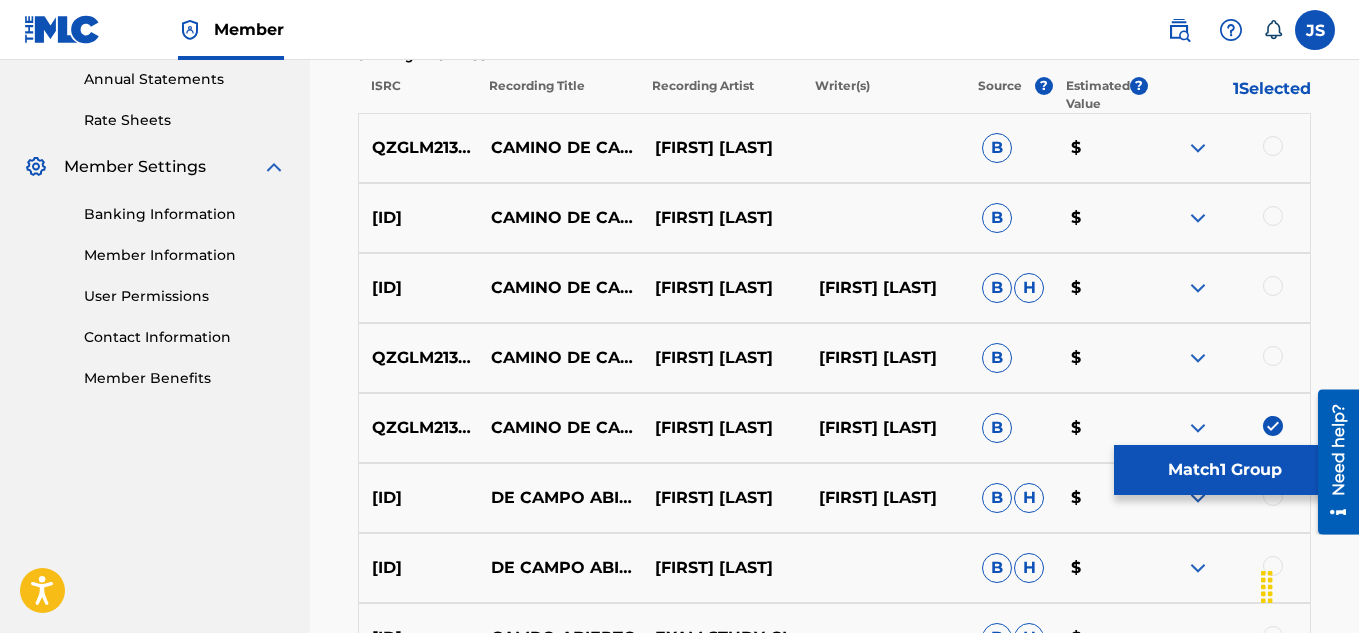 click at bounding box center (1273, 356) 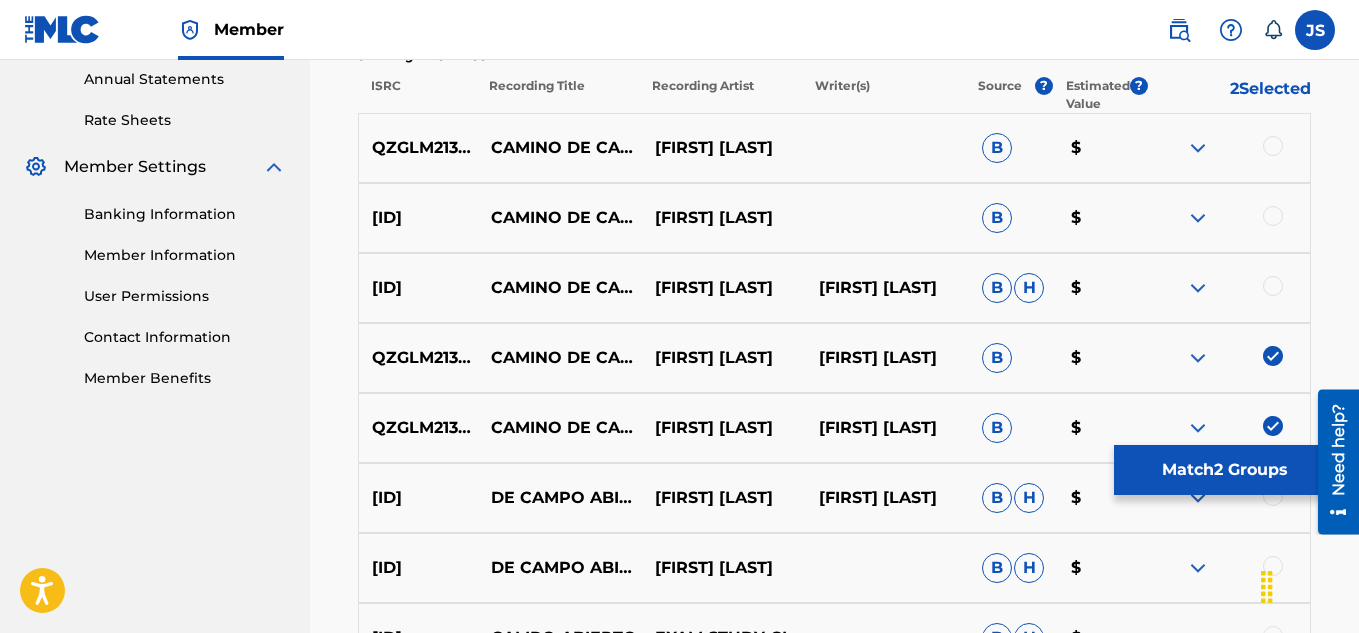 click at bounding box center (1273, 286) 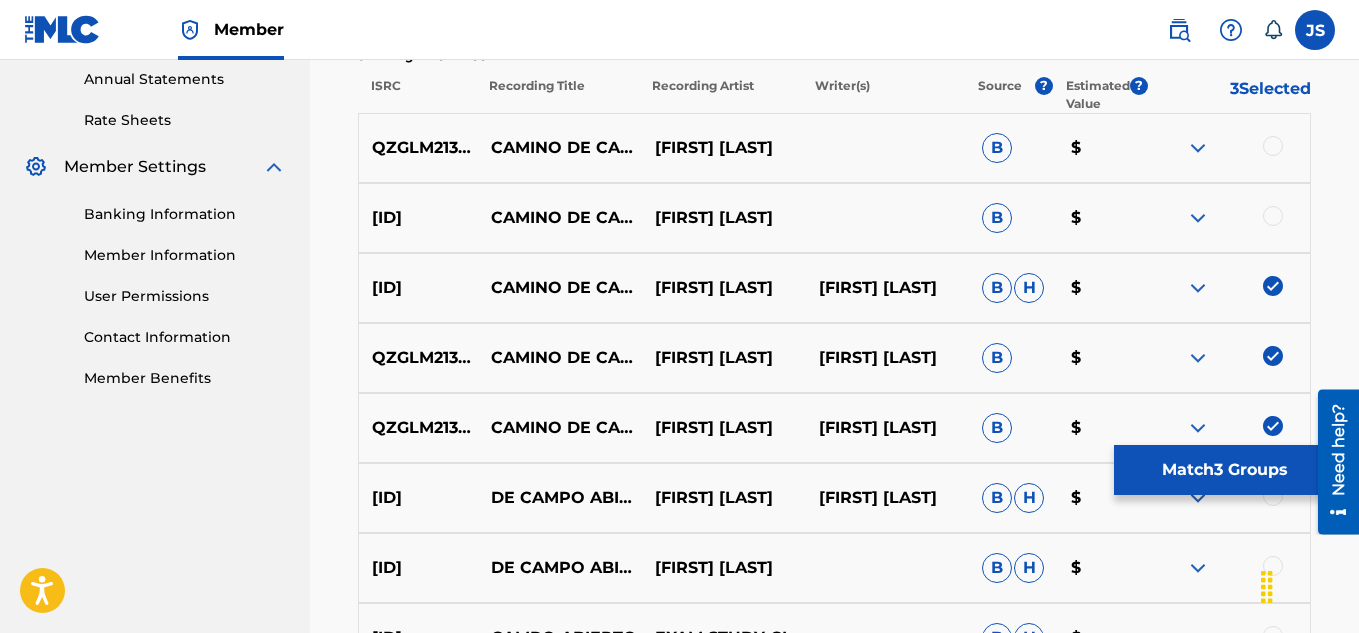click at bounding box center (1273, 216) 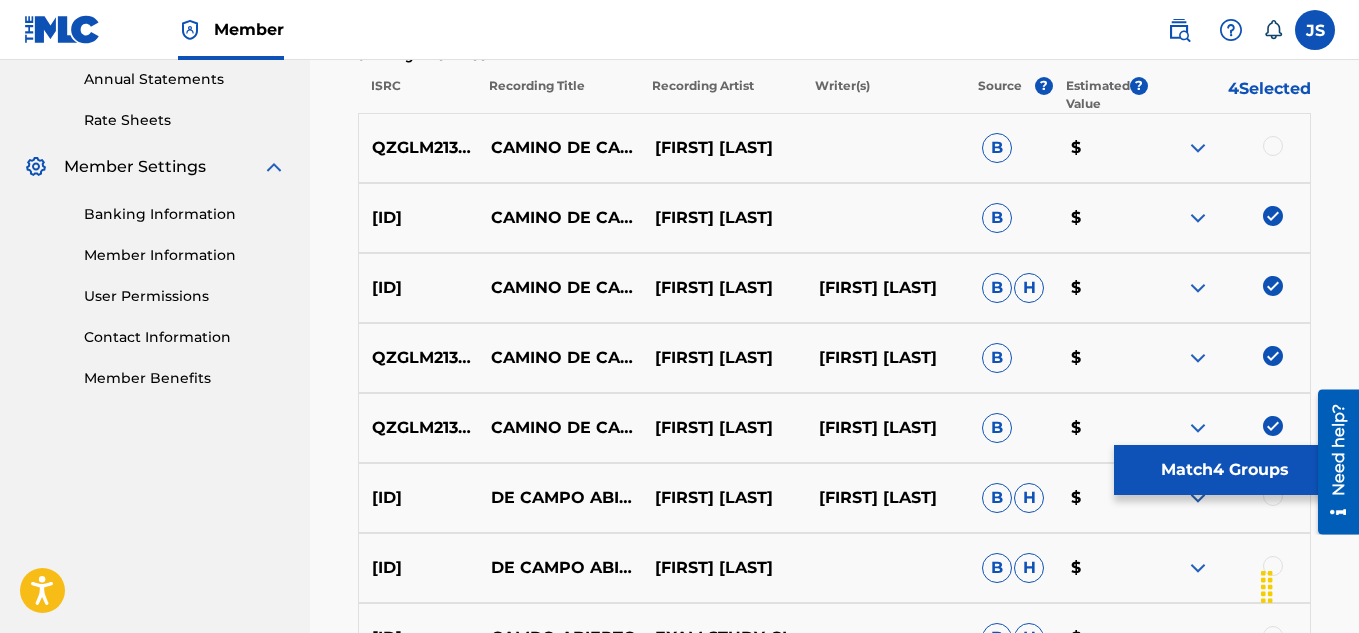 click on "QZGLM2139540 CAMINO DE CAMPO ABIERTO ARGENIS SÁNCHEZ B $" at bounding box center [834, 148] 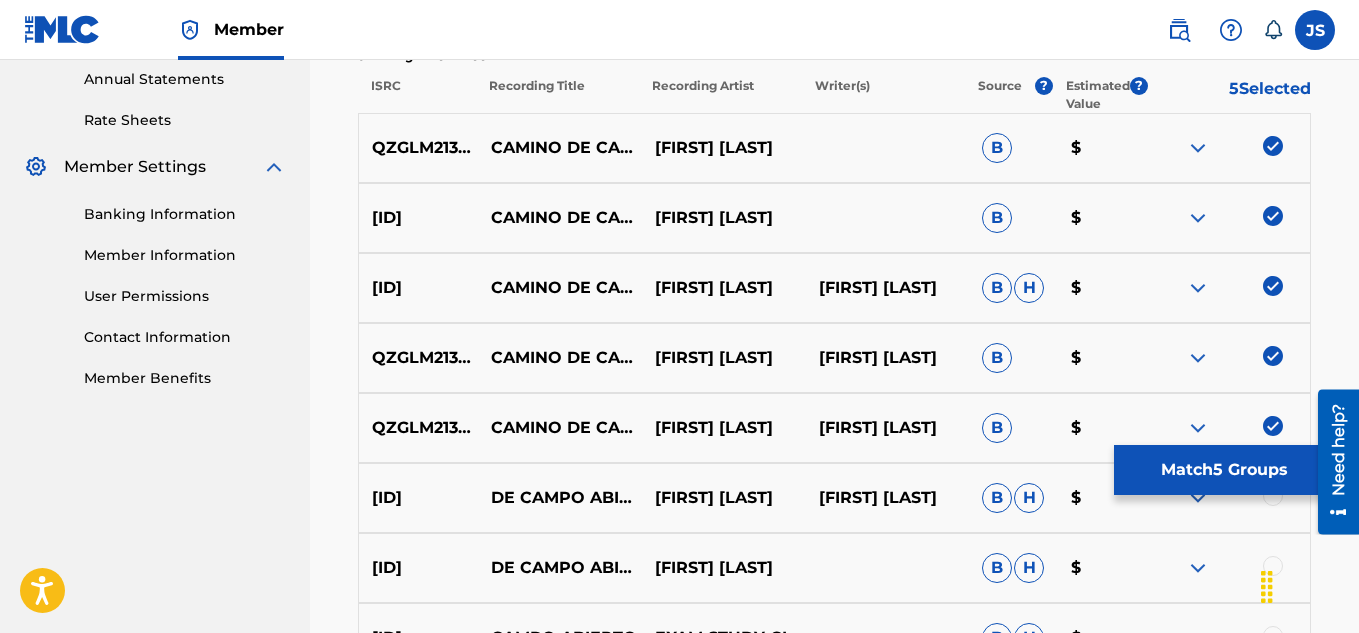 click on "QZGLM2139540" at bounding box center (418, 148) 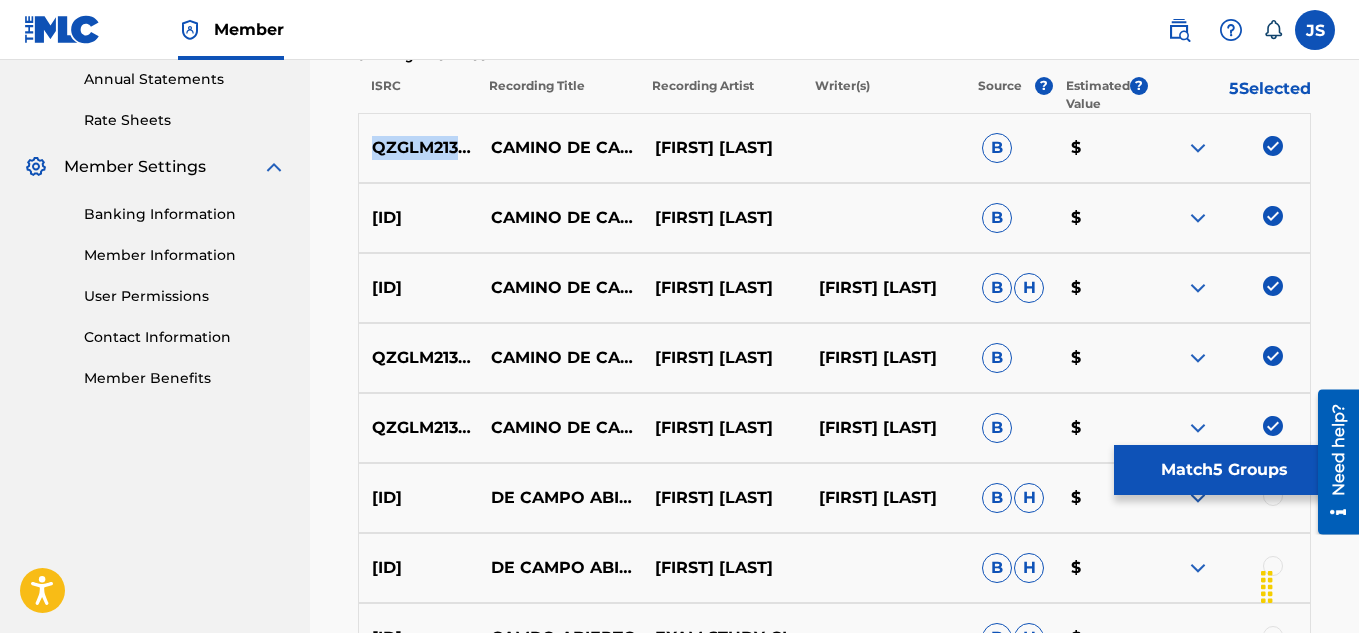 click on "QZGLM2139540" at bounding box center [418, 148] 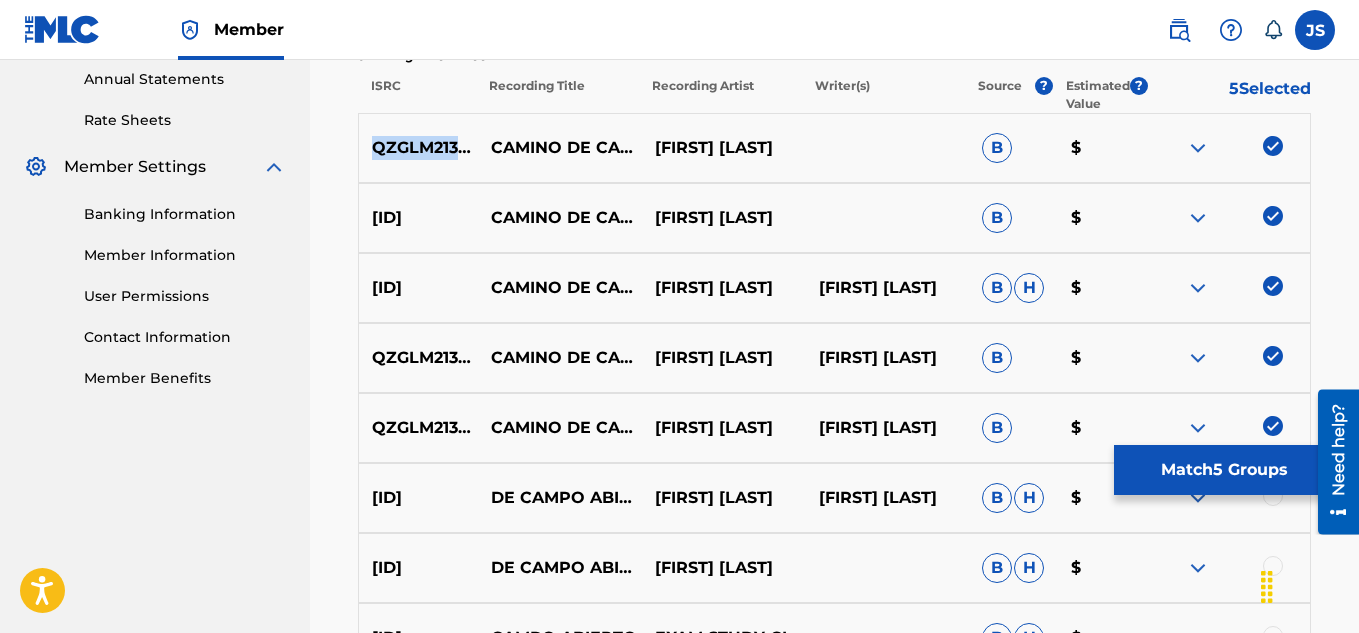 copy on "QZGLM2139540" 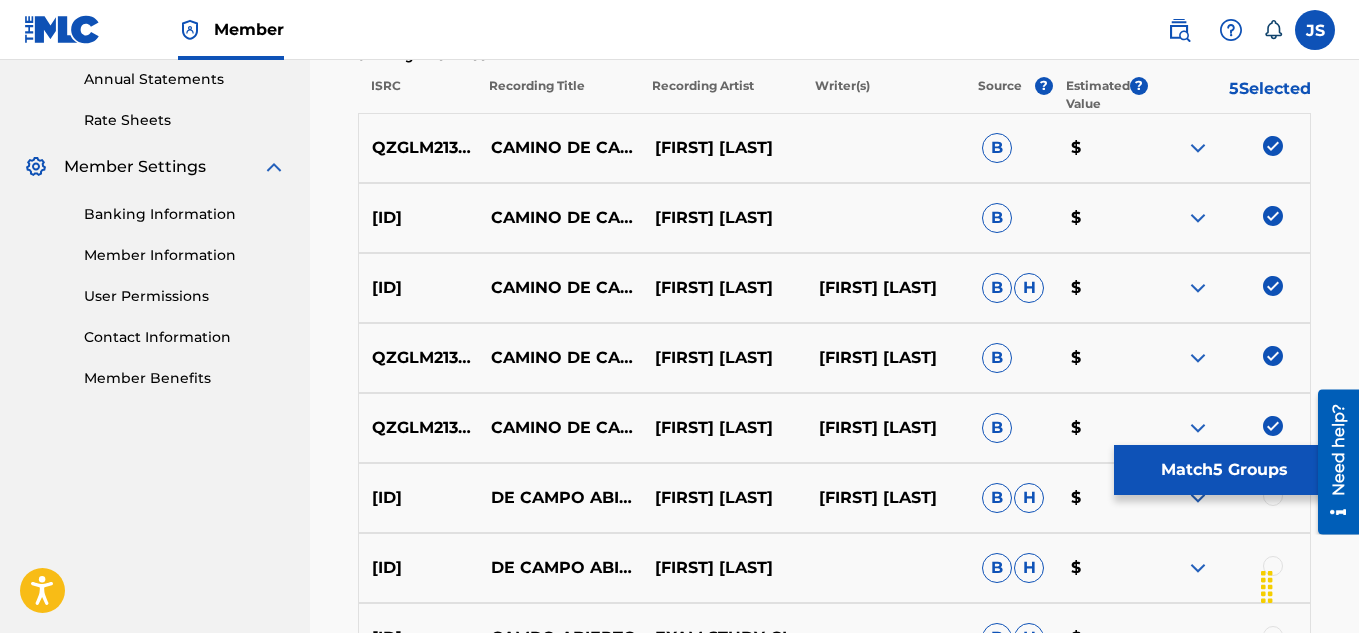 click on "QZGLM2139540" at bounding box center [418, 358] 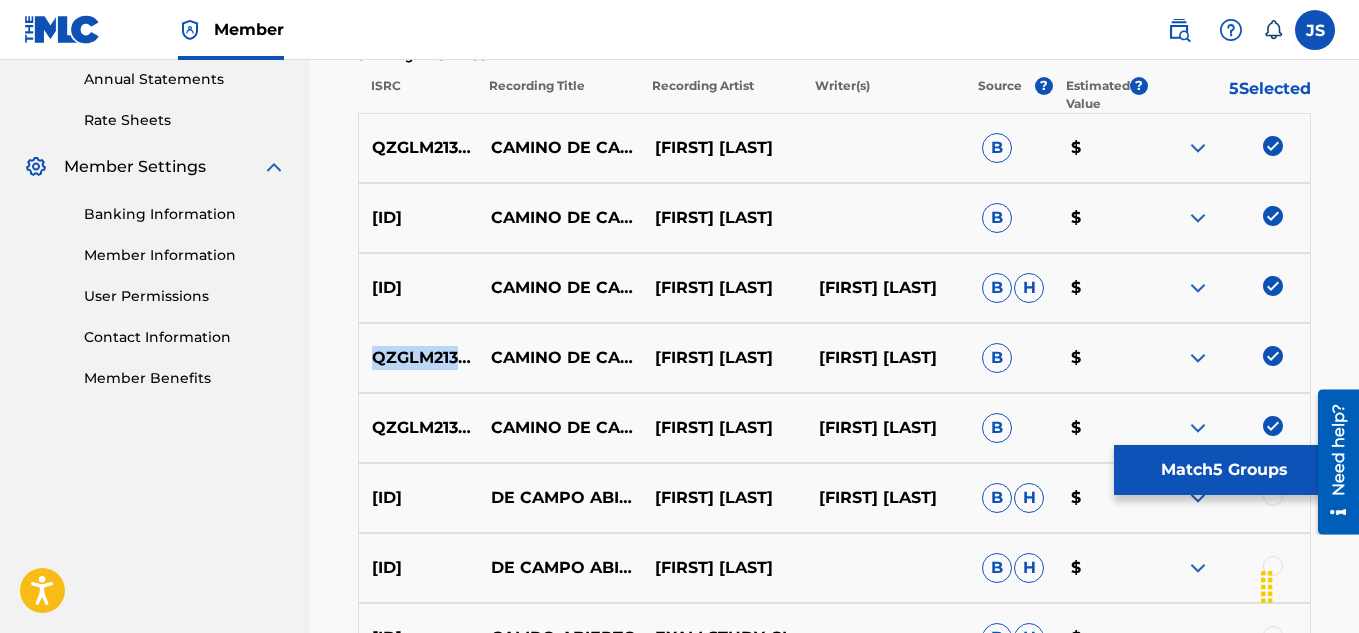 click on "QZGLM2139540" at bounding box center (418, 358) 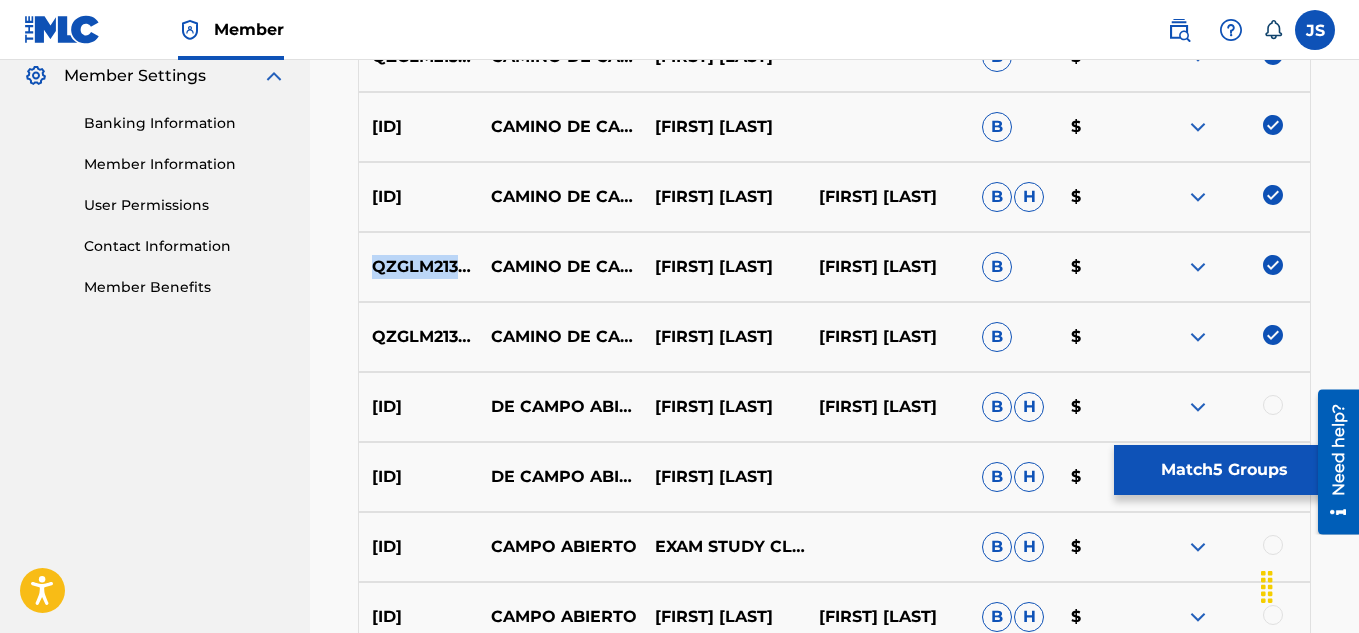 scroll, scrollTop: 778, scrollLeft: 0, axis: vertical 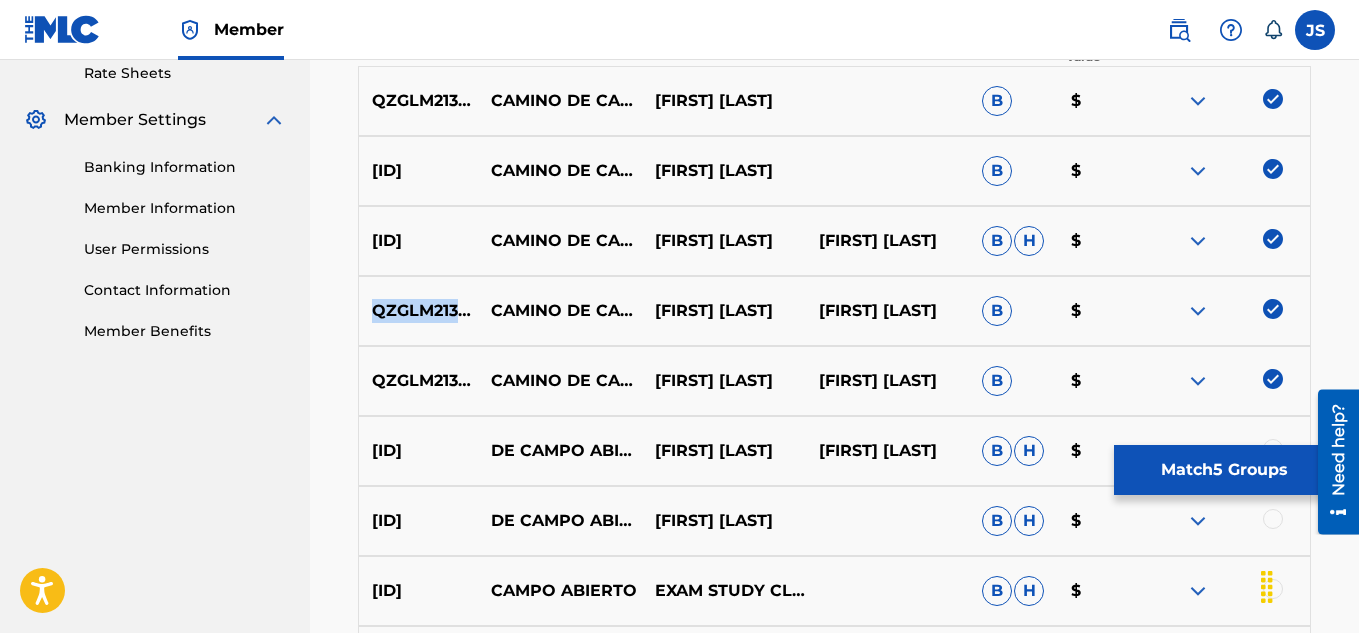 click on "Match  5 Groups" at bounding box center (1224, 470) 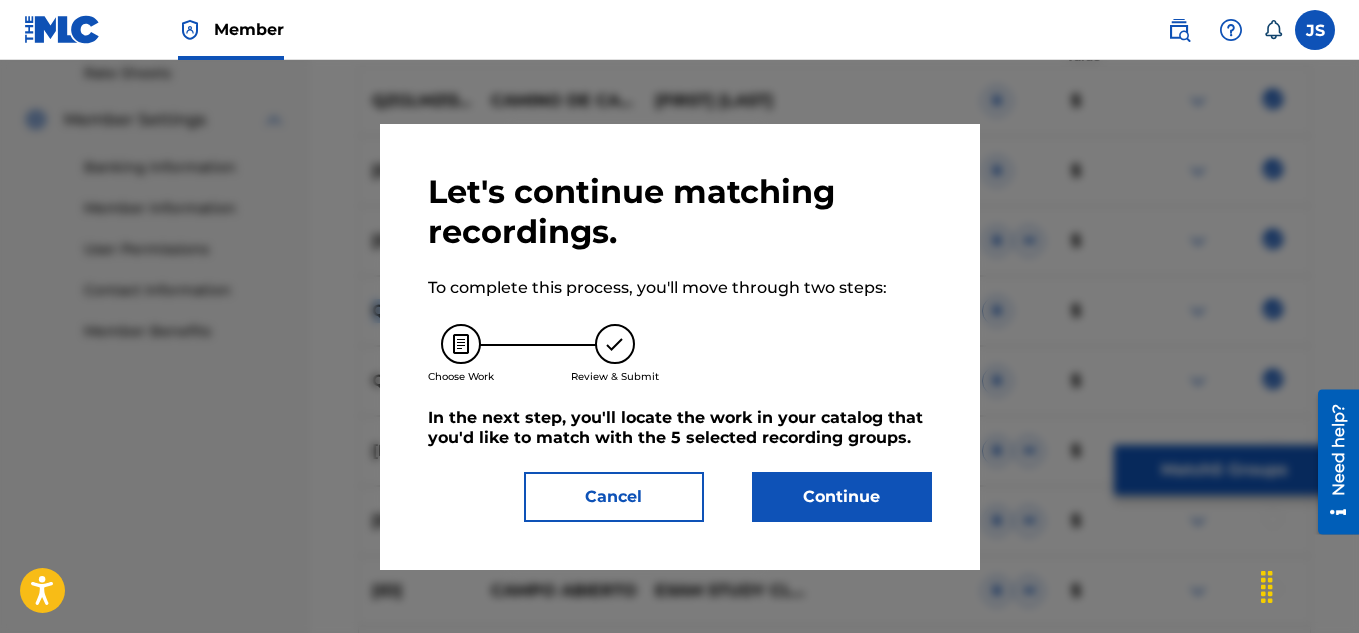 click on "Continue" at bounding box center (842, 497) 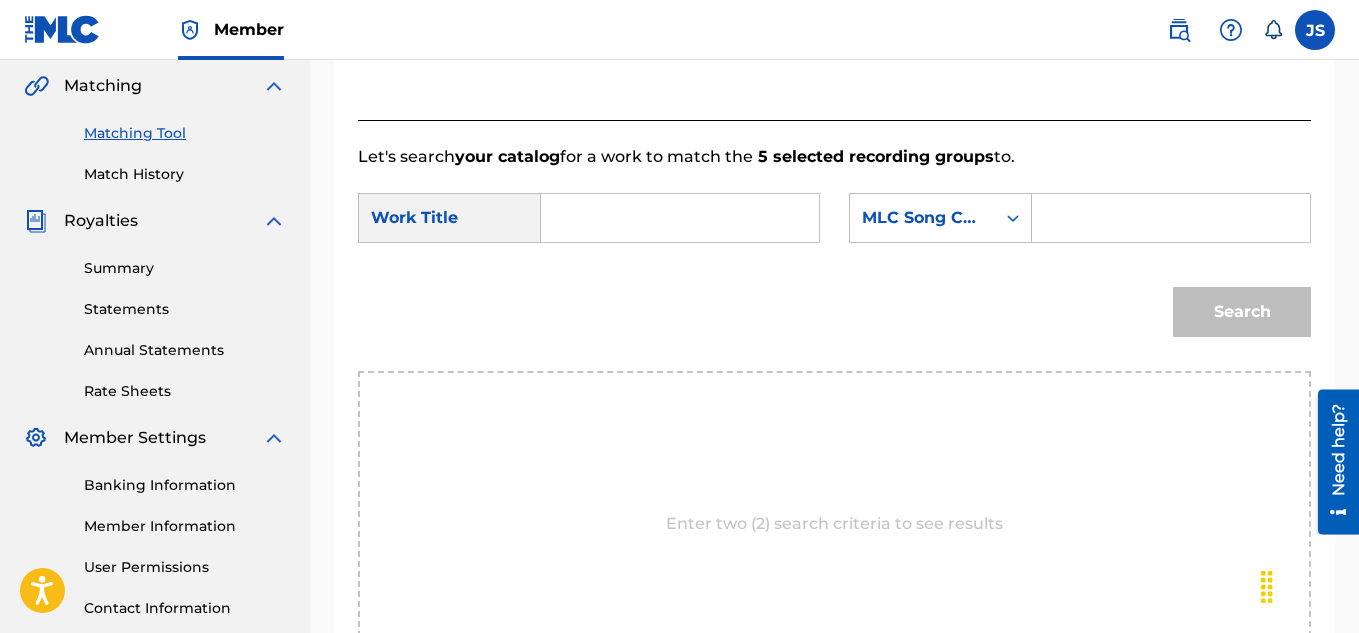 scroll, scrollTop: 457, scrollLeft: 0, axis: vertical 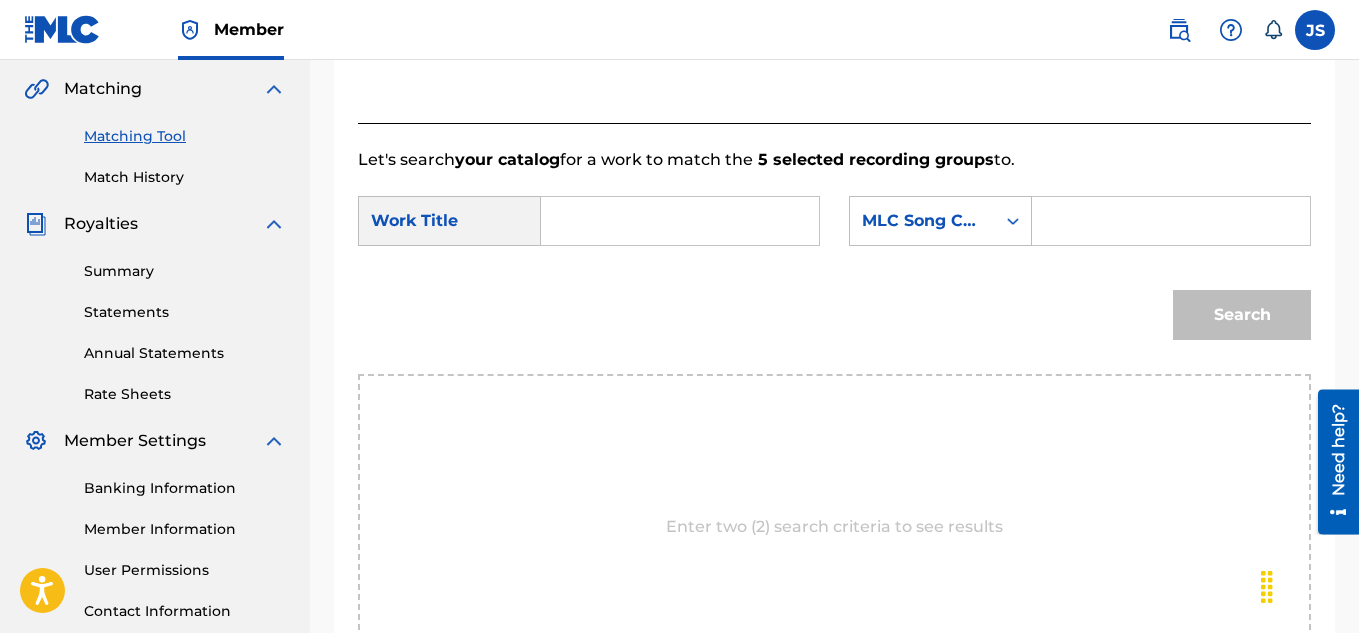 click at bounding box center [680, 221] 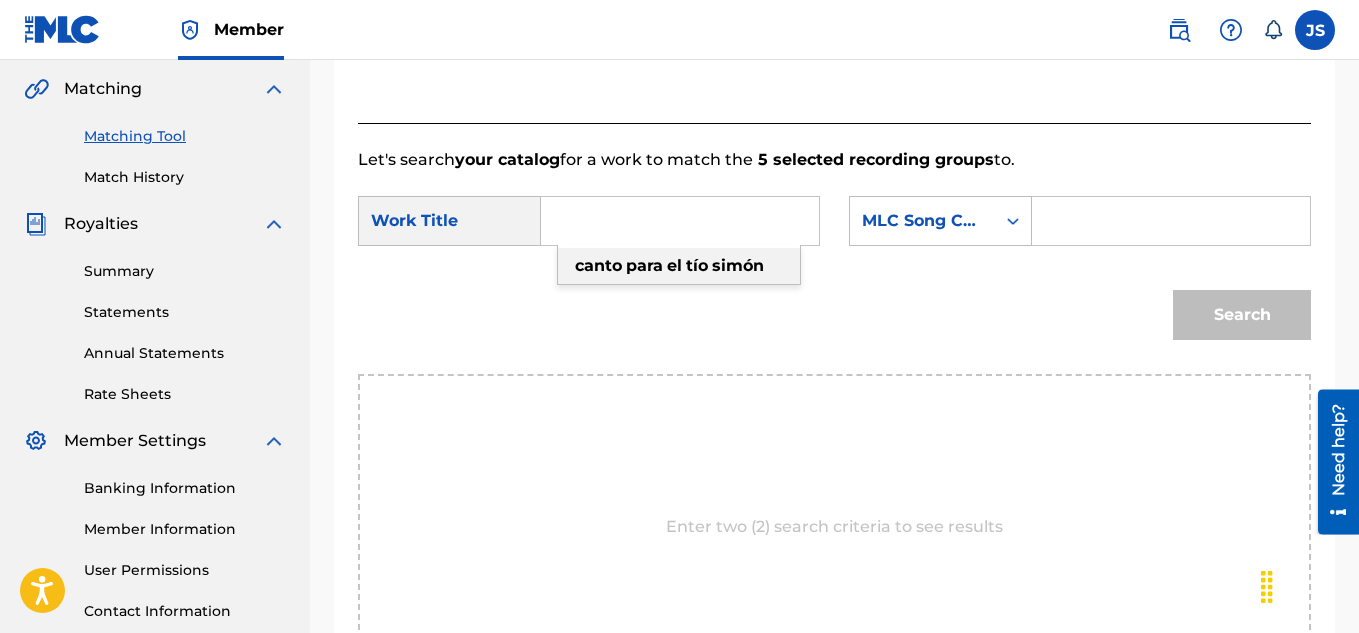 scroll, scrollTop: 0, scrollLeft: 0, axis: both 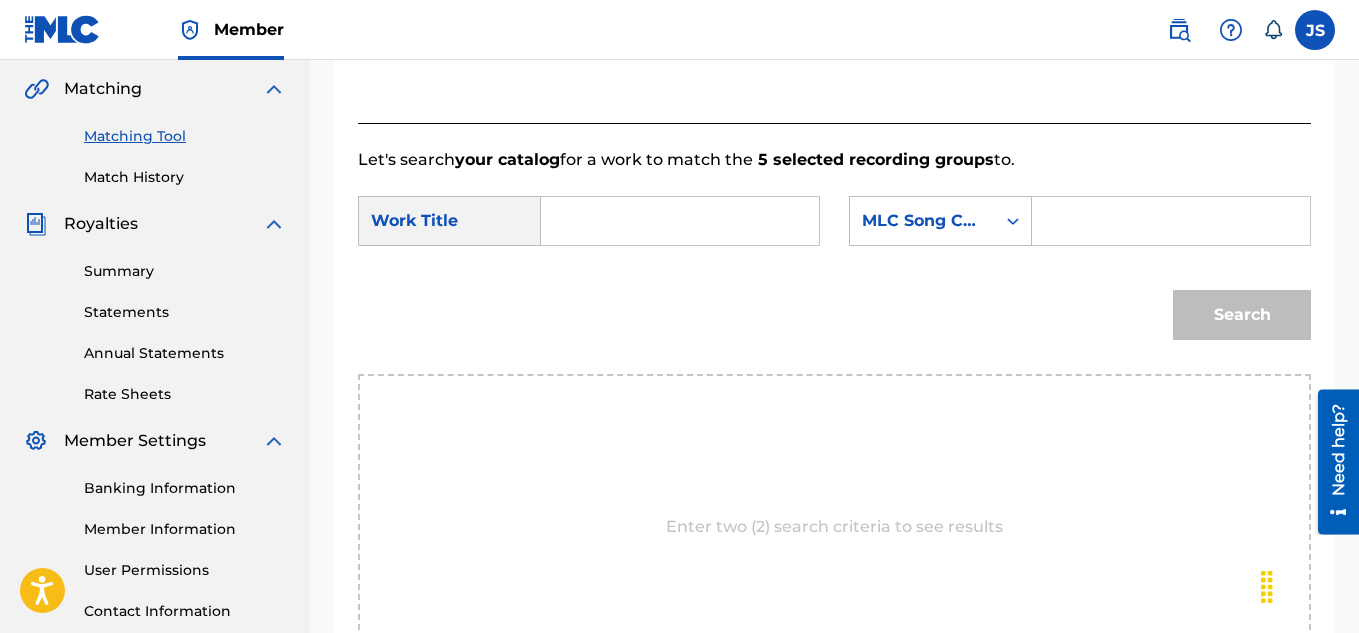 paste on "CAMINO DE CAMPO ABIERTO" 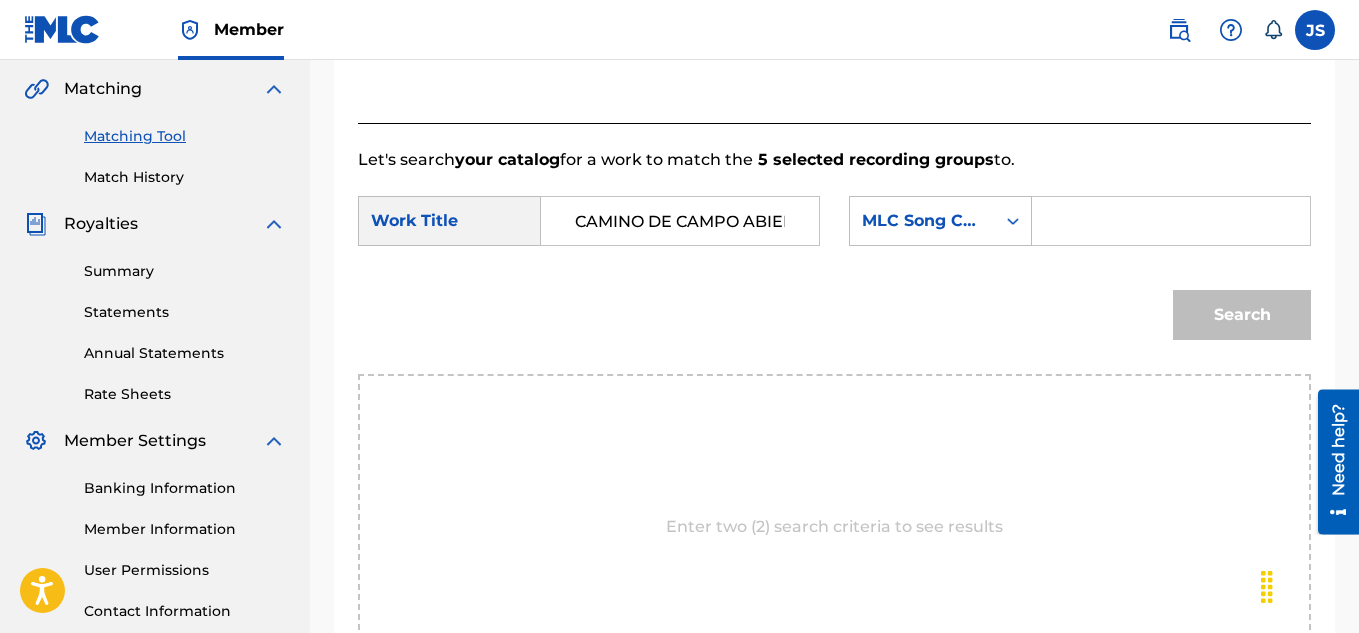 scroll, scrollTop: 0, scrollLeft: 33, axis: horizontal 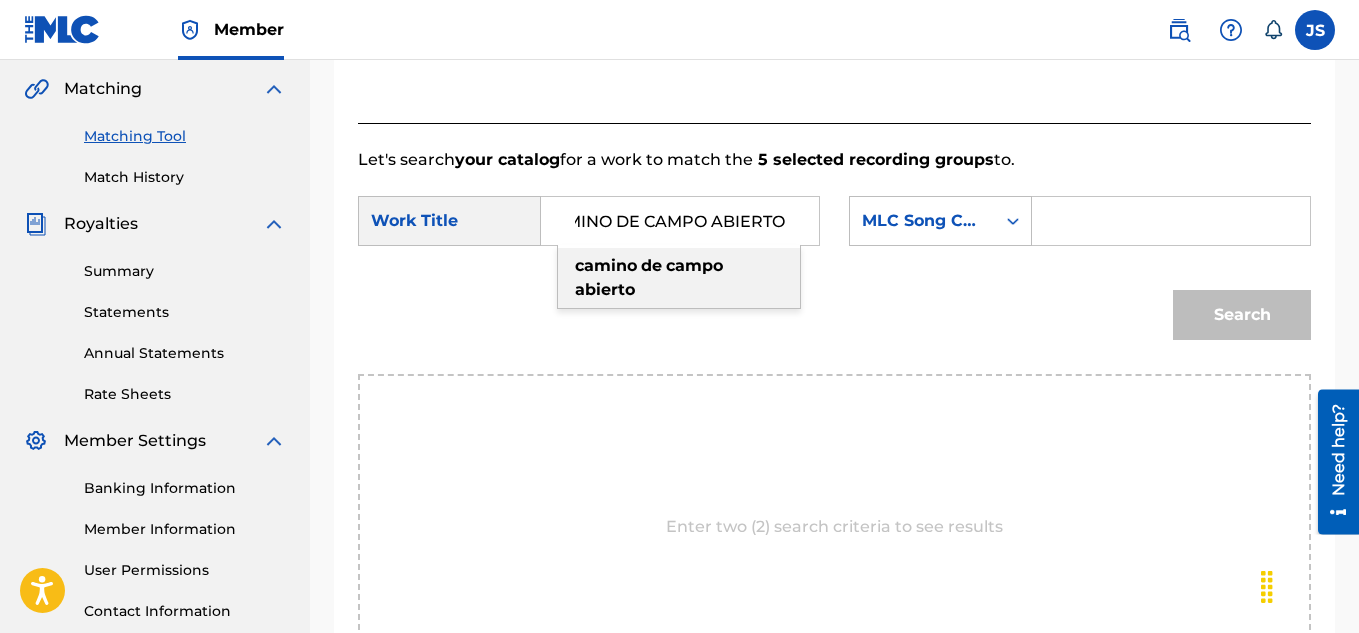 type on "CAMINO DE CAMPO ABIERTO" 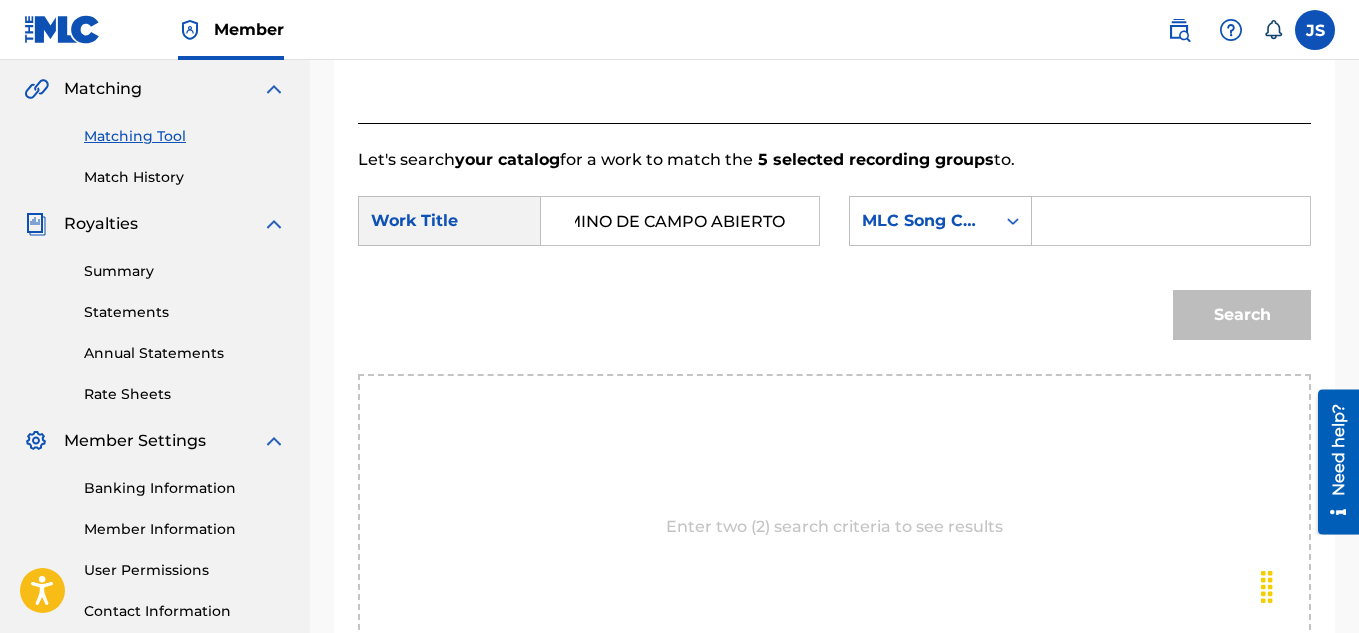 scroll, scrollTop: 0, scrollLeft: 0, axis: both 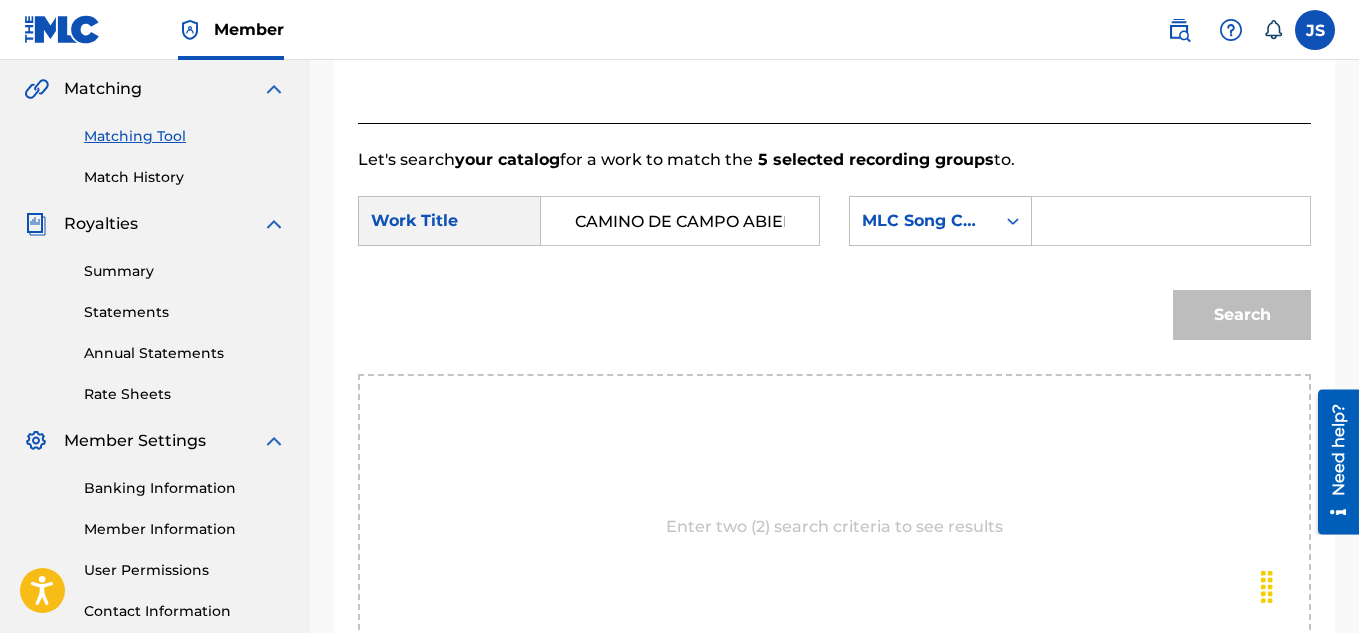 click at bounding box center (1171, 221) 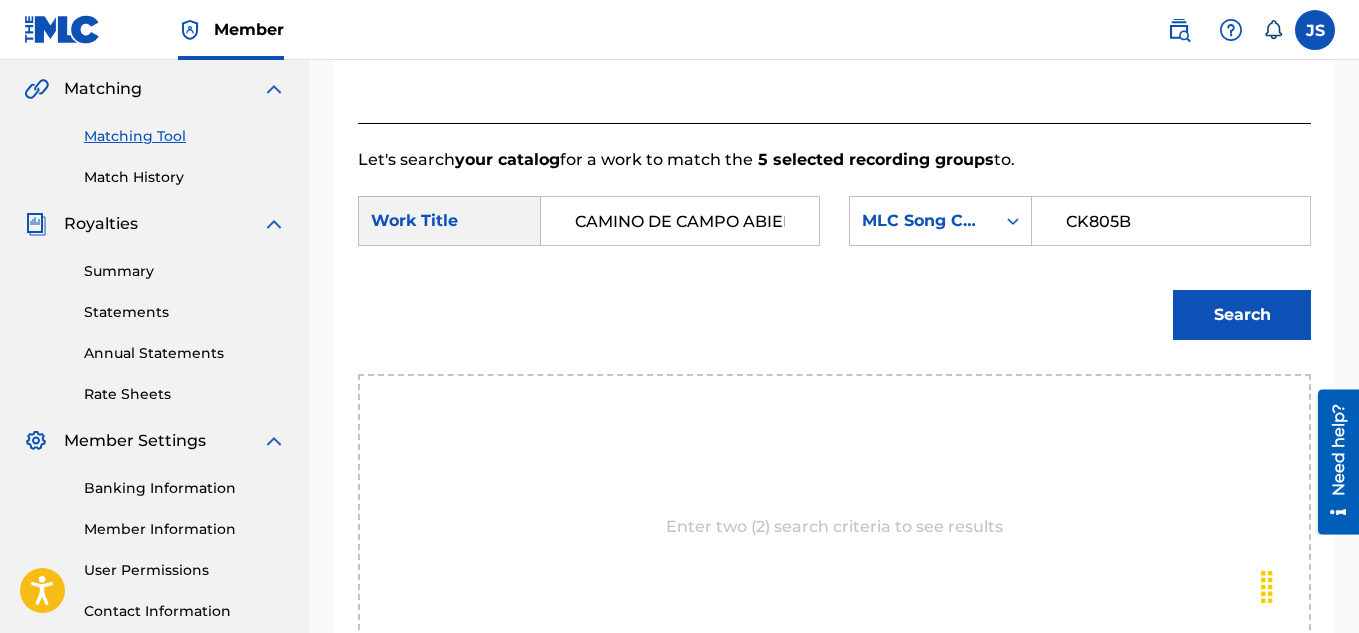 type on "CK805B" 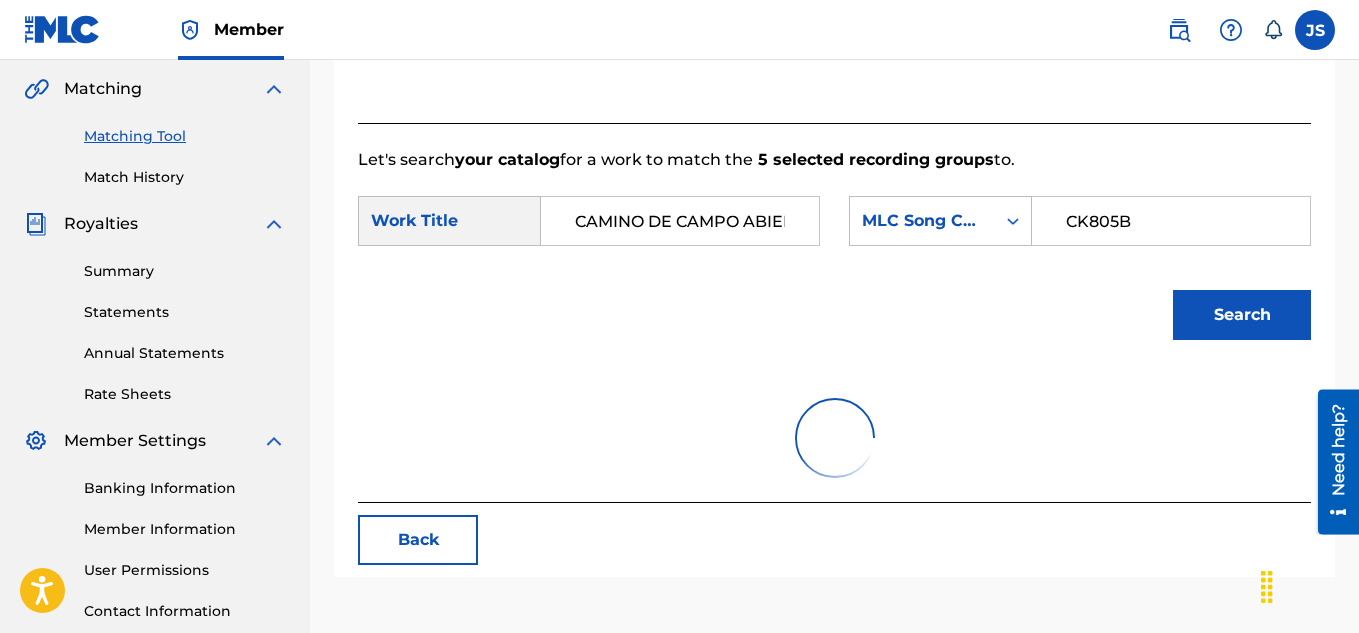 scroll, scrollTop: 607, scrollLeft: 0, axis: vertical 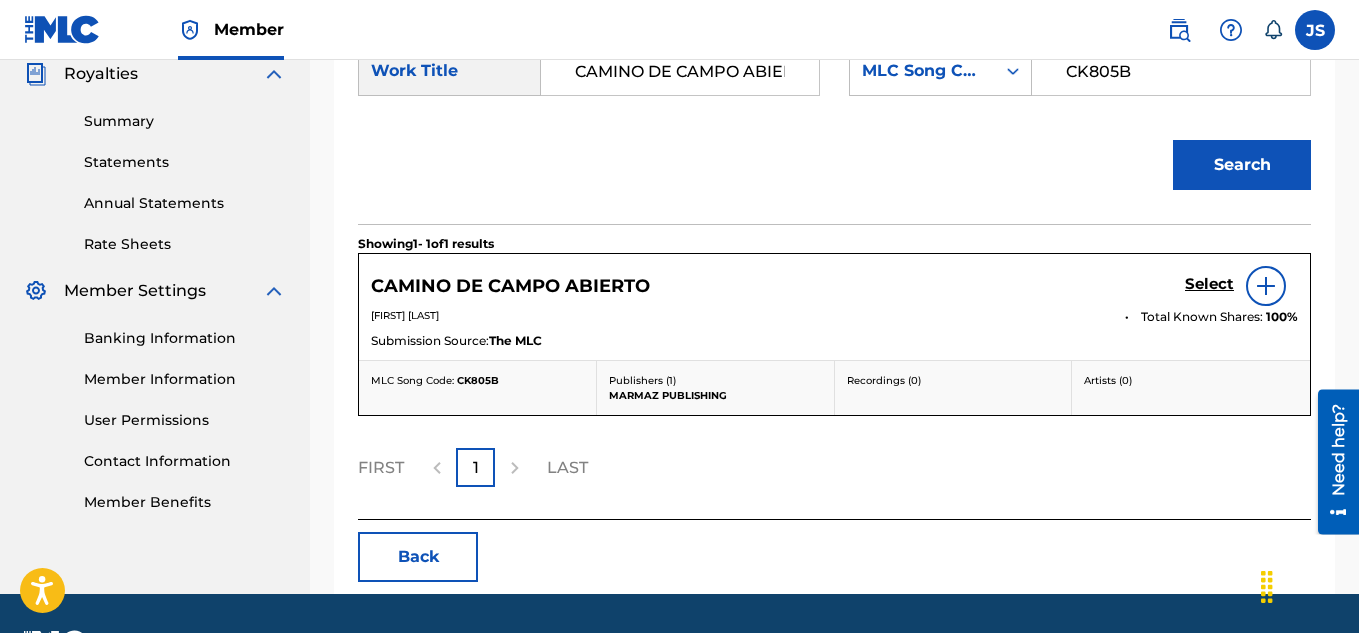 click on "Select" at bounding box center (1209, 284) 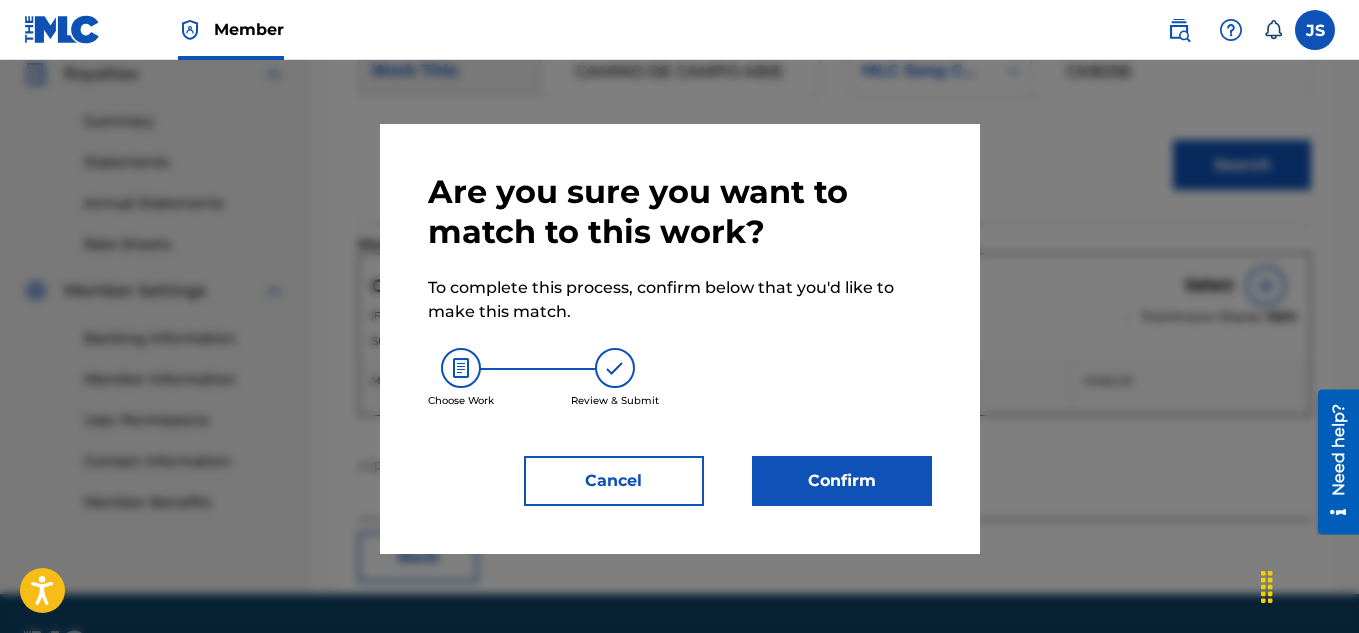 click on "Confirm" at bounding box center (842, 481) 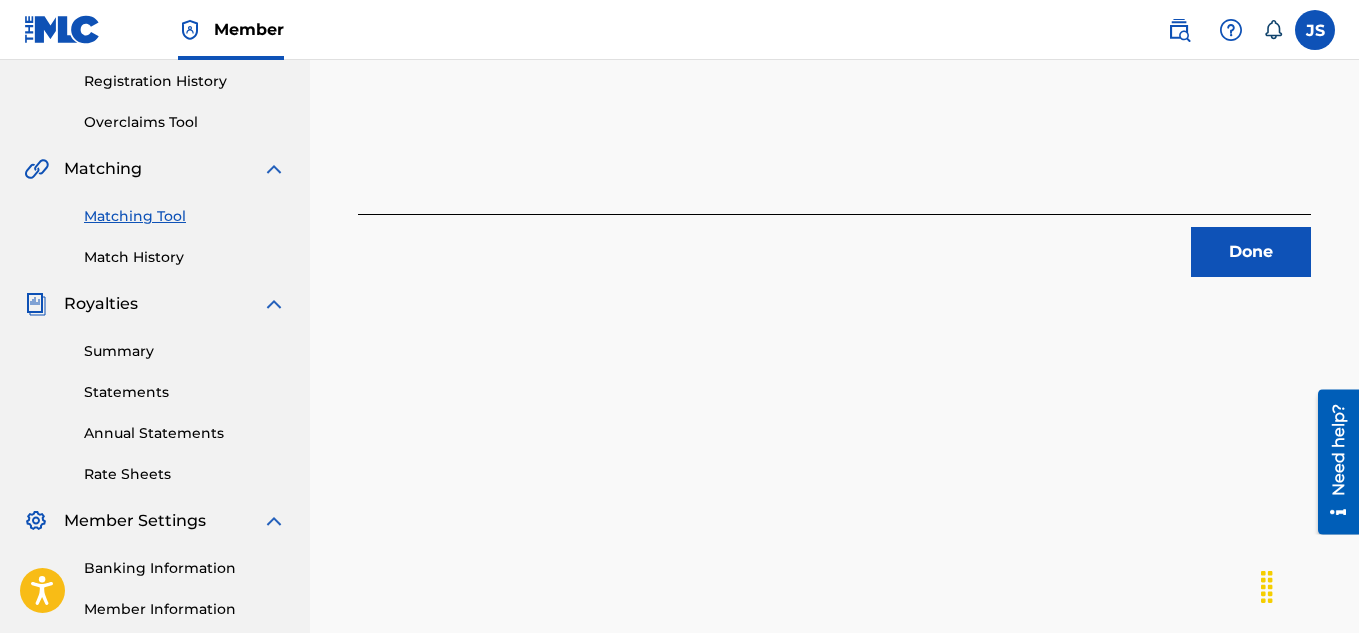 scroll, scrollTop: 388, scrollLeft: 0, axis: vertical 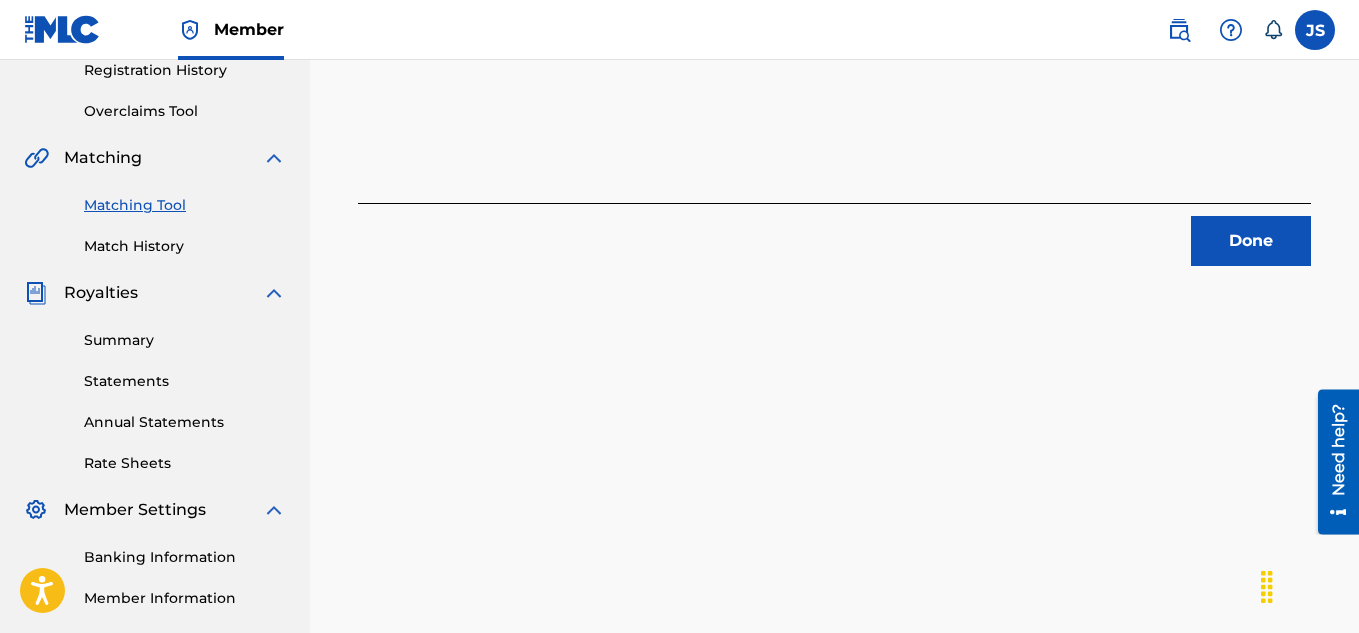 click on "Done" at bounding box center [1251, 241] 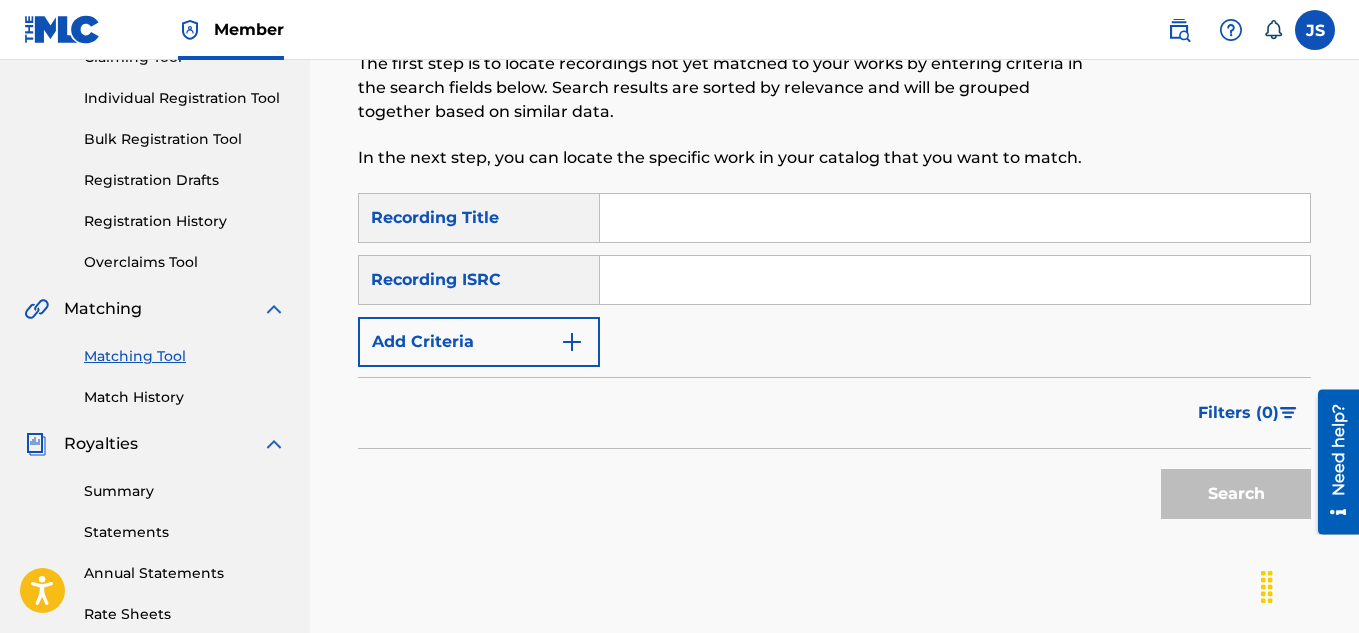 scroll, scrollTop: 200, scrollLeft: 0, axis: vertical 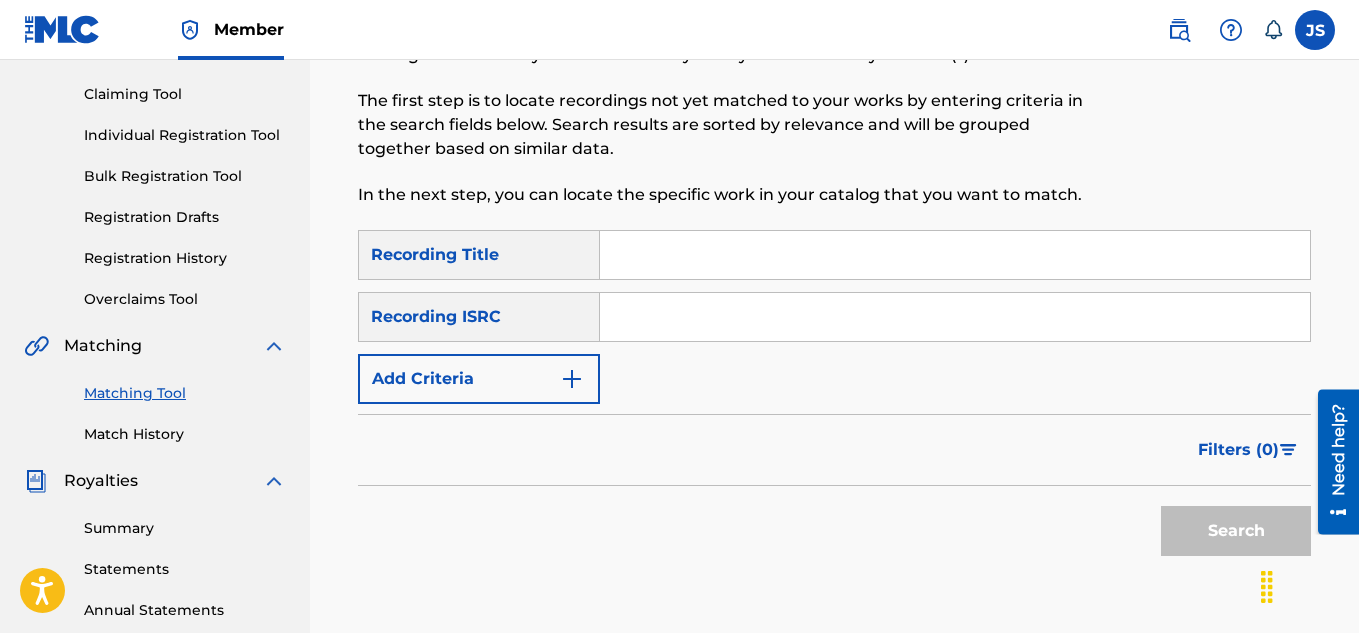 click at bounding box center [955, 255] 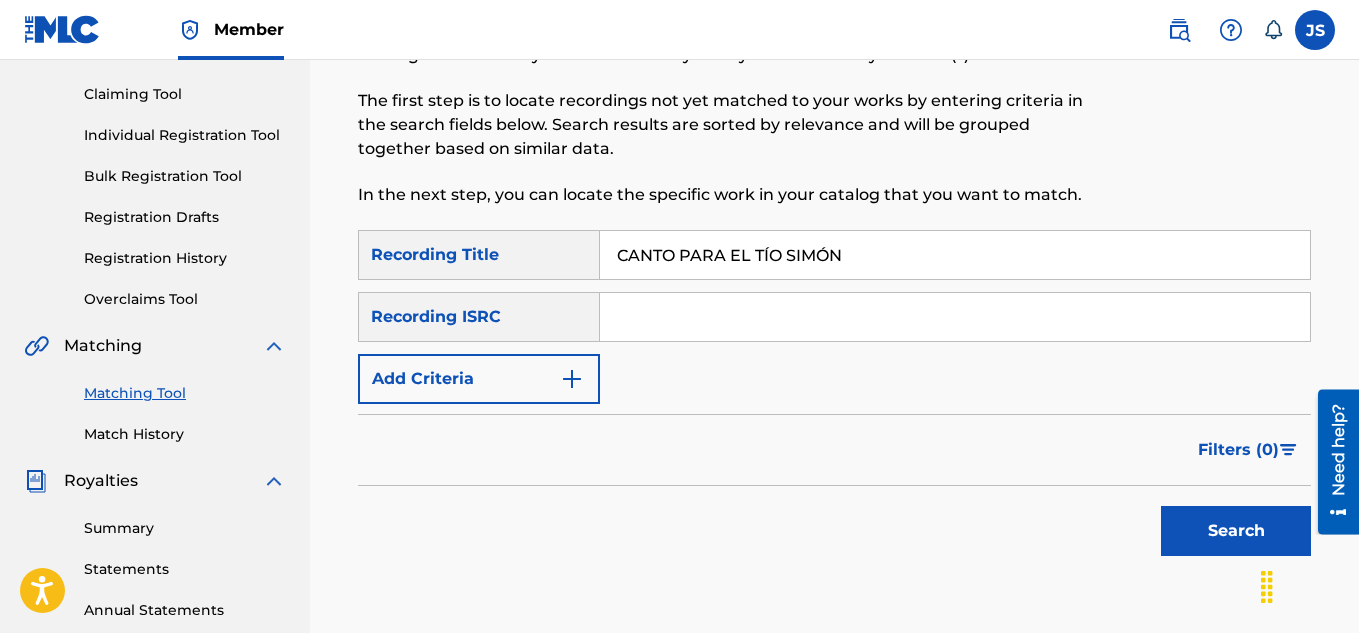 type on "CANTO PARA EL TÍO SIMÓN" 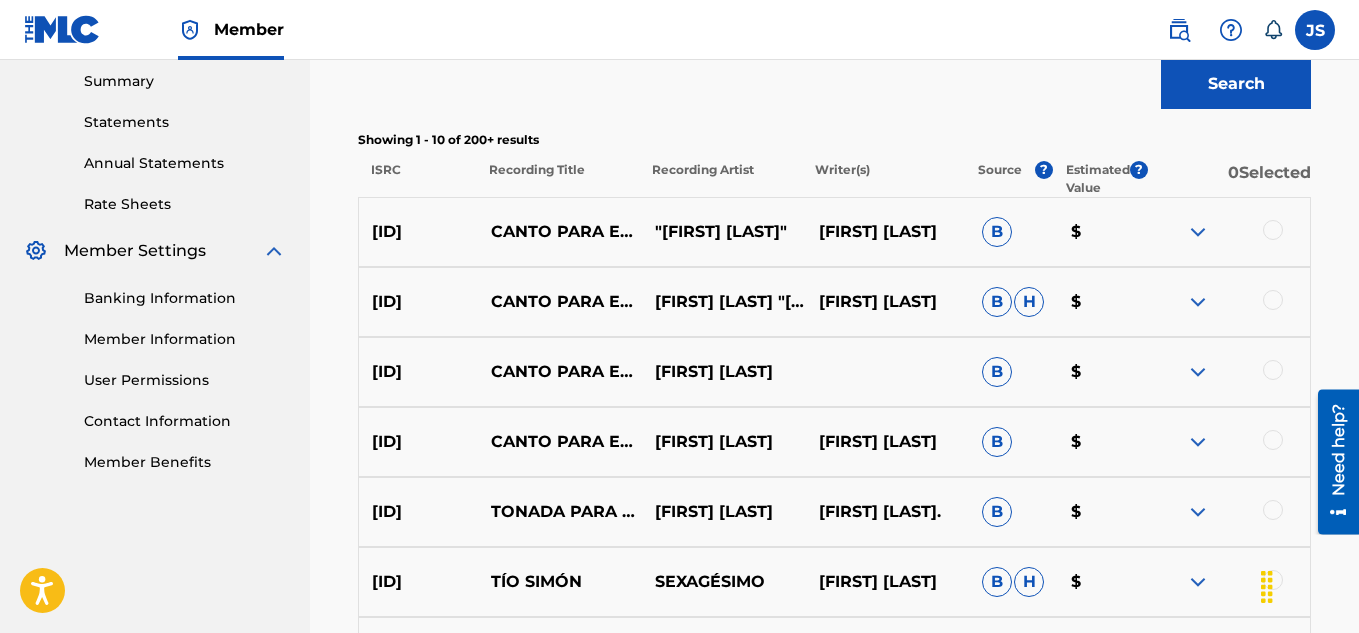 scroll, scrollTop: 648, scrollLeft: 0, axis: vertical 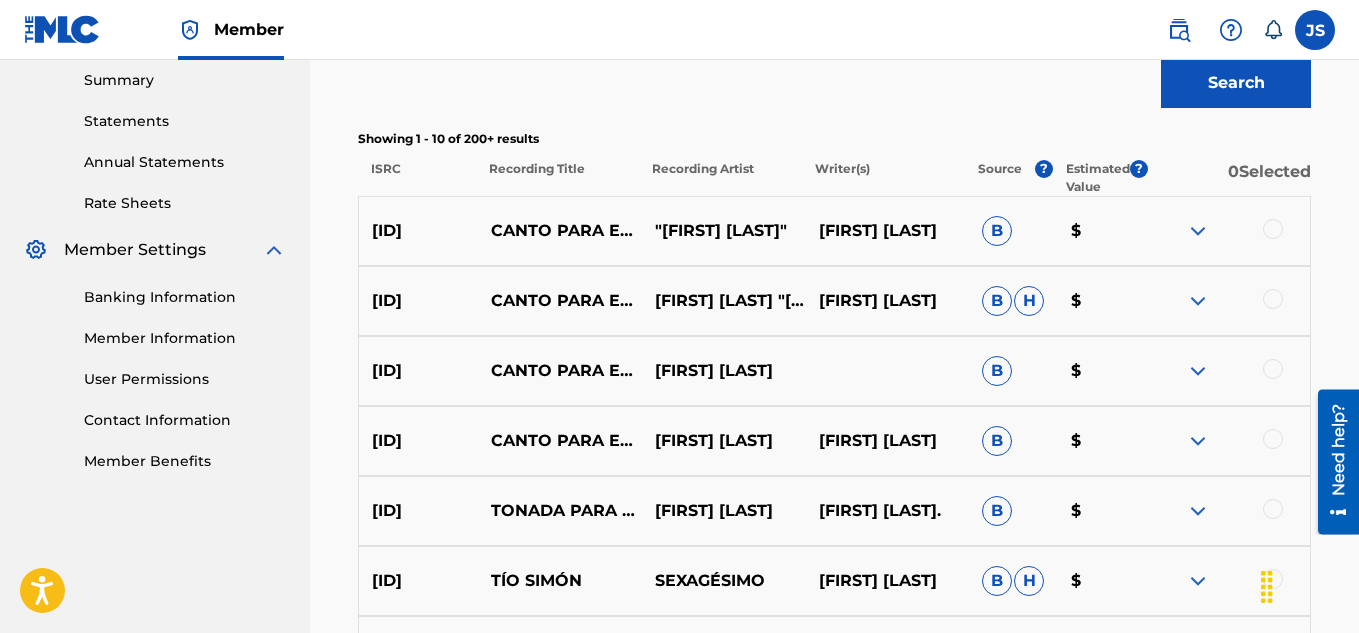click at bounding box center [1273, 439] 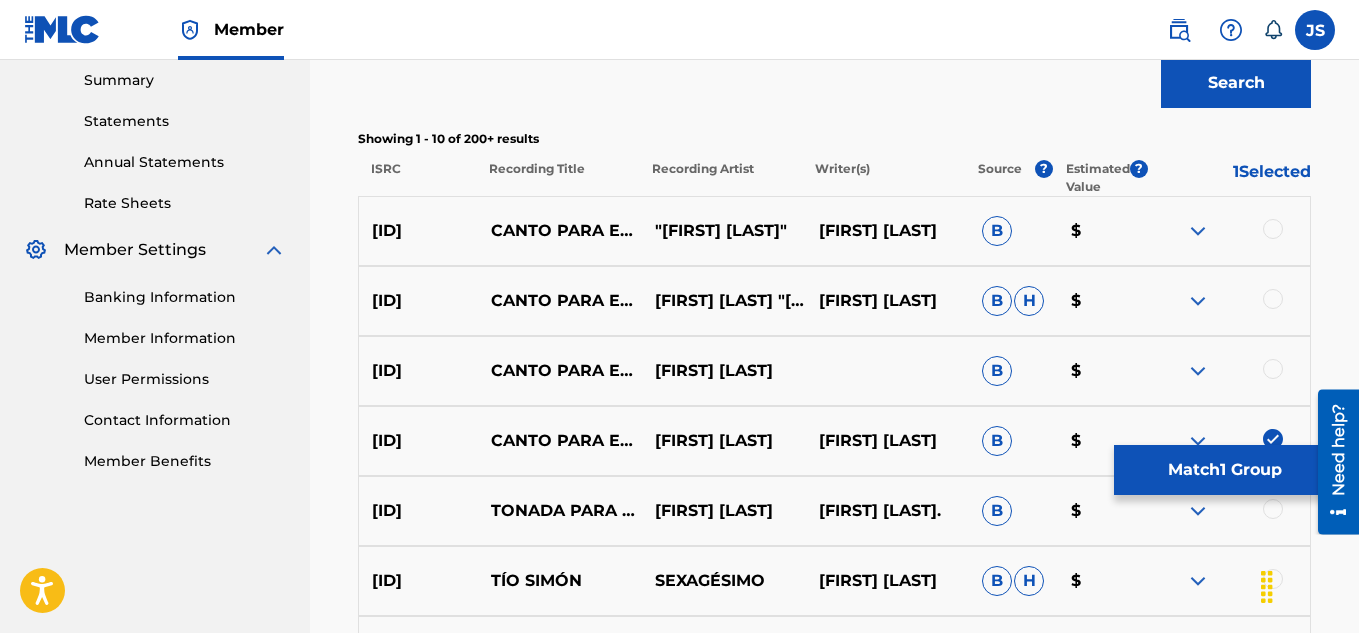 drag, startPoint x: 1263, startPoint y: 375, endPoint x: 1274, endPoint y: 359, distance: 19.416489 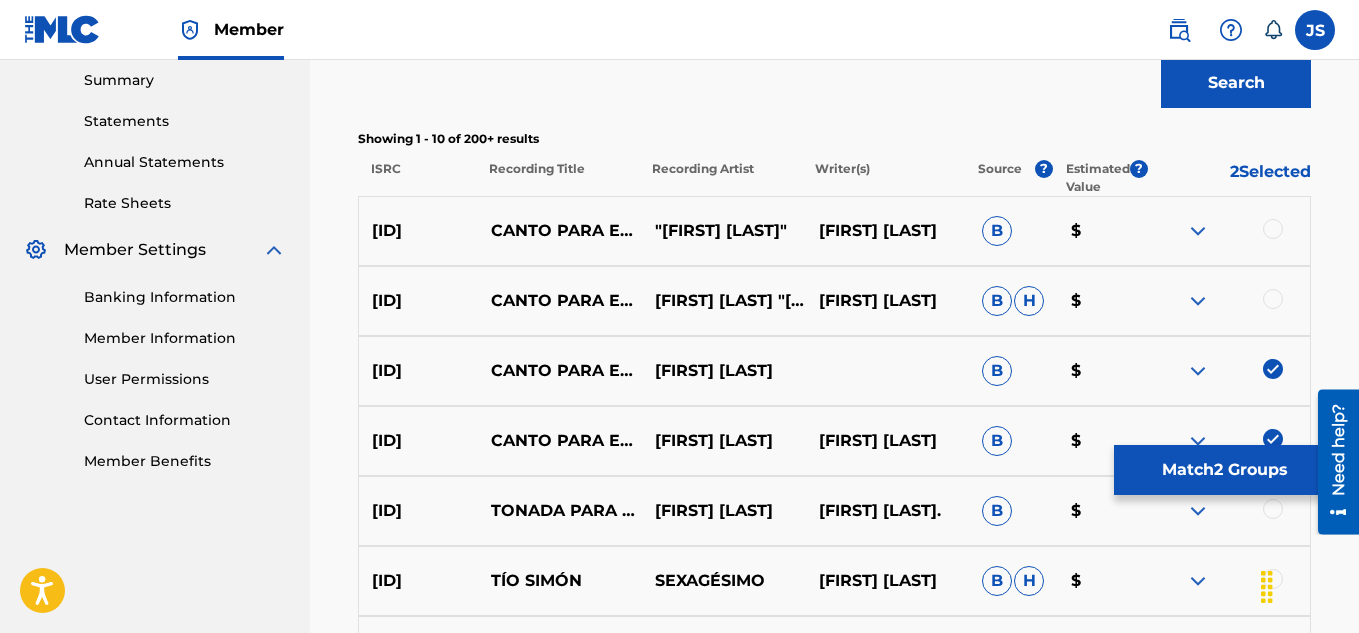click on "ESA012183303 CANTO PARA EL TÍO SIMÓN ARGENIS SALAZAR "EL COPLERO AGRESIVO" CHEO RAMÍREZ B H $" at bounding box center (834, 301) 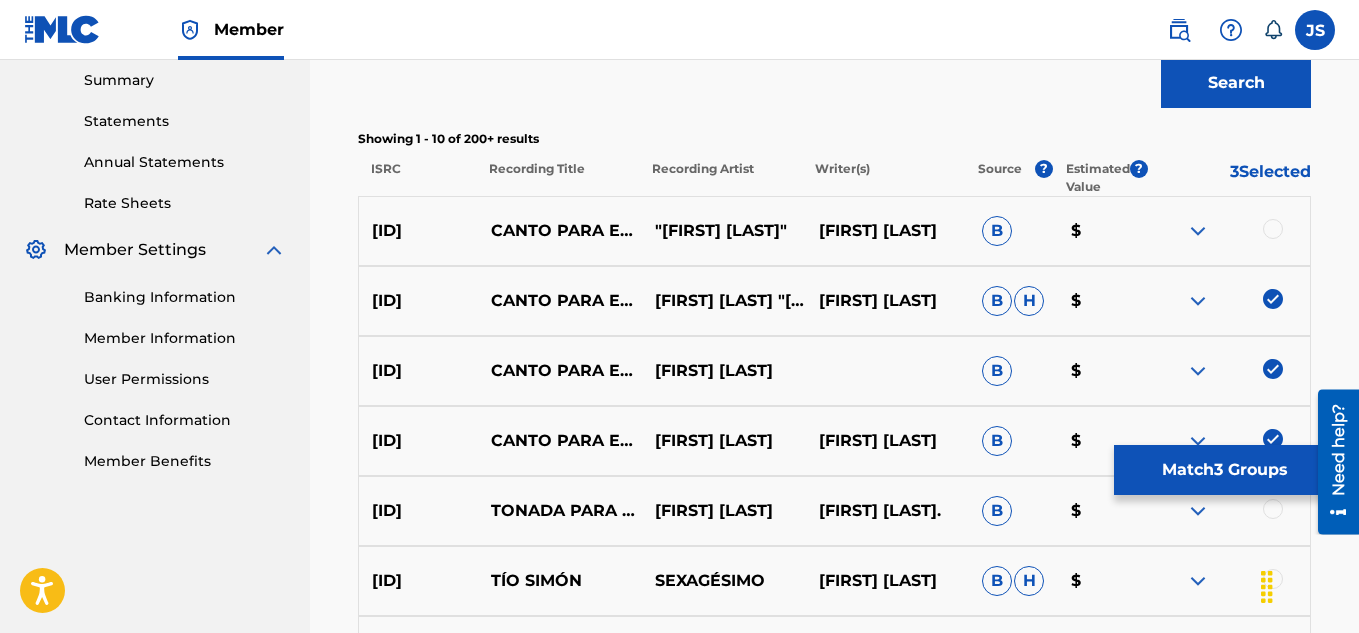 click at bounding box center [1273, 229] 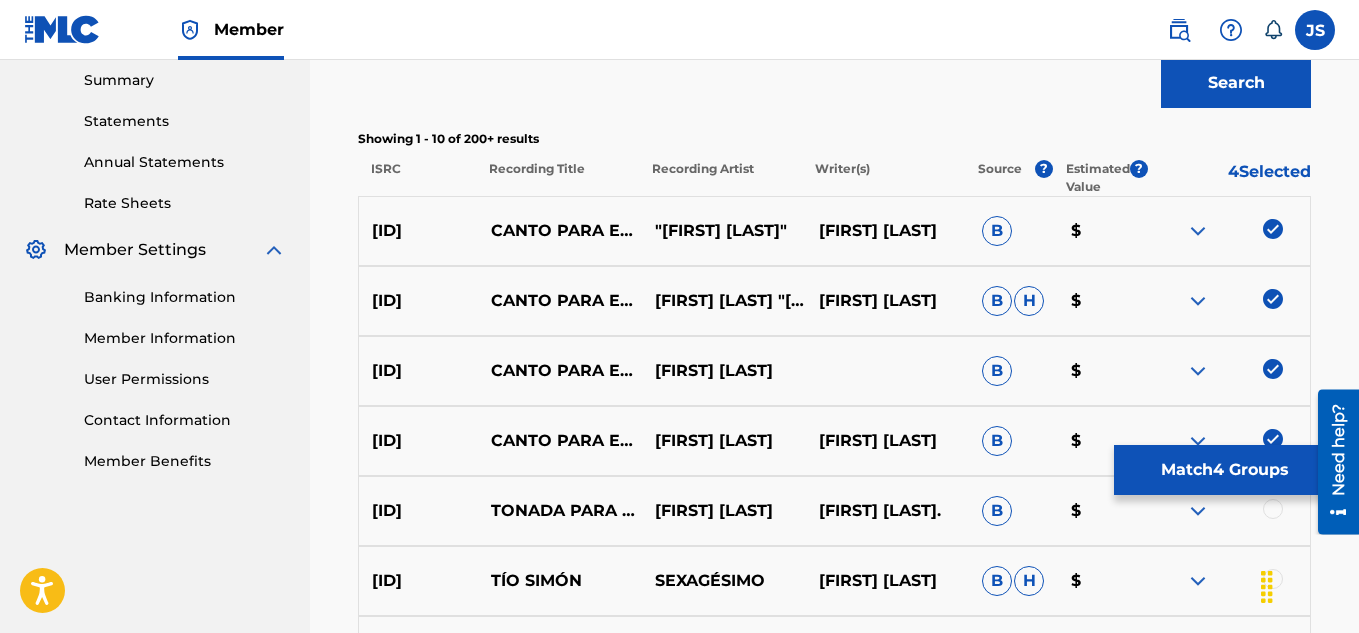 click at bounding box center [1228, 231] 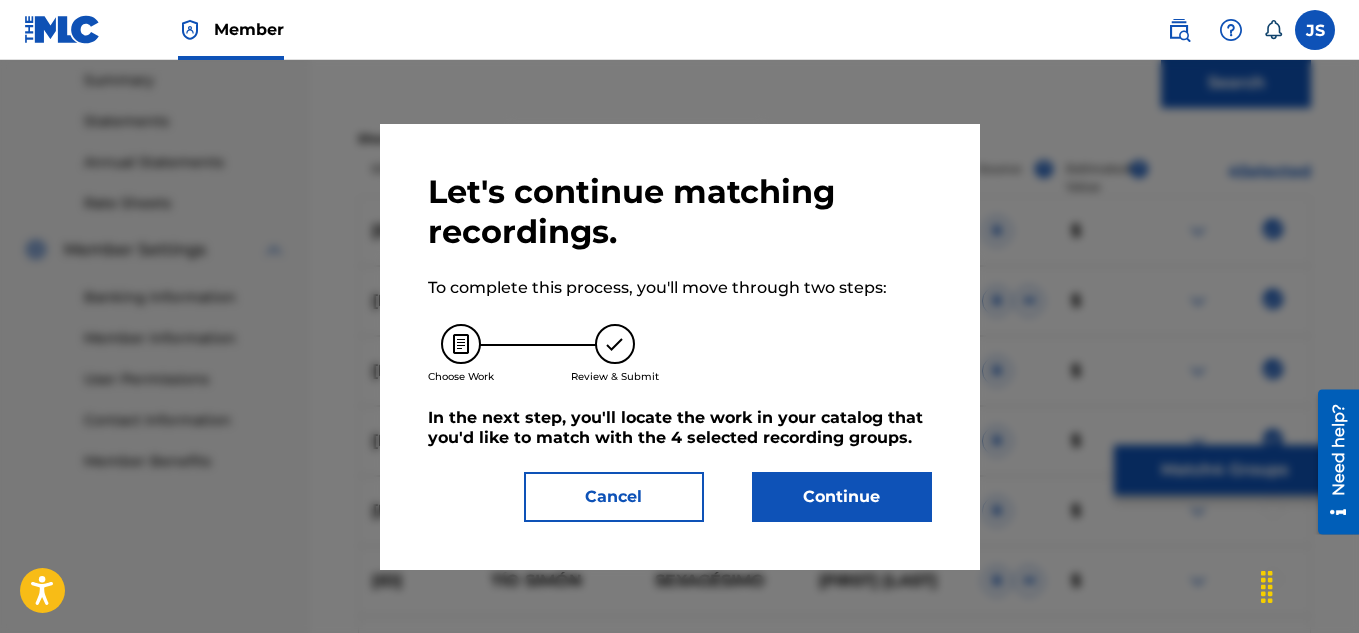 click on "Cancel" at bounding box center (614, 497) 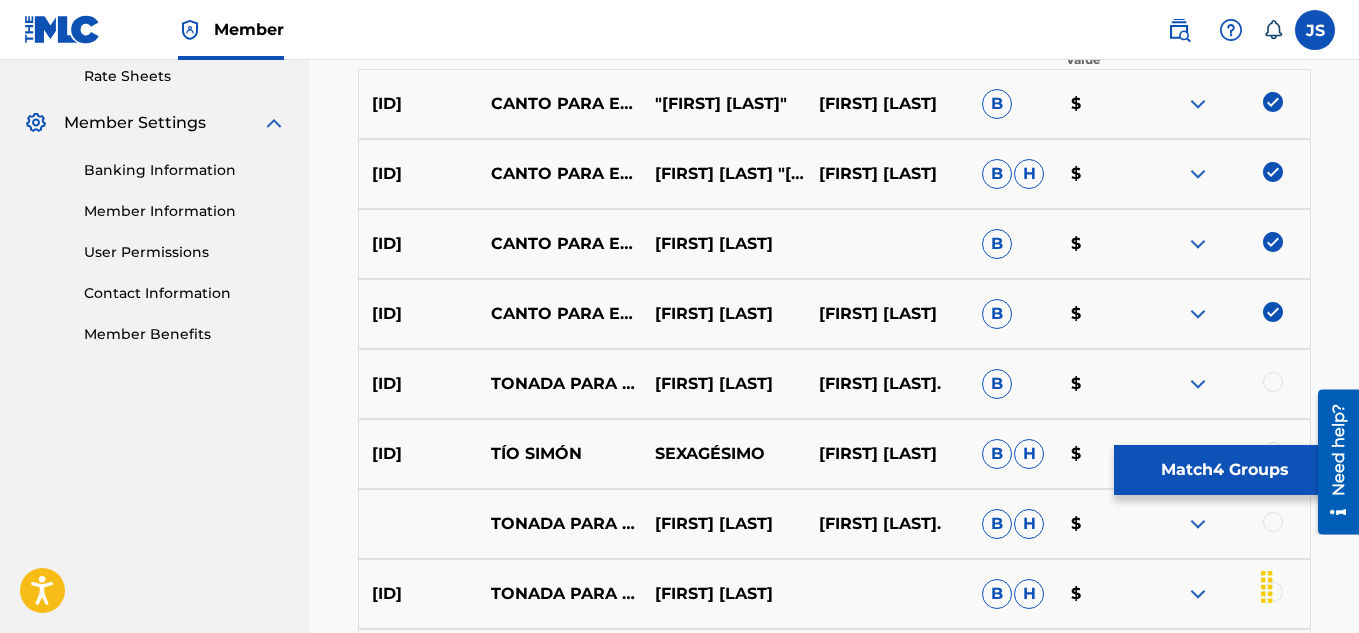 scroll, scrollTop: 776, scrollLeft: 0, axis: vertical 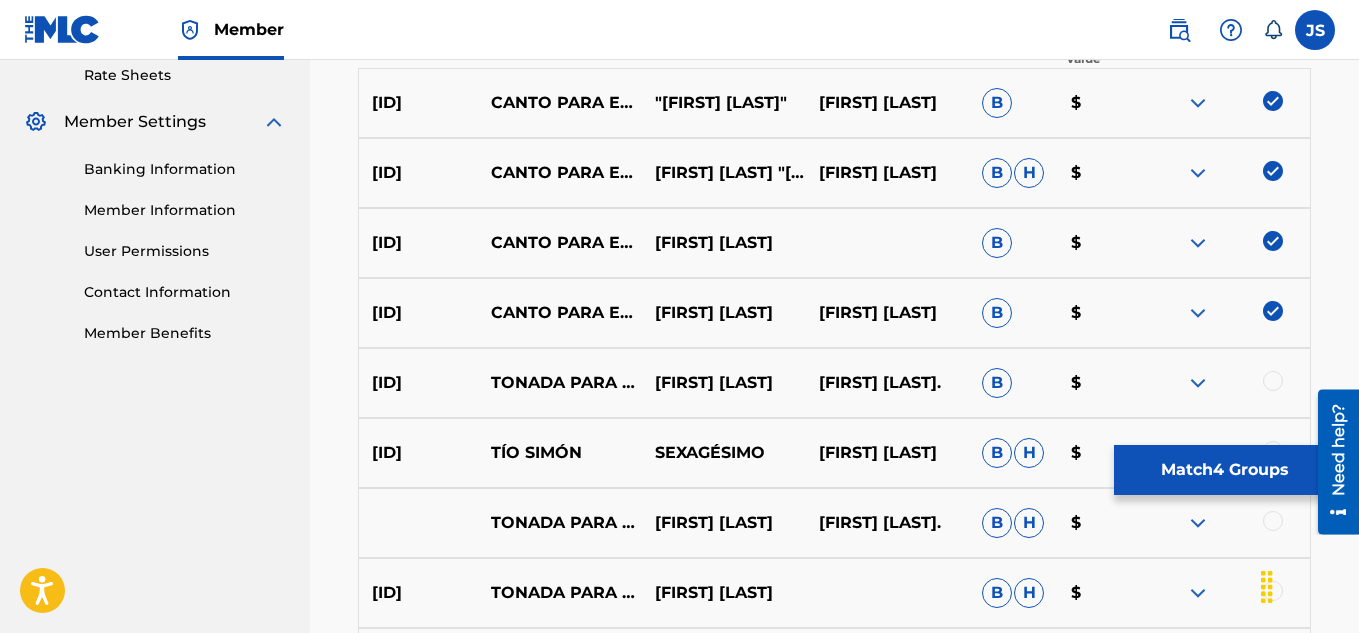 drag, startPoint x: 934, startPoint y: 265, endPoint x: 168, endPoint y: 498, distance: 800.65283 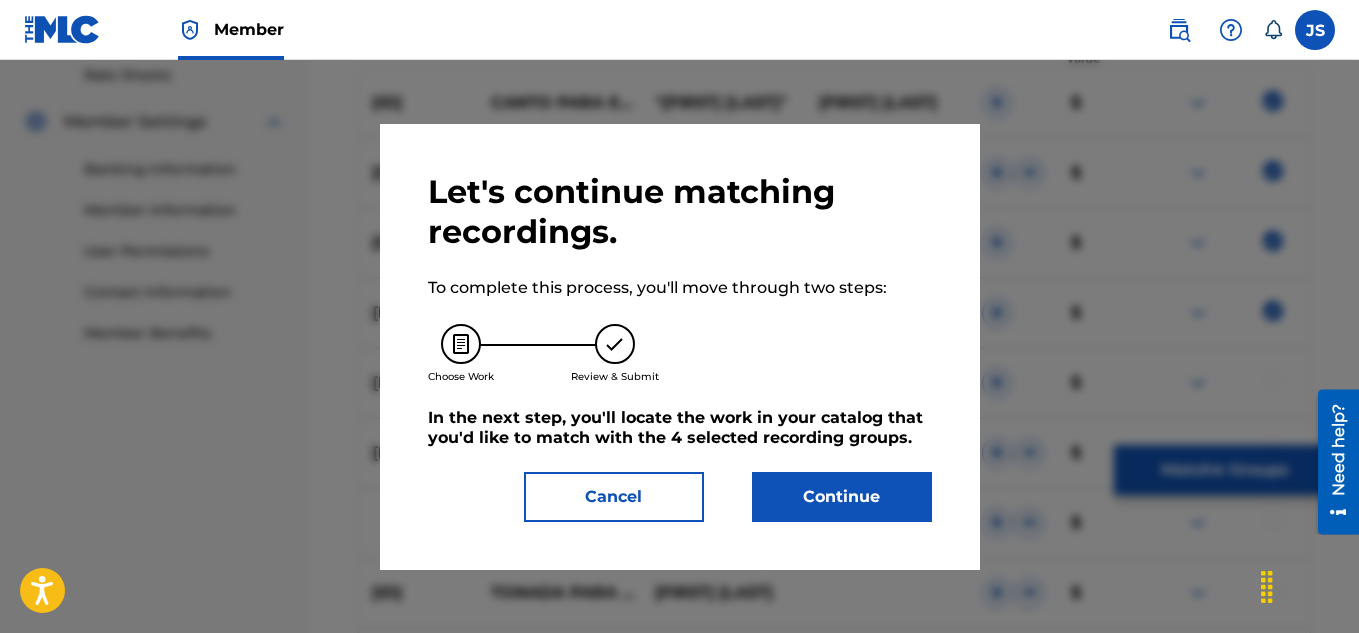 click on "Continue" at bounding box center [842, 497] 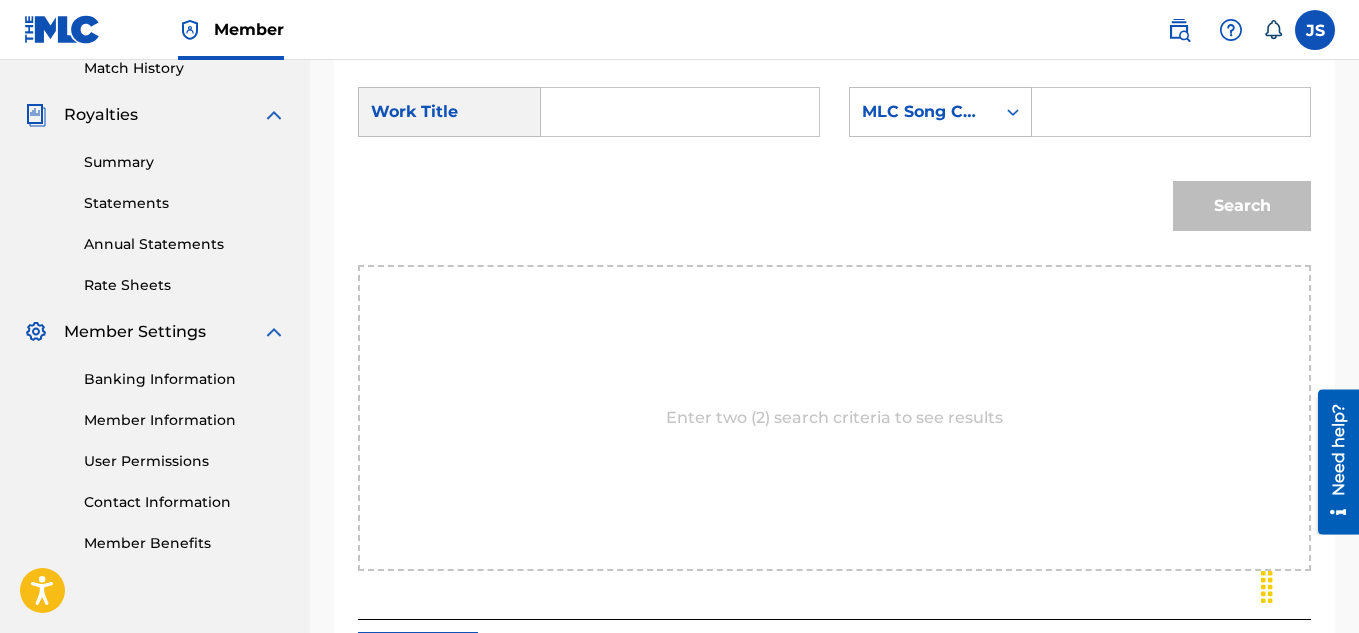 scroll, scrollTop: 584, scrollLeft: 0, axis: vertical 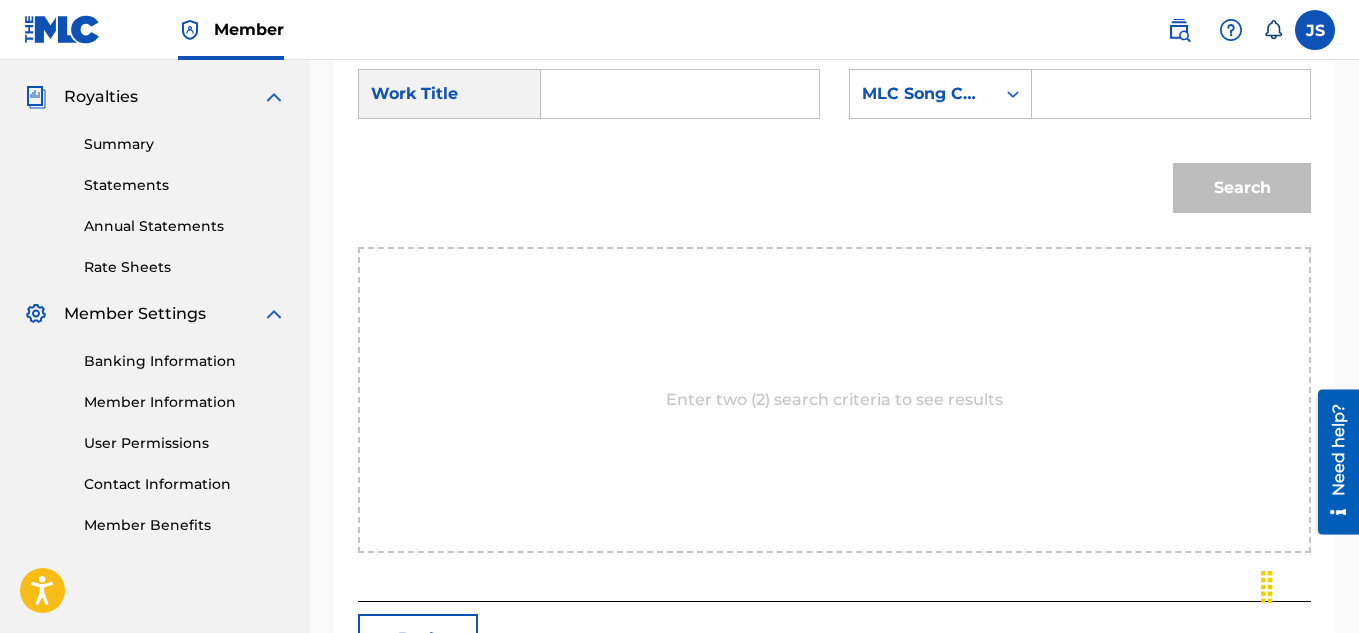 click at bounding box center [680, 94] 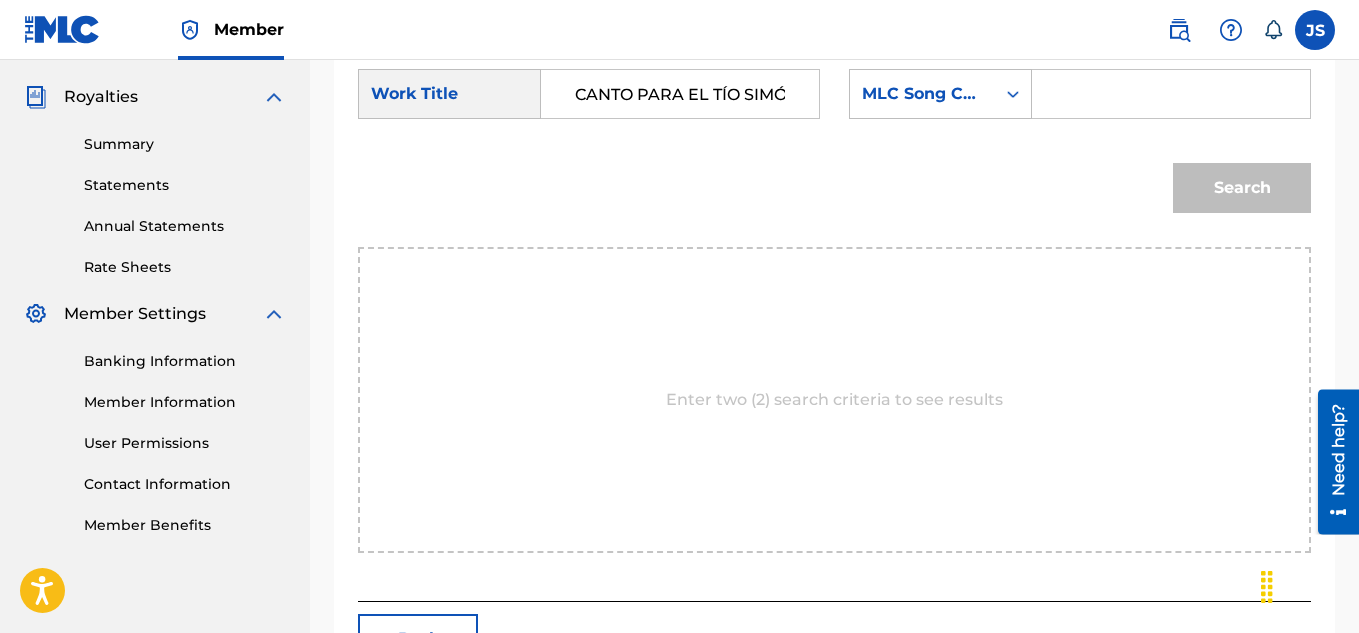 scroll, scrollTop: 0, scrollLeft: 16, axis: horizontal 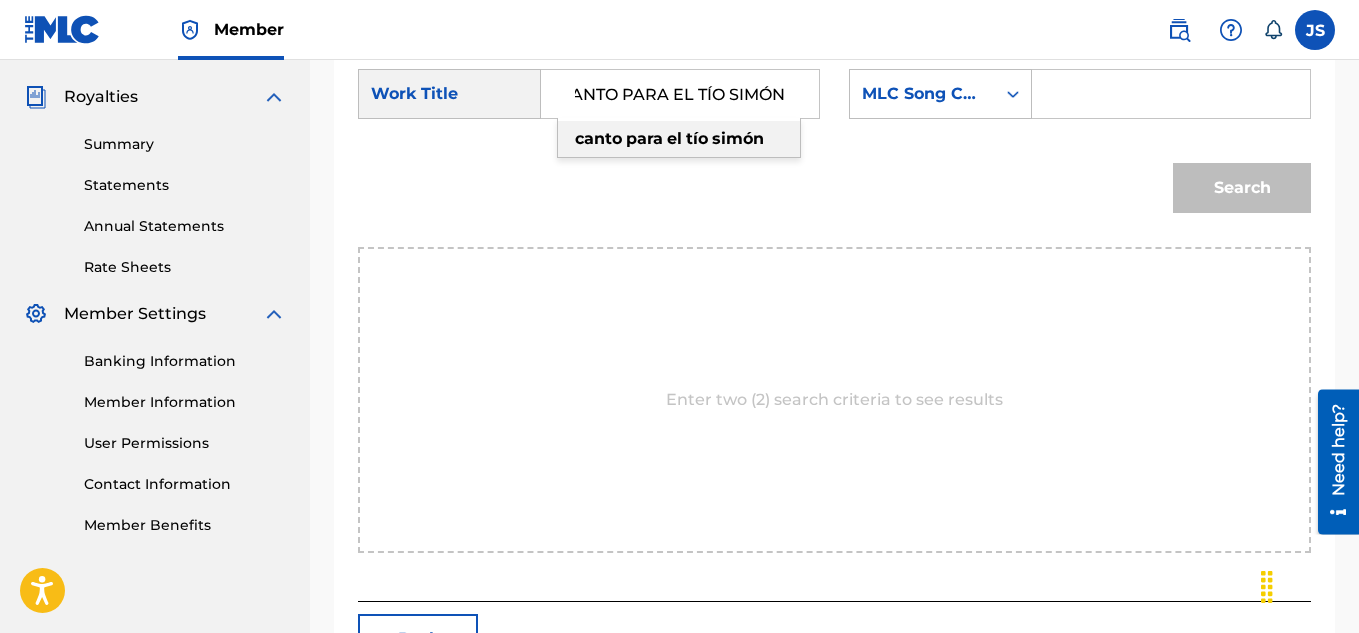 type on "CANTO PARA EL TÍO SIMÓN" 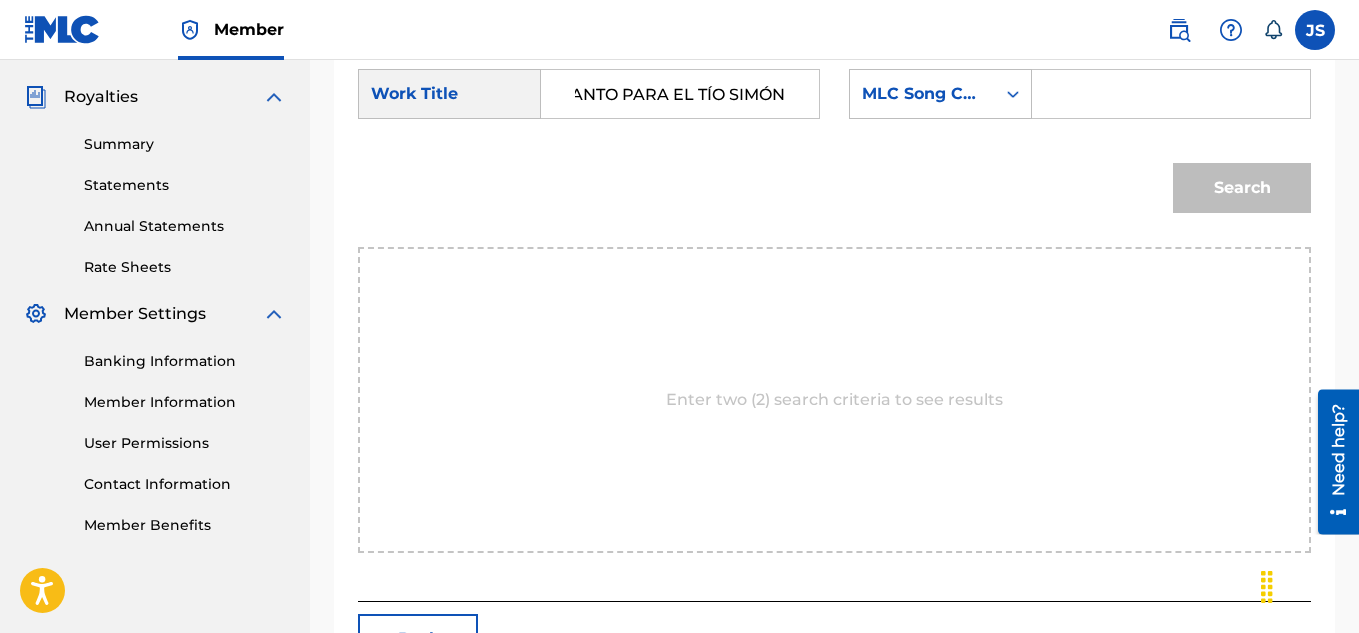 scroll, scrollTop: 0, scrollLeft: 0, axis: both 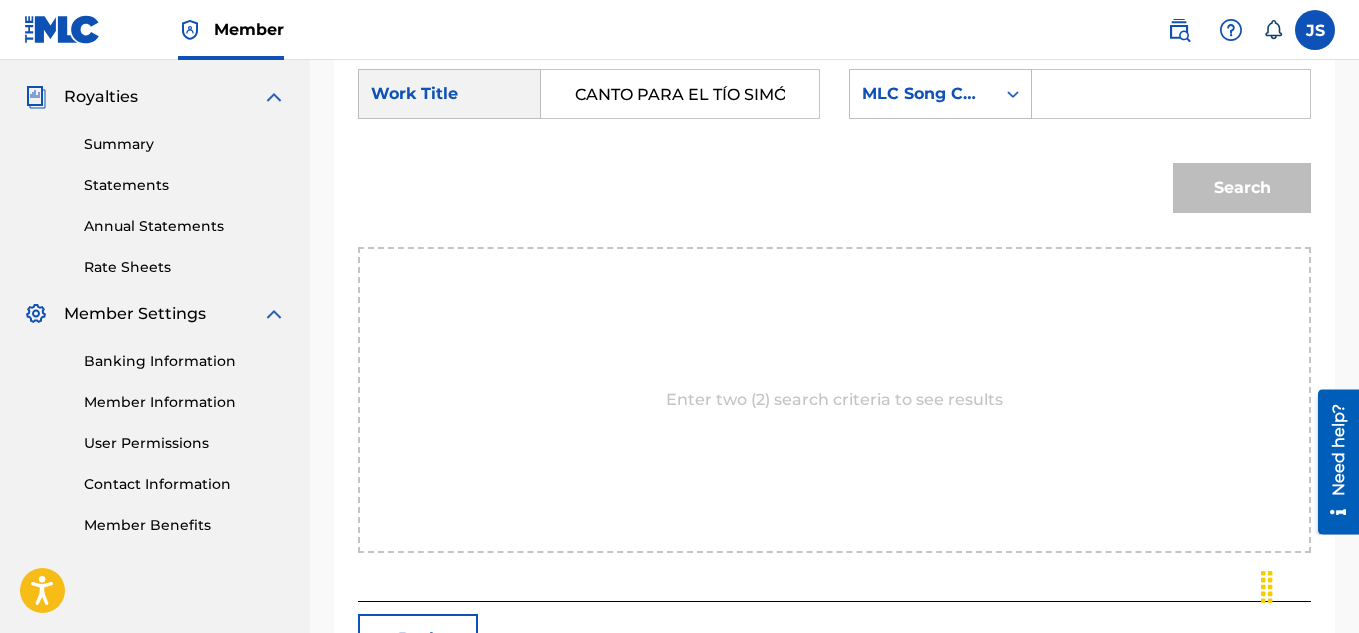 click at bounding box center [1171, 94] 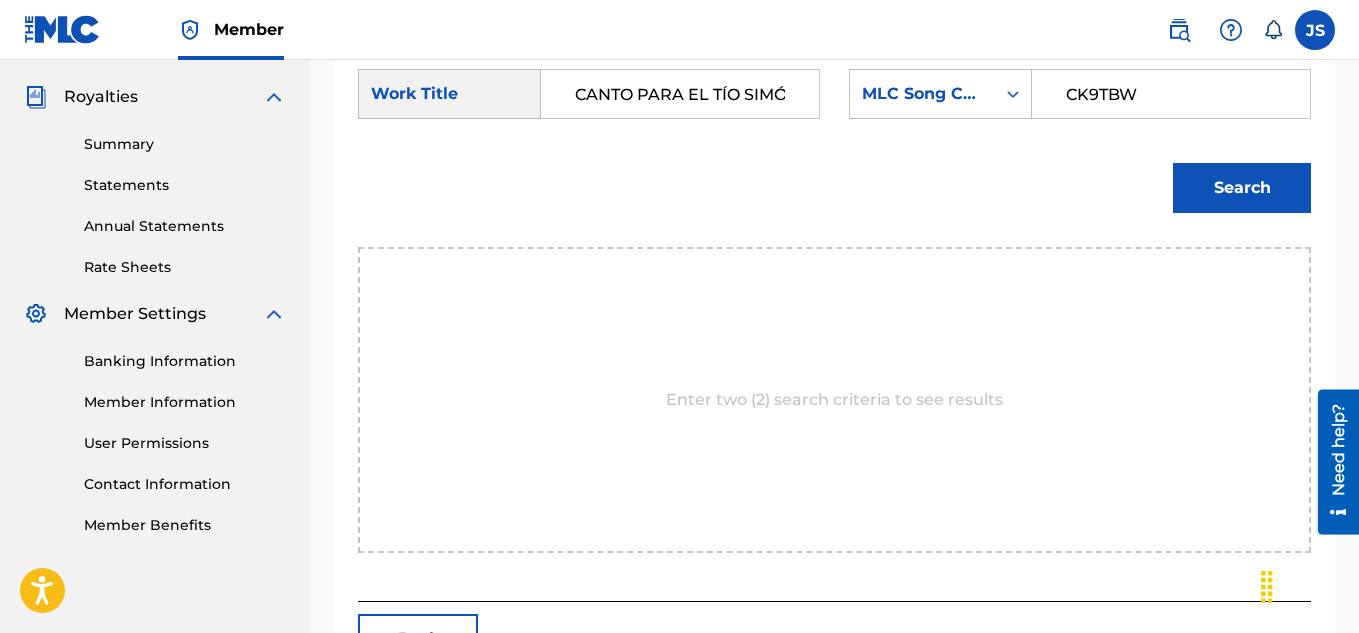 type on "CK9TBW" 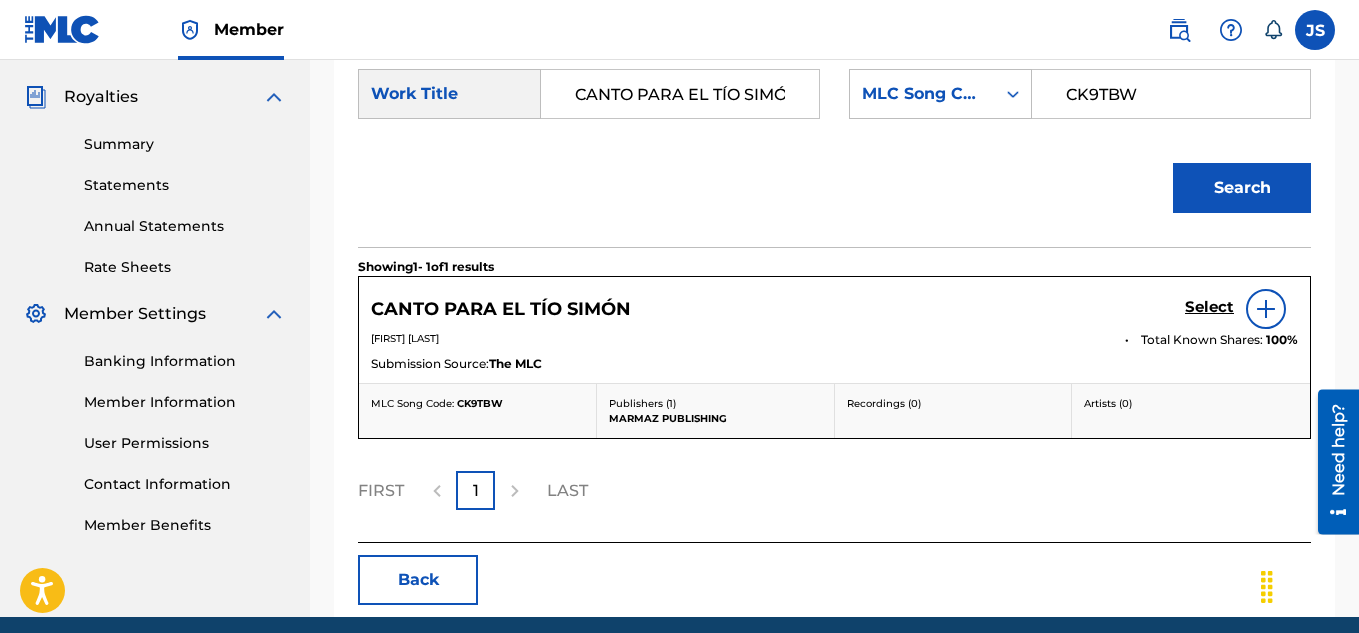 click on "Select" at bounding box center [1209, 307] 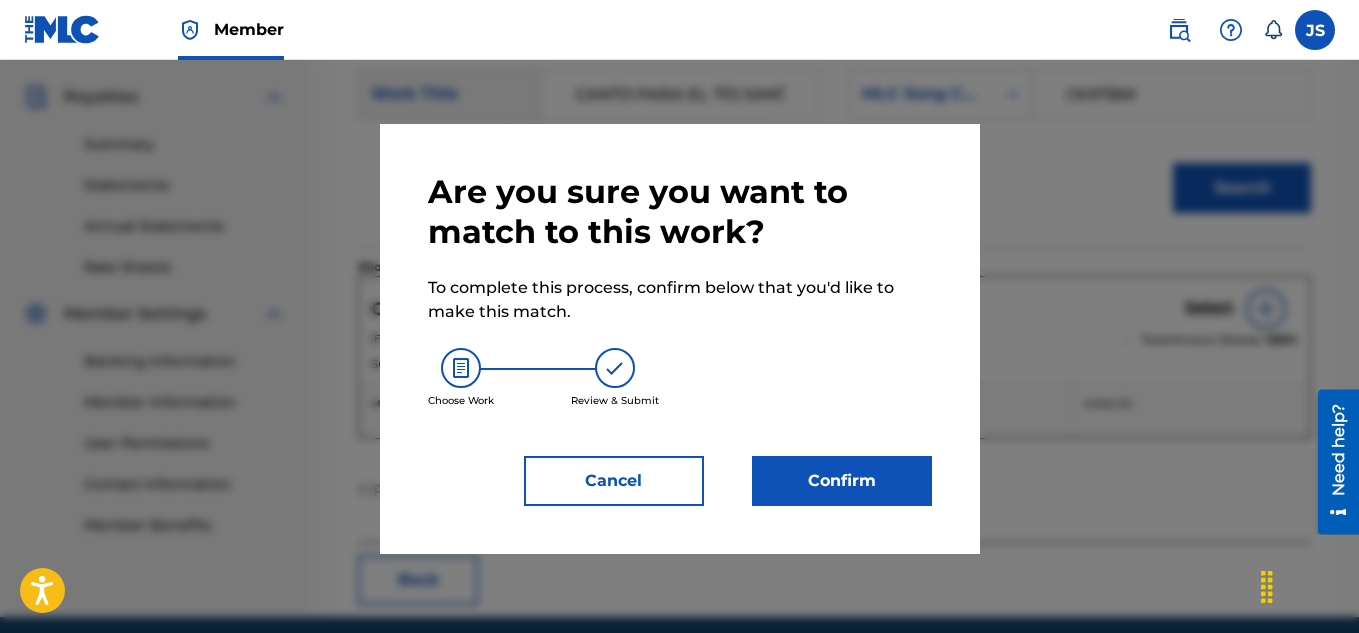 click on "Confirm" at bounding box center [842, 481] 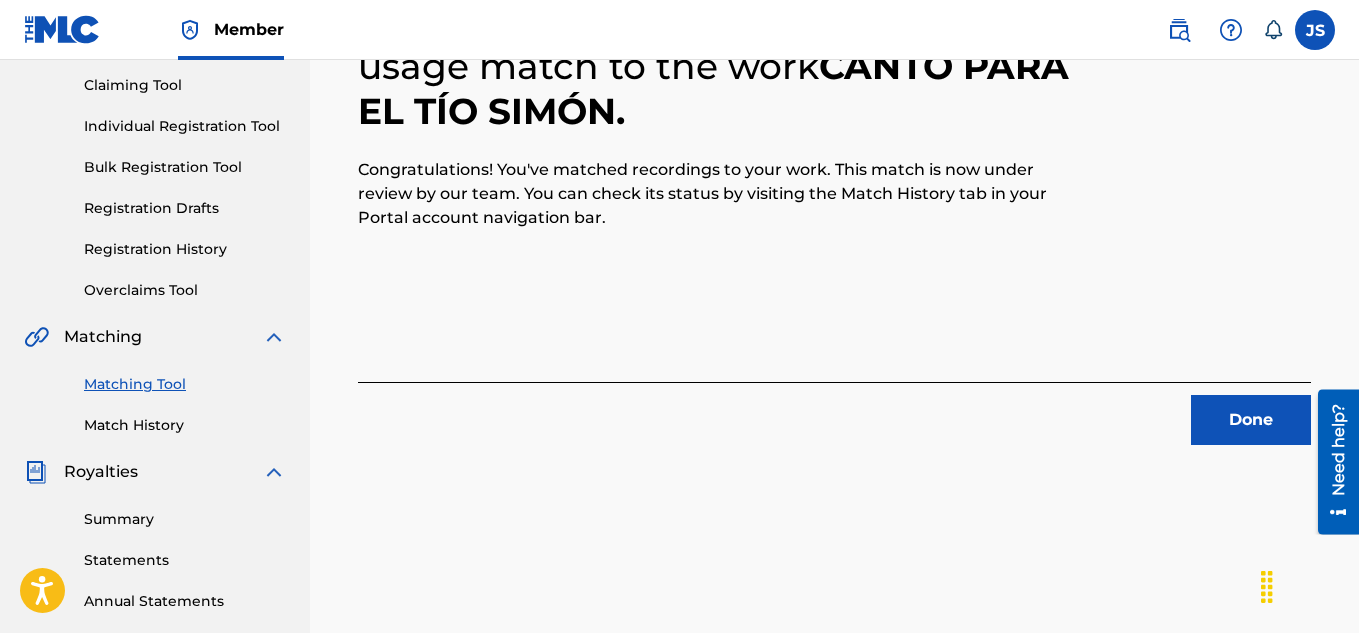 scroll, scrollTop: 210, scrollLeft: 0, axis: vertical 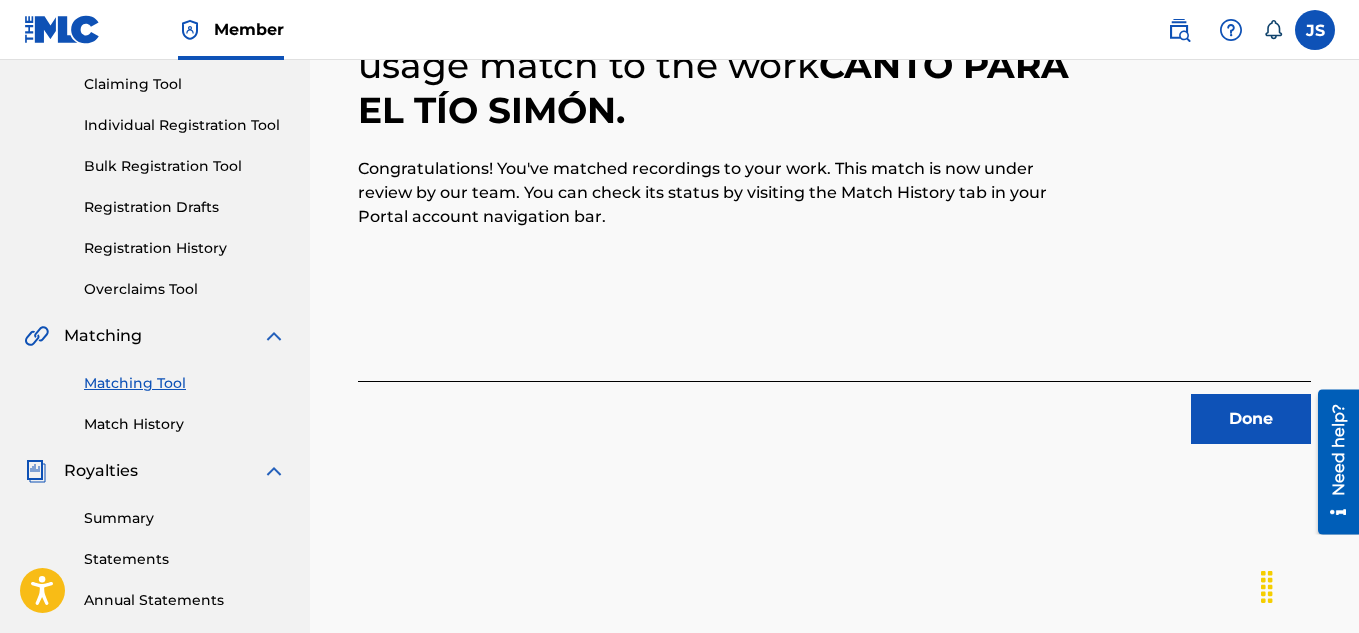 click on "Done" at bounding box center (1251, 419) 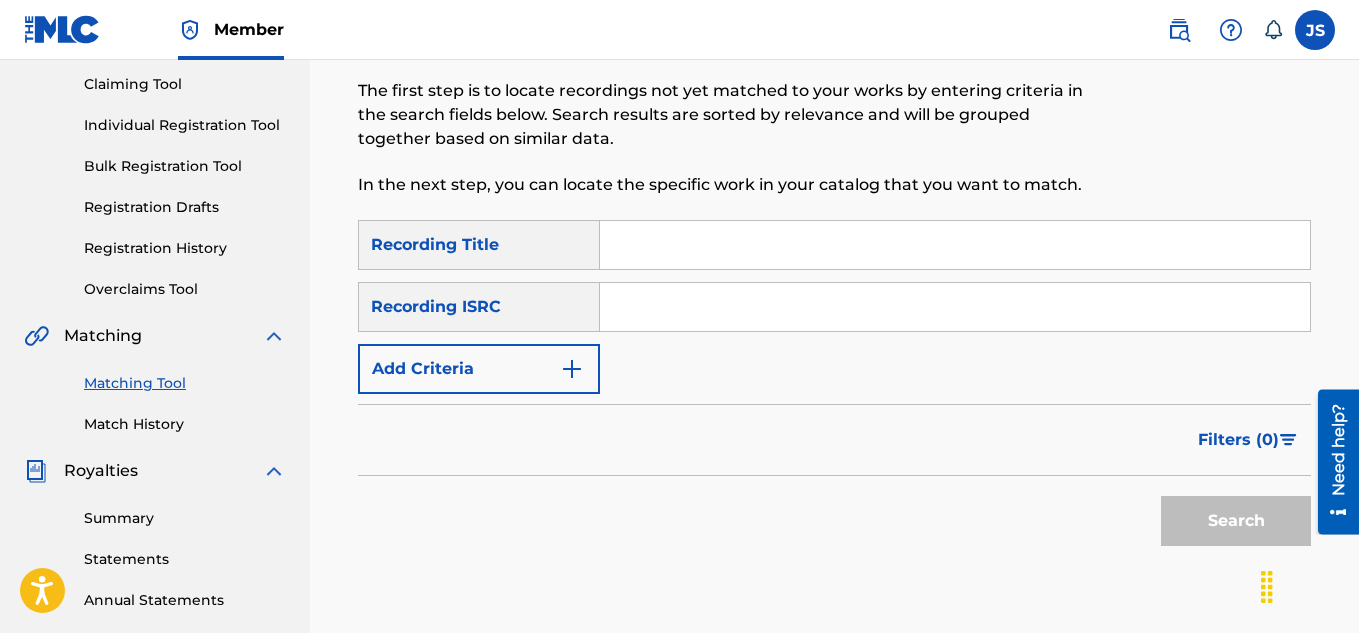 click on "Matching" at bounding box center (155, 336) 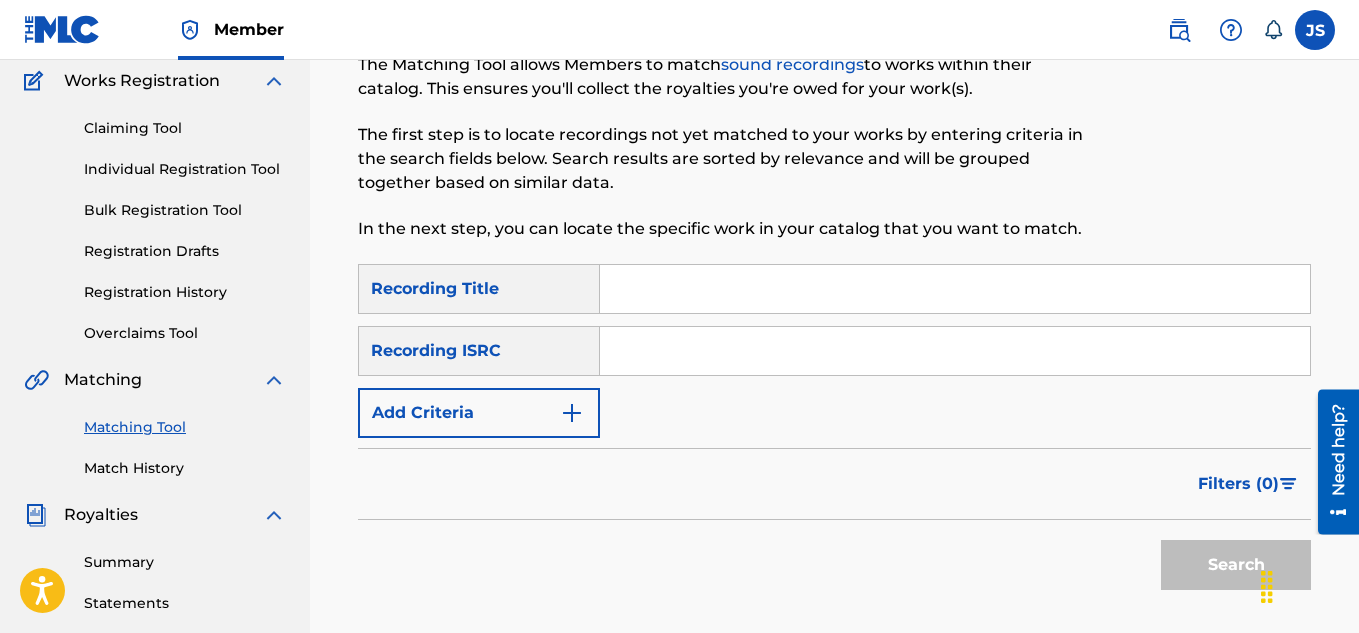 scroll, scrollTop: 152, scrollLeft: 0, axis: vertical 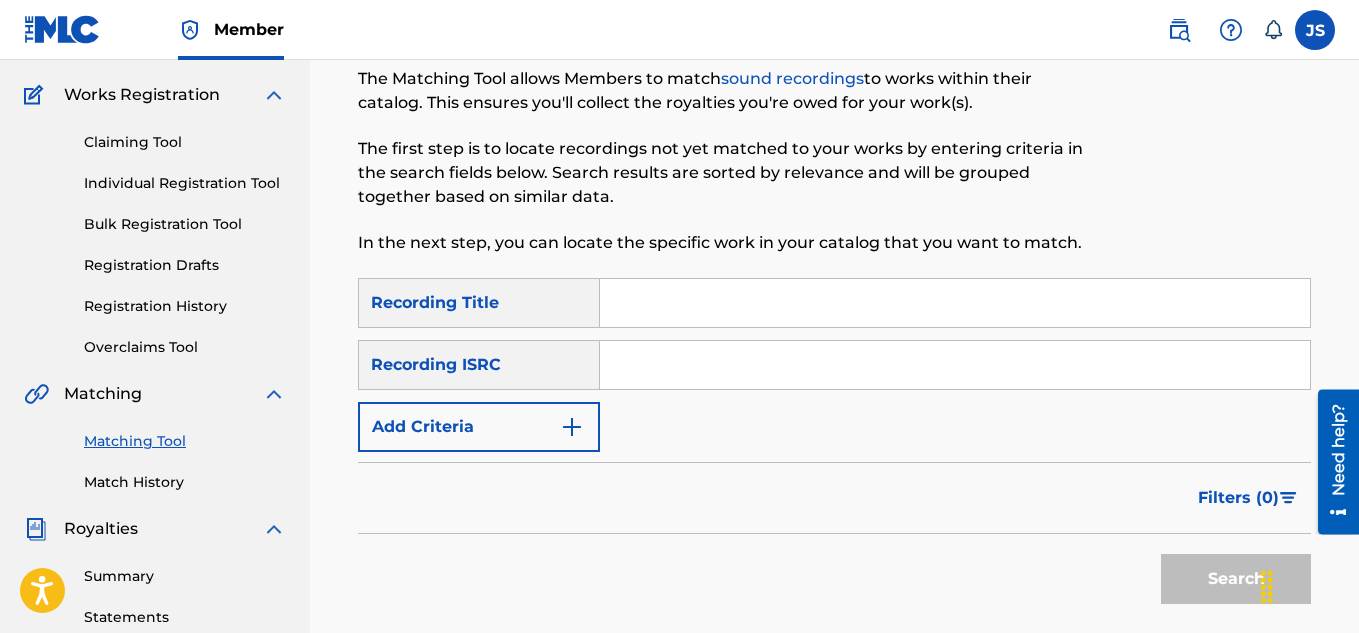 click at bounding box center [955, 303] 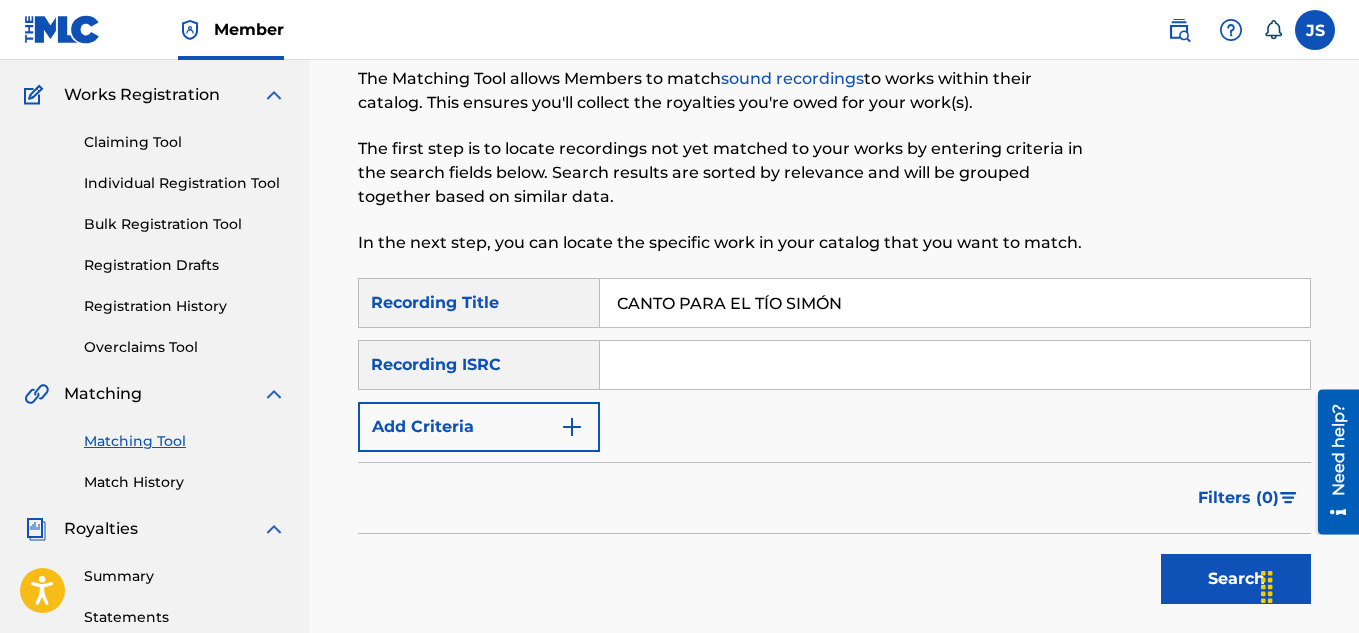 type on "CANTO PARA EL TÍO SIMÓN" 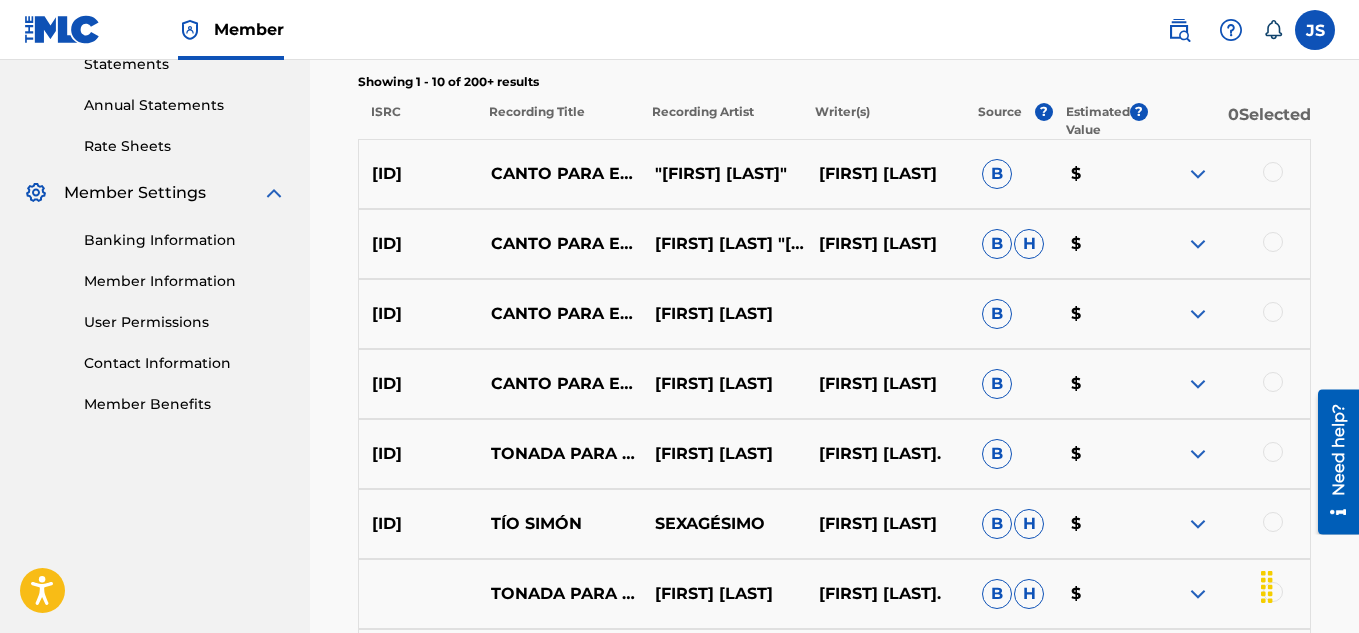 scroll, scrollTop: 704, scrollLeft: 0, axis: vertical 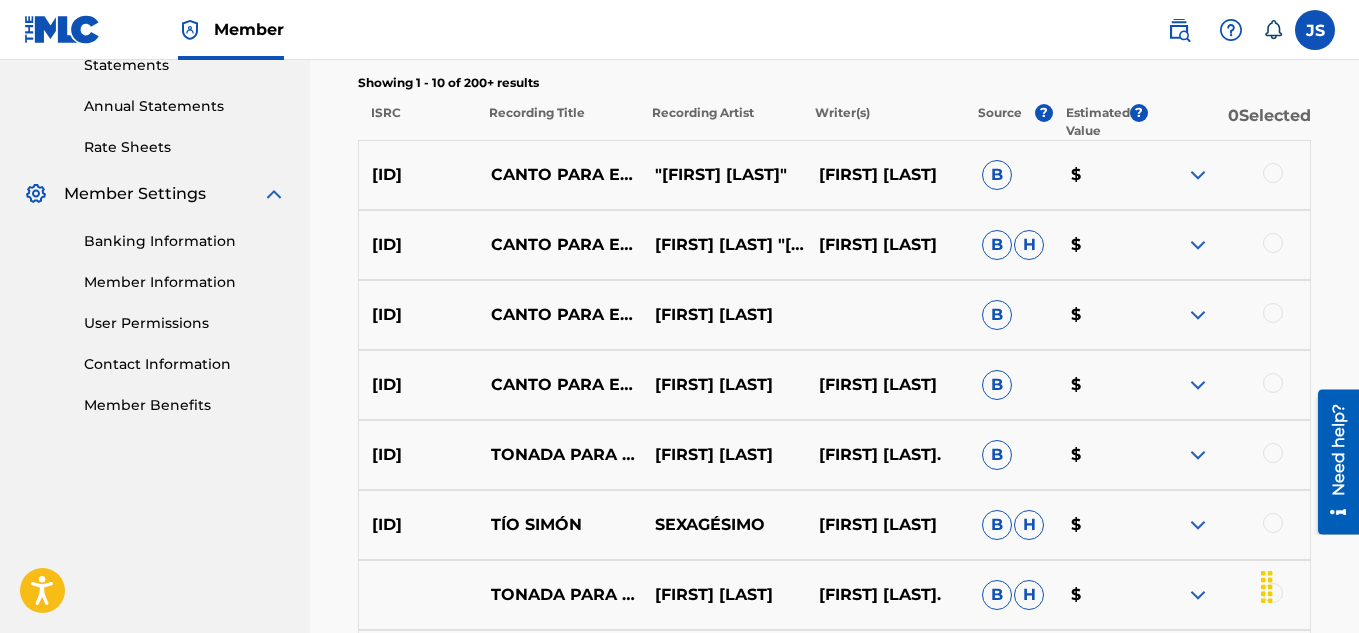 click at bounding box center [1273, 383] 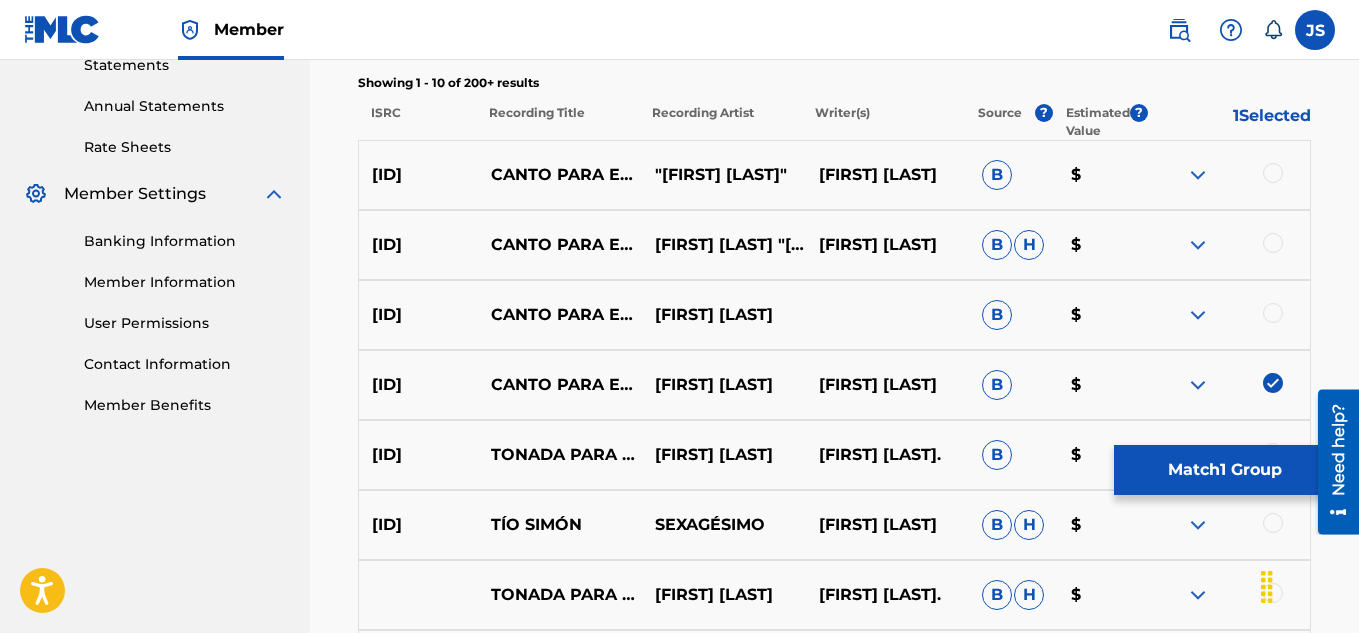 click at bounding box center [1273, 313] 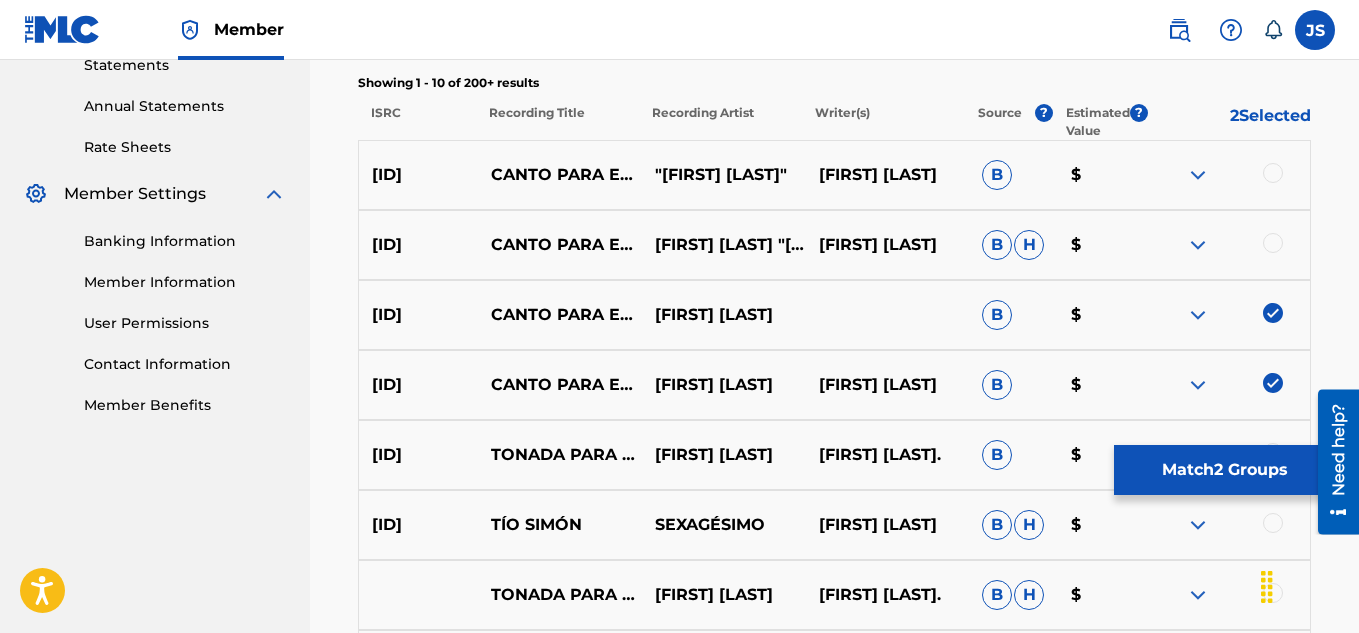 click at bounding box center (1273, 243) 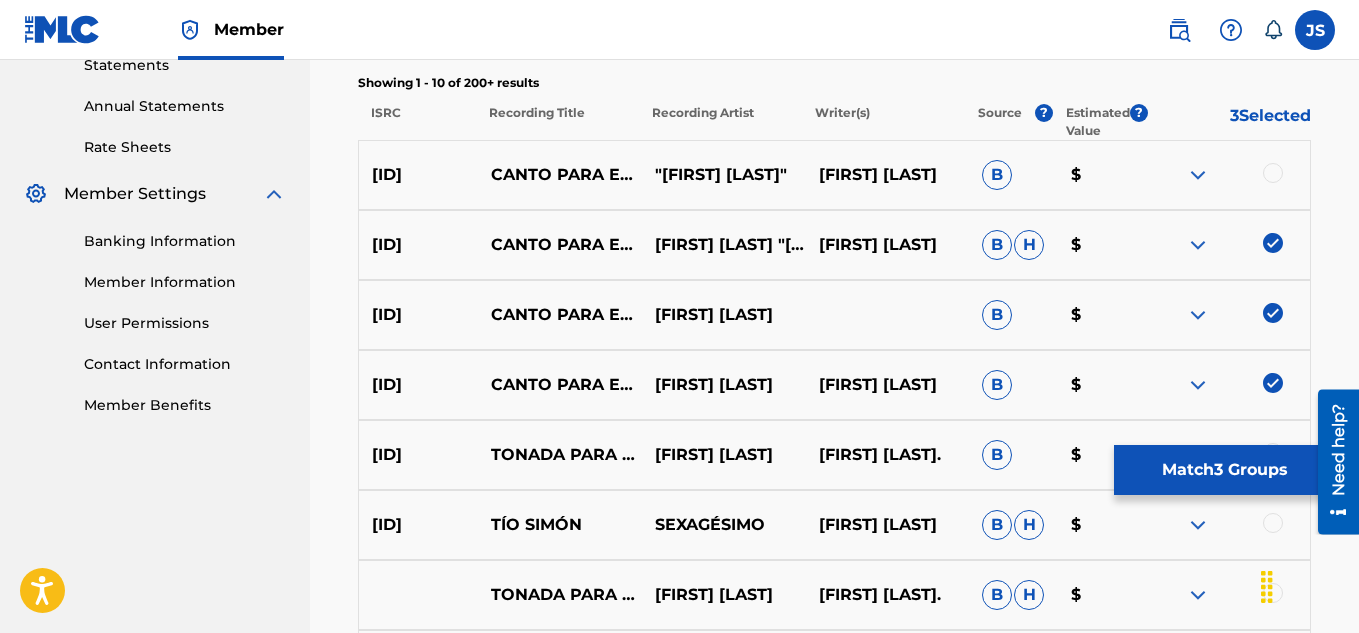 click on "ESA012183303 CANTO PARA EL TÍO SIMÓN "ARGENIS SALAZAR ""EL COPLERO AGRESIVO""" CHEO RAMIREZ B $" at bounding box center (834, 175) 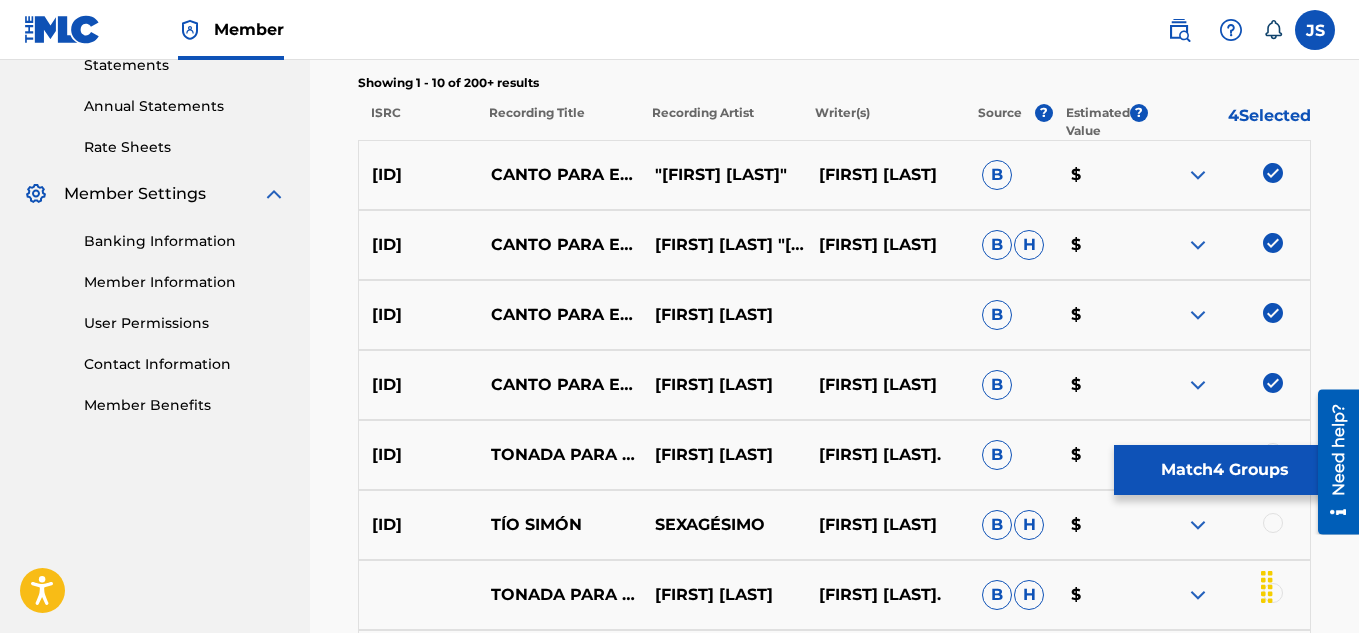 click on "Match  4 Groups" at bounding box center (1224, 470) 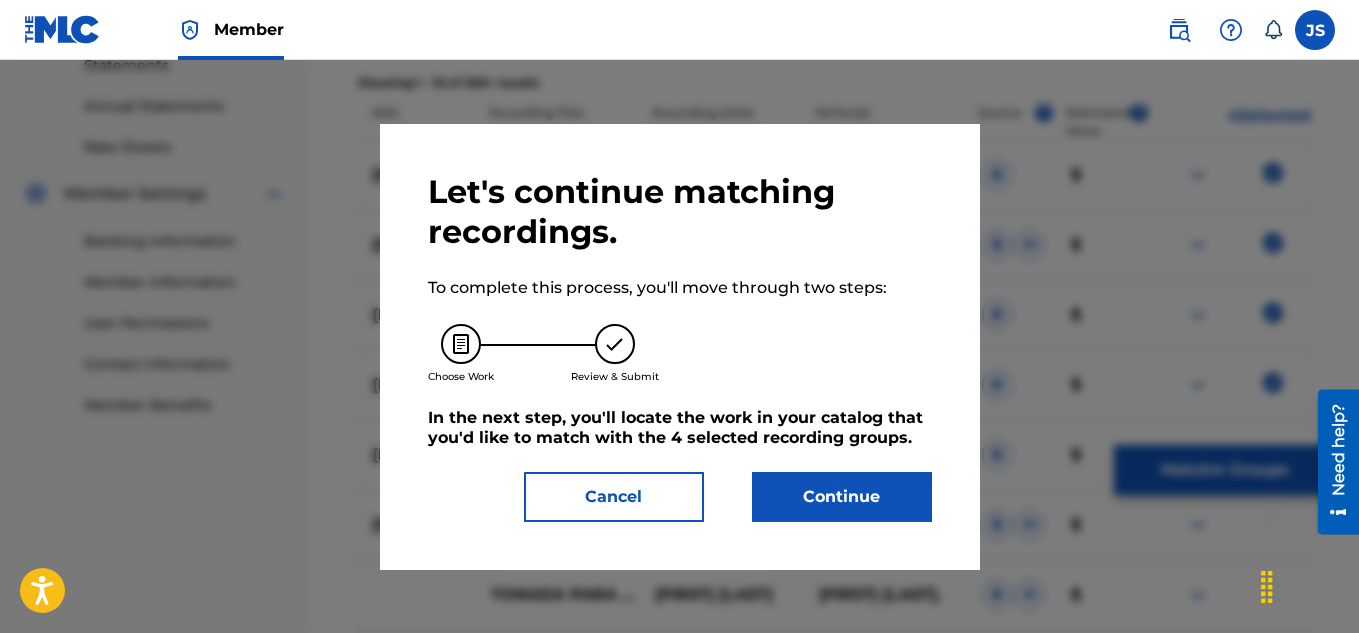 click on "Continue" at bounding box center (842, 497) 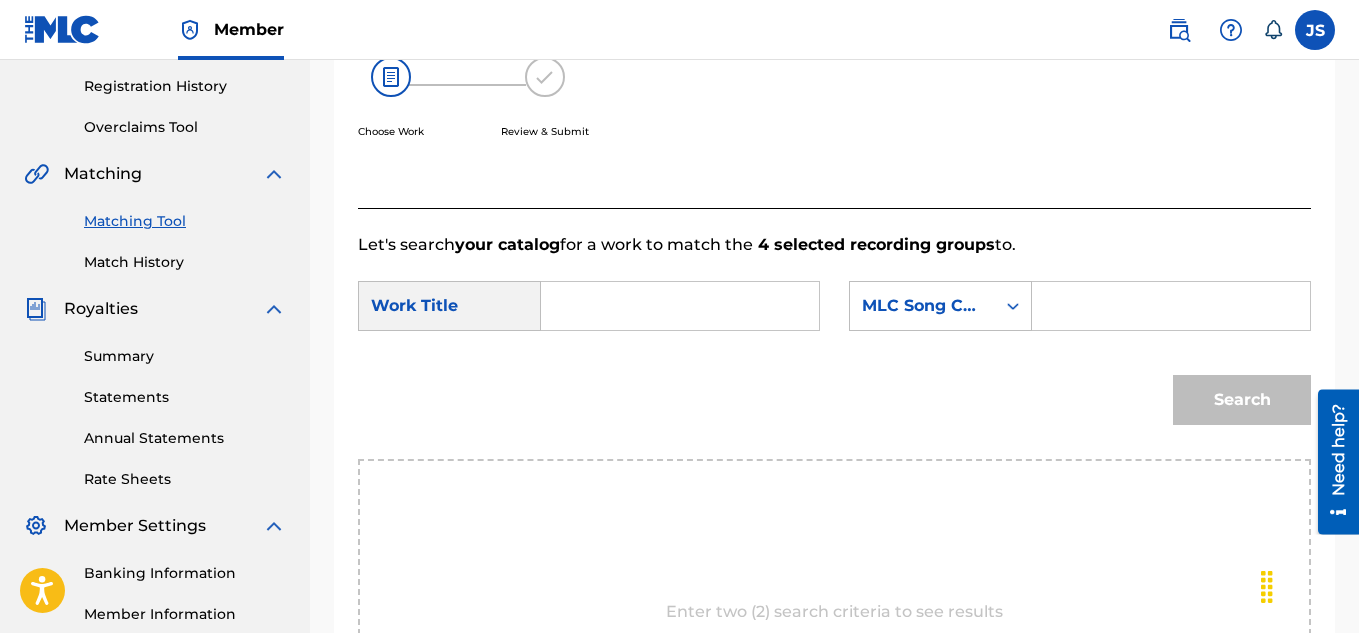 scroll, scrollTop: 371, scrollLeft: 0, axis: vertical 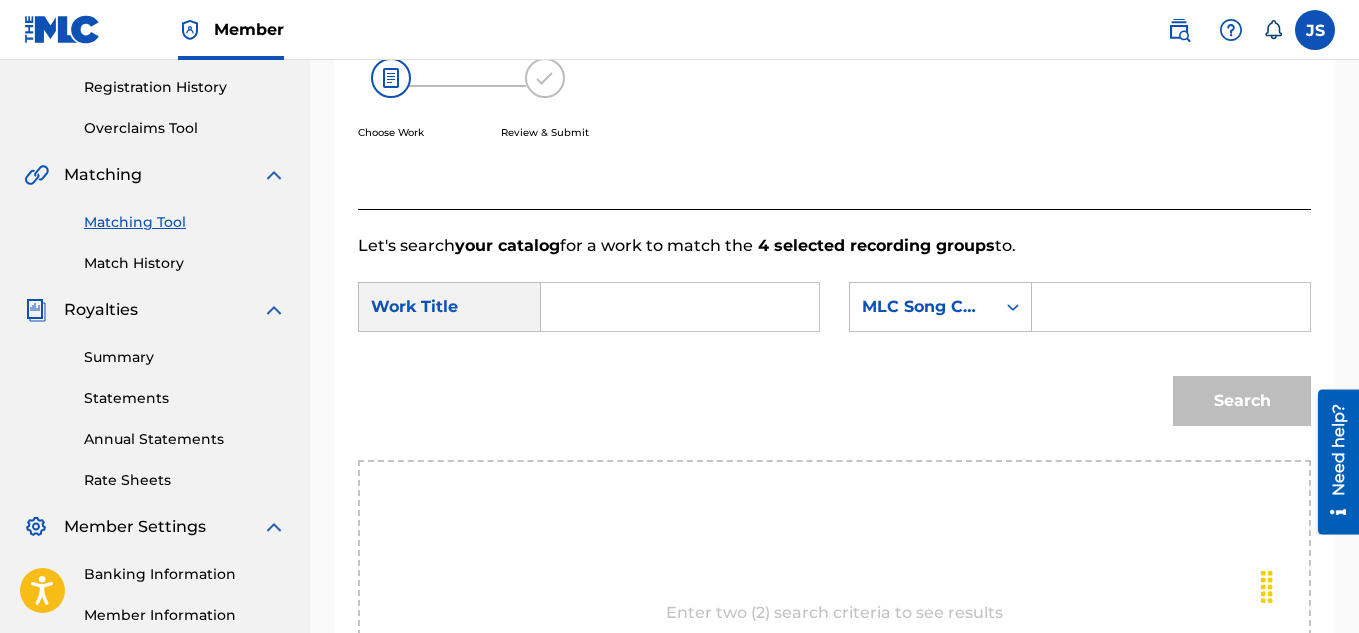 click at bounding box center (680, 307) 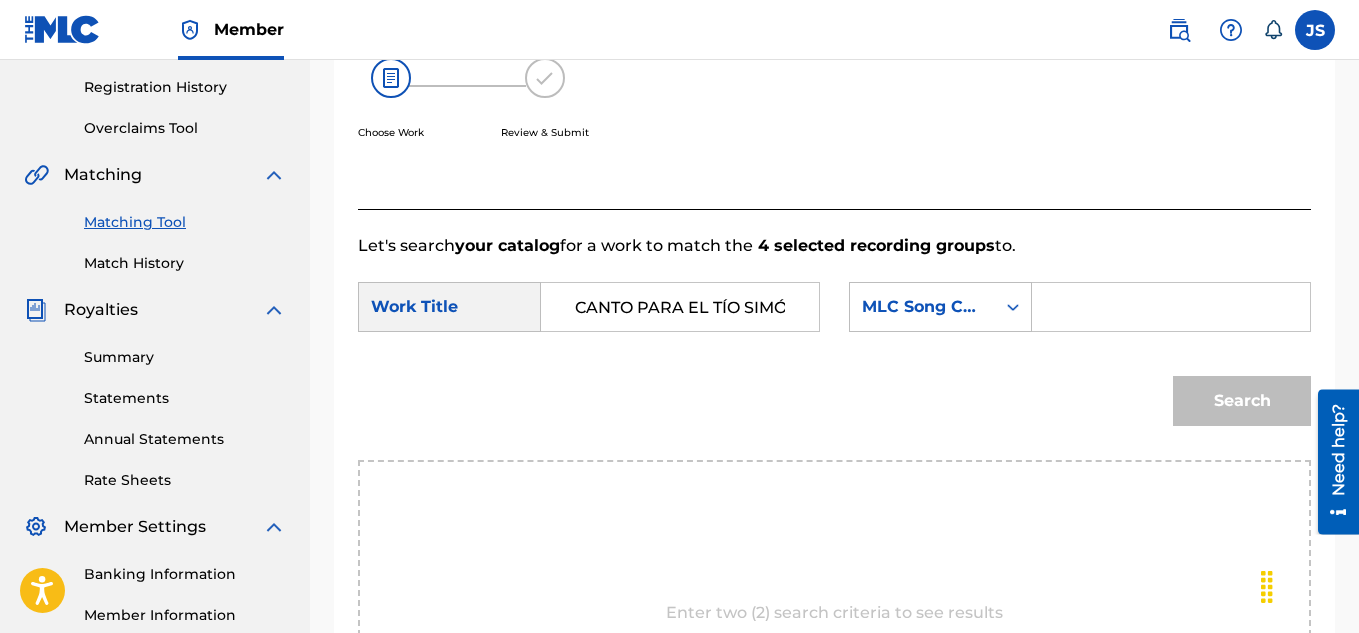 scroll, scrollTop: 0, scrollLeft: 16, axis: horizontal 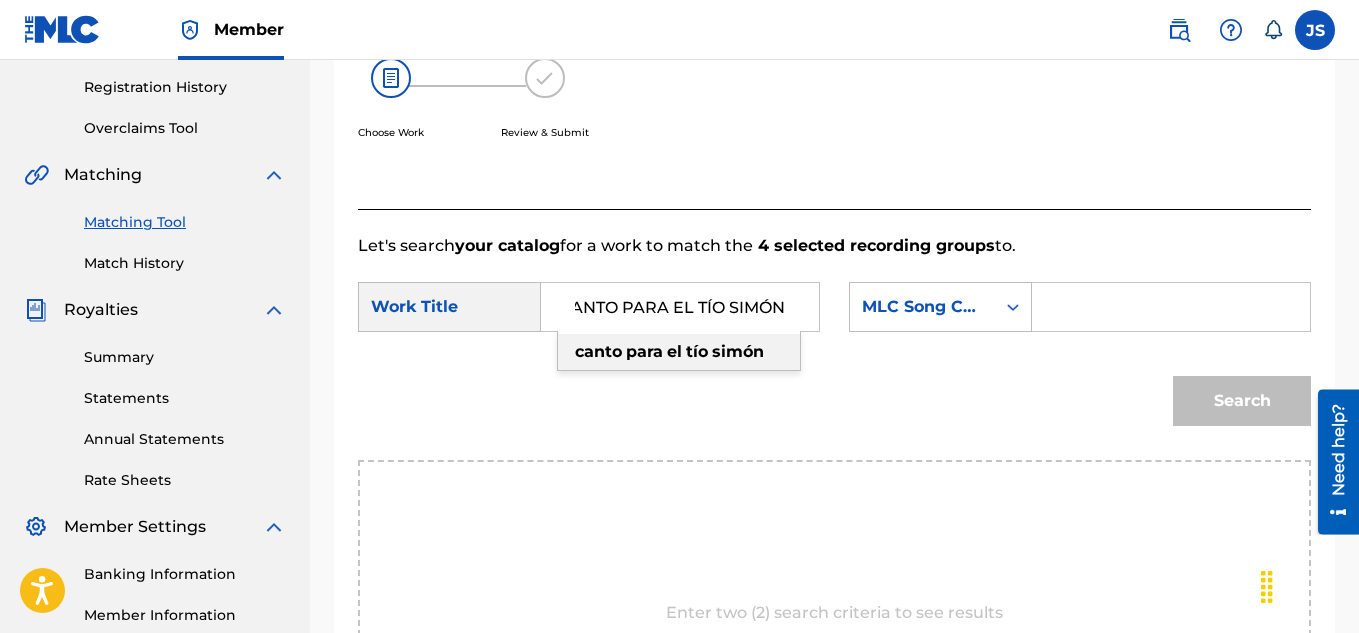 type on "CANTO PARA EL TÍO SIMÓN" 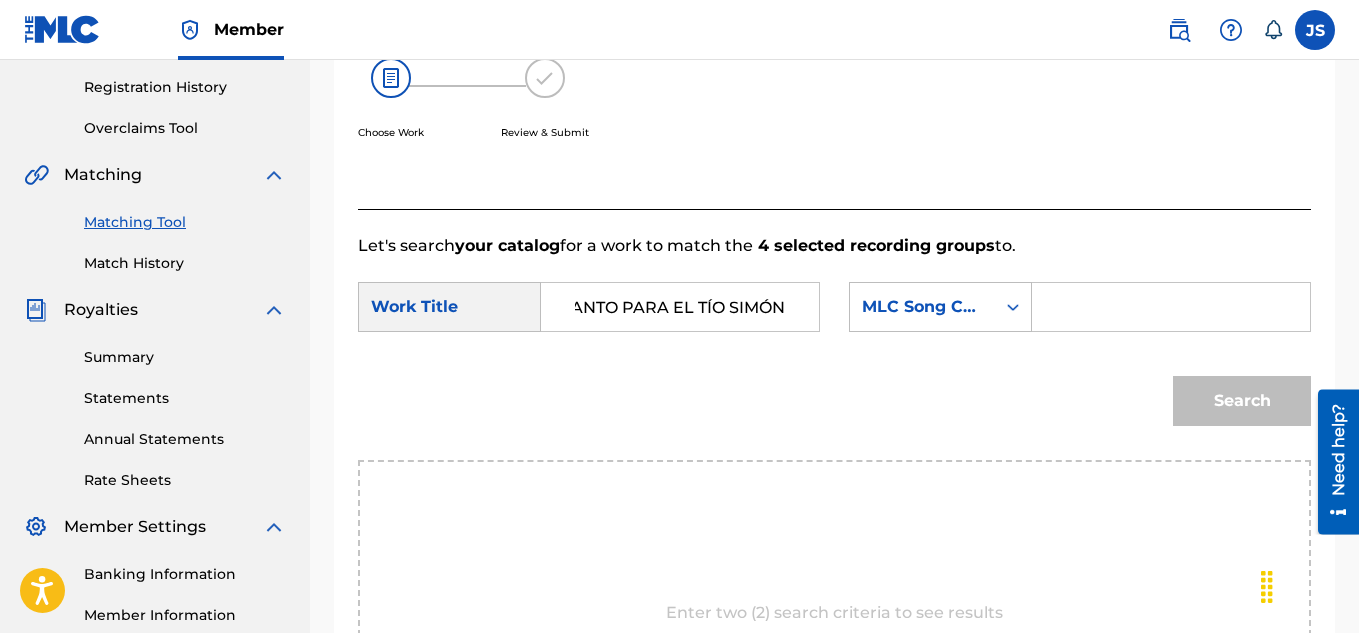 scroll, scrollTop: 0, scrollLeft: 0, axis: both 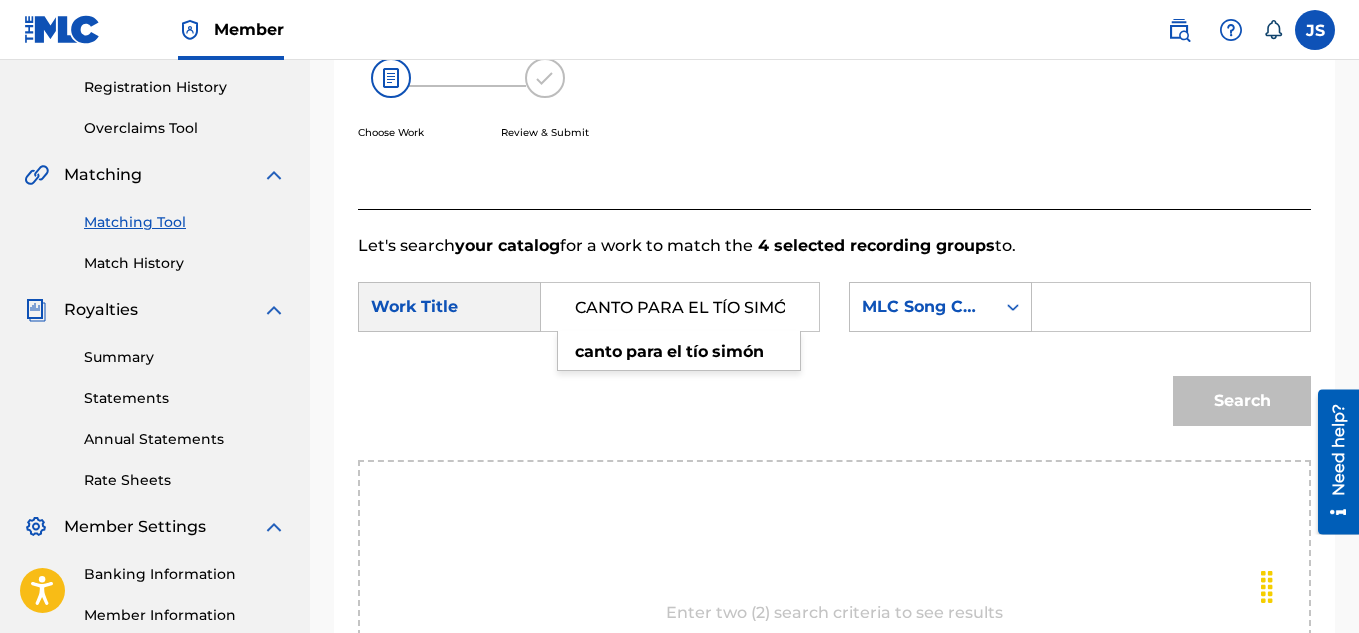 click on "SearchWithCriteriae1075961-3a6e-411f-b740-33da31d85f88 Work Title CANTO PARA EL TÍO SIMÓN canto   para   el   tío   simón SearchWithCriteriab6f28fdf-ce3e-4c2d-8e0e-9c322f68c255 MLC Song Code Search" at bounding box center [834, 359] 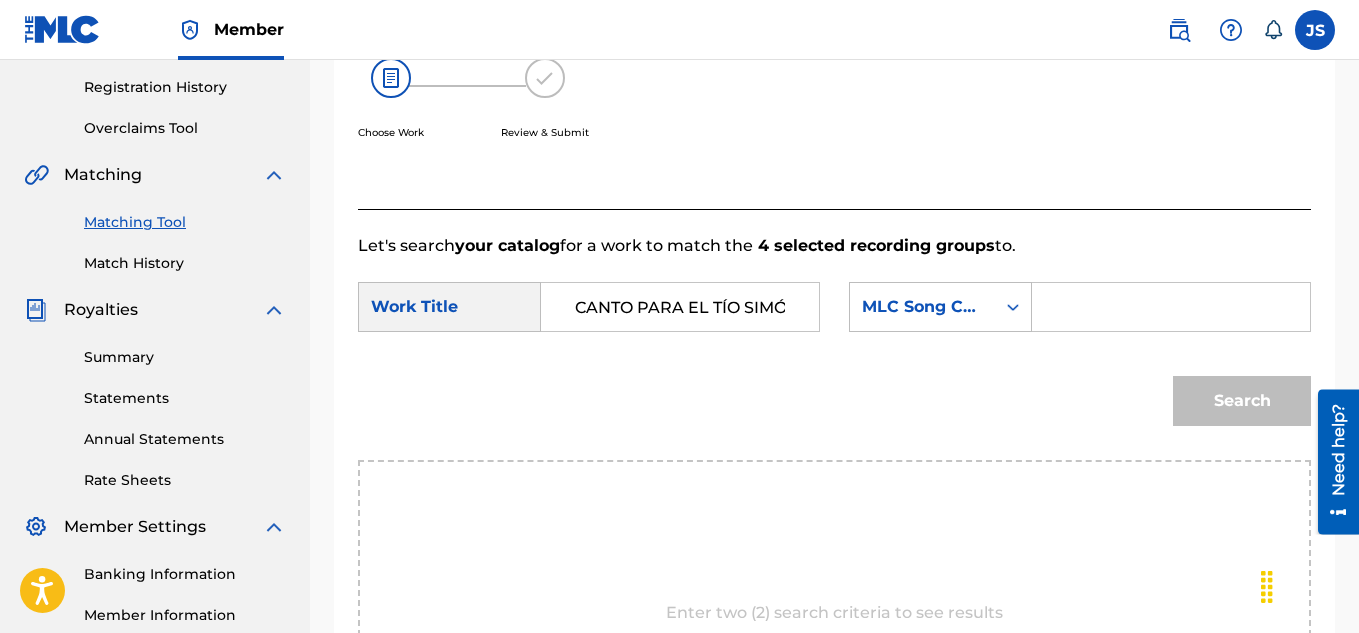 click on "SearchWithCriteriae1075961-3a6e-411f-b740-33da31d85f88 Work Title CANTO PARA EL TÍO SIMÓN SearchWithCriteriab6f28fdf-ce3e-4c2d-8e0e-9c322f68c255 MLC Song Code Search" at bounding box center [834, 359] 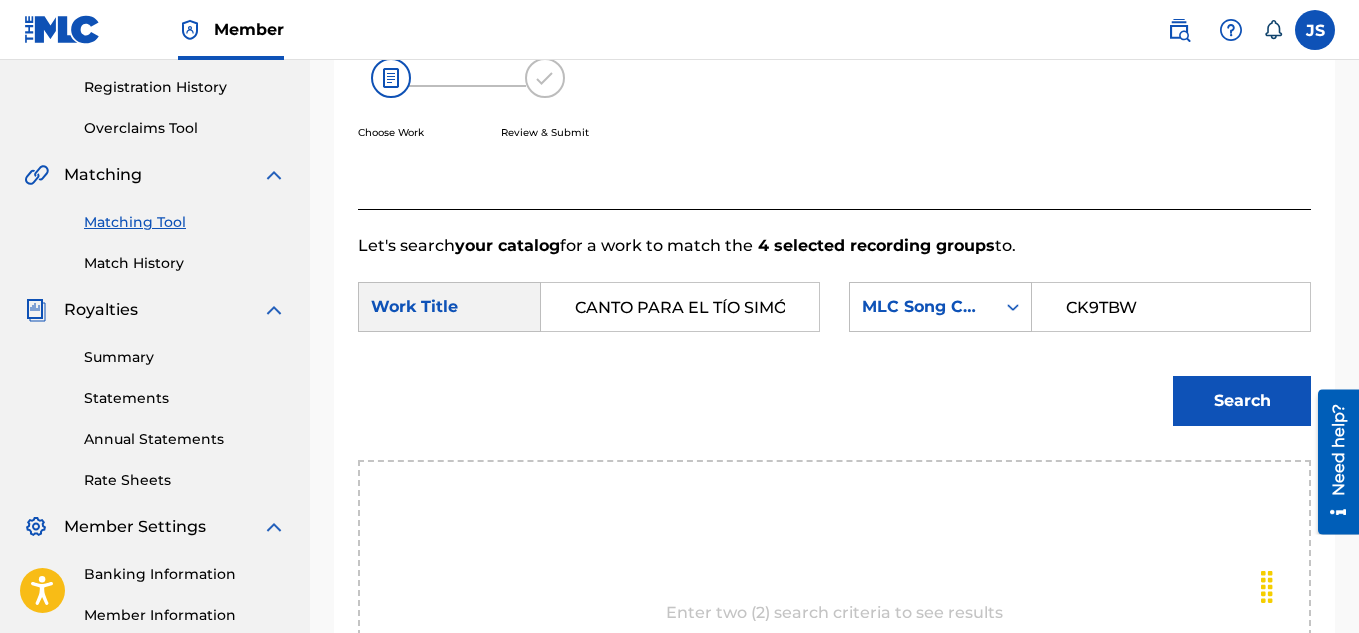 type on "CK9TBW" 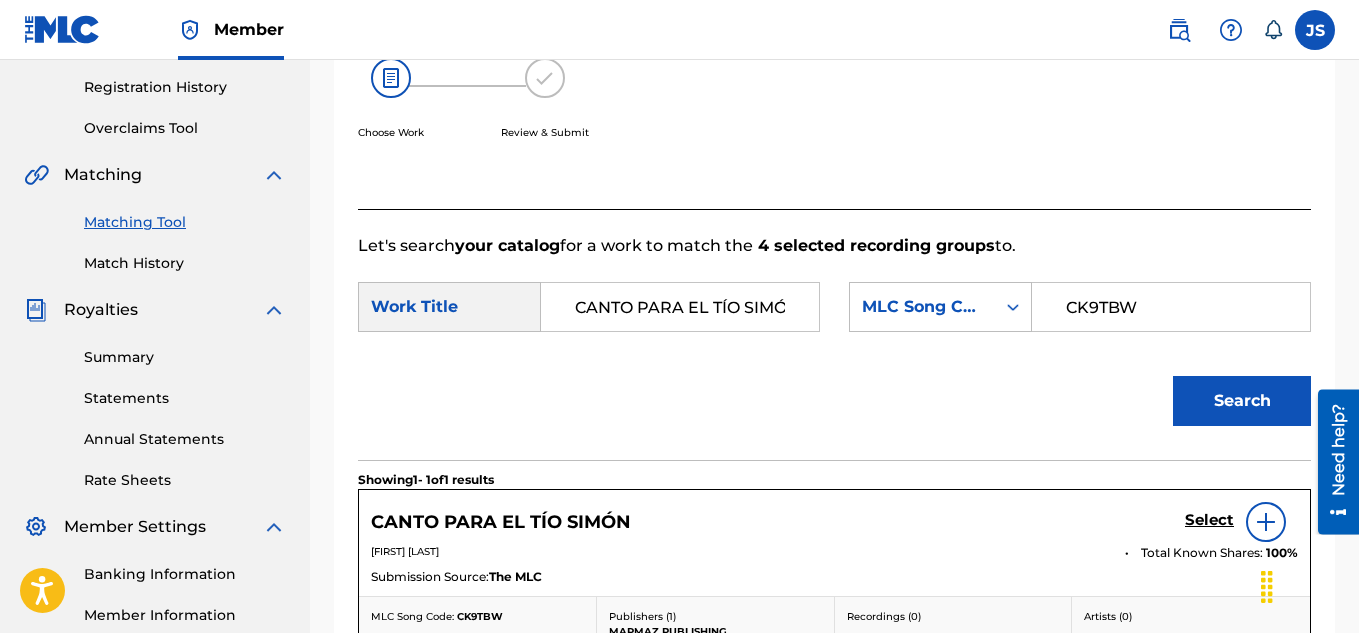 scroll, scrollTop: 688, scrollLeft: 0, axis: vertical 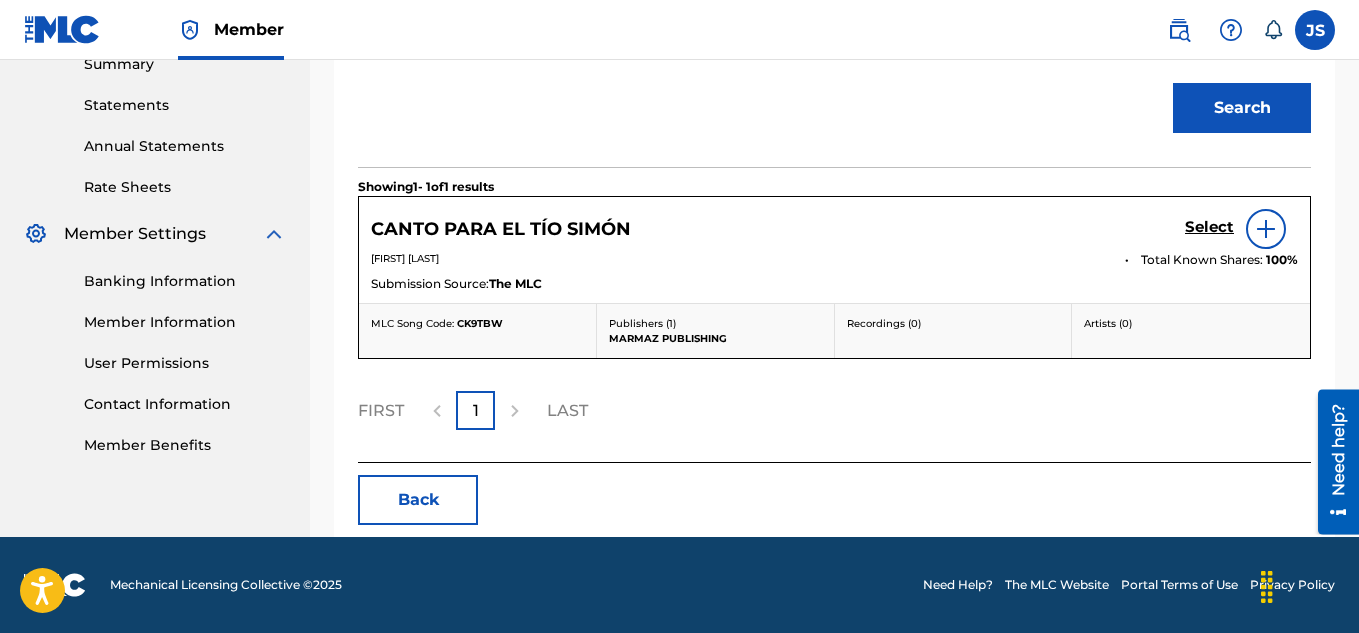 click on "Select" at bounding box center (1209, 227) 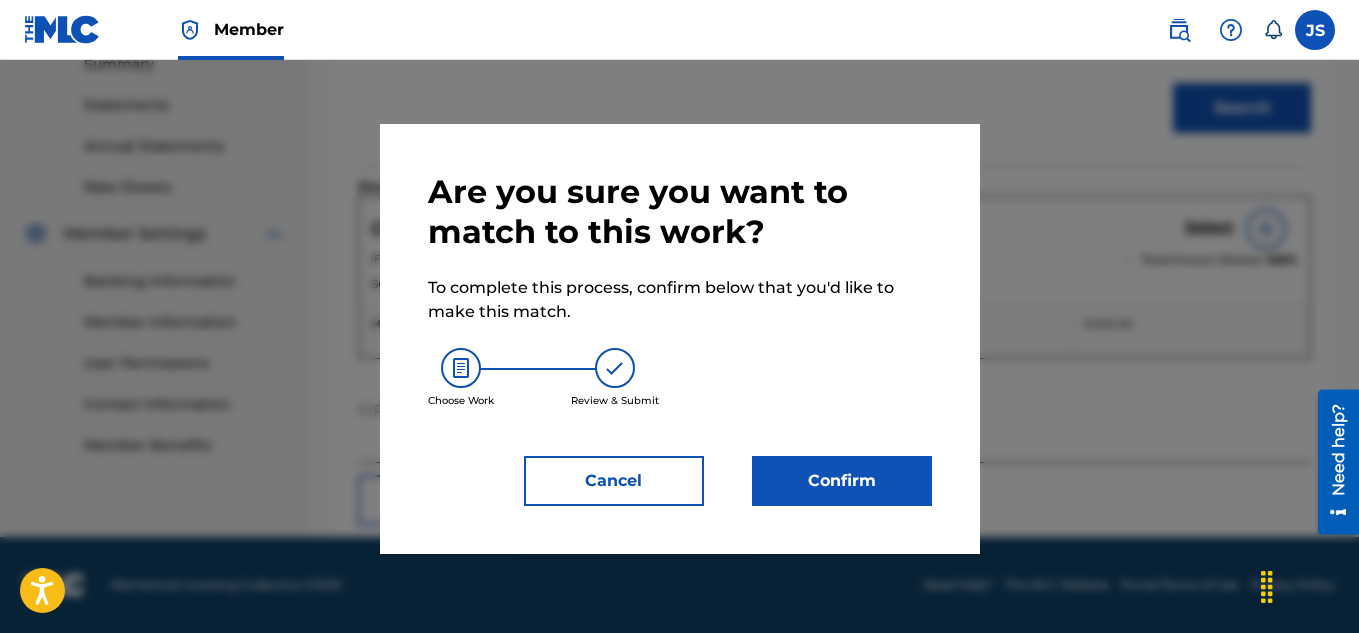 click on "Confirm" at bounding box center (842, 481) 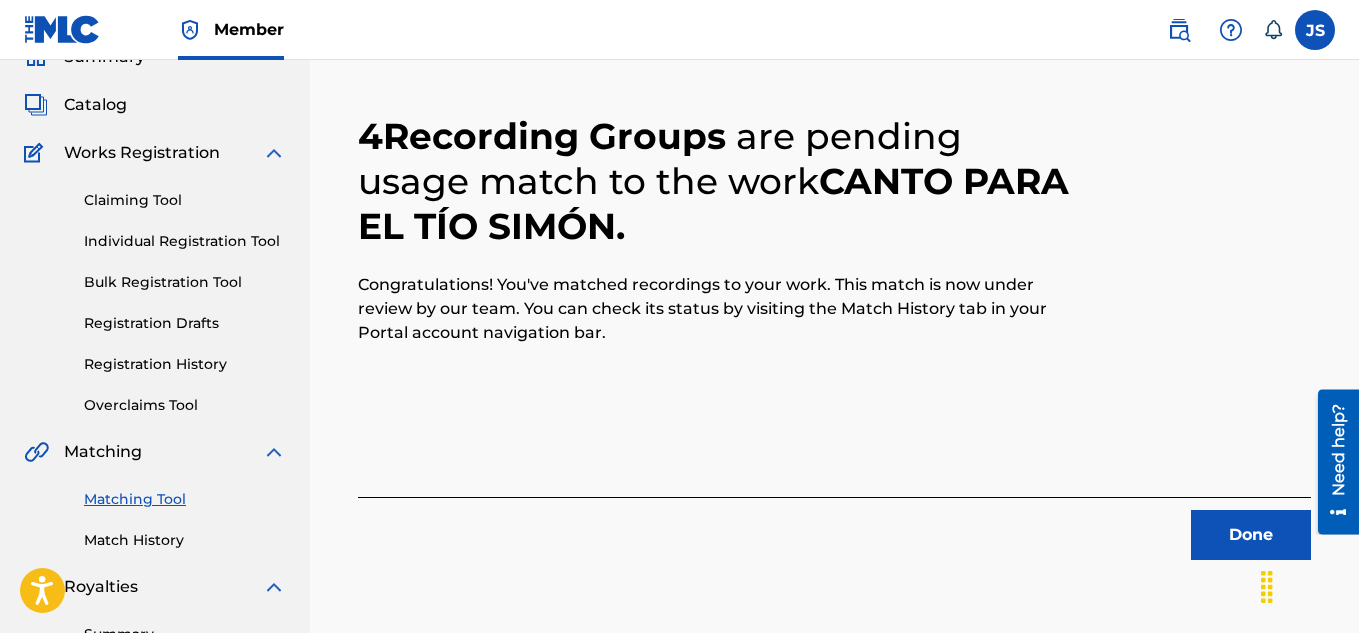 scroll, scrollTop: 99, scrollLeft: 0, axis: vertical 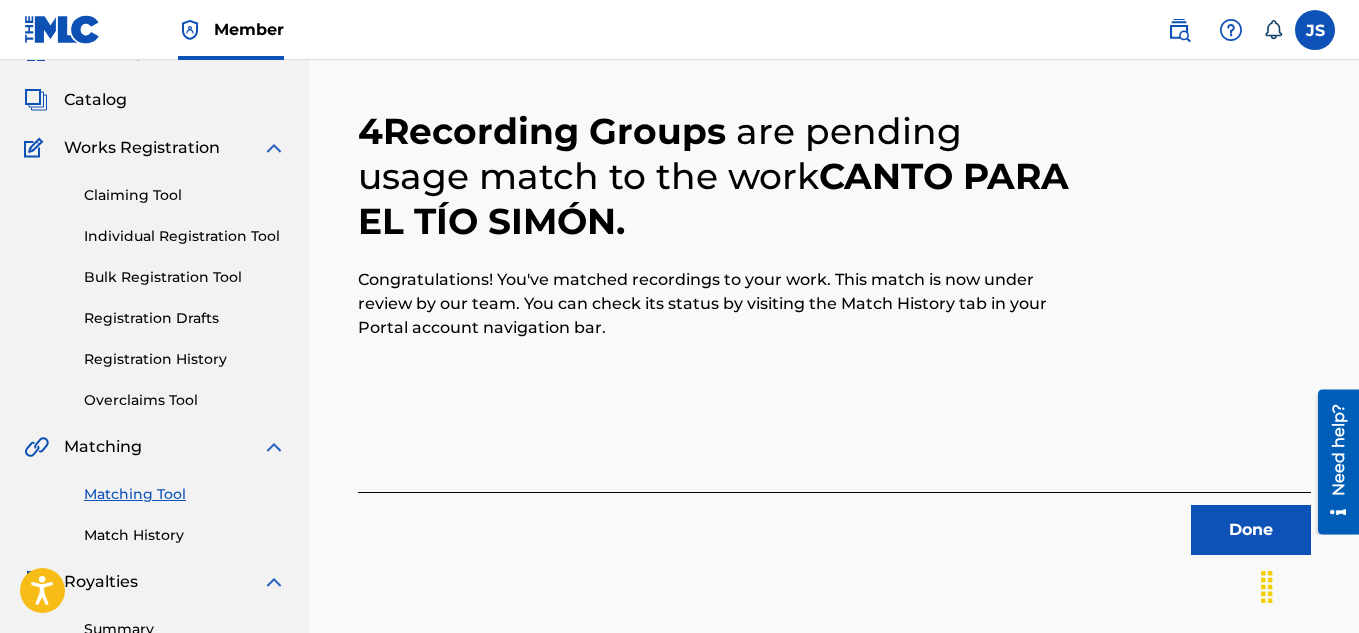 click on "Done" at bounding box center (1251, 530) 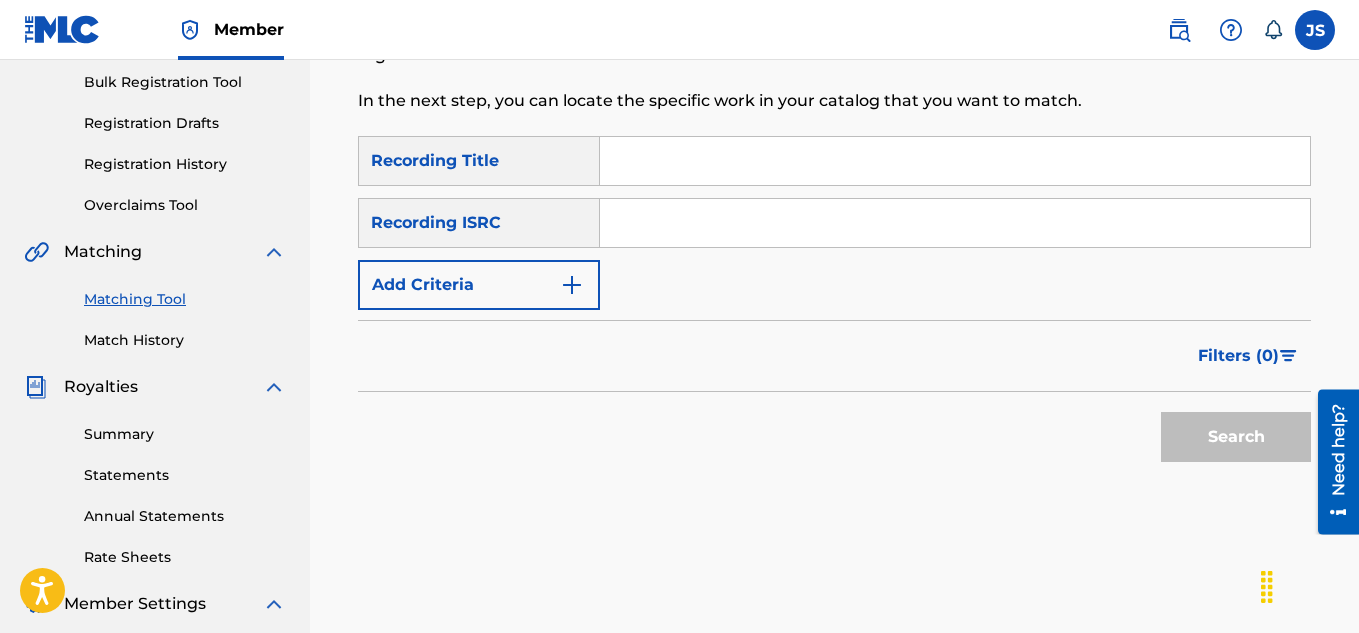 scroll, scrollTop: 0, scrollLeft: 0, axis: both 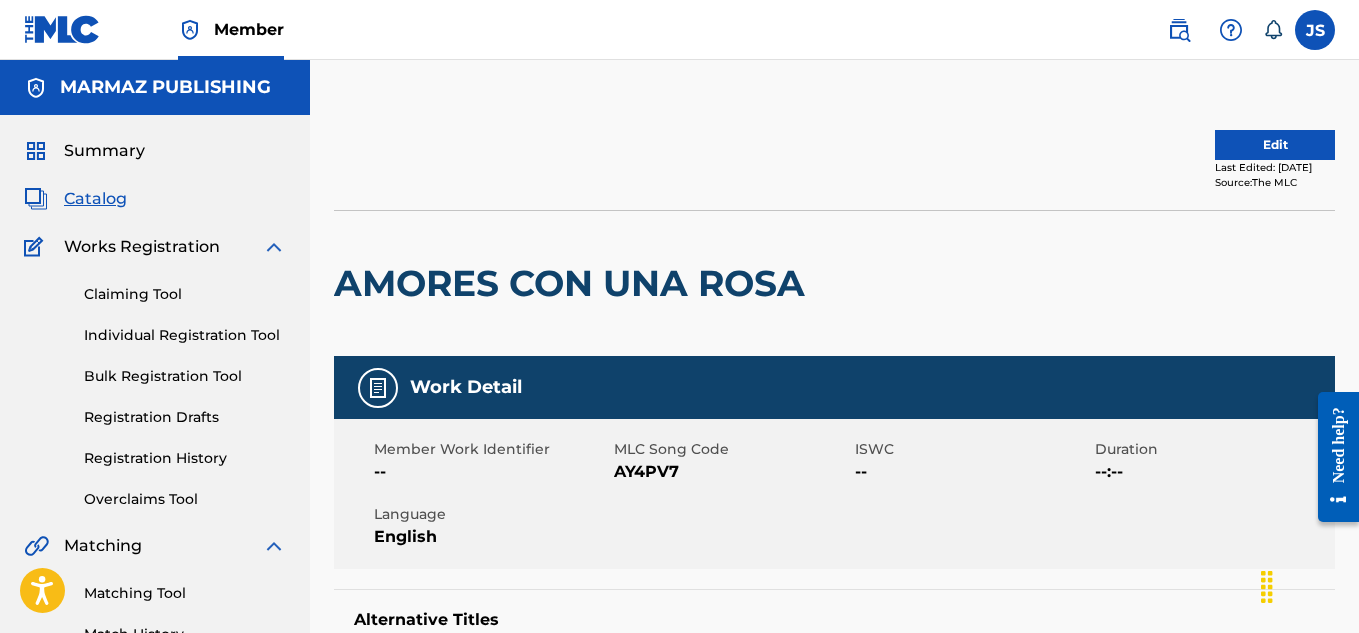 click on "Edit" at bounding box center (1275, 145) 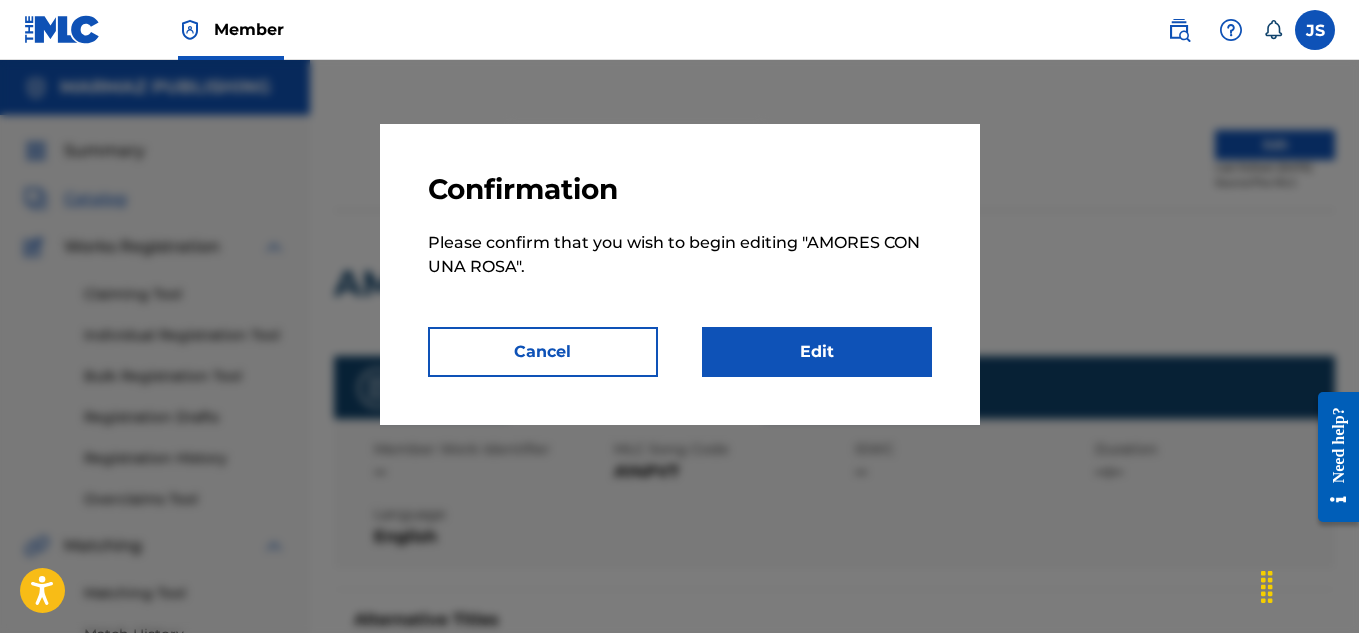 click on "Edit" at bounding box center [817, 352] 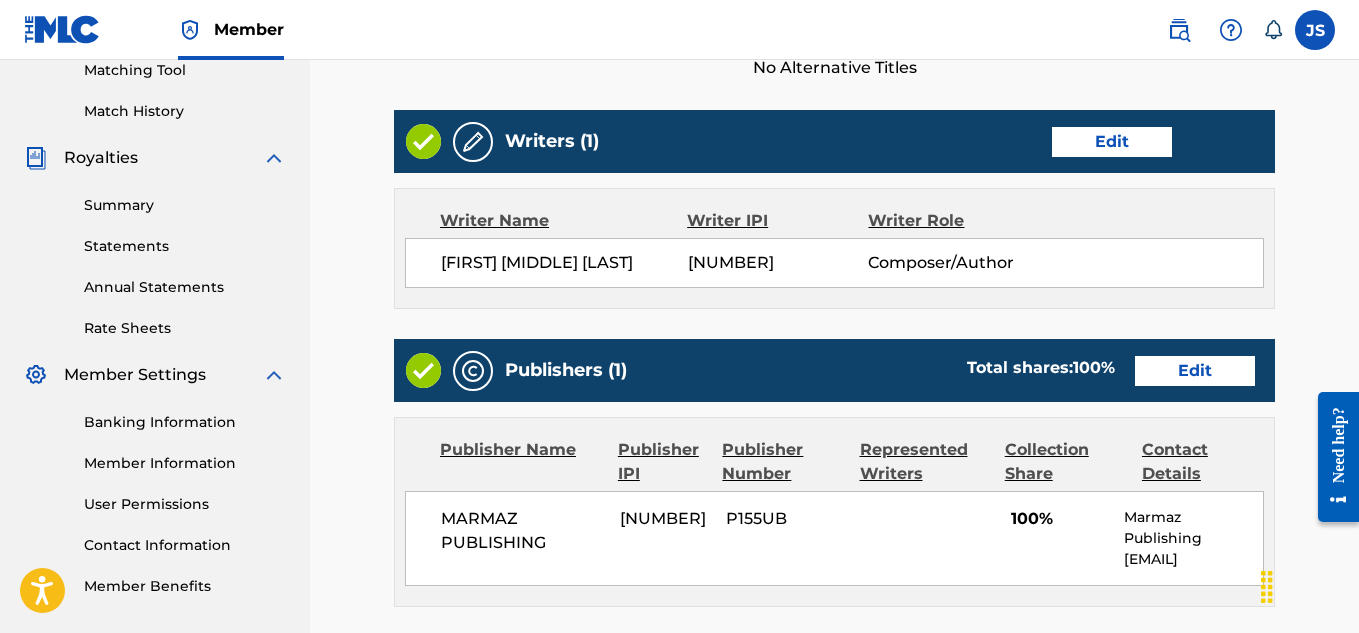 scroll, scrollTop: 525, scrollLeft: 0, axis: vertical 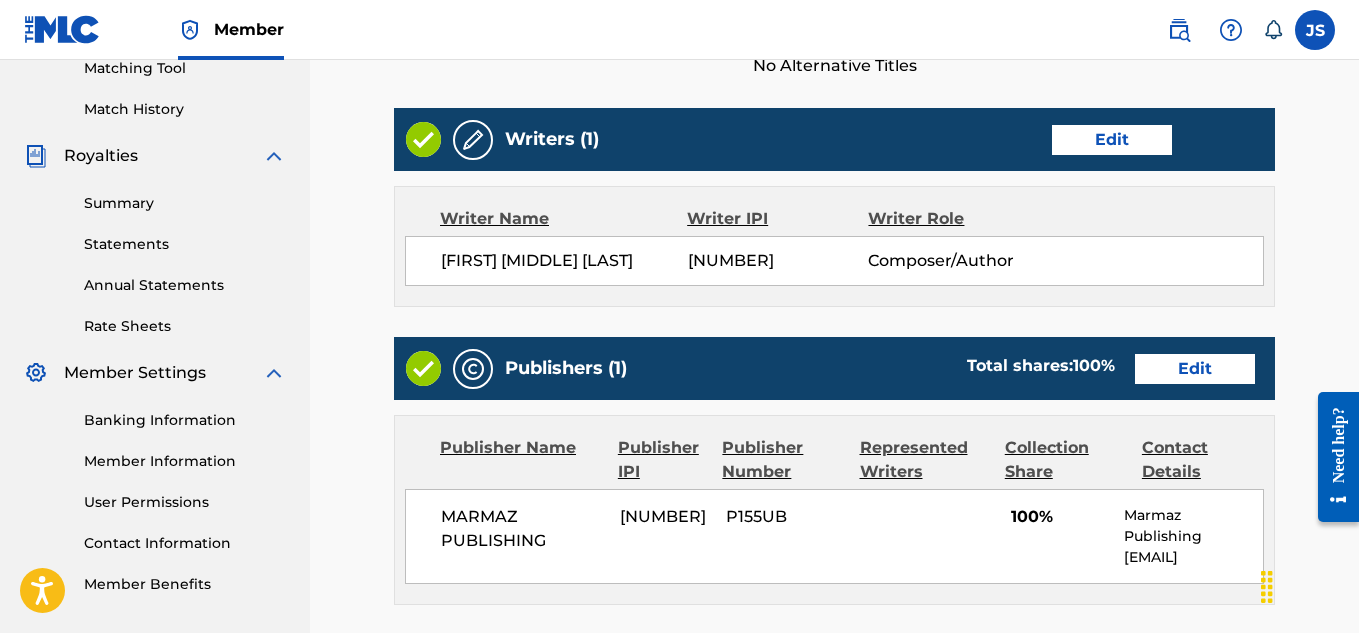 click on "Edit" at bounding box center [1112, 140] 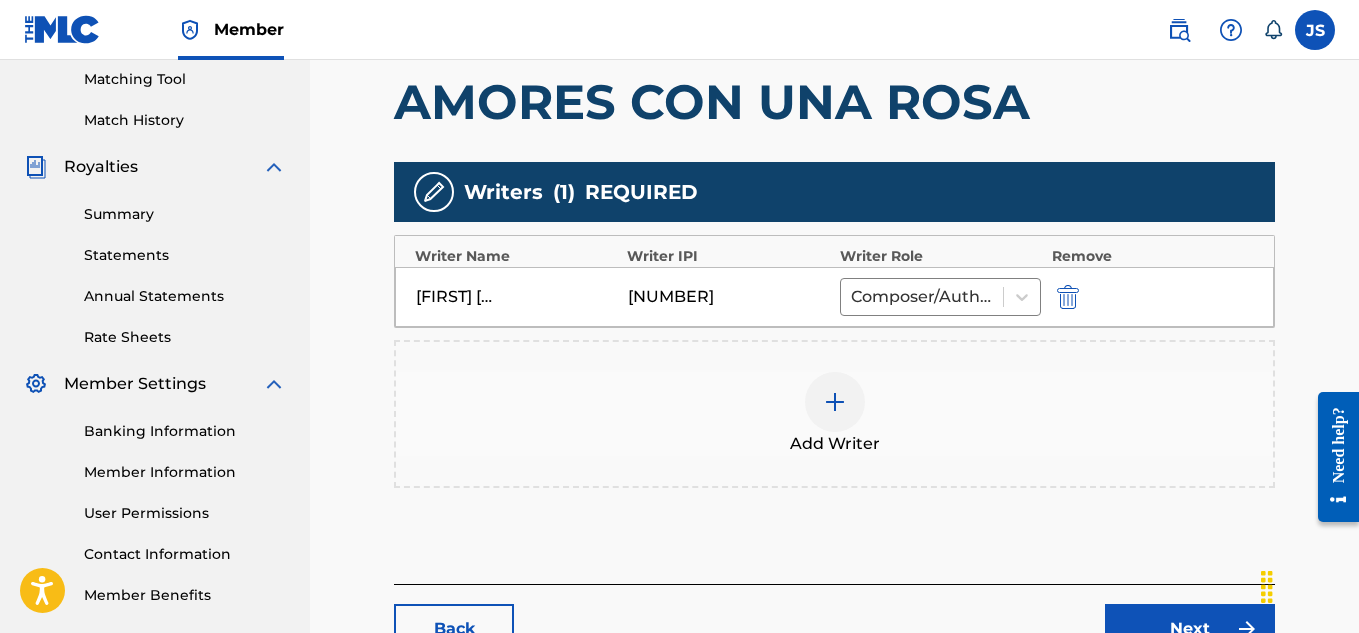 scroll, scrollTop: 543, scrollLeft: 0, axis: vertical 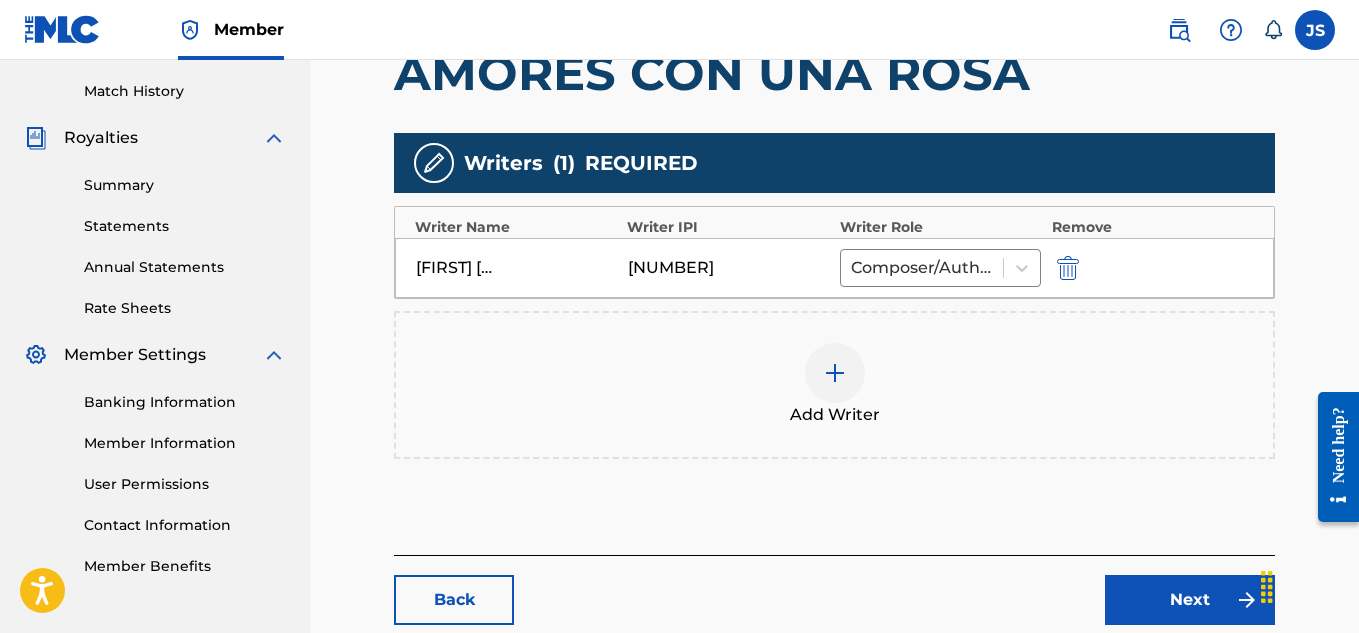 click at bounding box center (1068, 268) 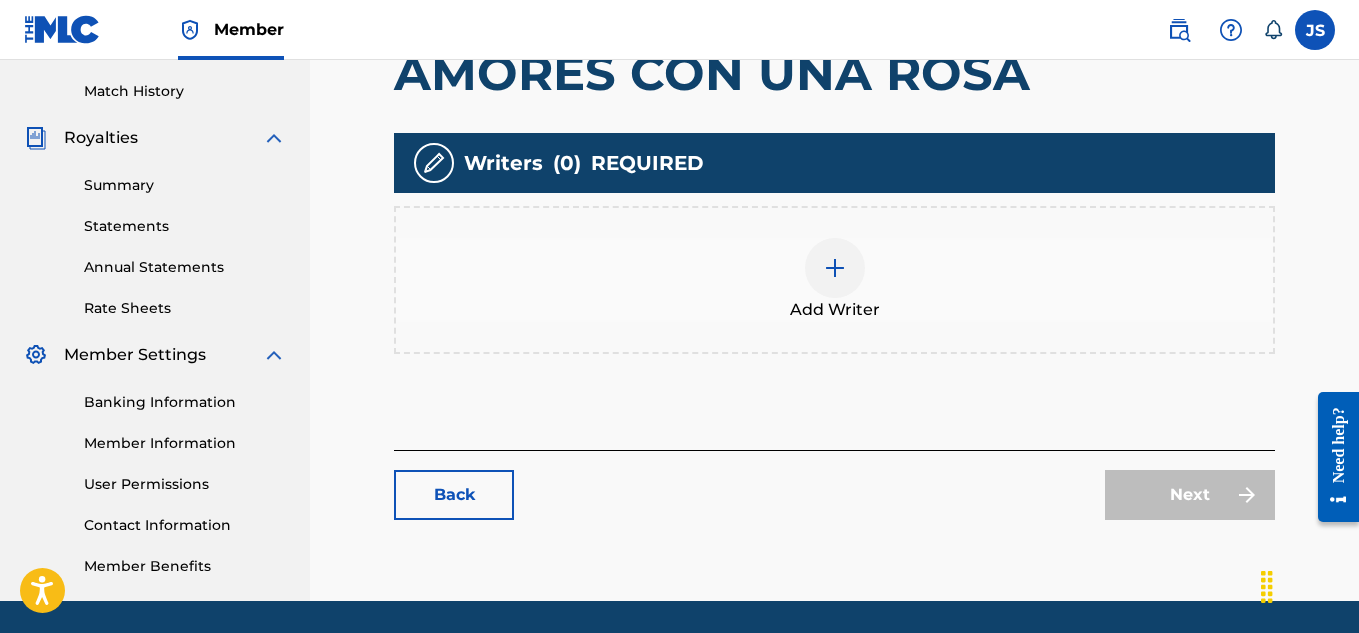 click at bounding box center [835, 268] 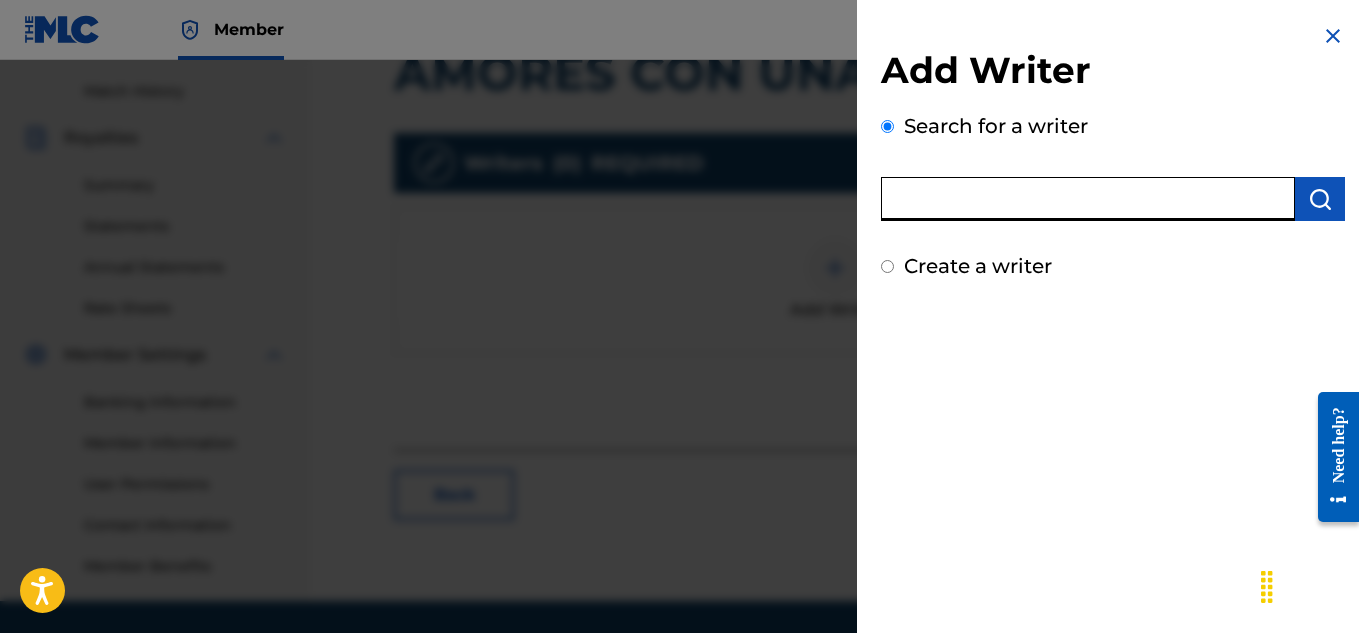 drag, startPoint x: 994, startPoint y: 212, endPoint x: 1007, endPoint y: 204, distance: 15.264338 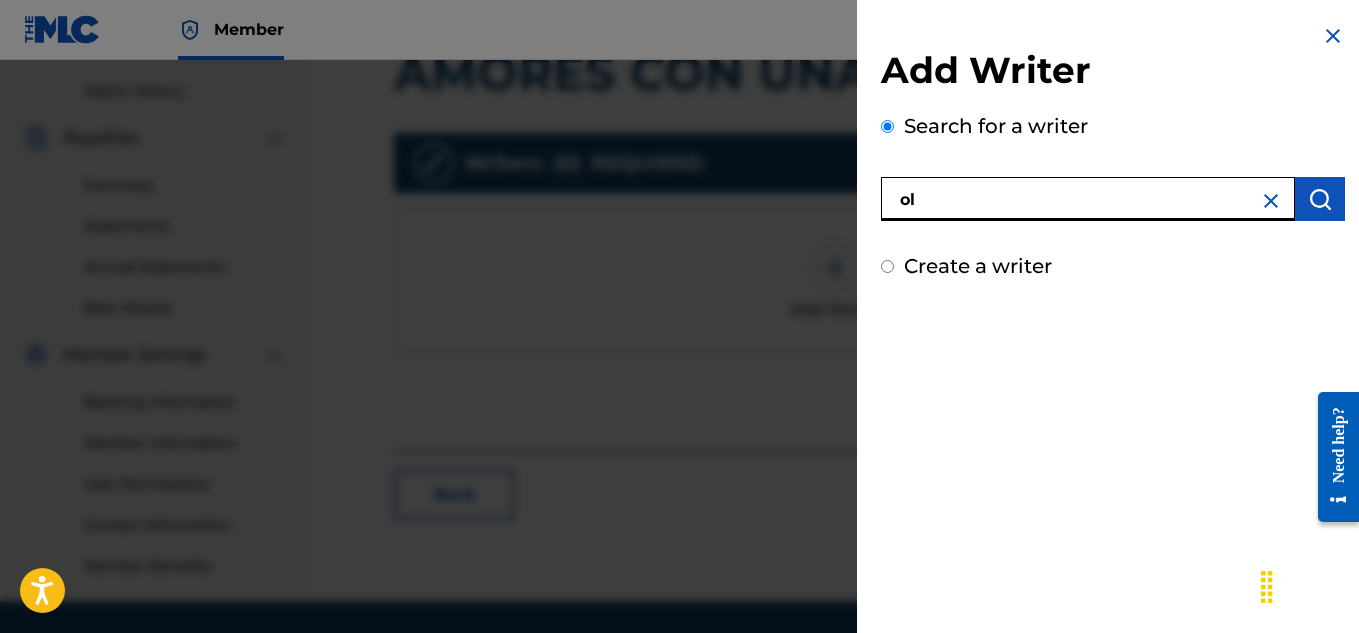 type on "o" 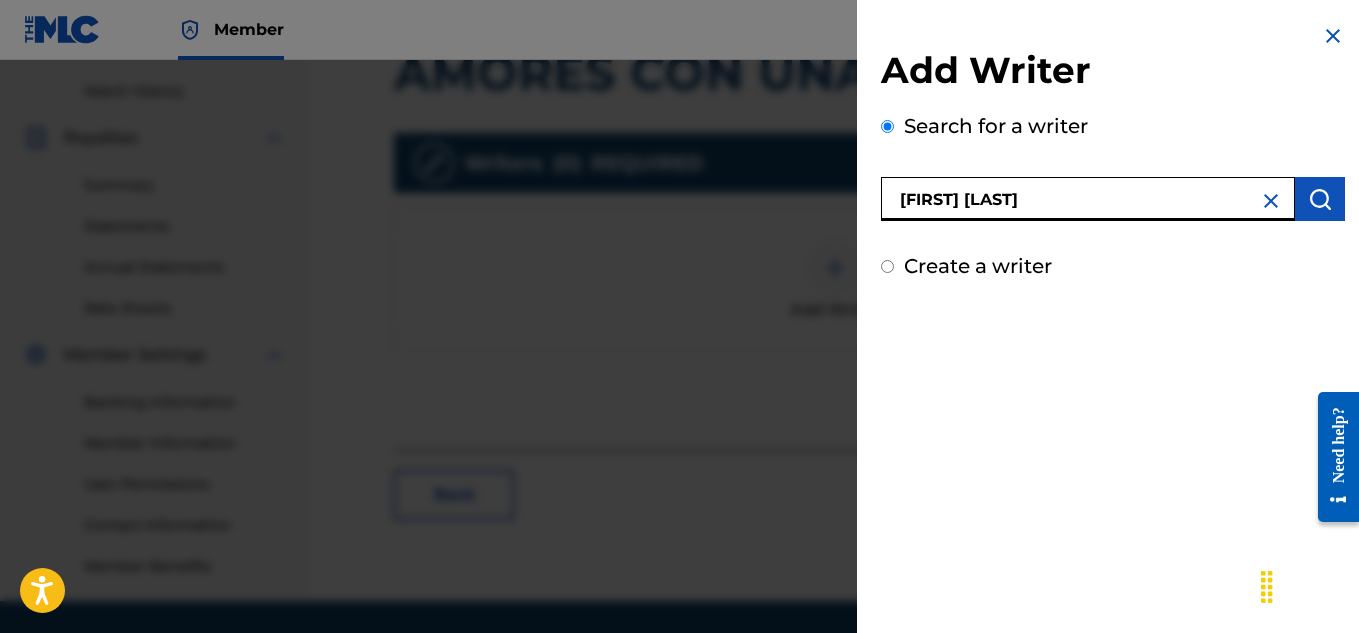 type on "[FIRST] [LAST]" 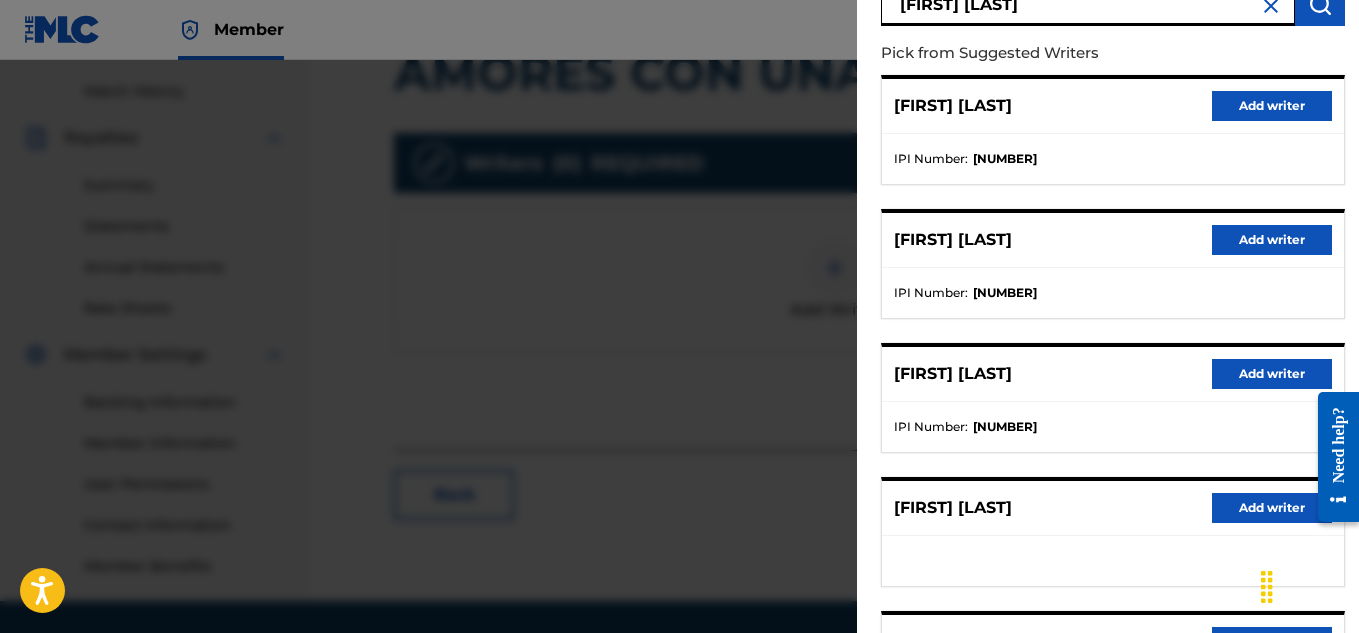 scroll, scrollTop: 0, scrollLeft: 0, axis: both 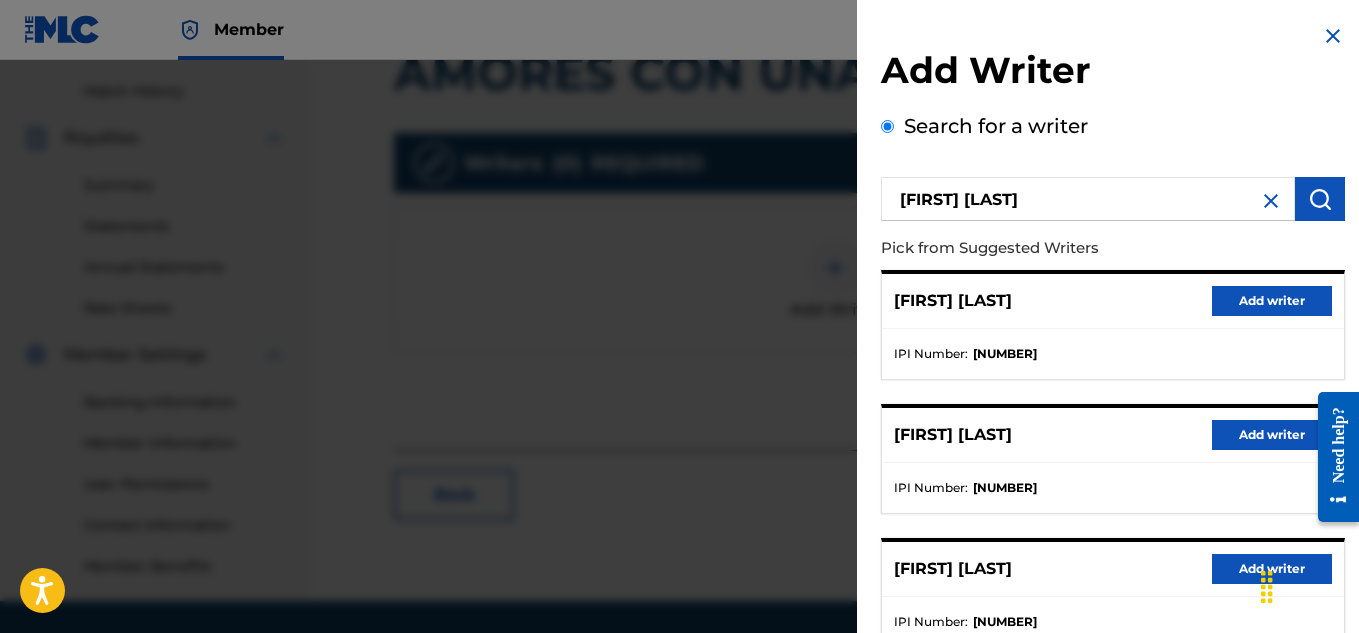 click at bounding box center [1333, 36] 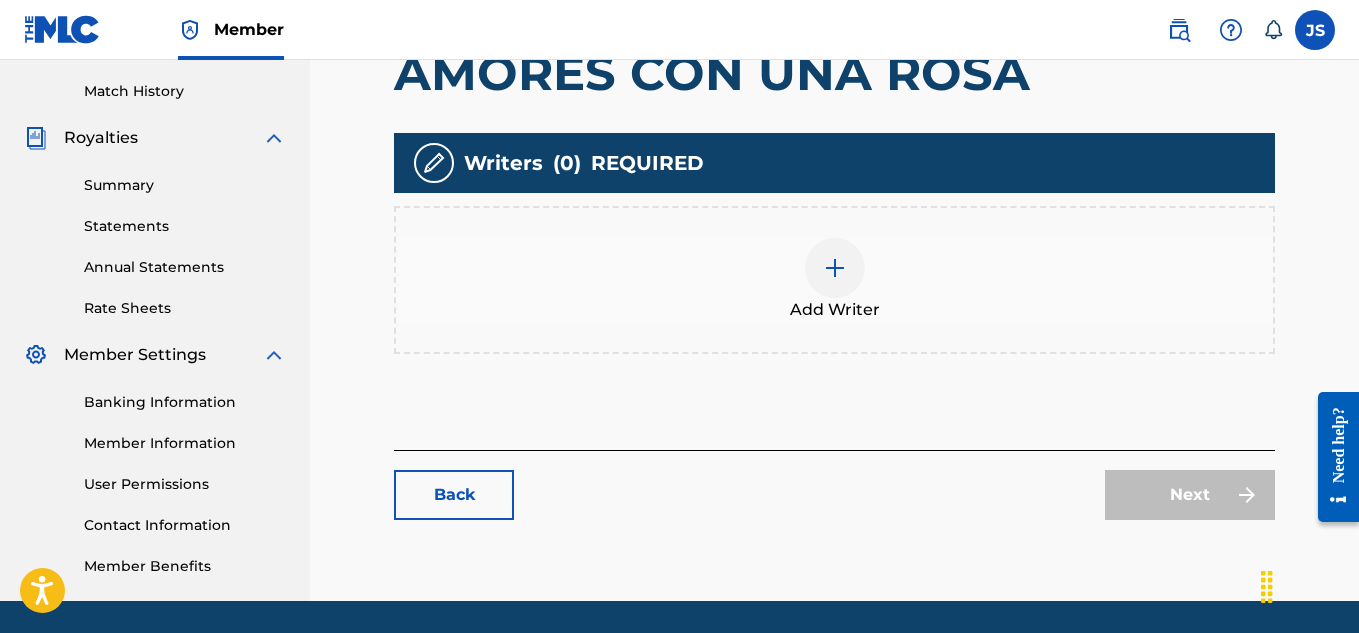 click at bounding box center [835, 268] 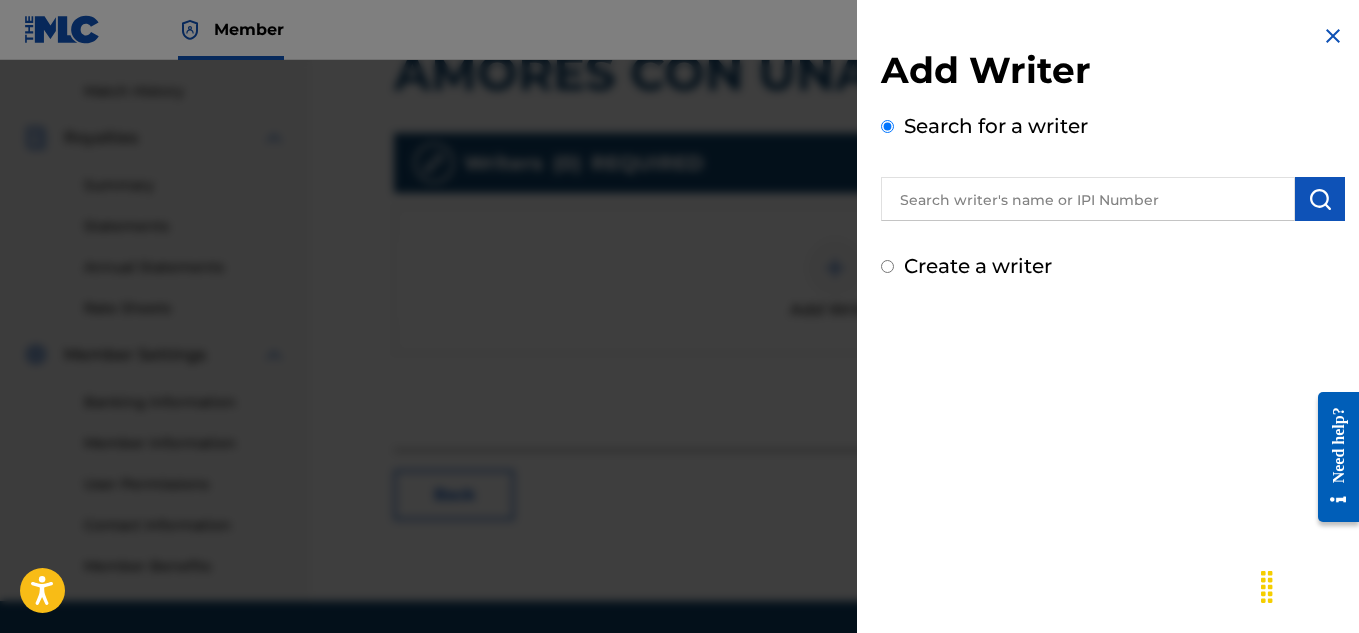 click at bounding box center (1088, 199) 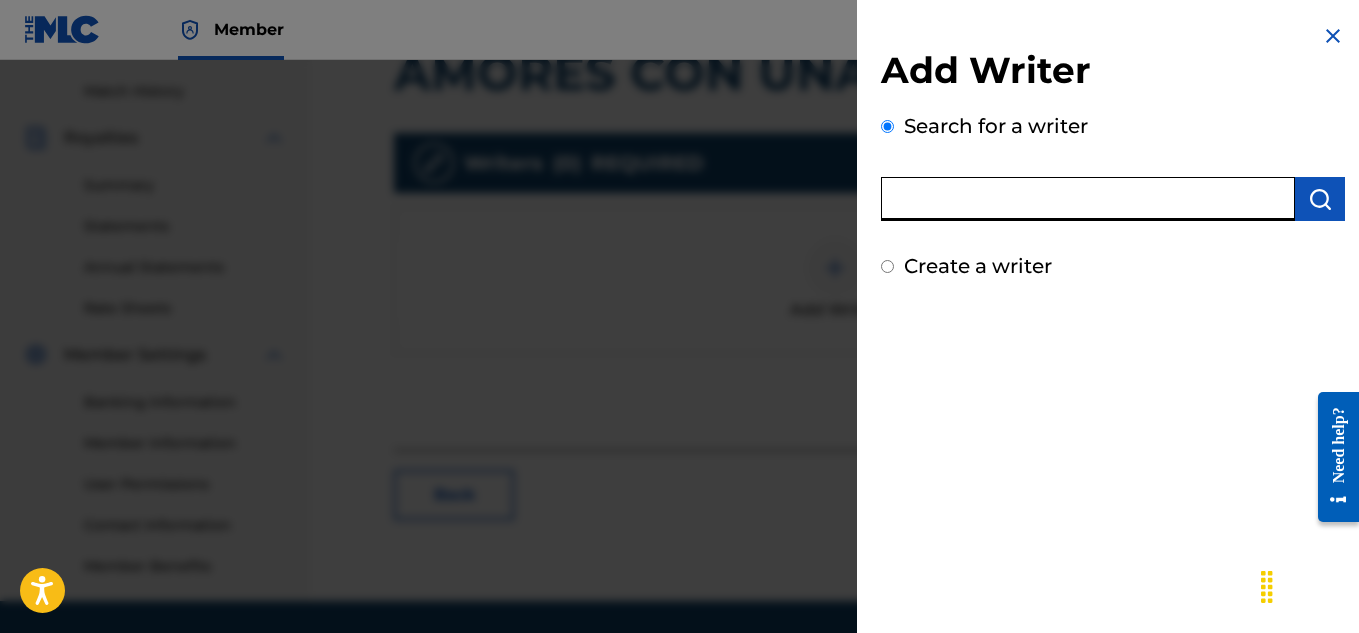paste on "AMORES CON UNA ROSA" 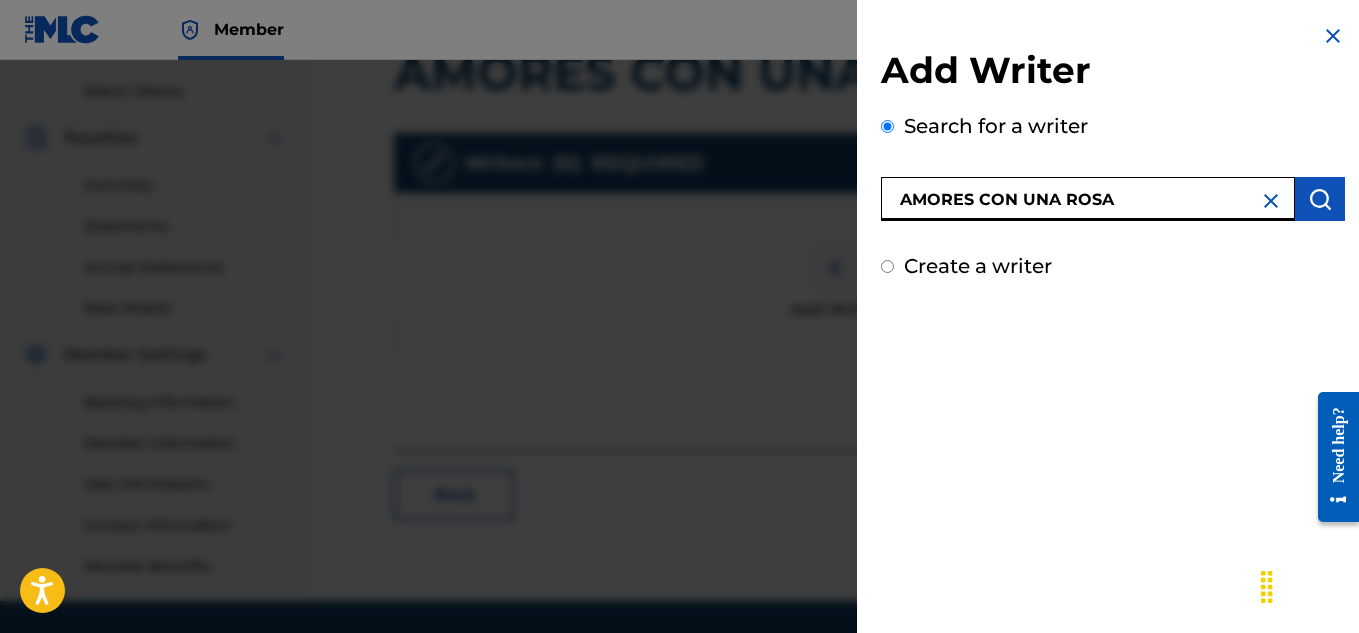 type on "AMORES CON UNA ROSA" 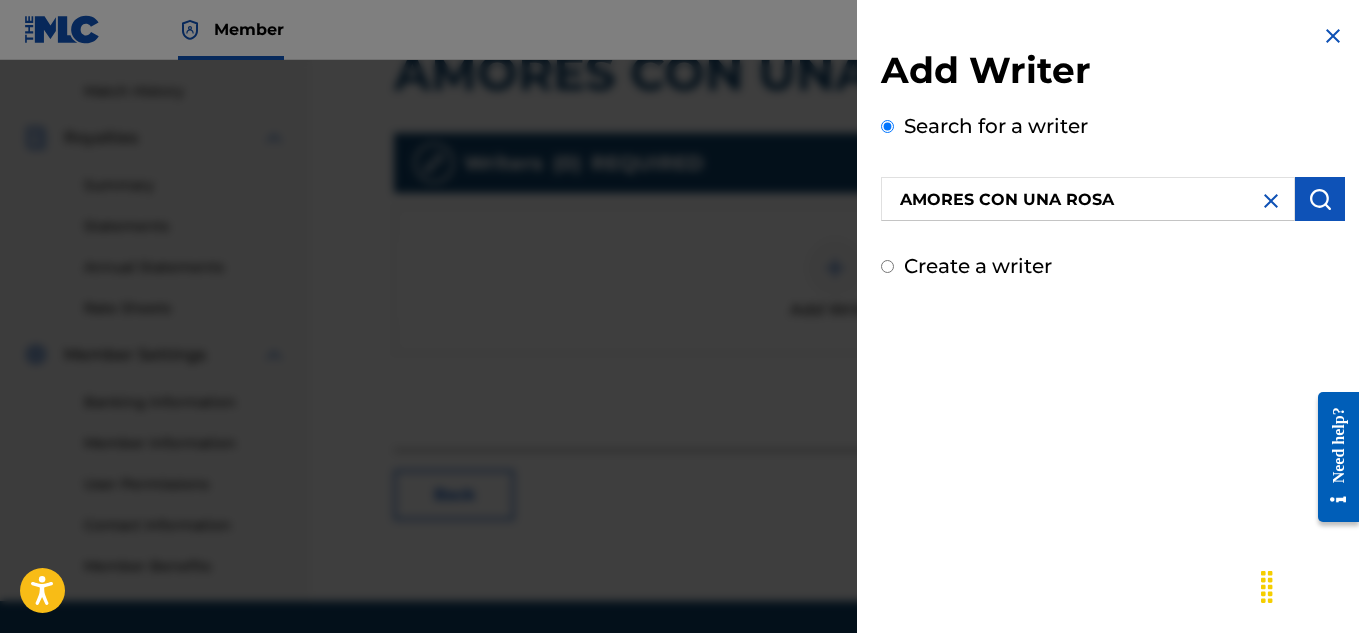 click at bounding box center [1271, 201] 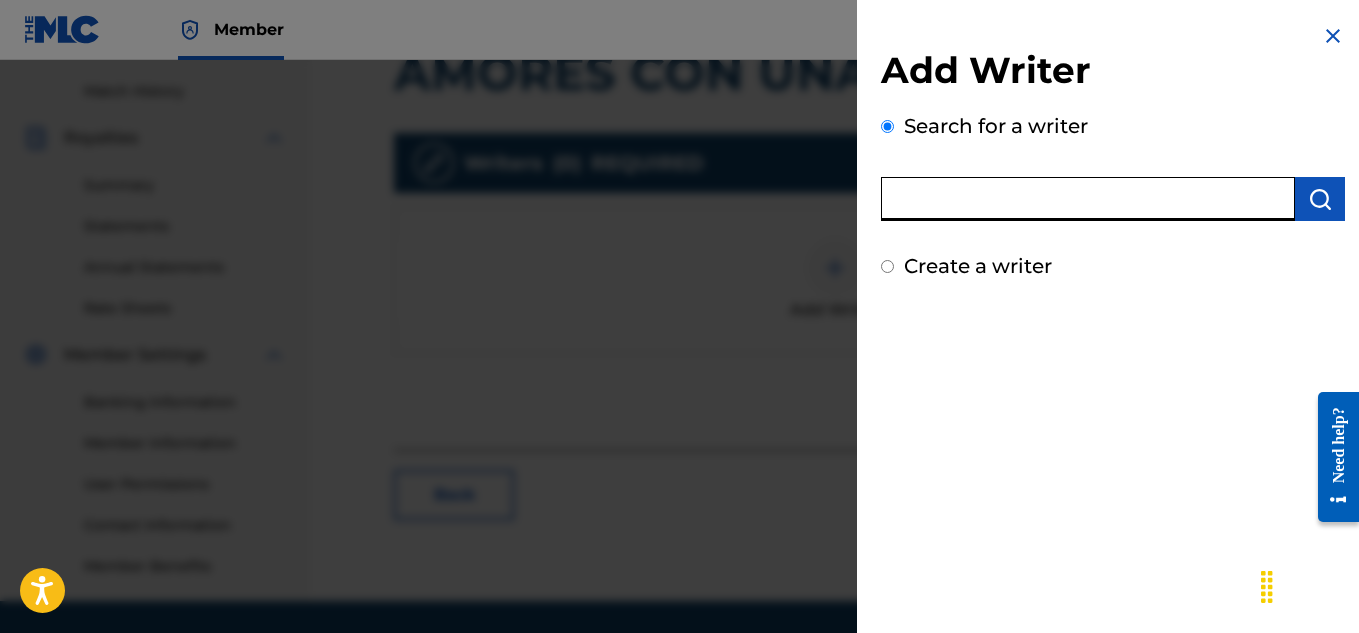 click at bounding box center [1088, 199] 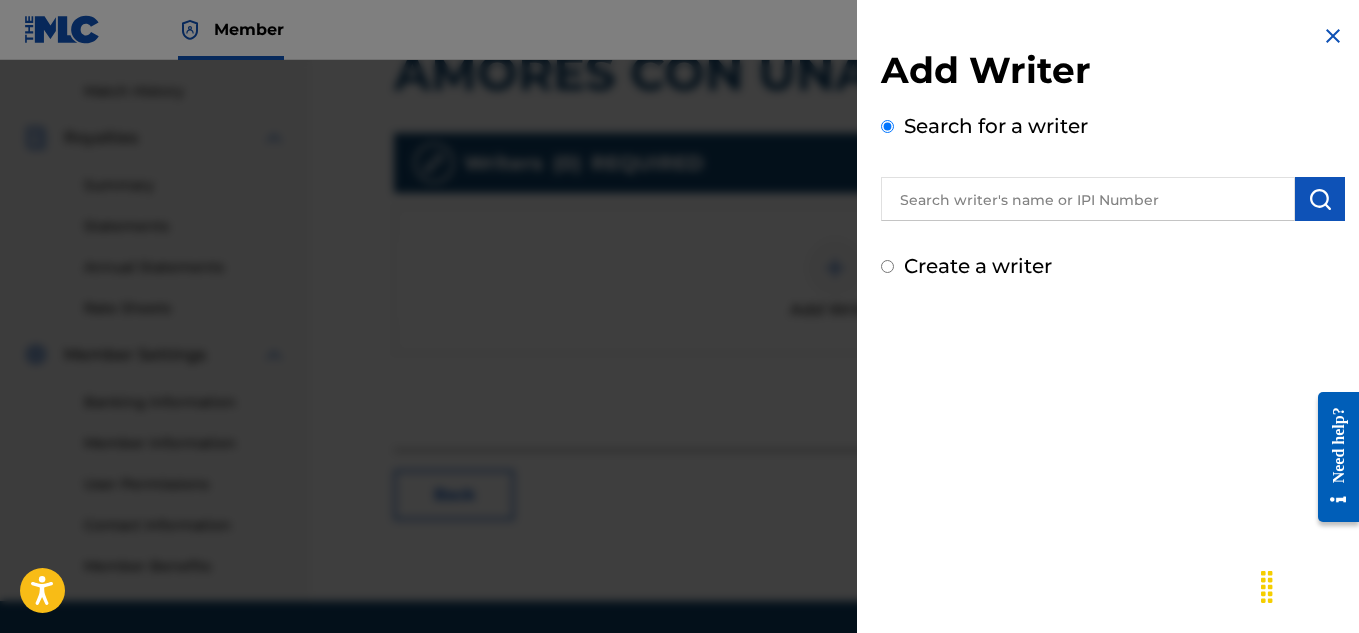 click on "Create a writer" at bounding box center [1113, 266] 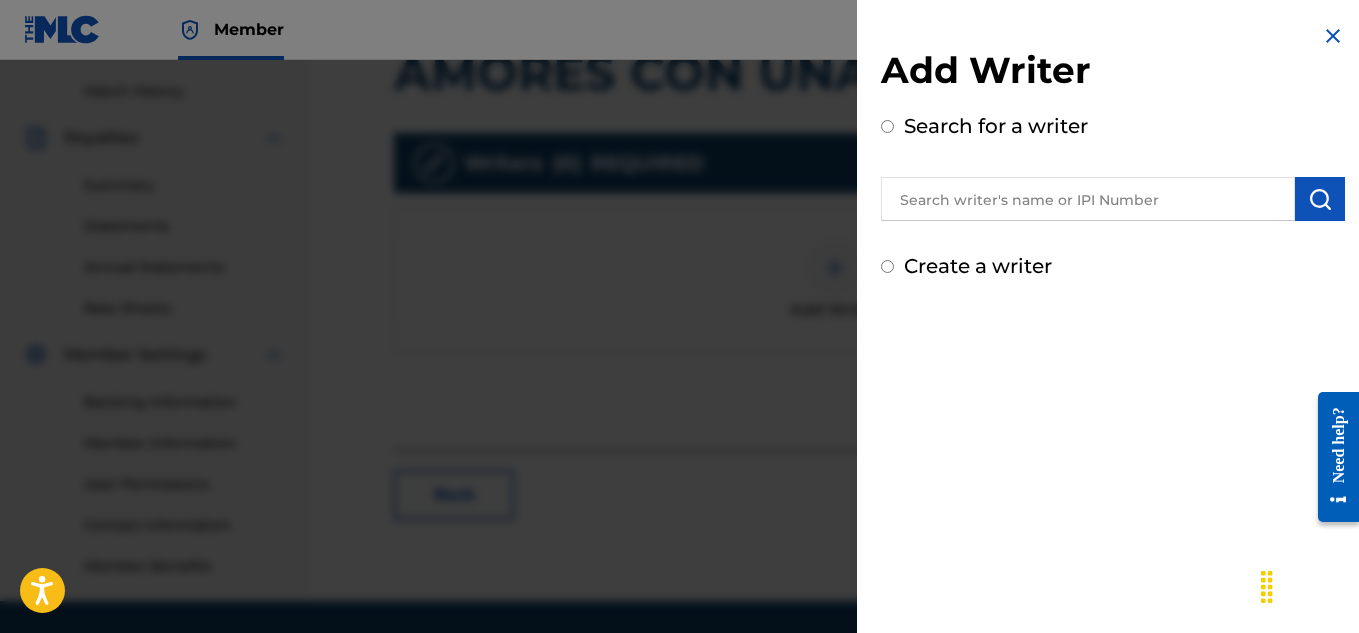 radio on "true" 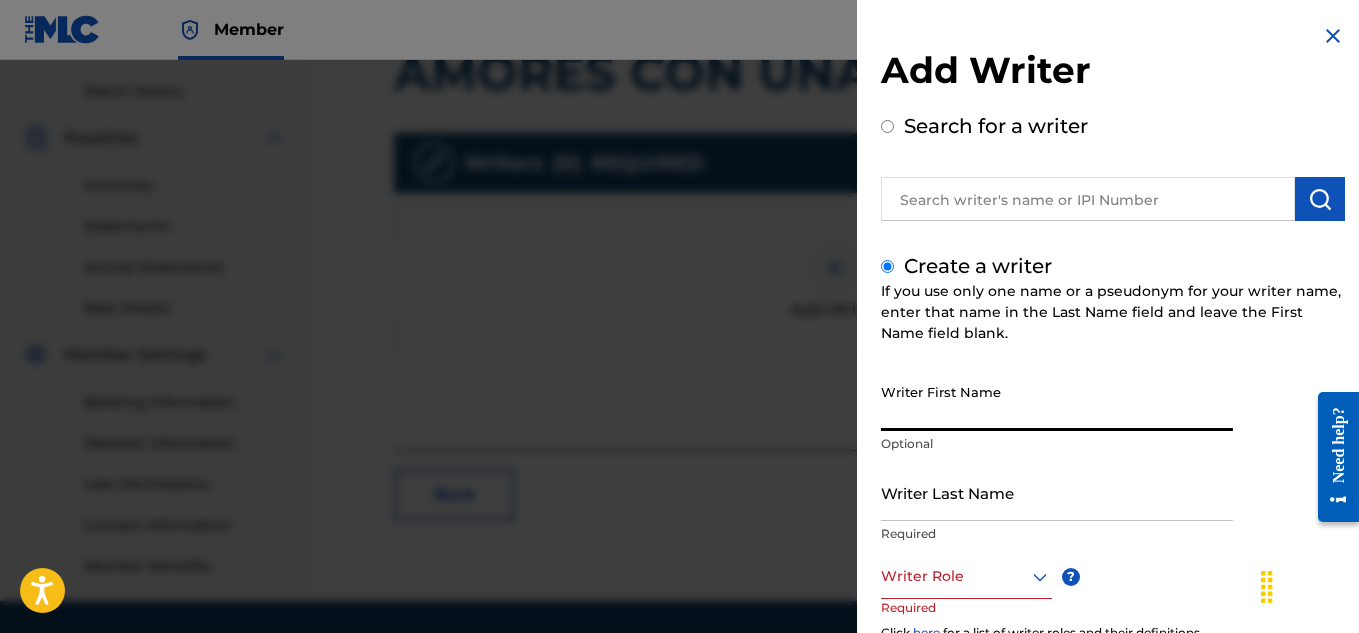 click on "Writer First Name" at bounding box center (1057, 402) 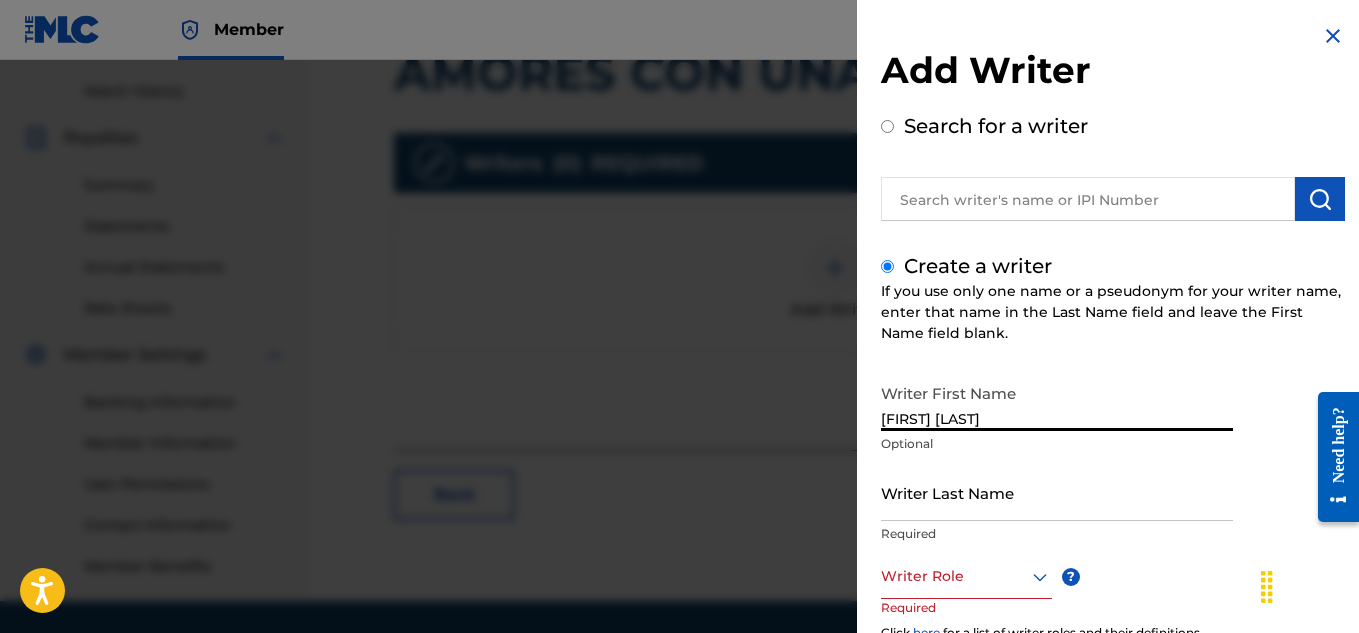type on "[FIRST] [INITIAL]" 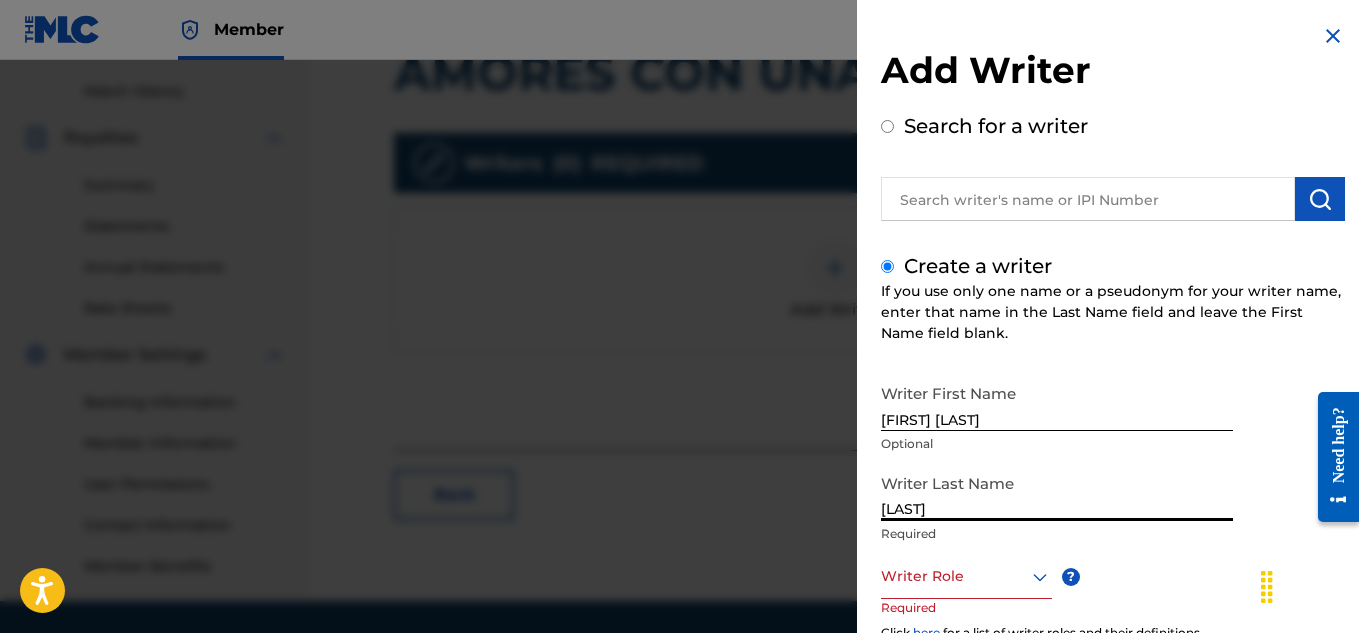 type on "[LAST]" 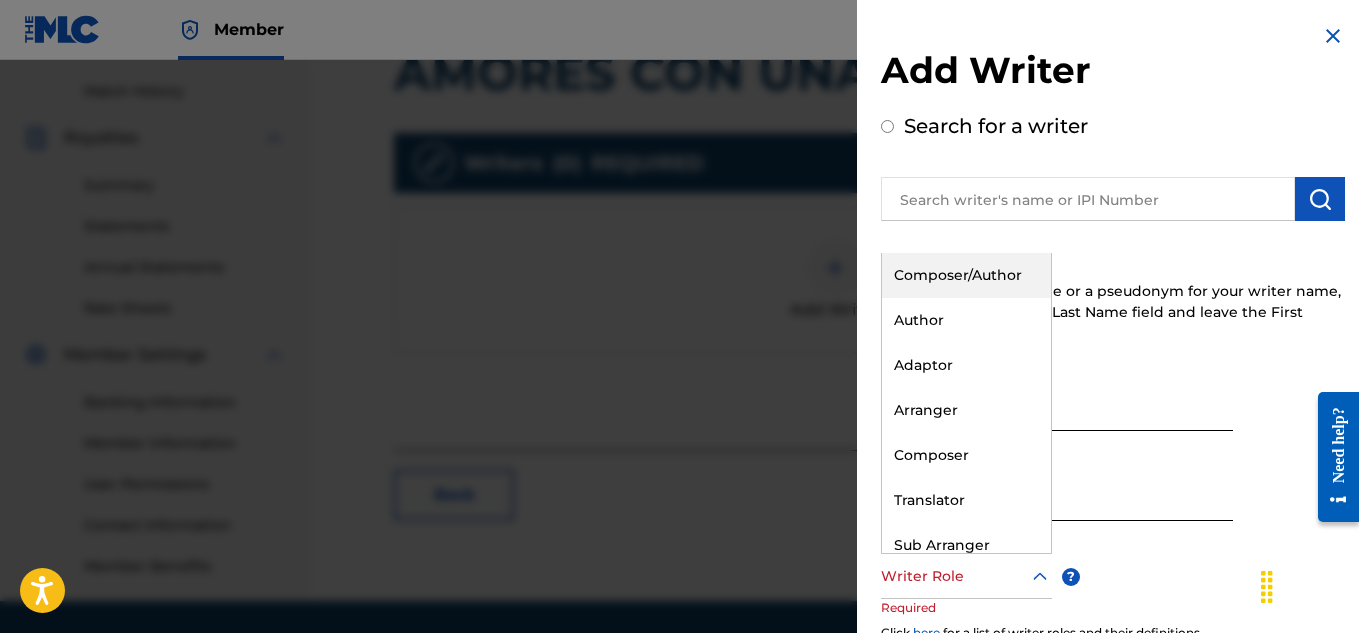 click at bounding box center [966, 576] 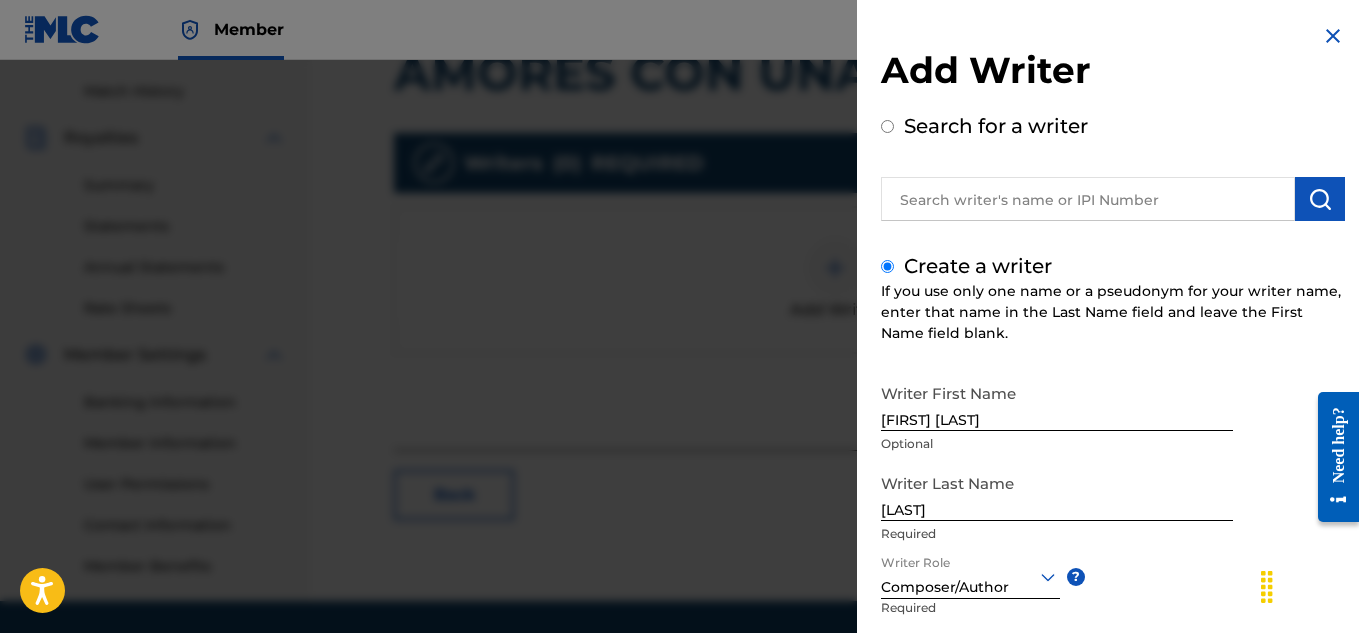 scroll, scrollTop: 235, scrollLeft: 0, axis: vertical 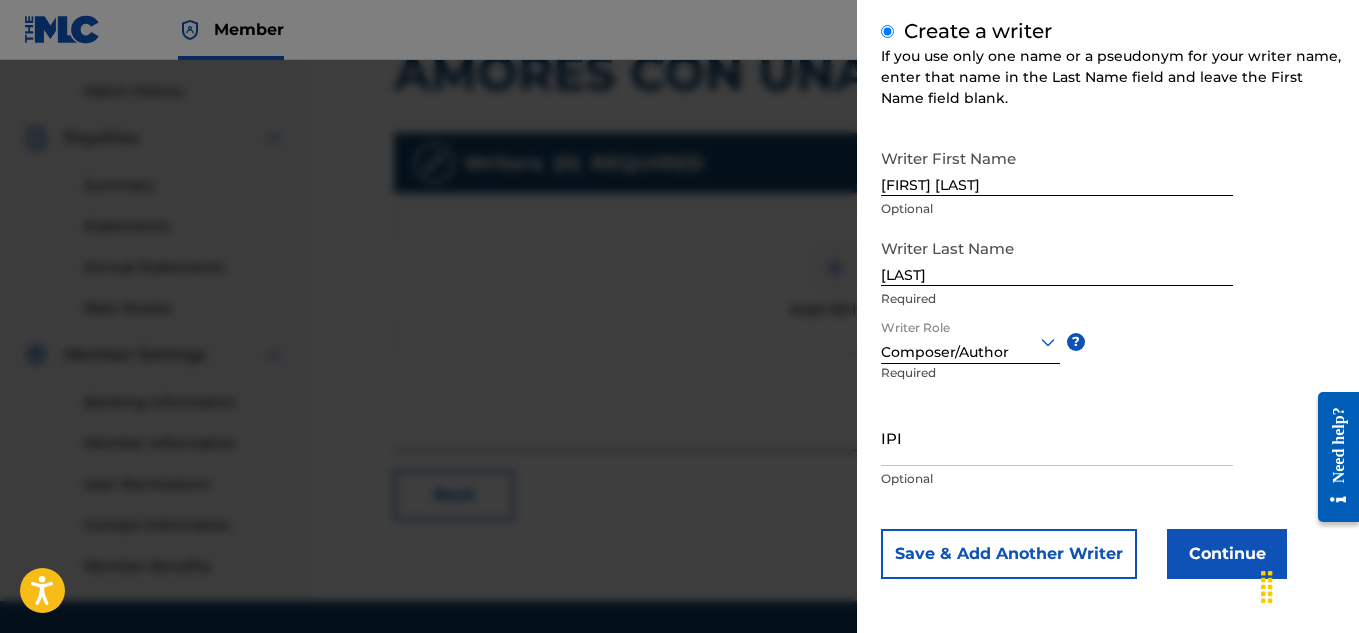 paste on "660444946" 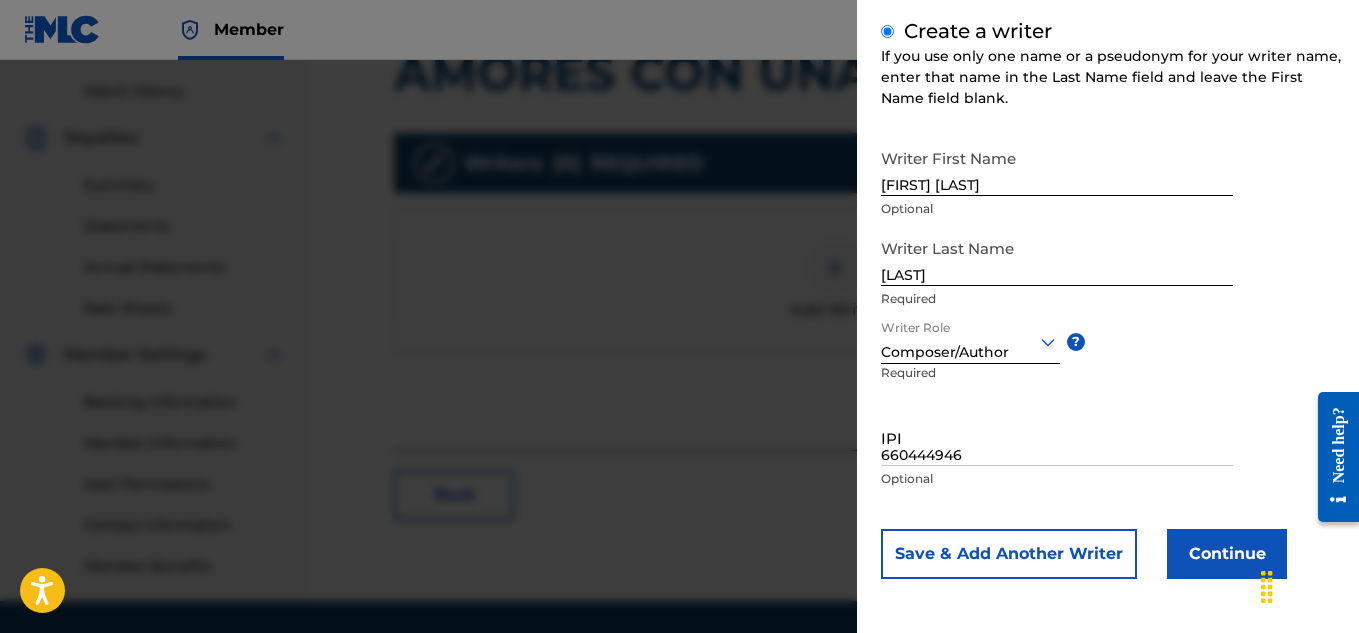 click on "660444946" at bounding box center (1057, 437) 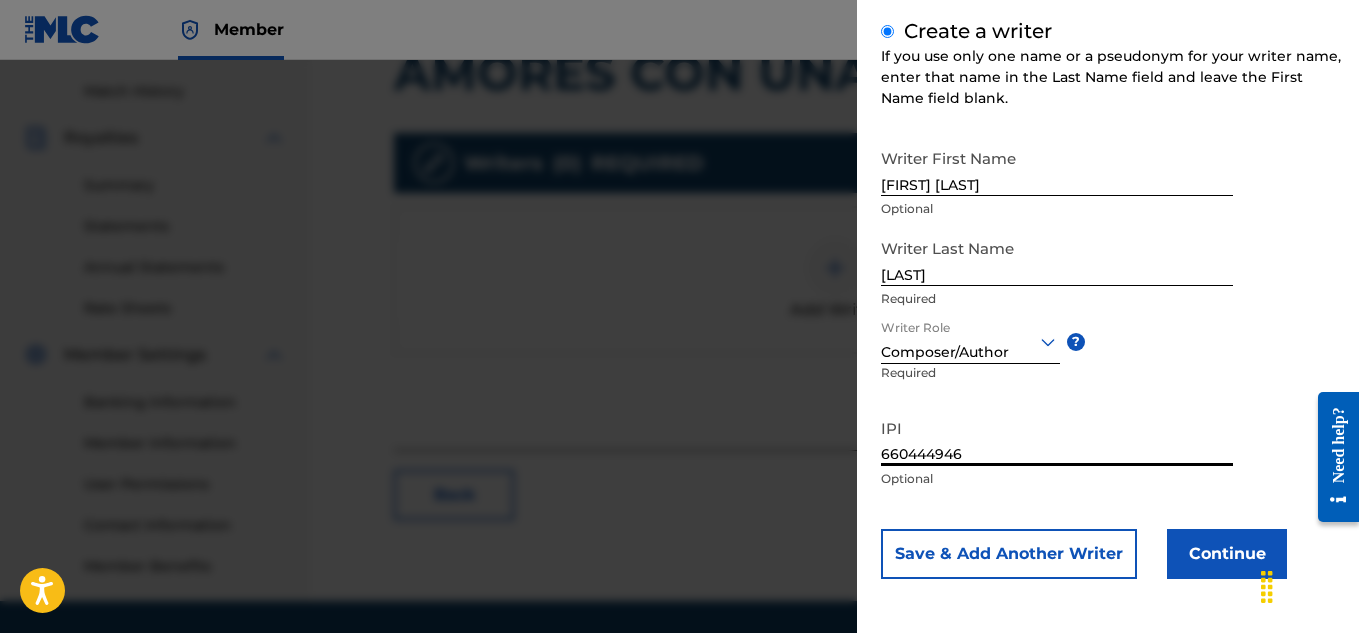 type on "660444946" 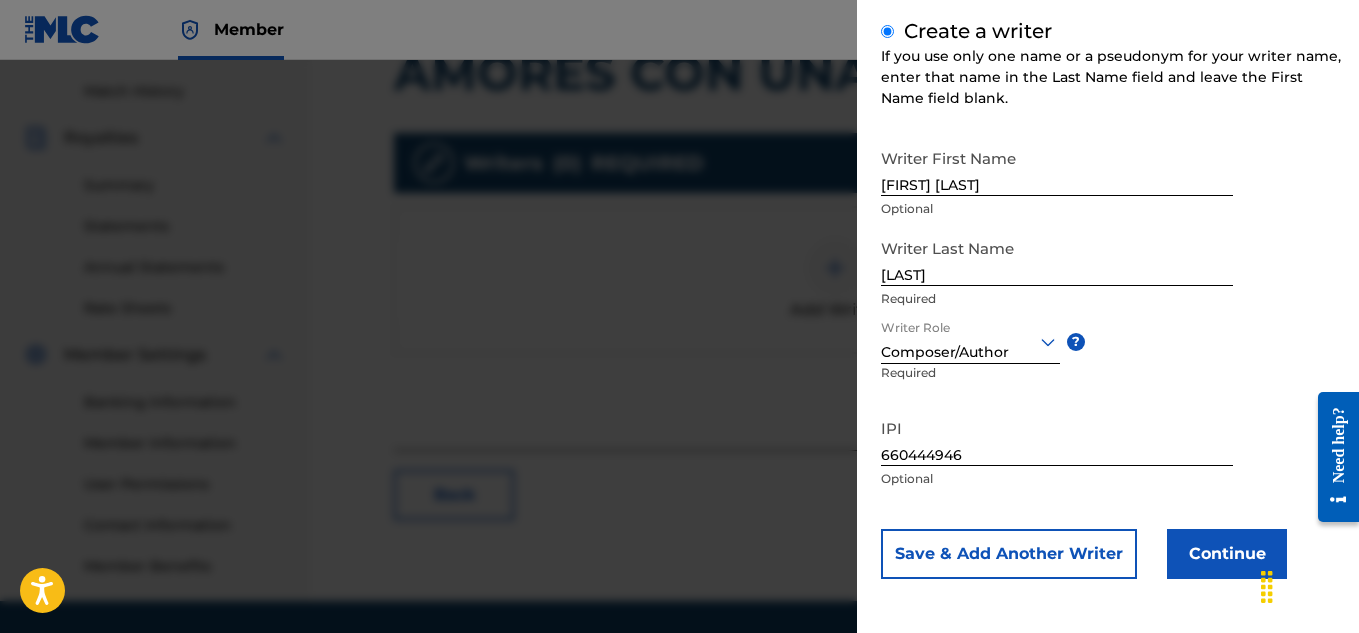 click on "Continue" at bounding box center [1227, 554] 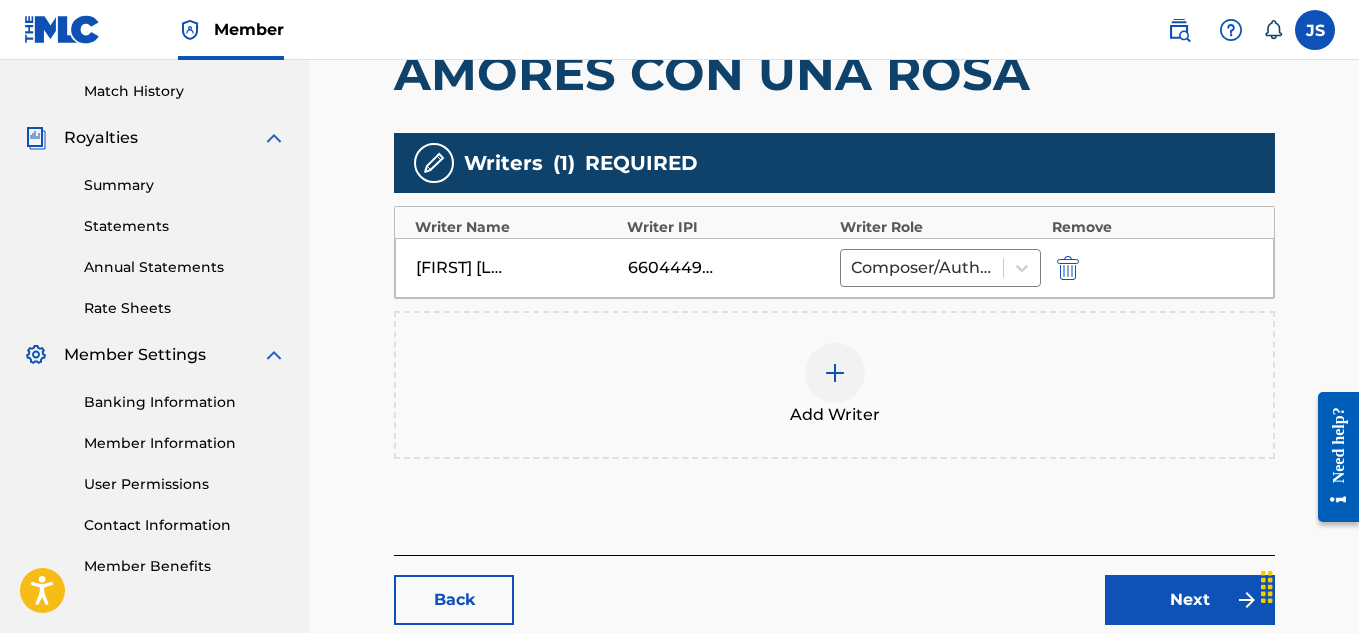 scroll, scrollTop: 661, scrollLeft: 0, axis: vertical 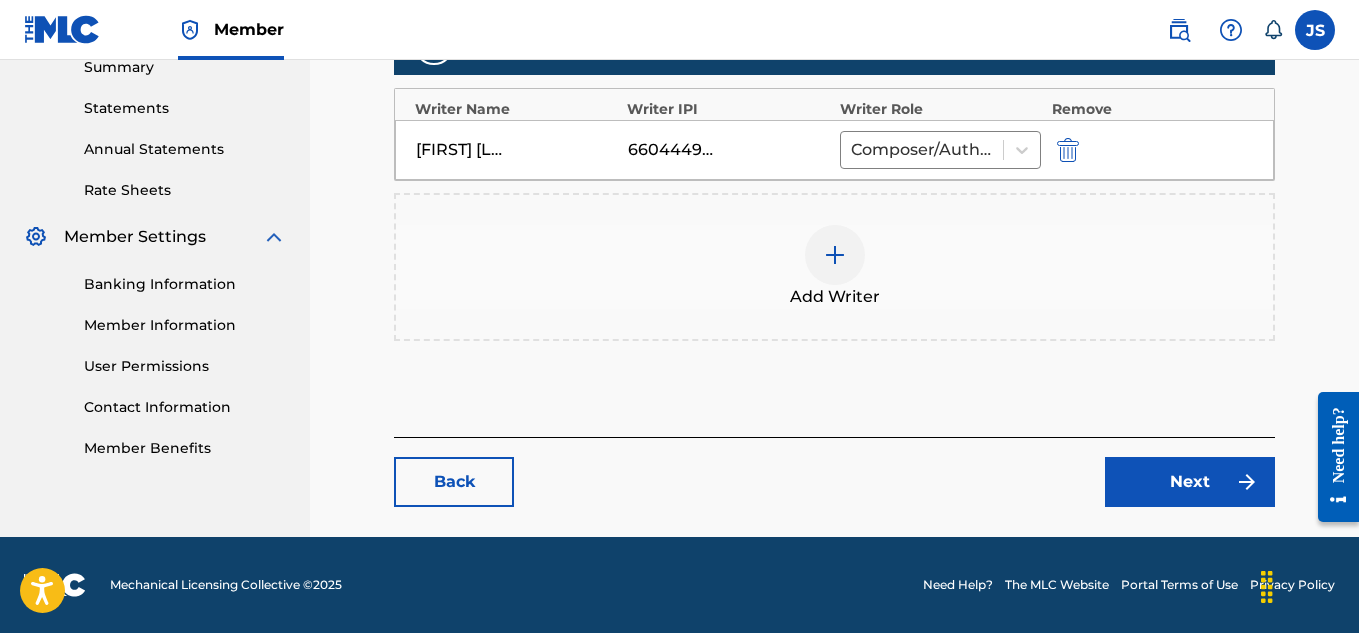 click on "Next" at bounding box center [1190, 482] 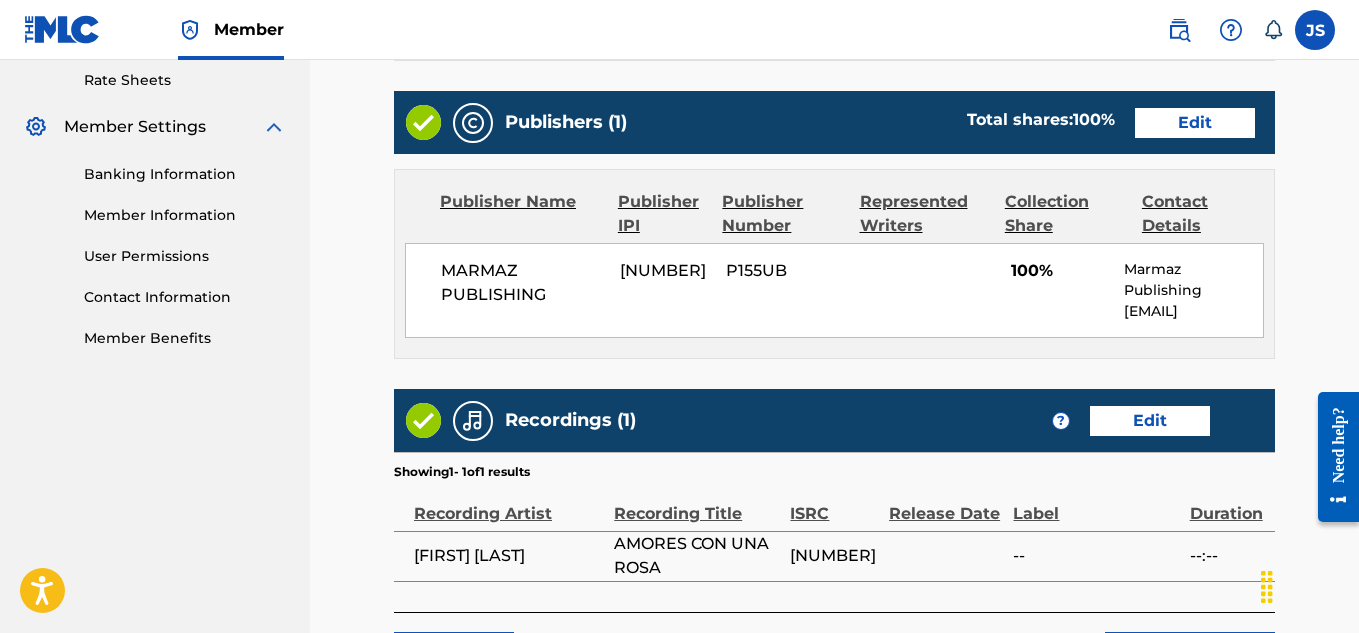 scroll, scrollTop: 772, scrollLeft: 0, axis: vertical 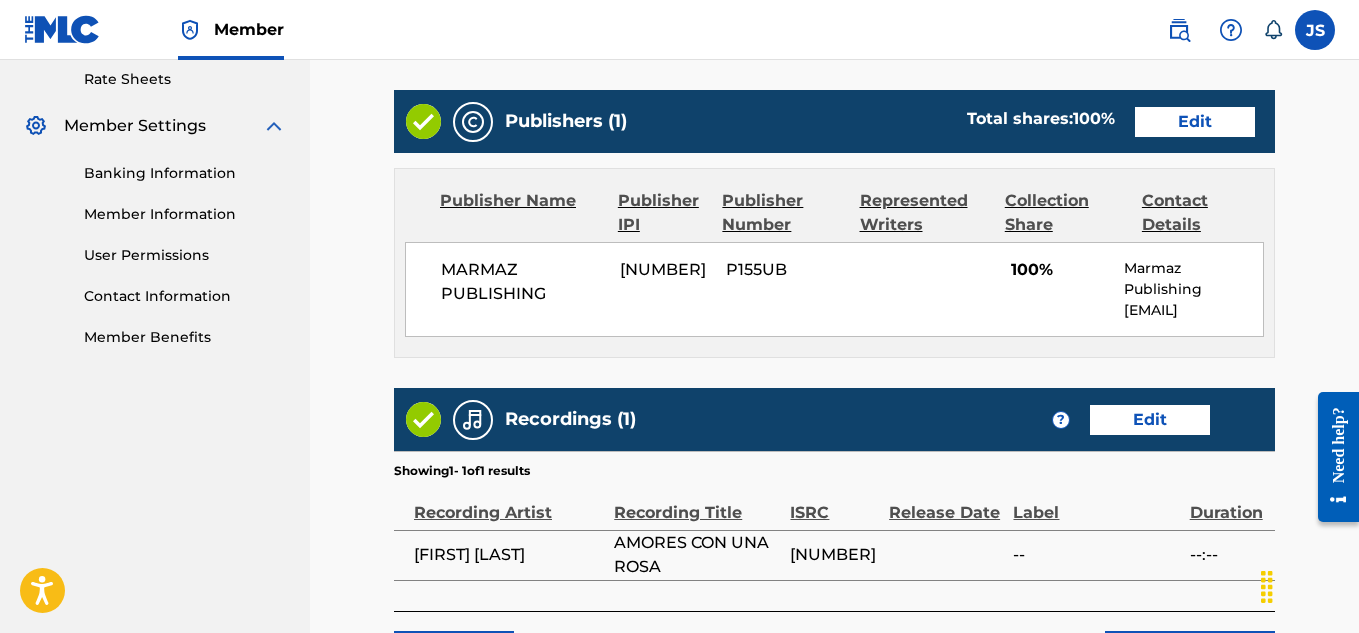 click on "Edit" at bounding box center [1195, 122] 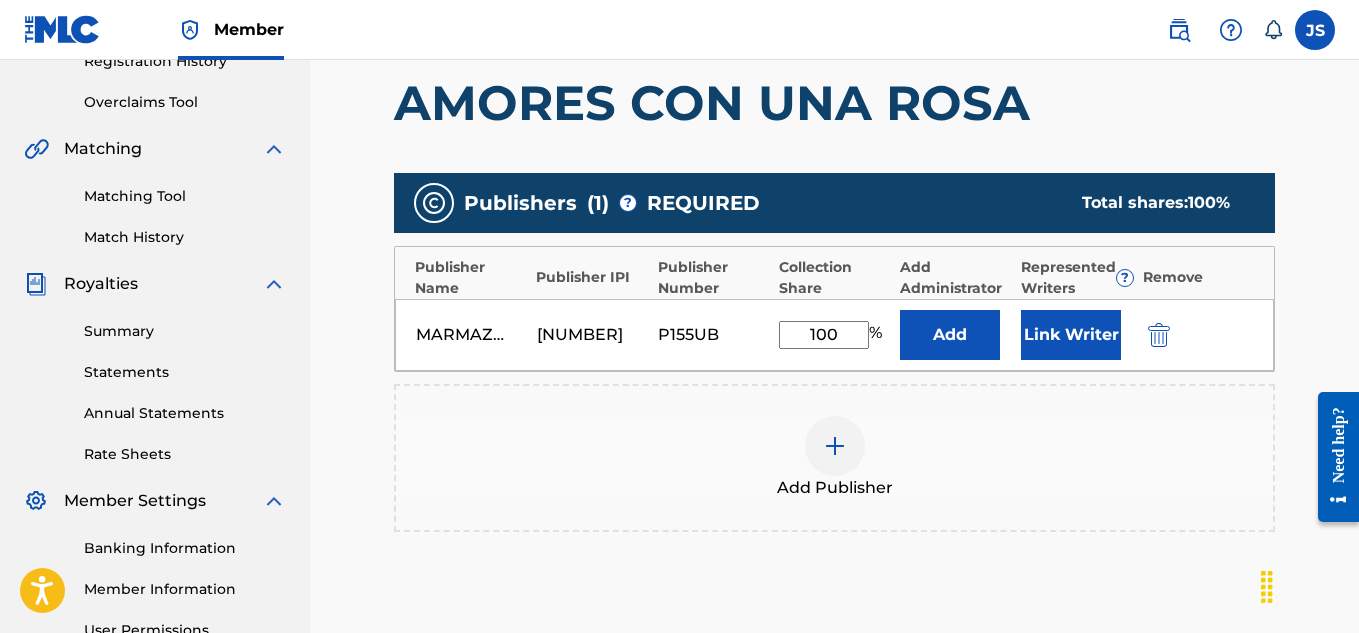 scroll, scrollTop: 404, scrollLeft: 0, axis: vertical 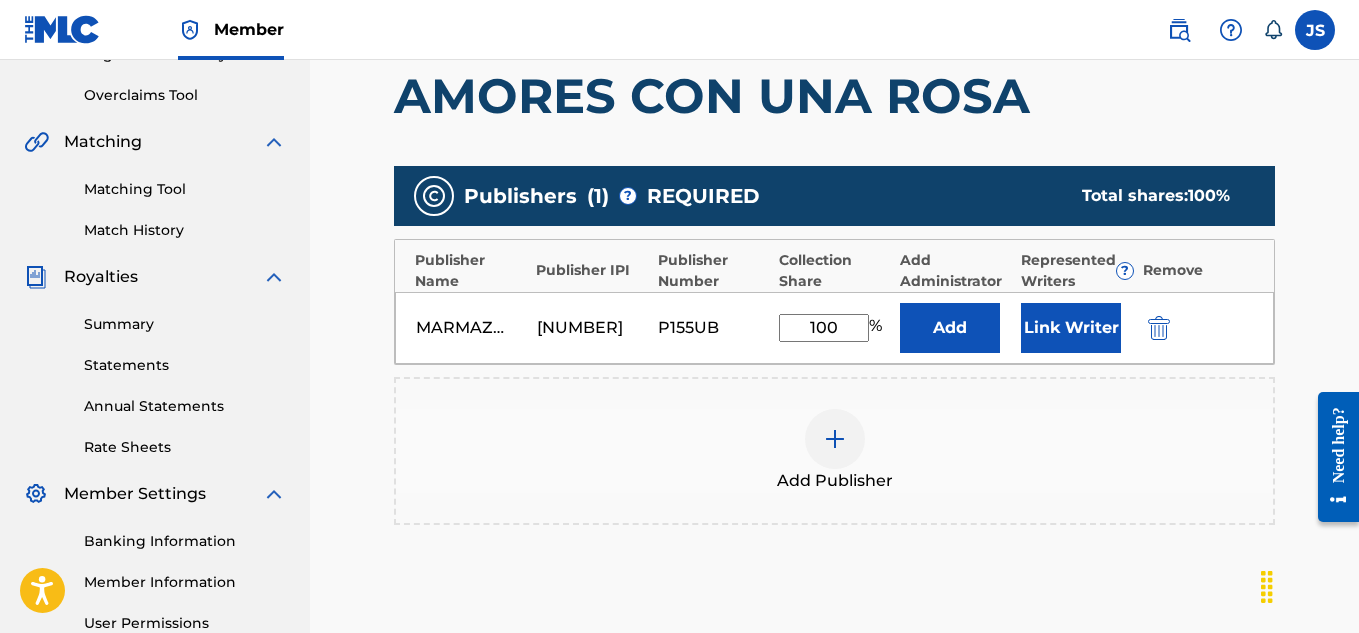 click on "Link Writer" at bounding box center [1071, 328] 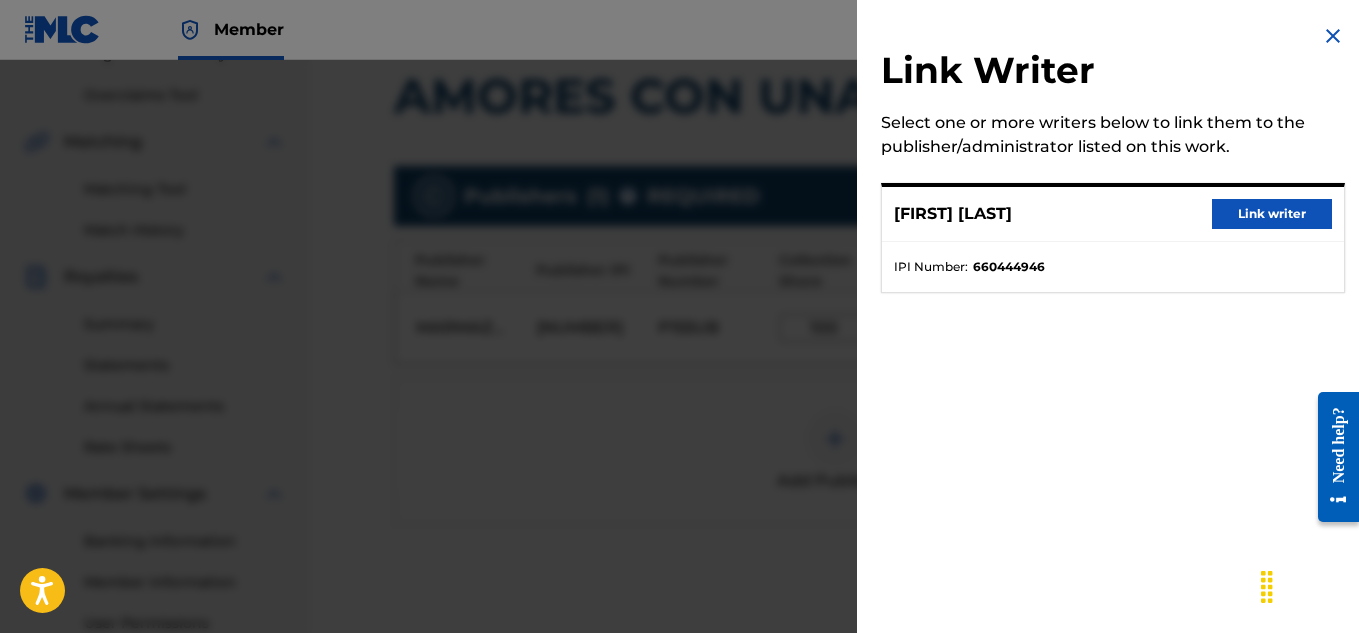 click on "Link writer" at bounding box center (1272, 214) 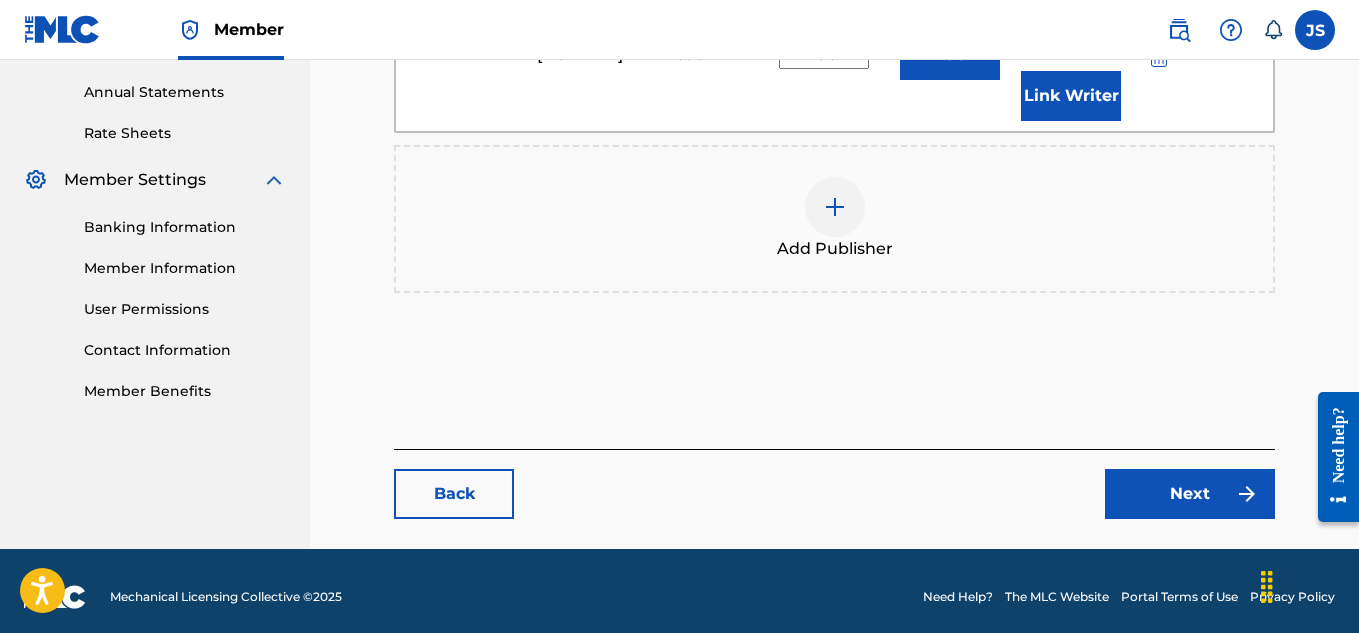 scroll, scrollTop: 754, scrollLeft: 0, axis: vertical 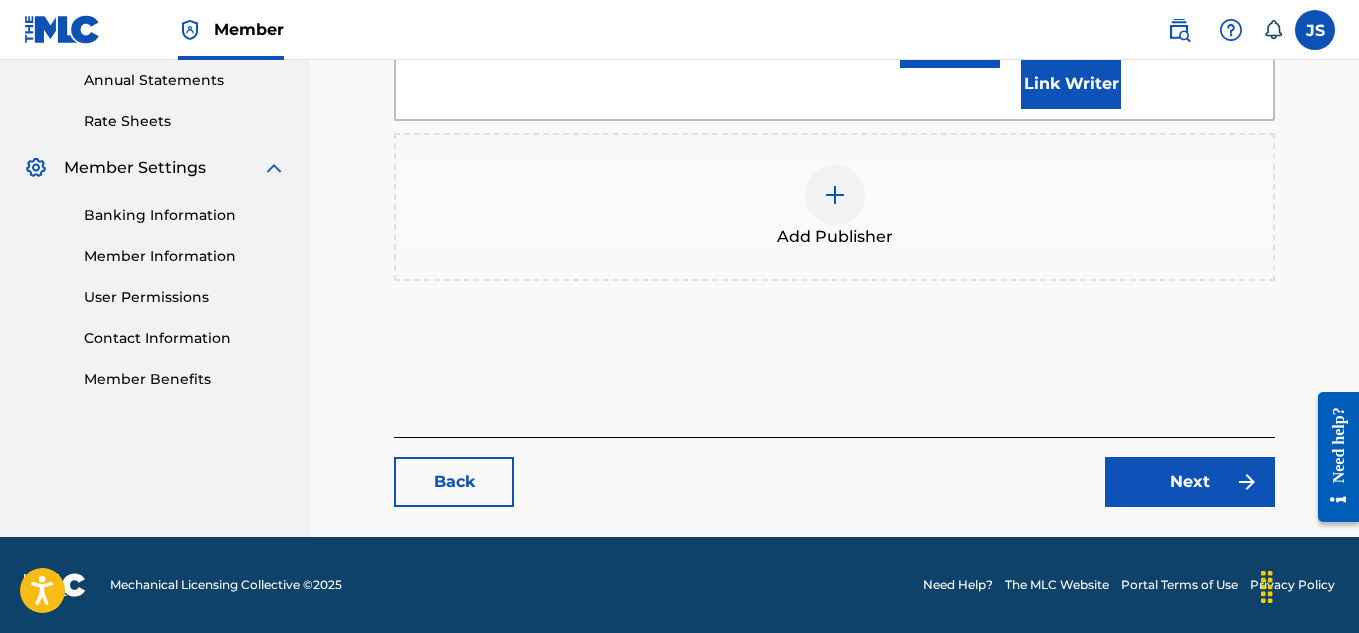 click on "Next" at bounding box center (1190, 482) 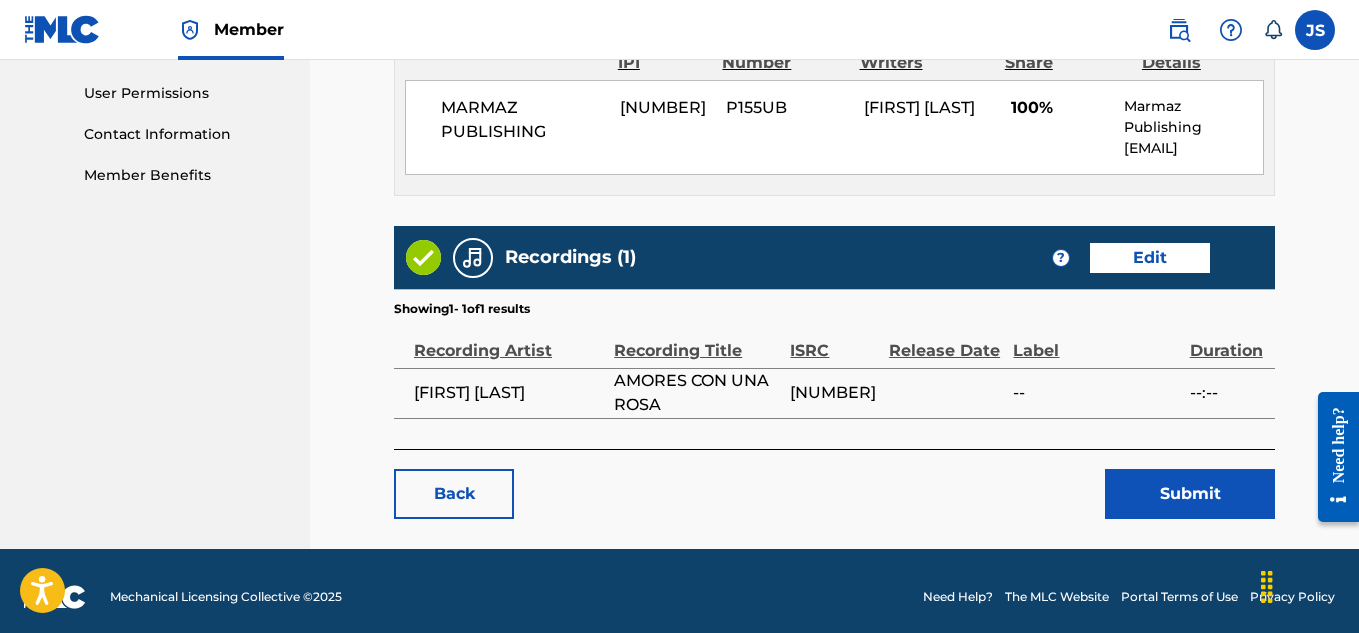scroll, scrollTop: 946, scrollLeft: 0, axis: vertical 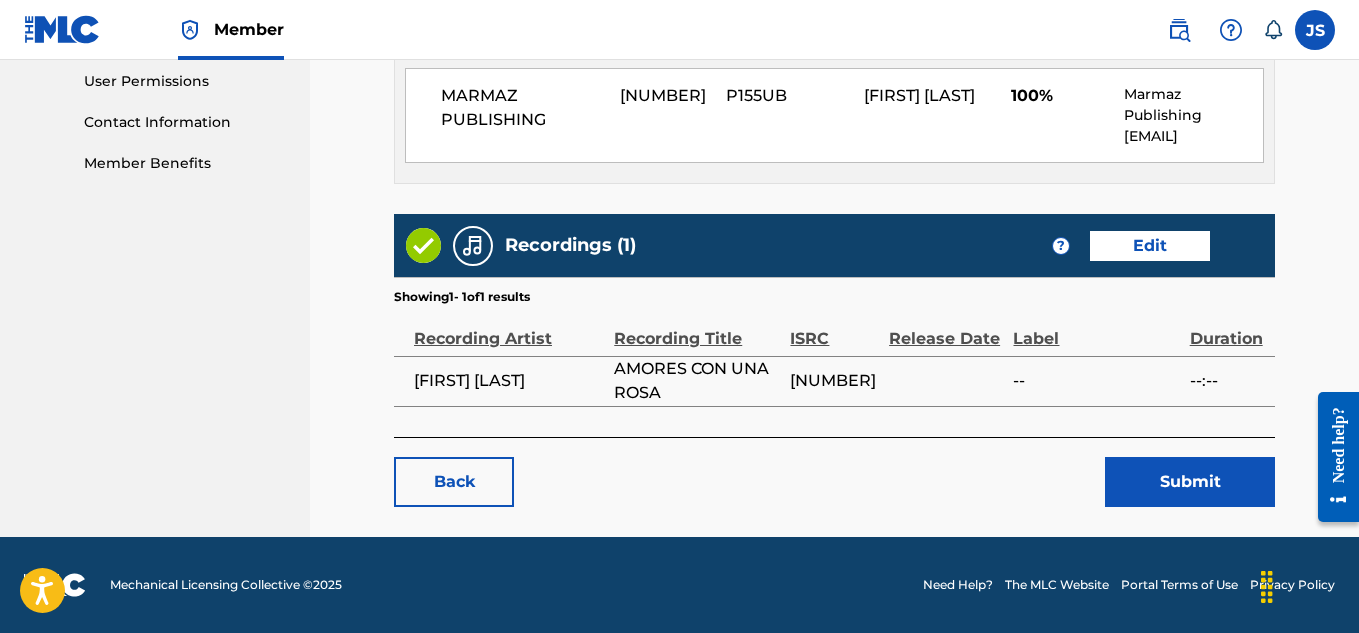 click on "Submit" at bounding box center [1190, 482] 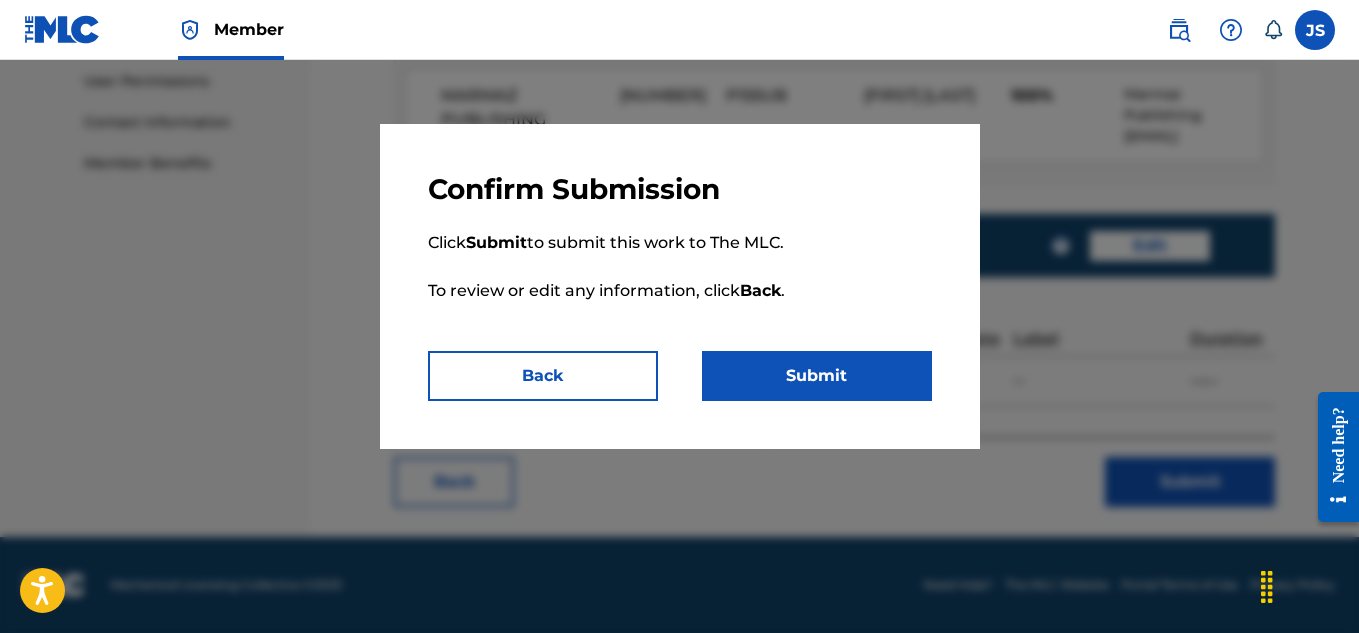 click on "Submit" at bounding box center (817, 376) 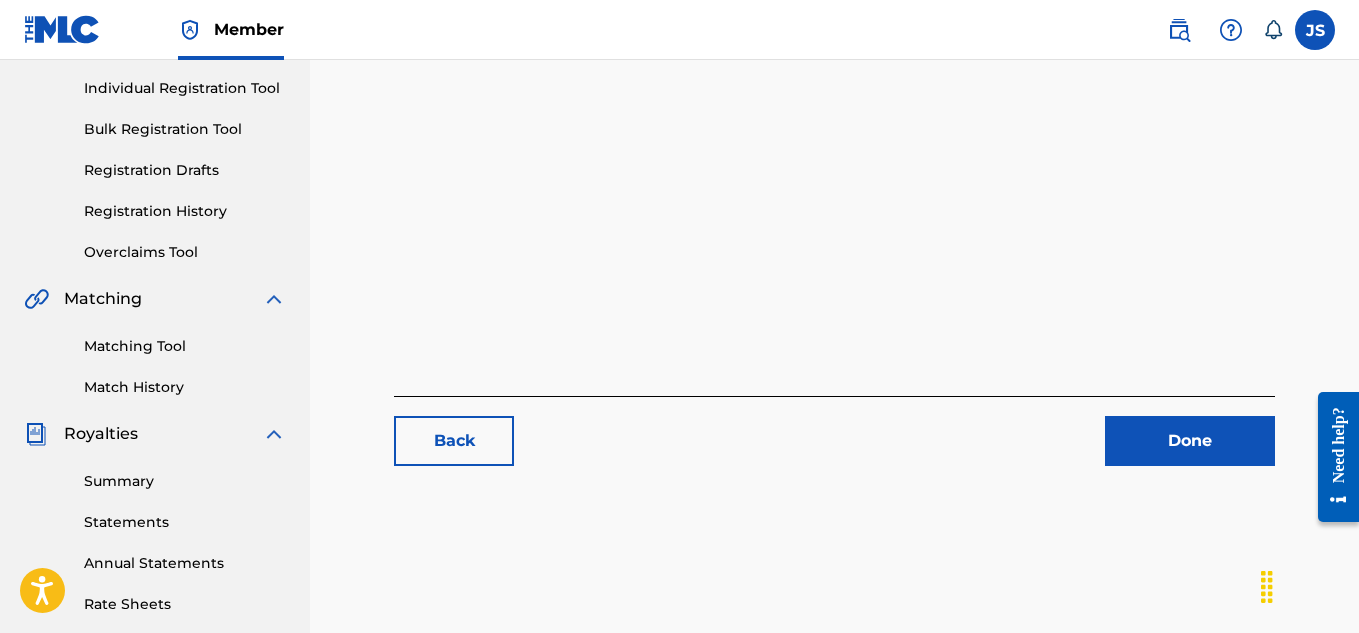 scroll, scrollTop: 298, scrollLeft: 0, axis: vertical 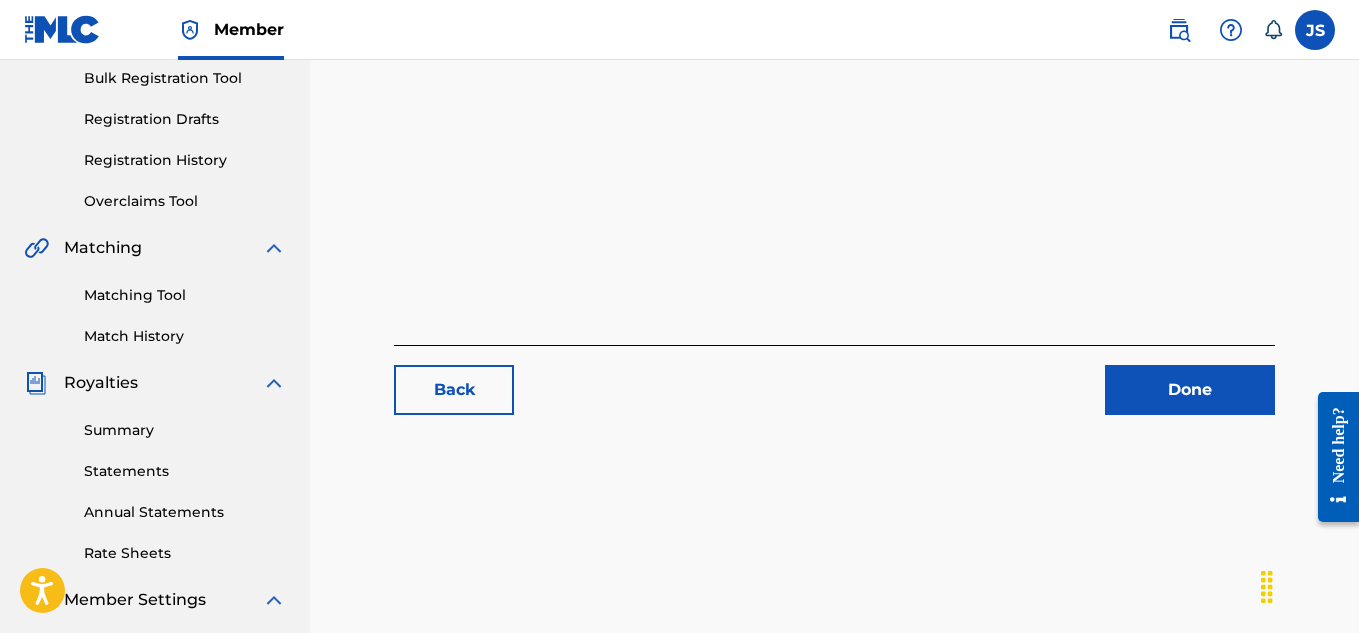 click on "Done" at bounding box center (1190, 390) 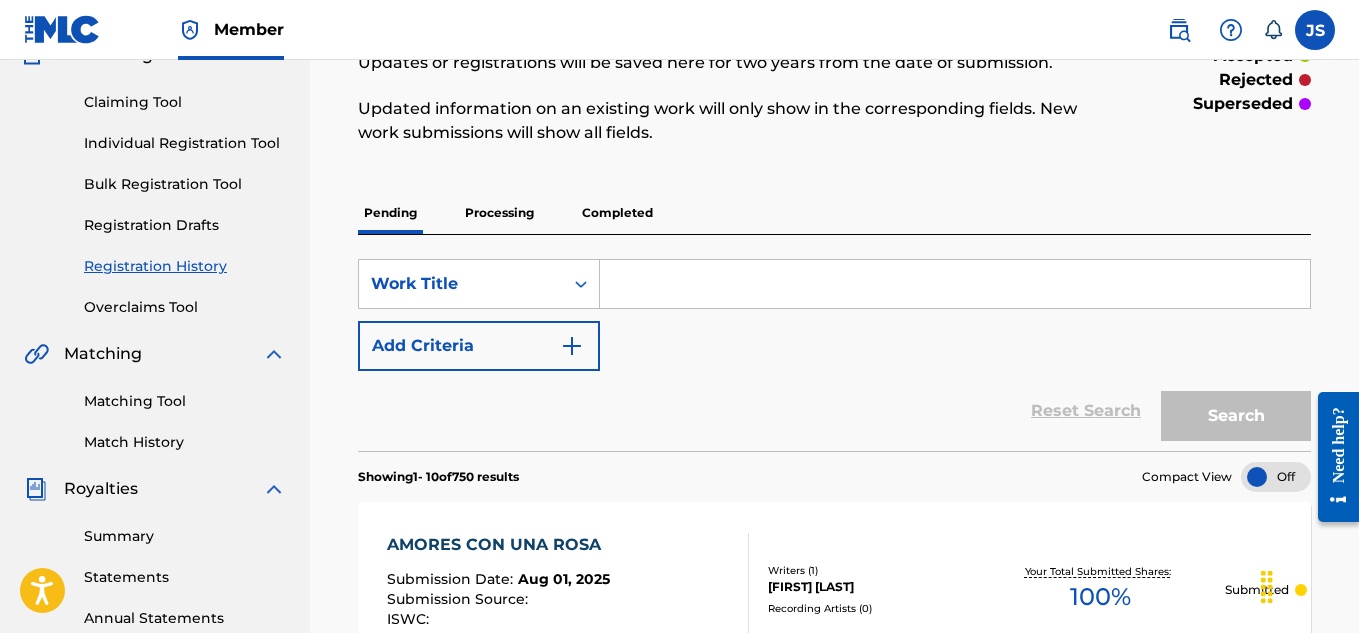 scroll, scrollTop: 191, scrollLeft: 0, axis: vertical 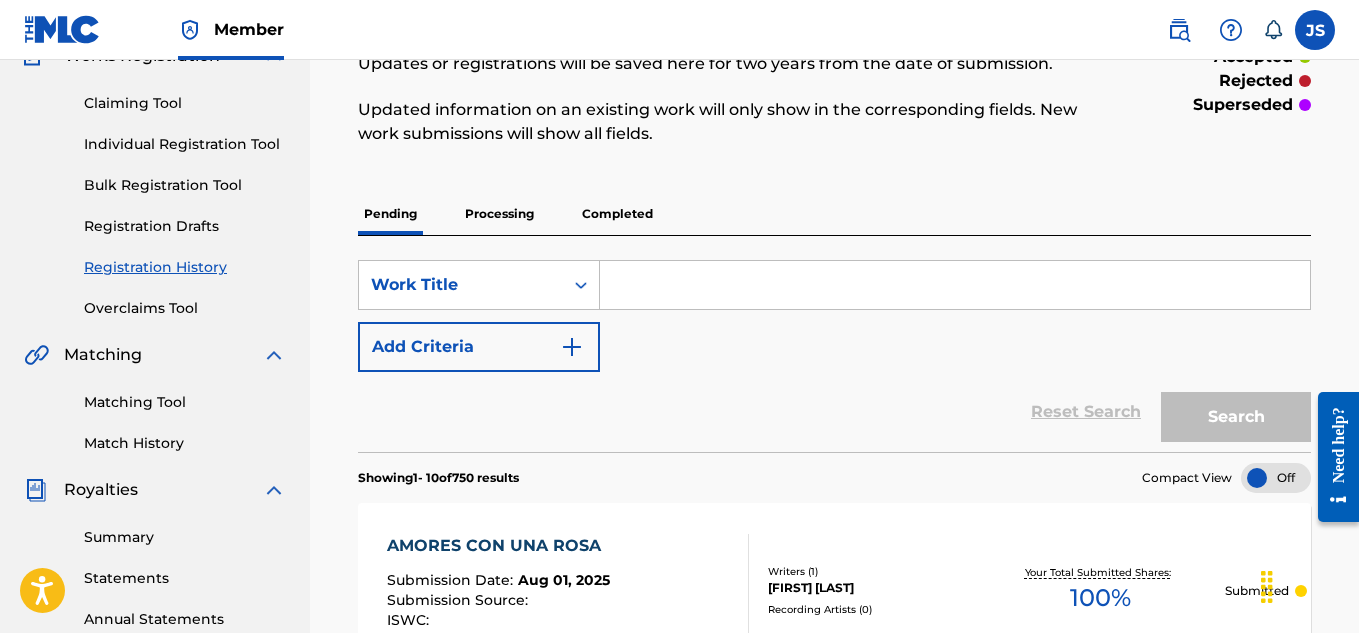 click on "AMORES CON UNA ROSA" at bounding box center [499, 546] 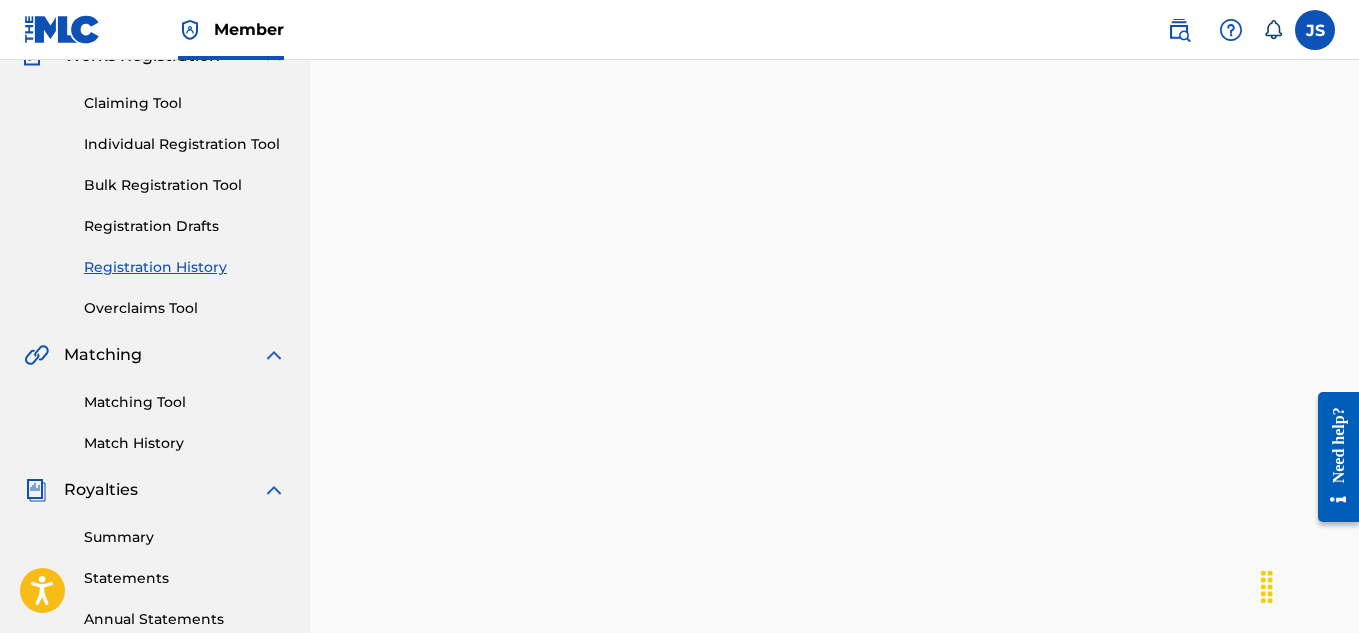 scroll, scrollTop: 0, scrollLeft: 0, axis: both 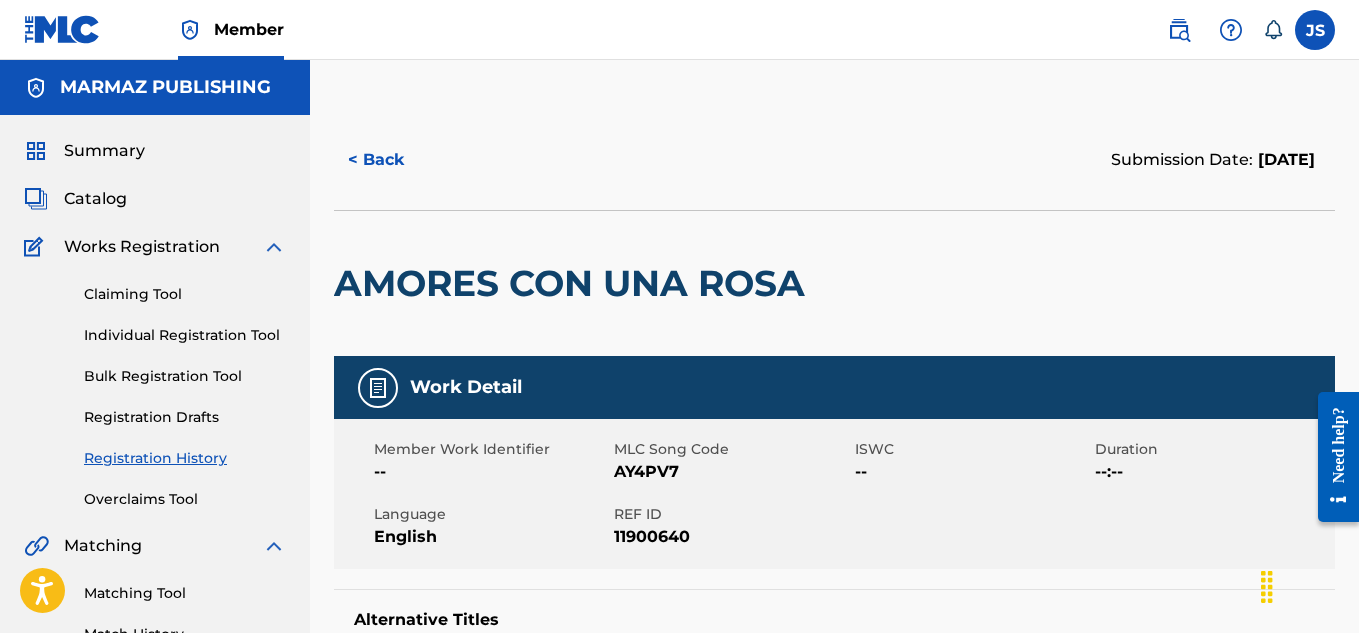 click on "AMORES CON UNA ROSA" at bounding box center [574, 283] 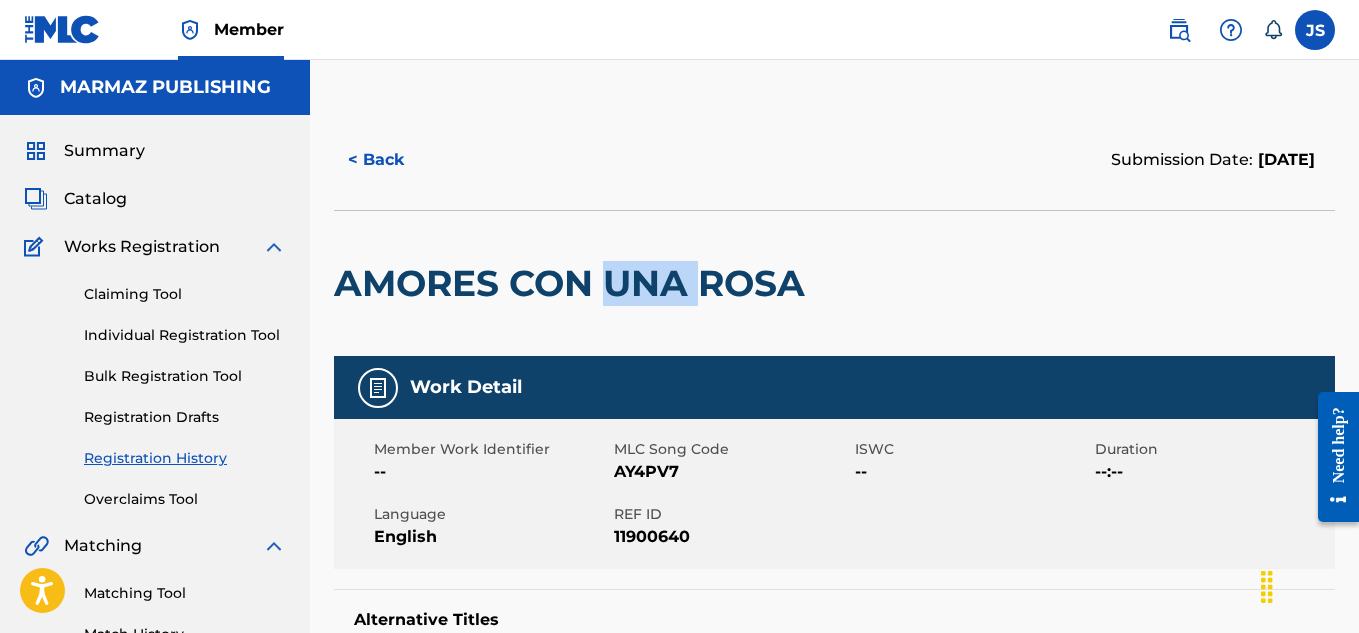 click on "AMORES CON UNA ROSA" at bounding box center [574, 283] 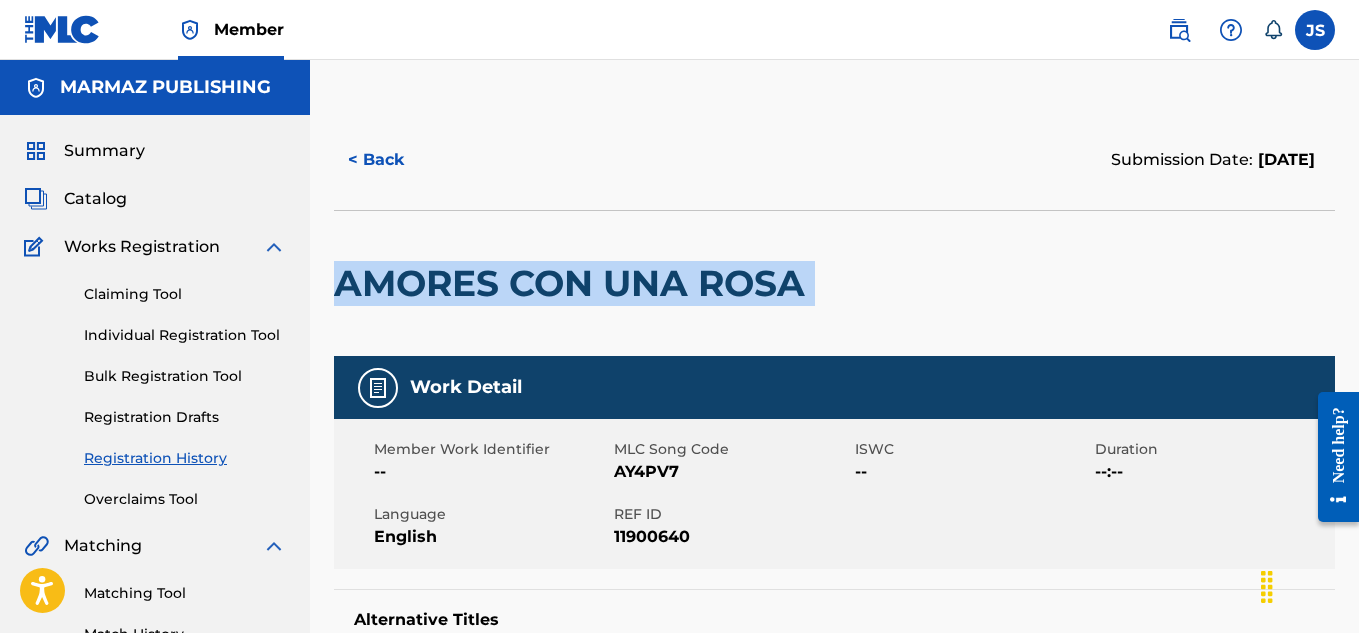 click on "AMORES CON UNA ROSA" at bounding box center (574, 283) 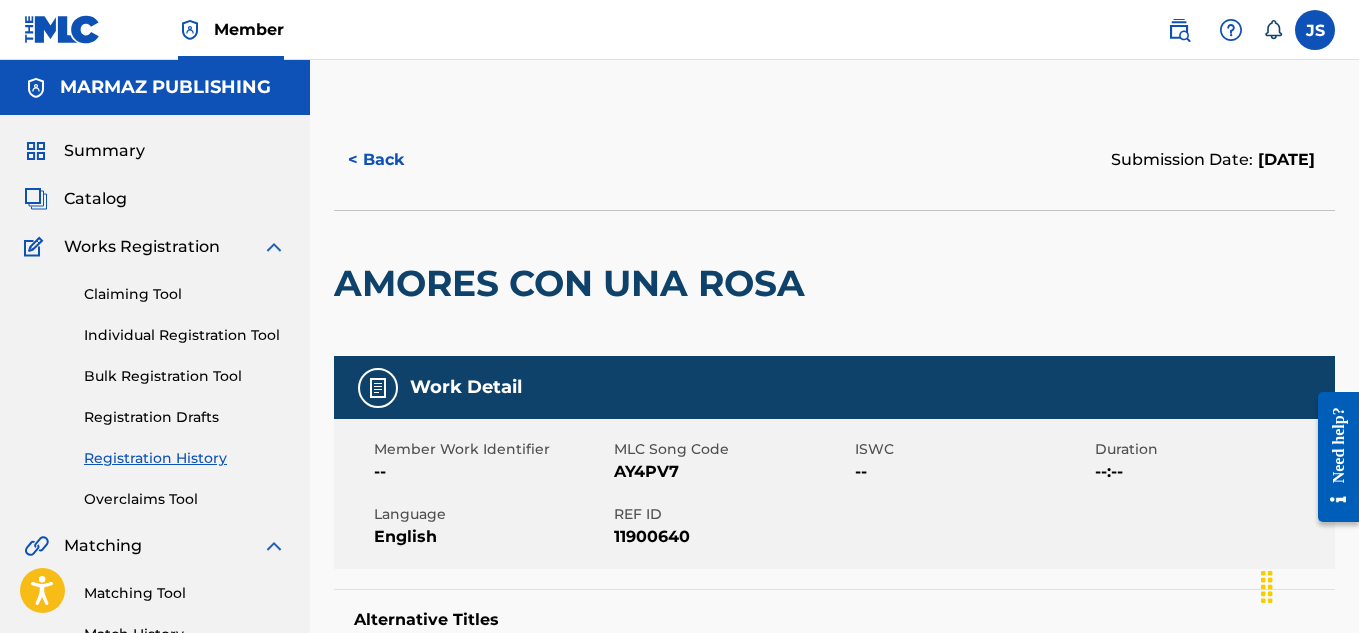 click on "AY4PV7" at bounding box center [731, 472] 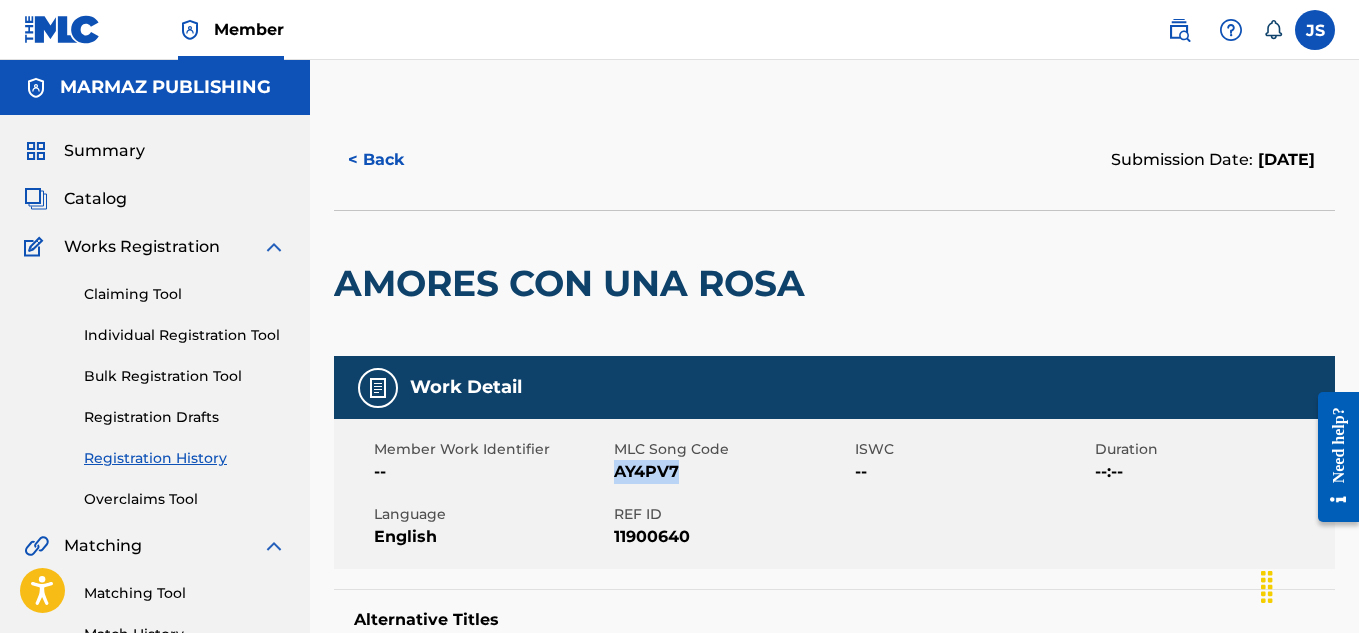 click on "AY4PV7" at bounding box center (731, 472) 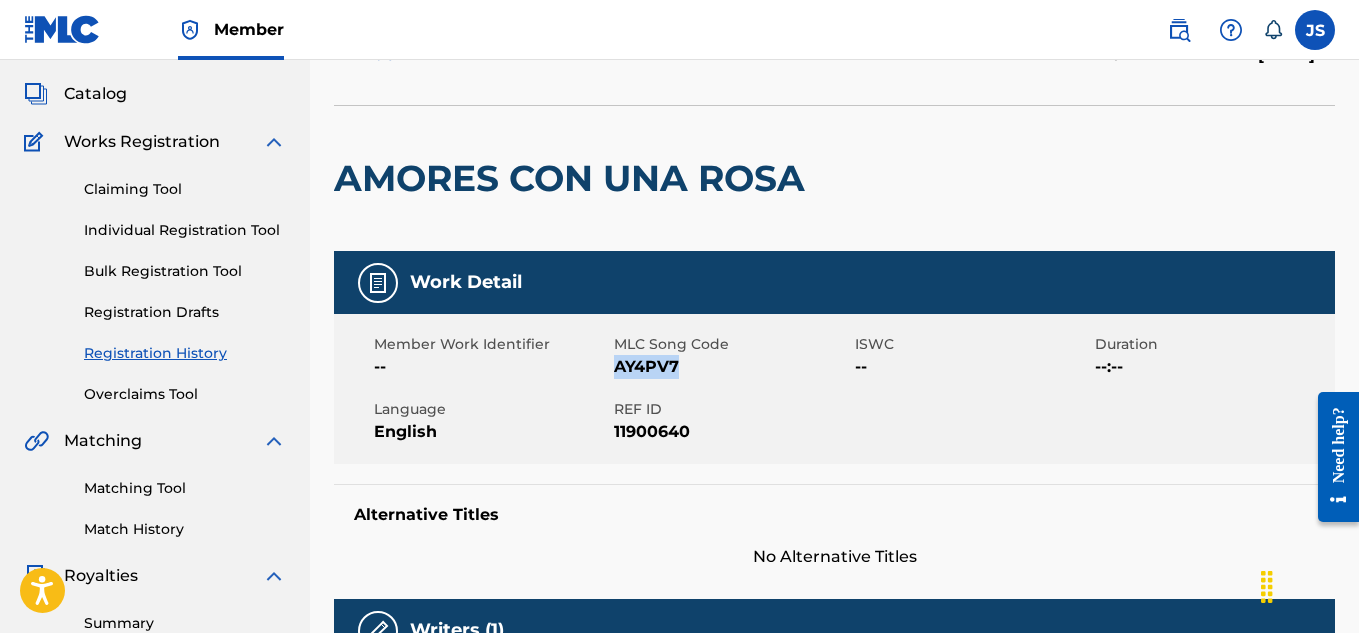 scroll, scrollTop: 89, scrollLeft: 0, axis: vertical 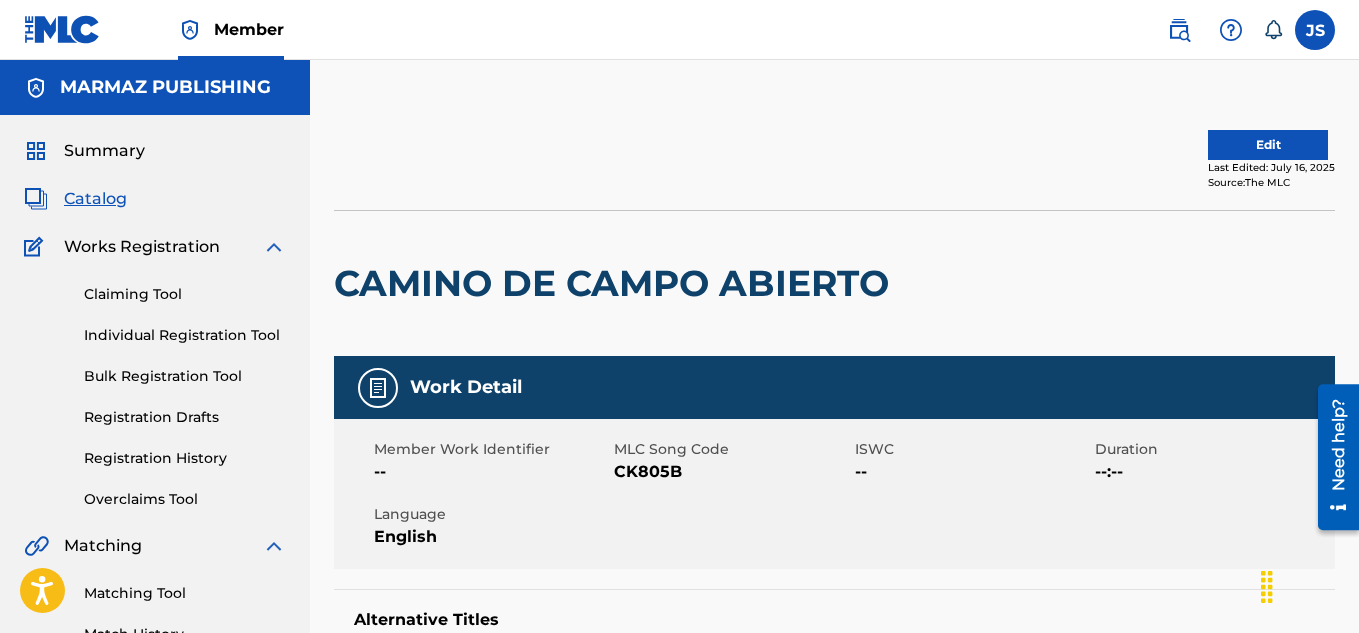 click on "Edit" at bounding box center [1268, 145] 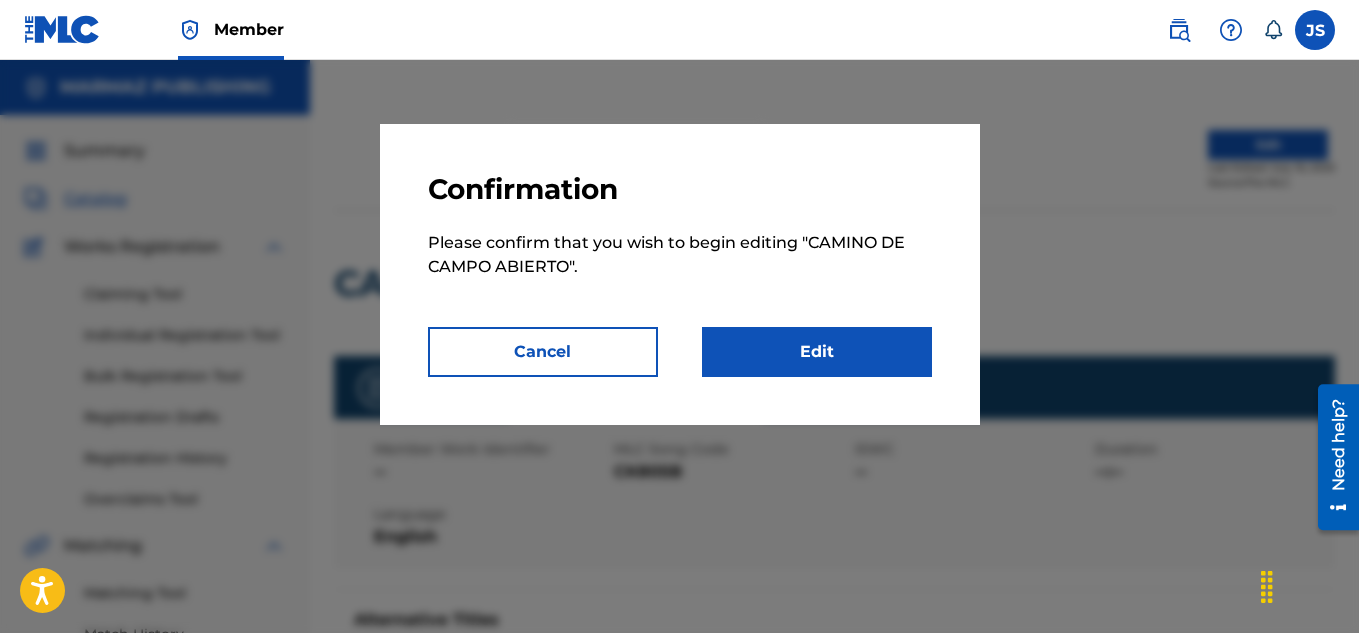 click on "Edit" at bounding box center (817, 352) 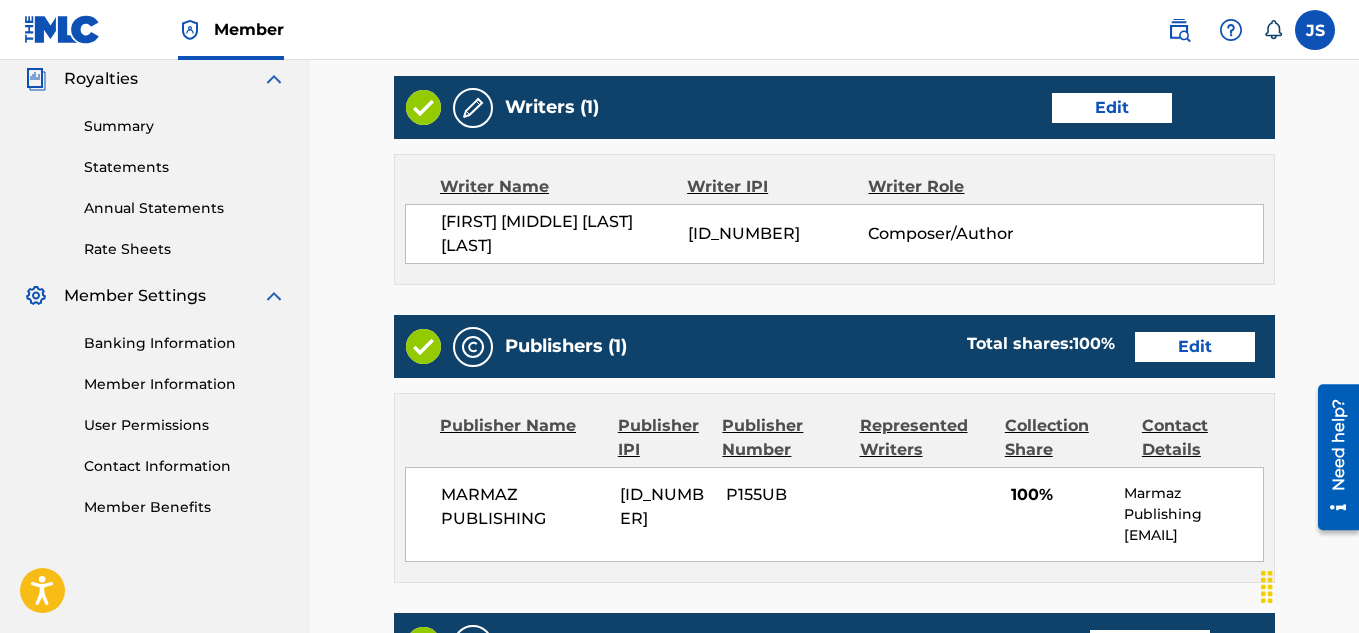 scroll, scrollTop: 603, scrollLeft: 0, axis: vertical 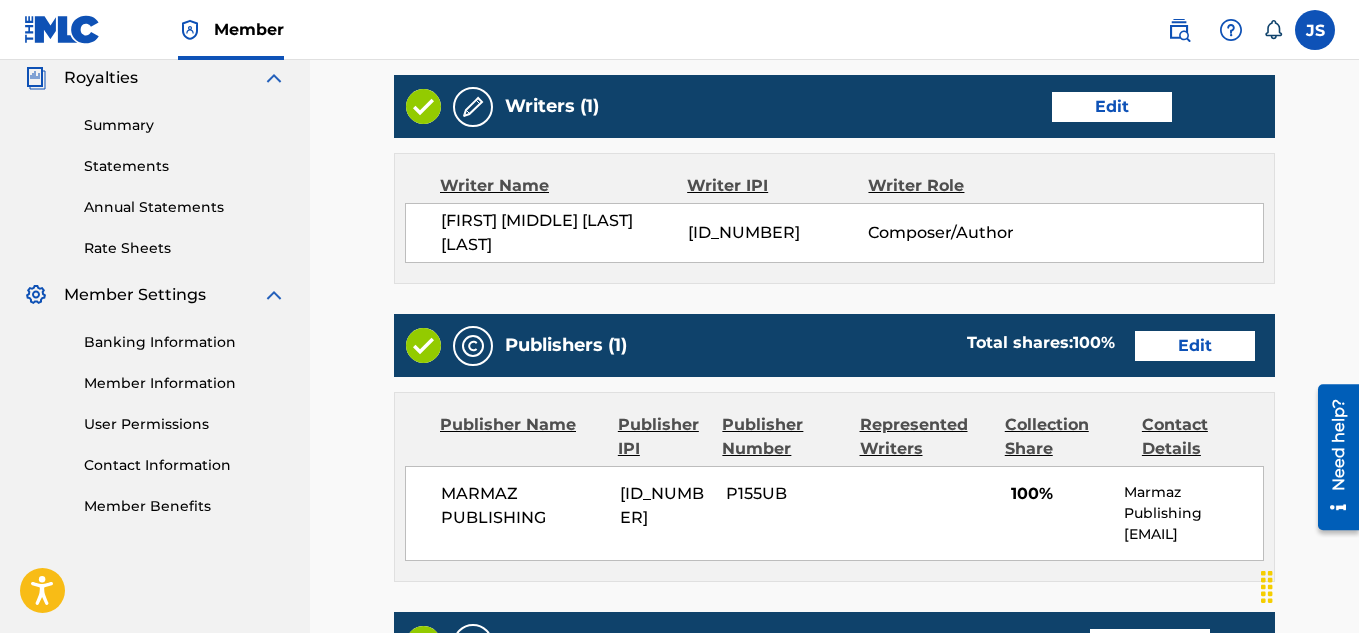click on "Edit" at bounding box center [1112, 107] 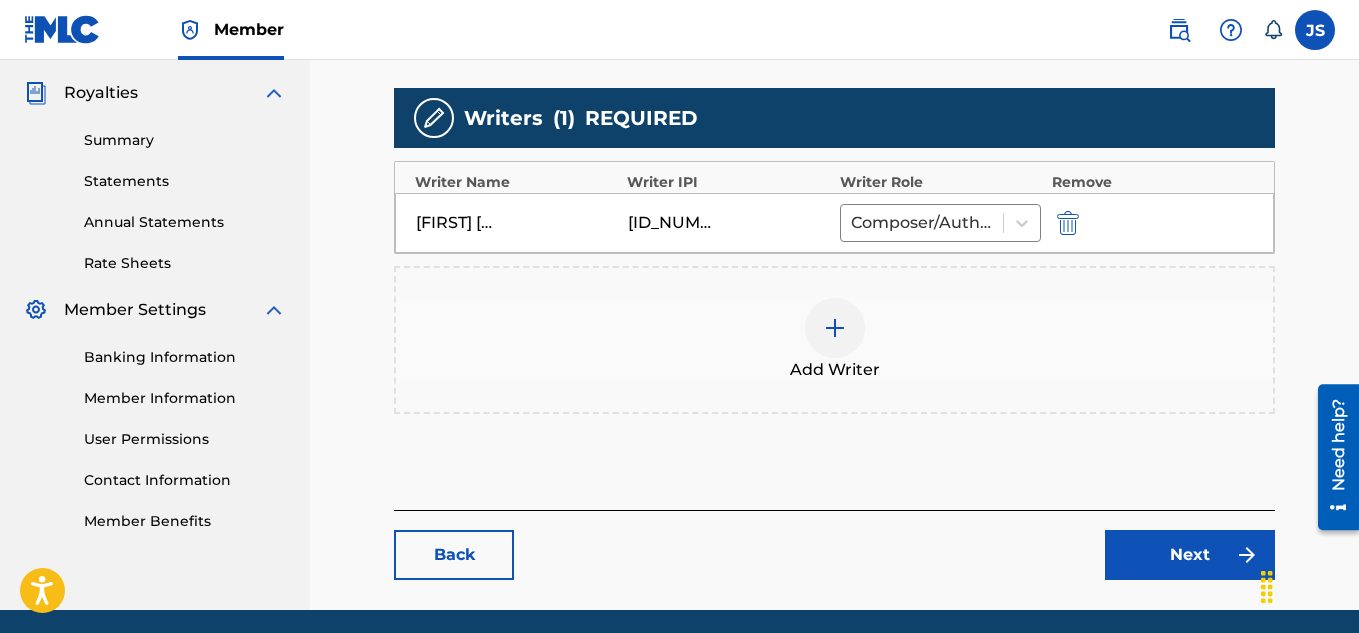 scroll, scrollTop: 593, scrollLeft: 0, axis: vertical 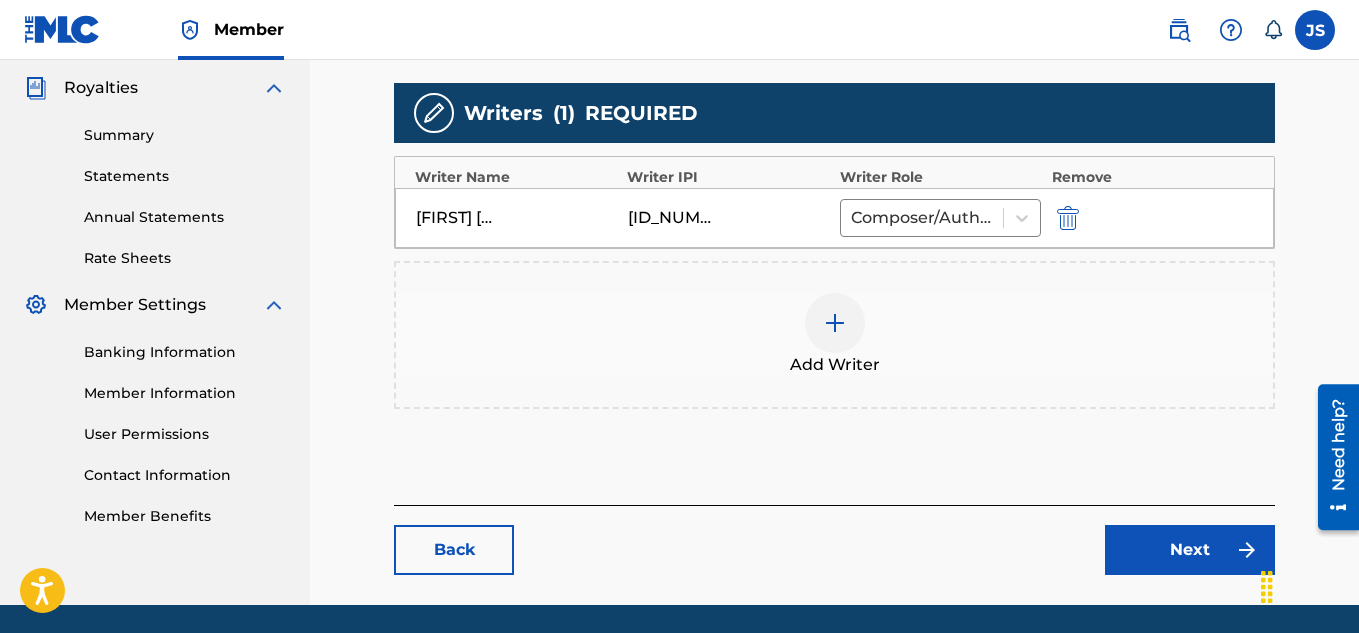click at bounding box center (1068, 218) 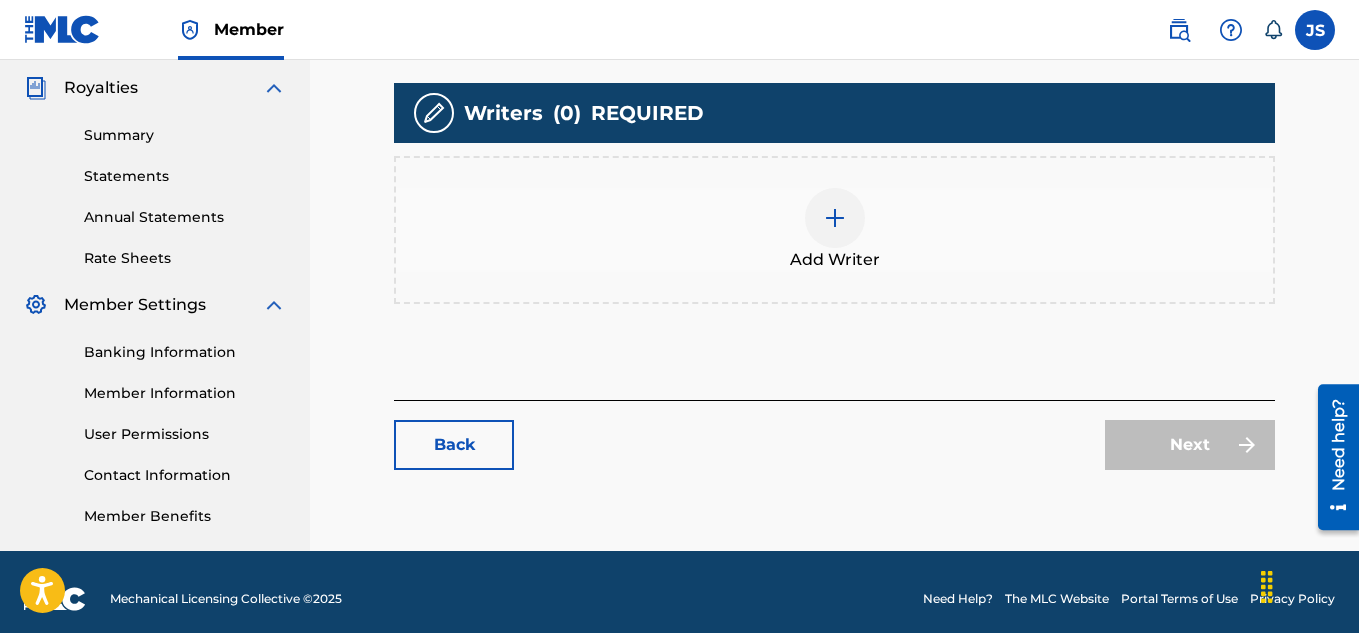 click at bounding box center (835, 218) 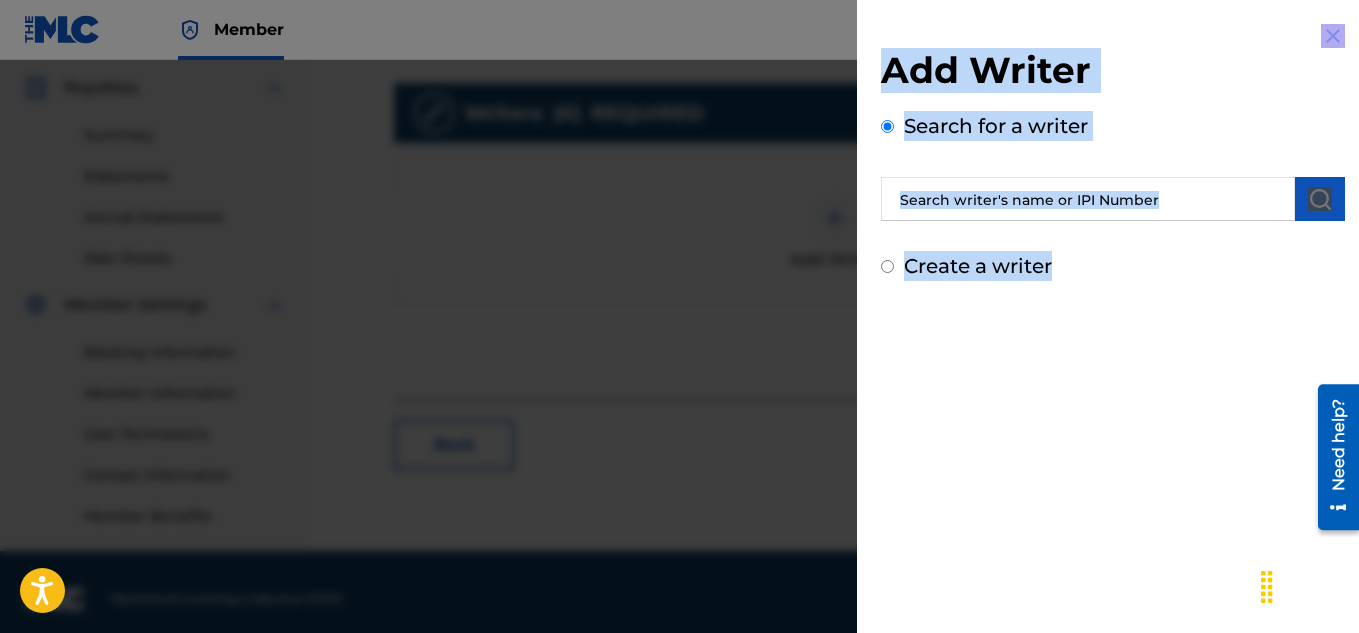 drag, startPoint x: 508, startPoint y: 213, endPoint x: 1243, endPoint y: 271, distance: 737.2849 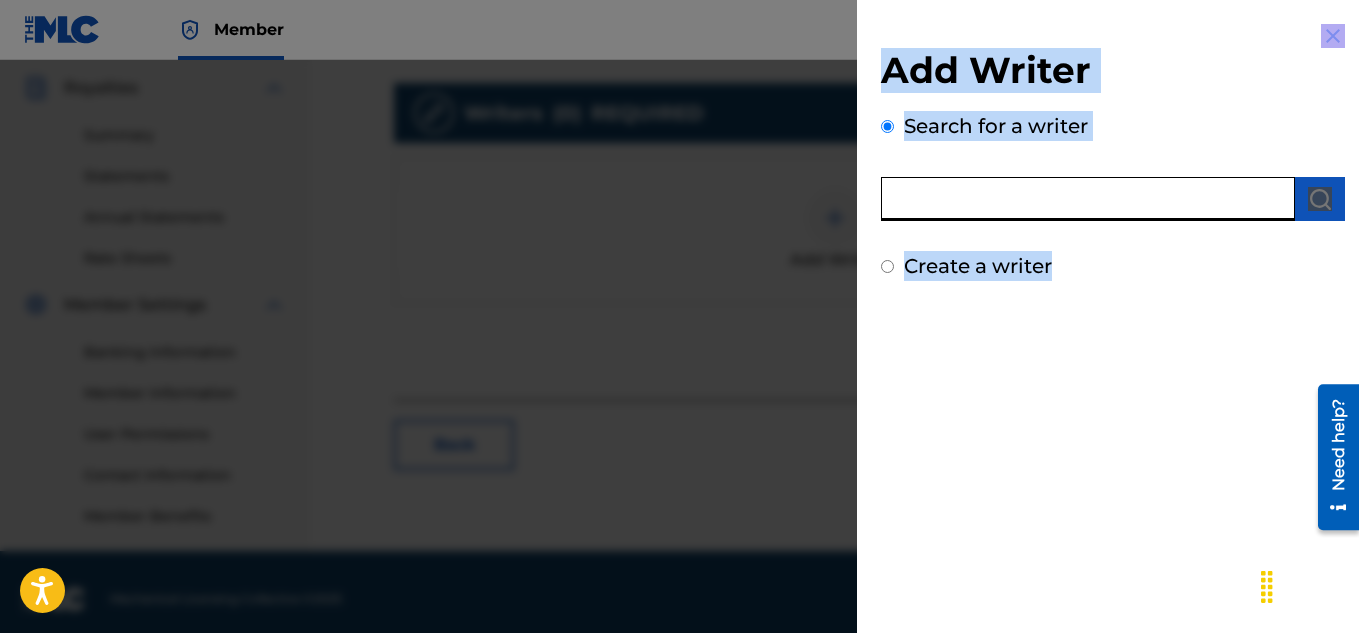 click at bounding box center [1088, 199] 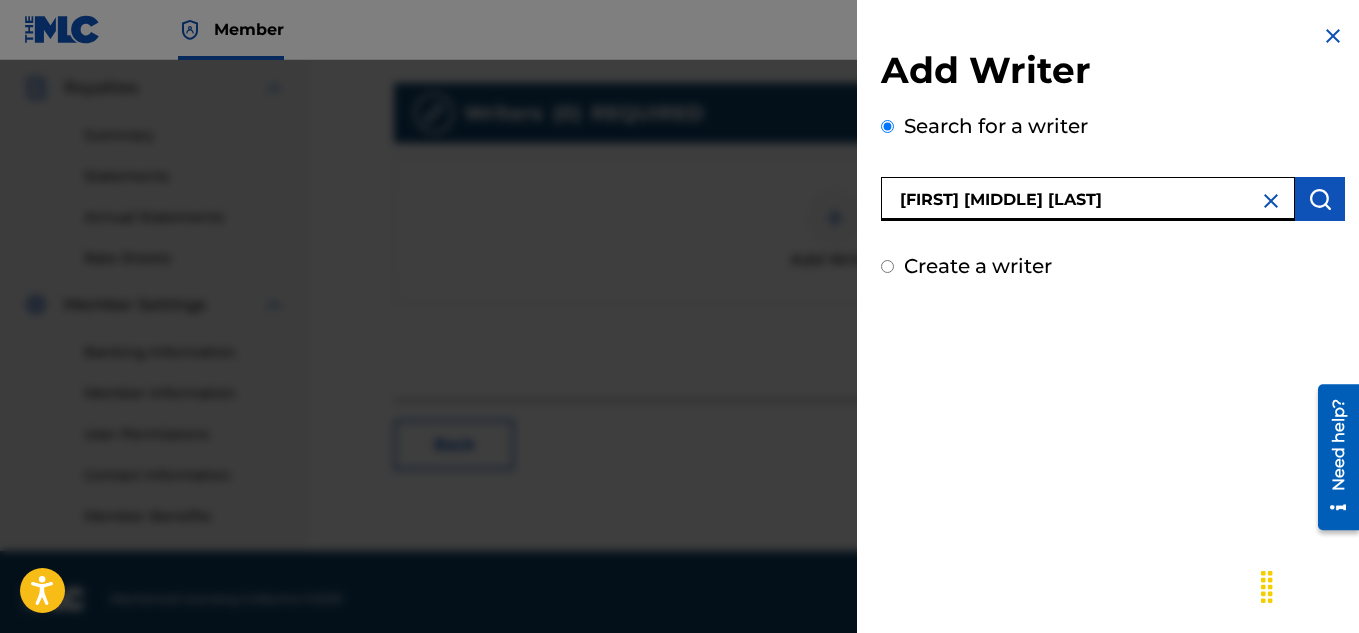 type on "[FIRST] [MIDDLE] [LAST]" 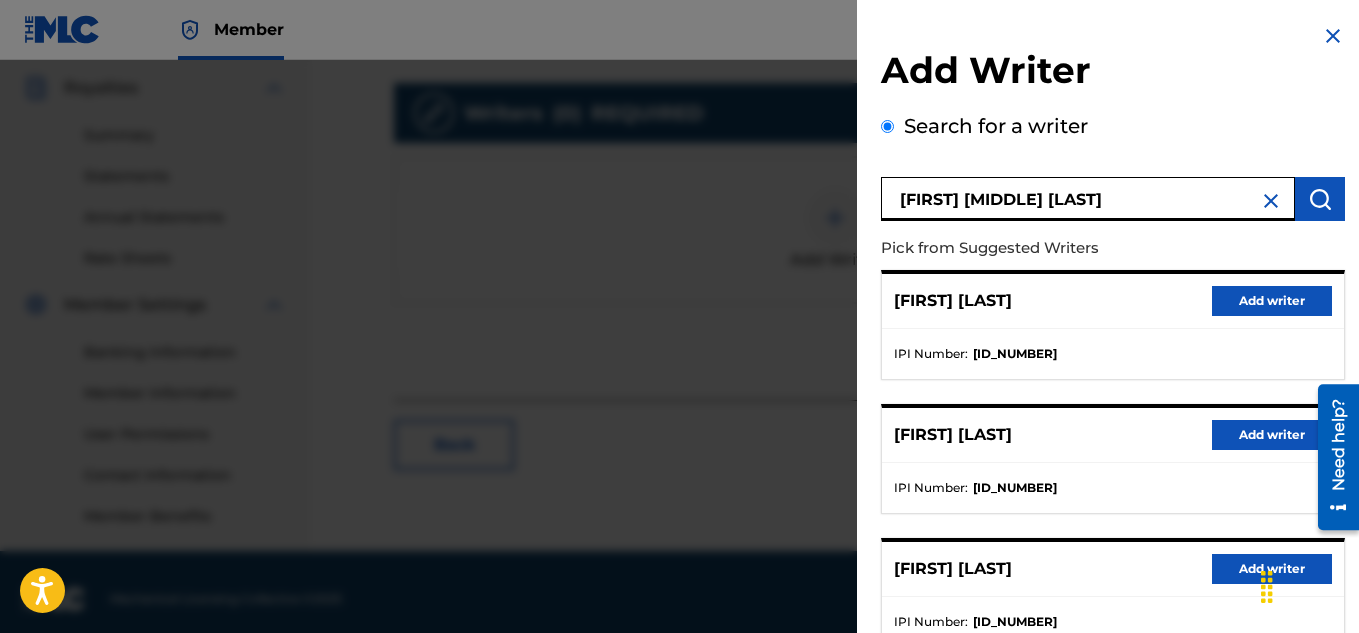 scroll, scrollTop: 409, scrollLeft: 0, axis: vertical 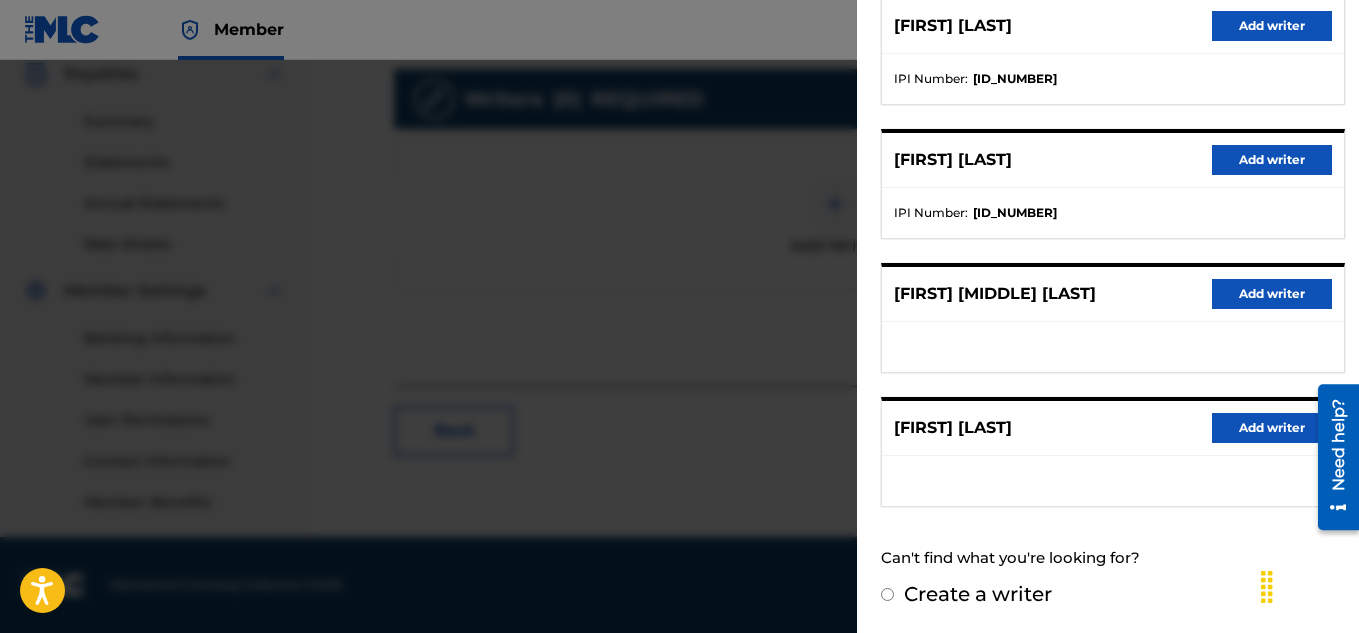 click on "Create a writer" at bounding box center [1113, 594] 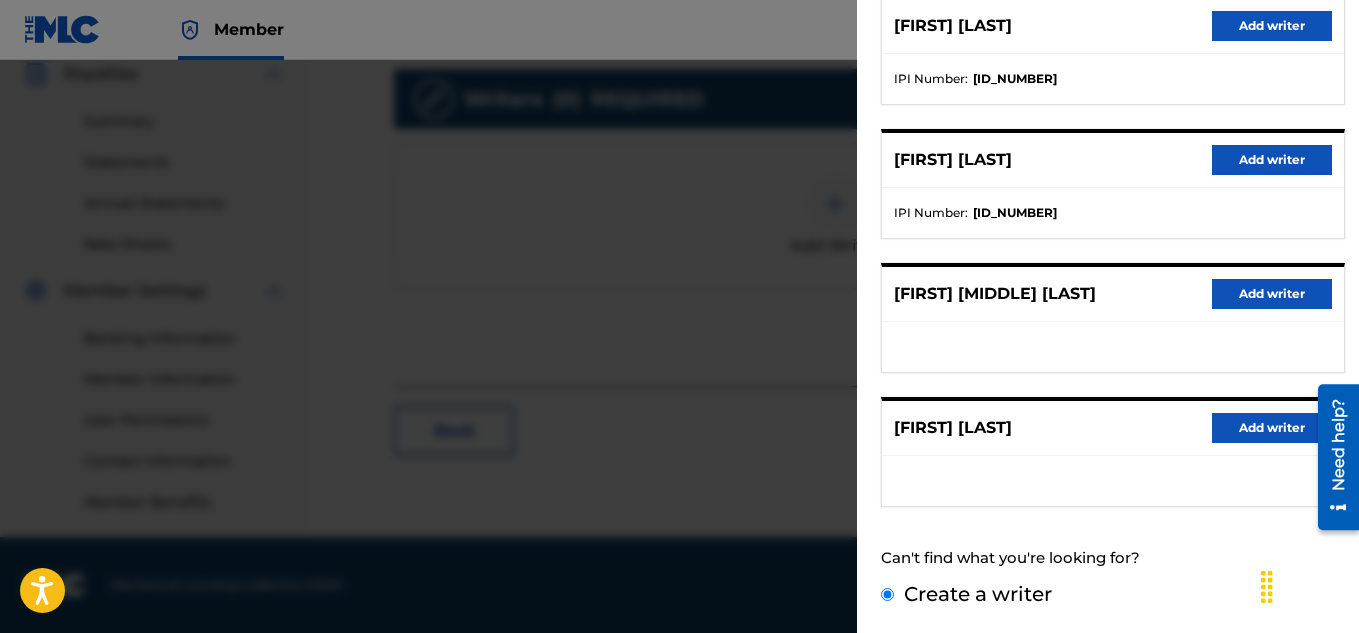 scroll, scrollTop: 233, scrollLeft: 0, axis: vertical 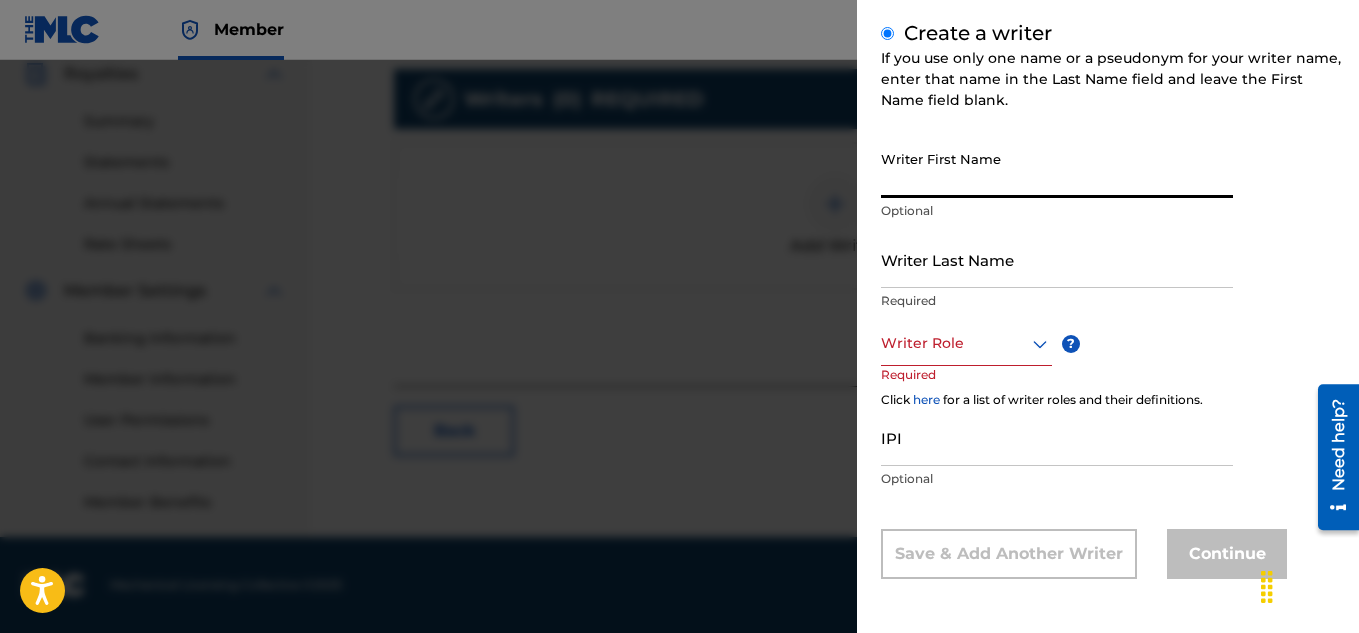click on "Writer First Name" at bounding box center [1057, 169] 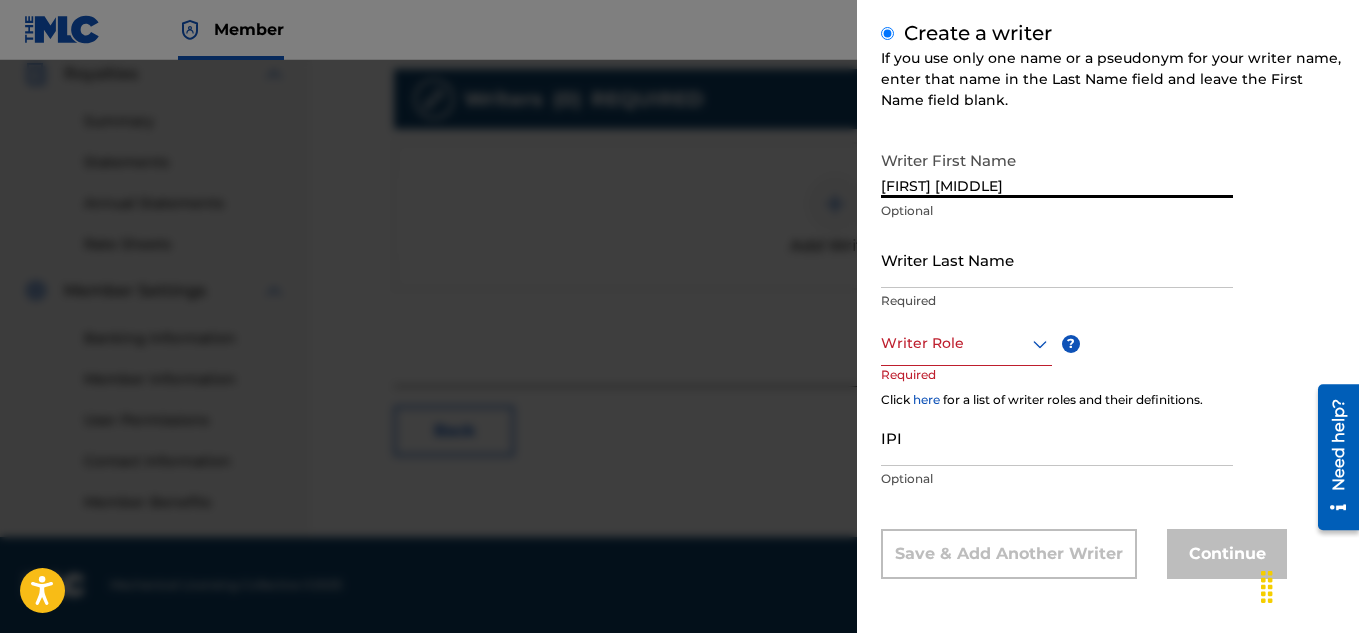 type on "[FIRST] [INITIAL]" 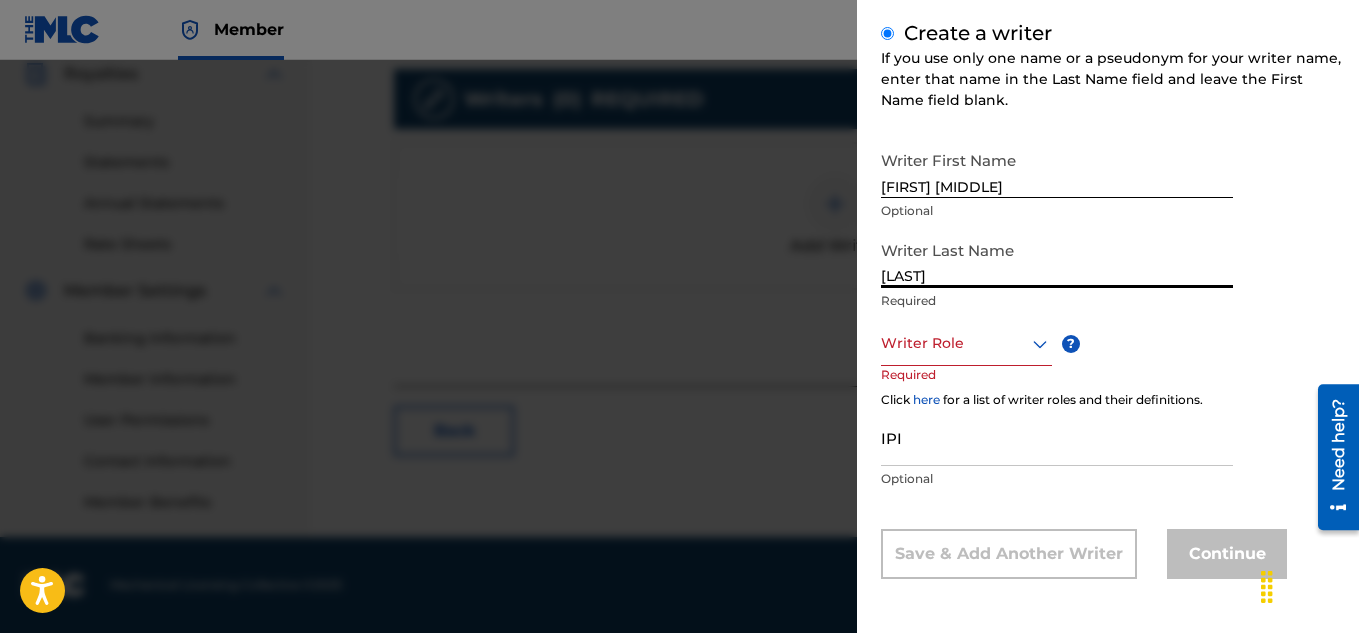 type on "[LAST]" 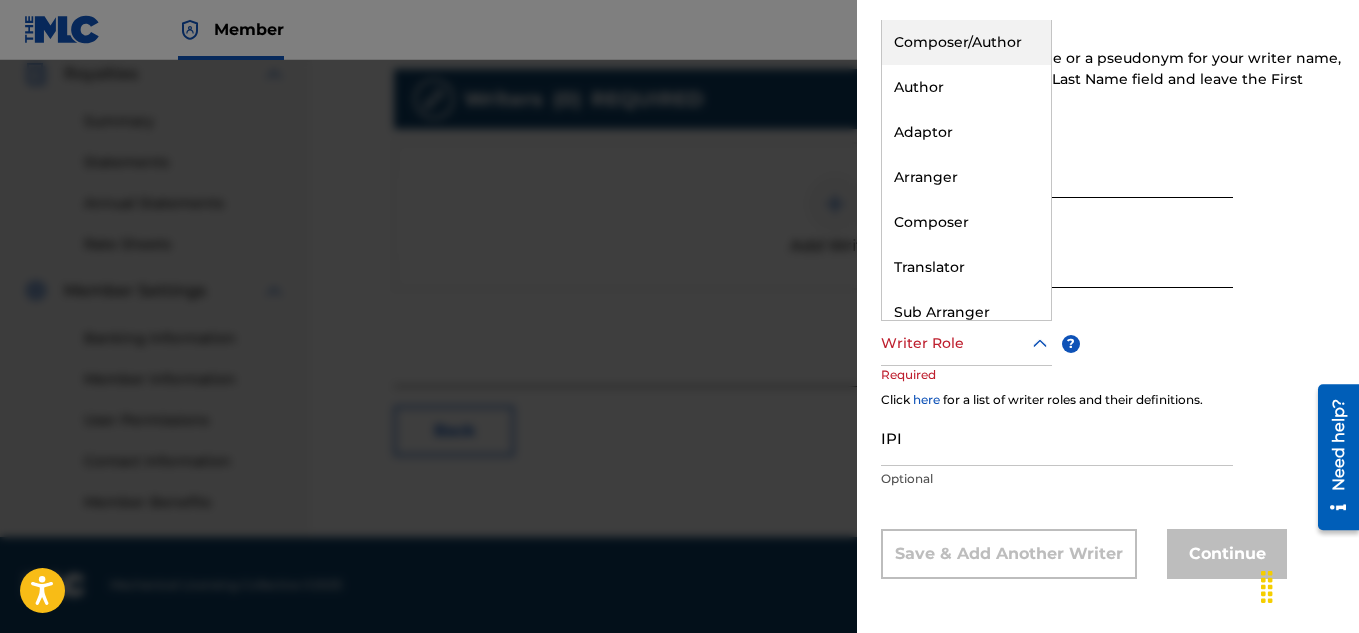 click at bounding box center [966, 343] 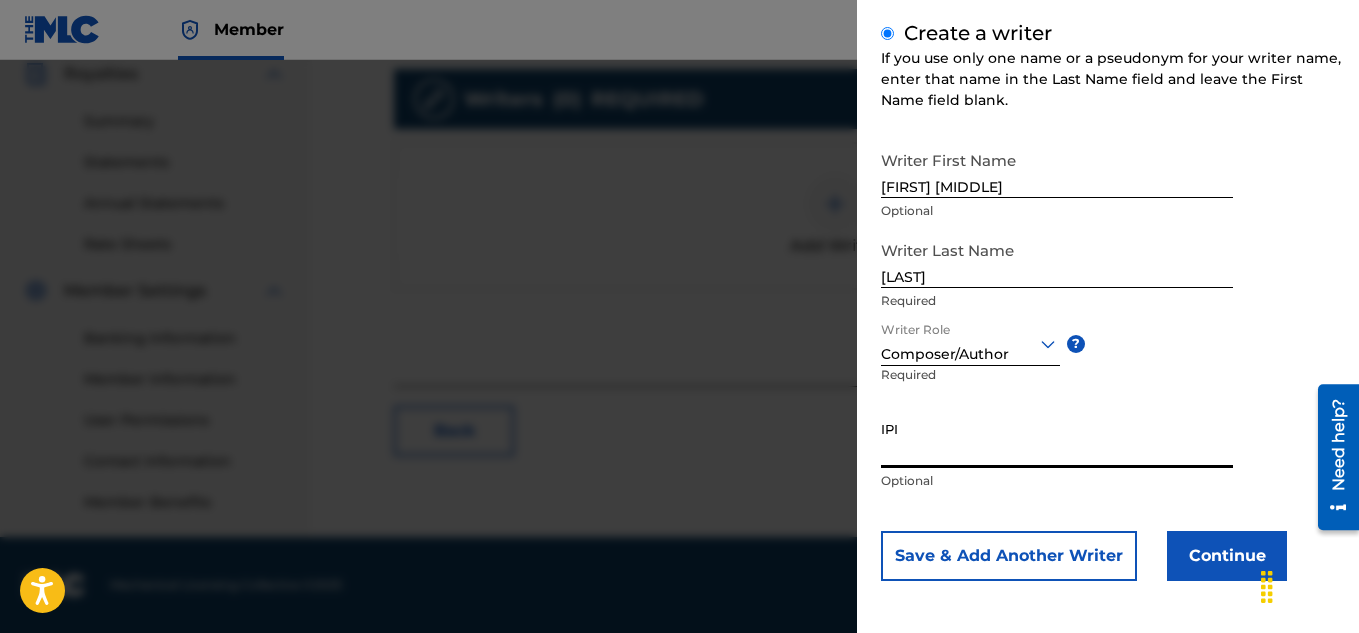 click on "IPI" at bounding box center (1057, 439) 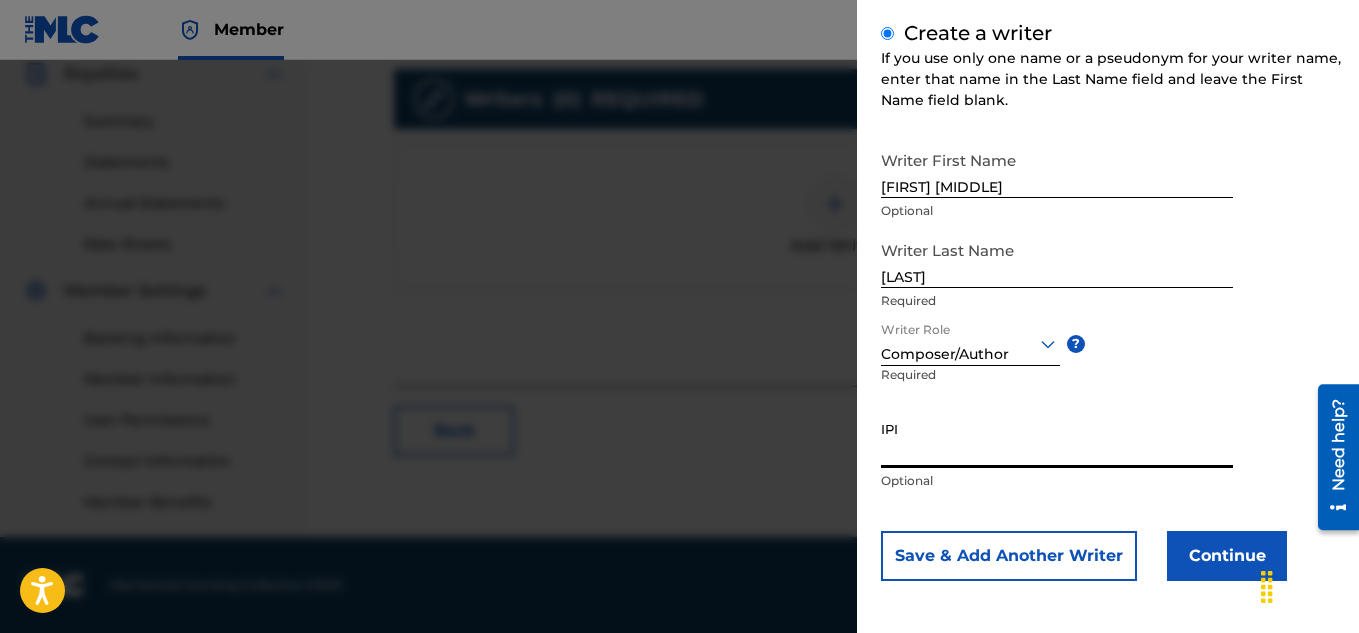 paste on "660444946" 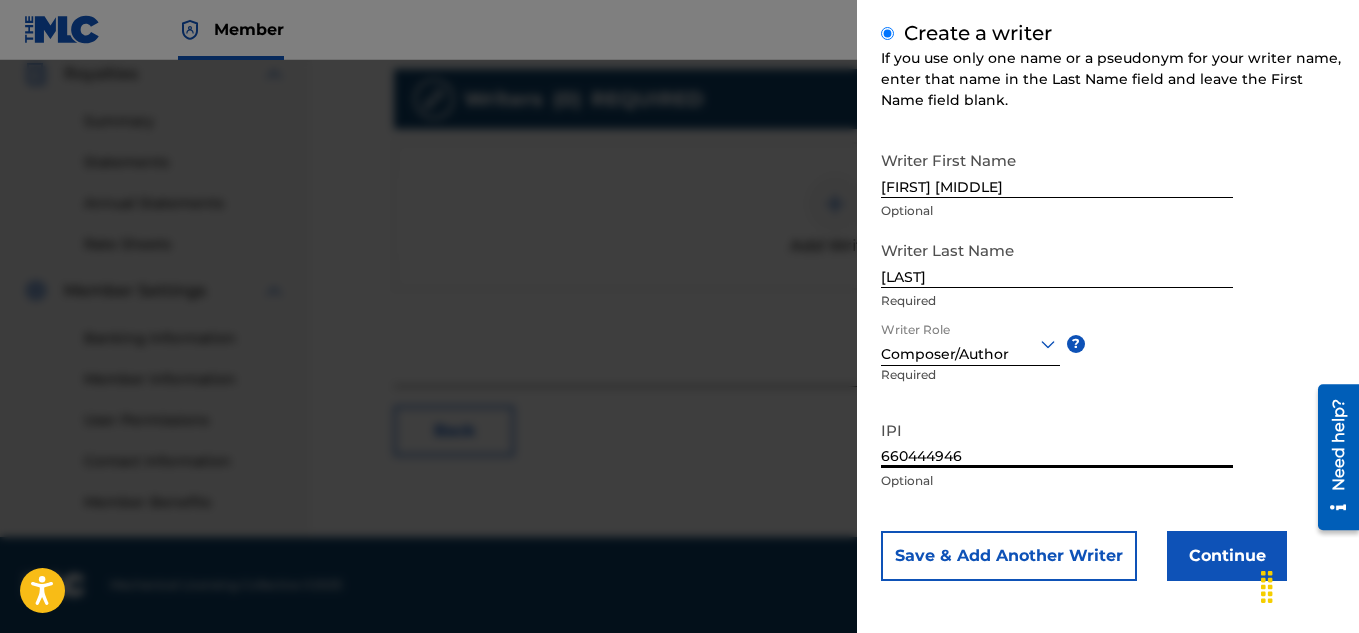 type on "660444946" 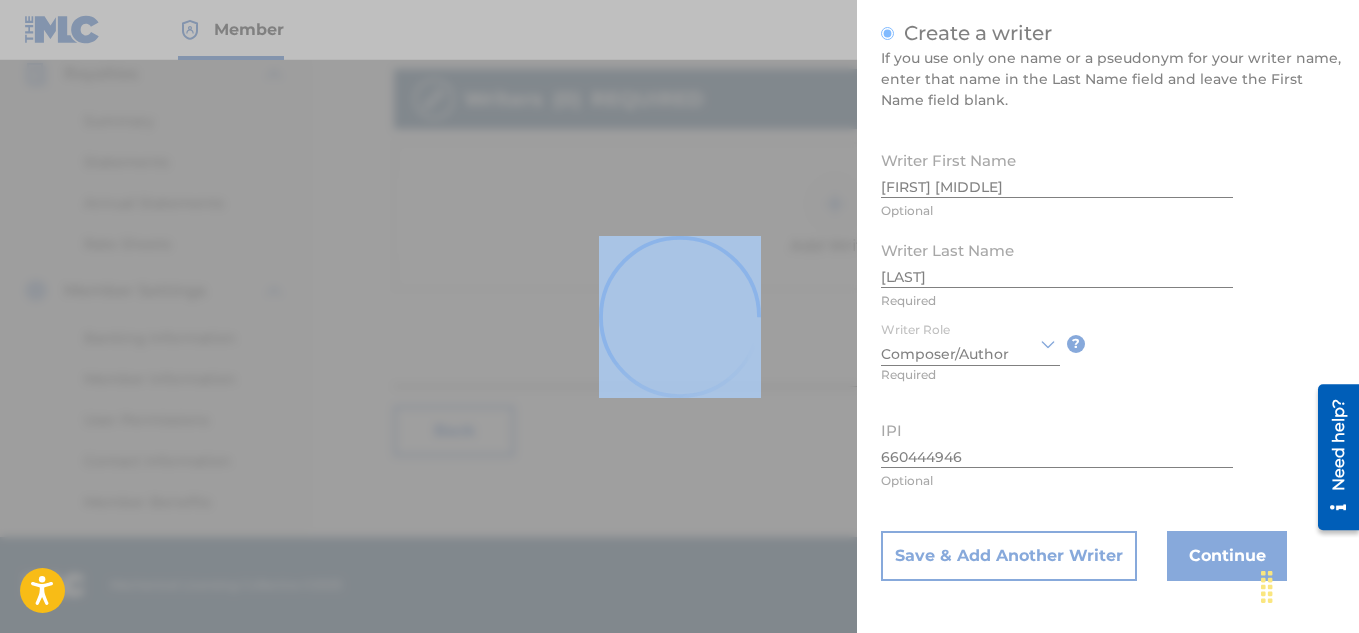 click at bounding box center (679, 316) 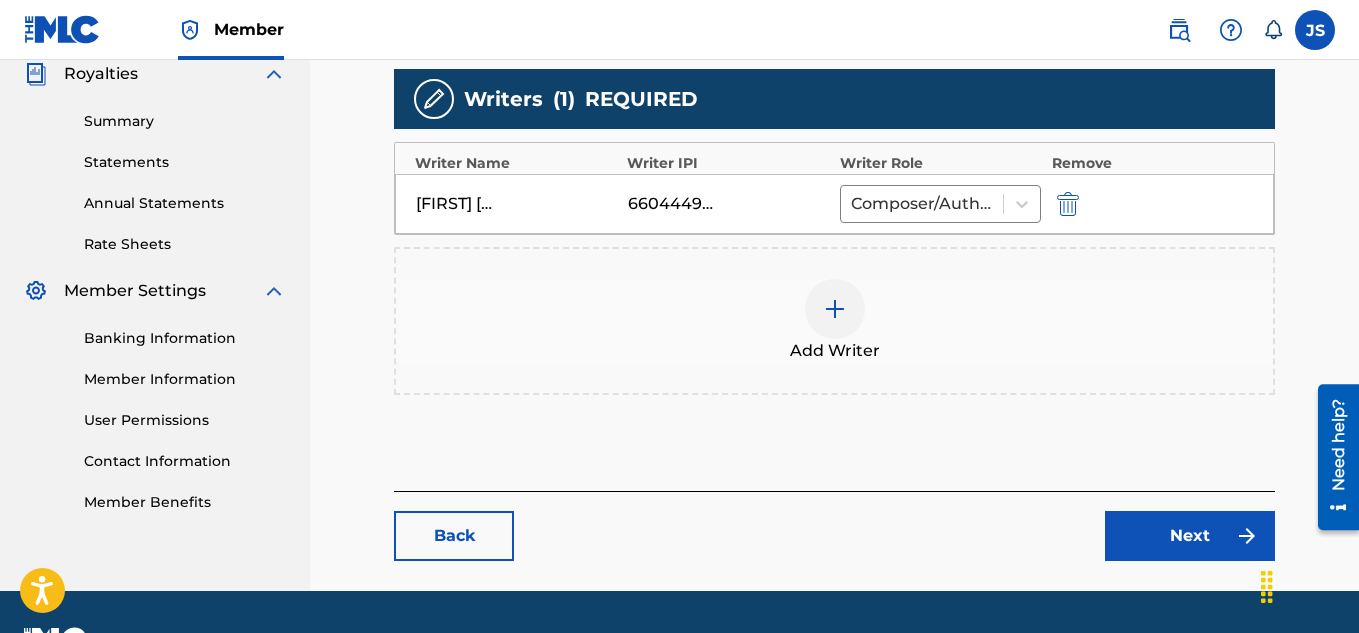 click on "Next" at bounding box center (1190, 536) 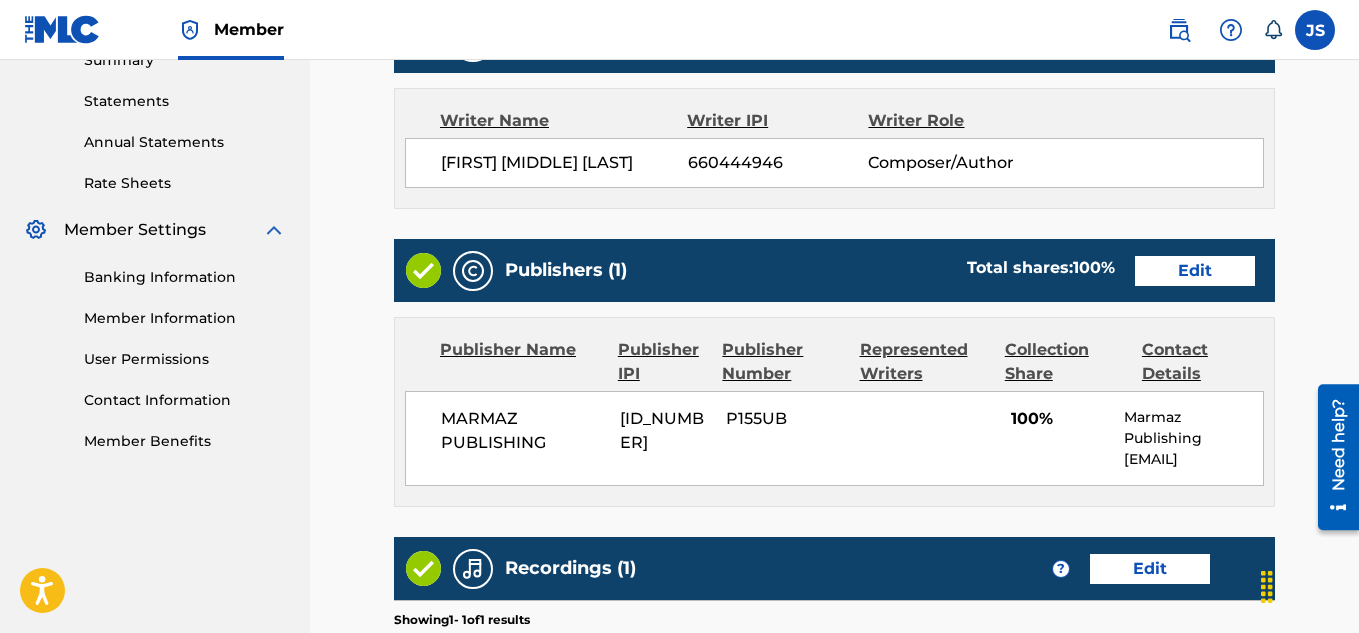 scroll, scrollTop: 660, scrollLeft: 0, axis: vertical 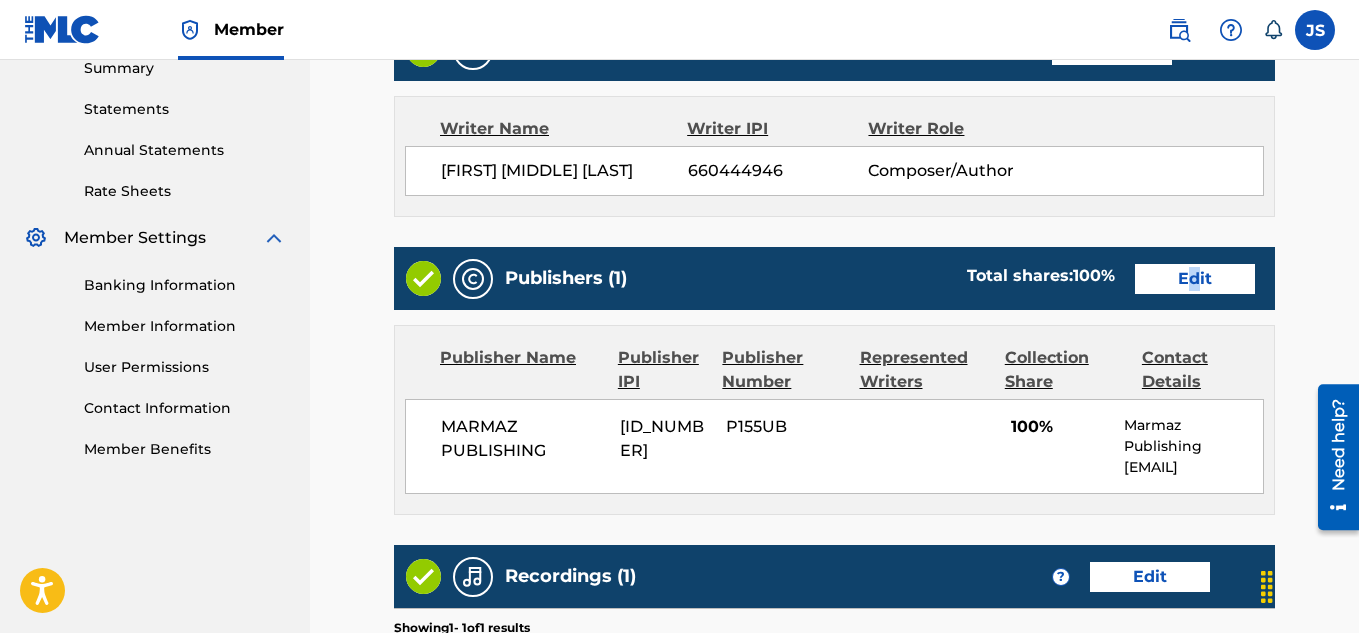 drag, startPoint x: 1198, startPoint y: 261, endPoint x: 1184, endPoint y: 278, distance: 22.022715 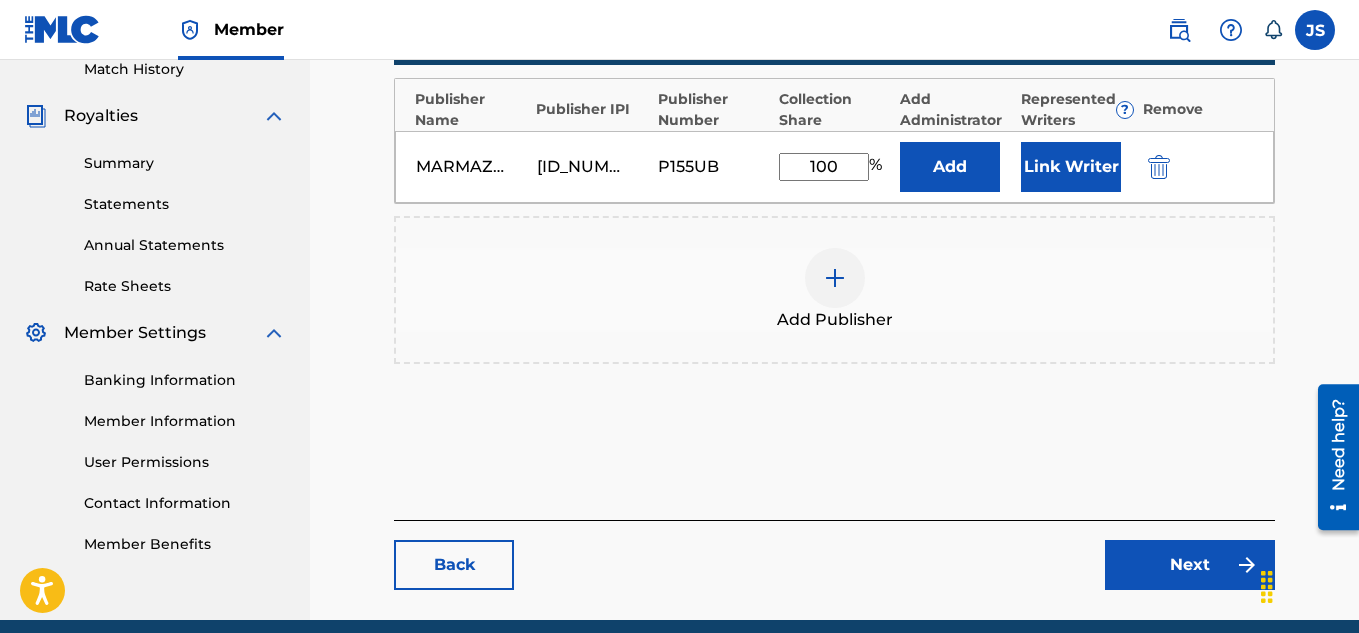 scroll, scrollTop: 589, scrollLeft: 0, axis: vertical 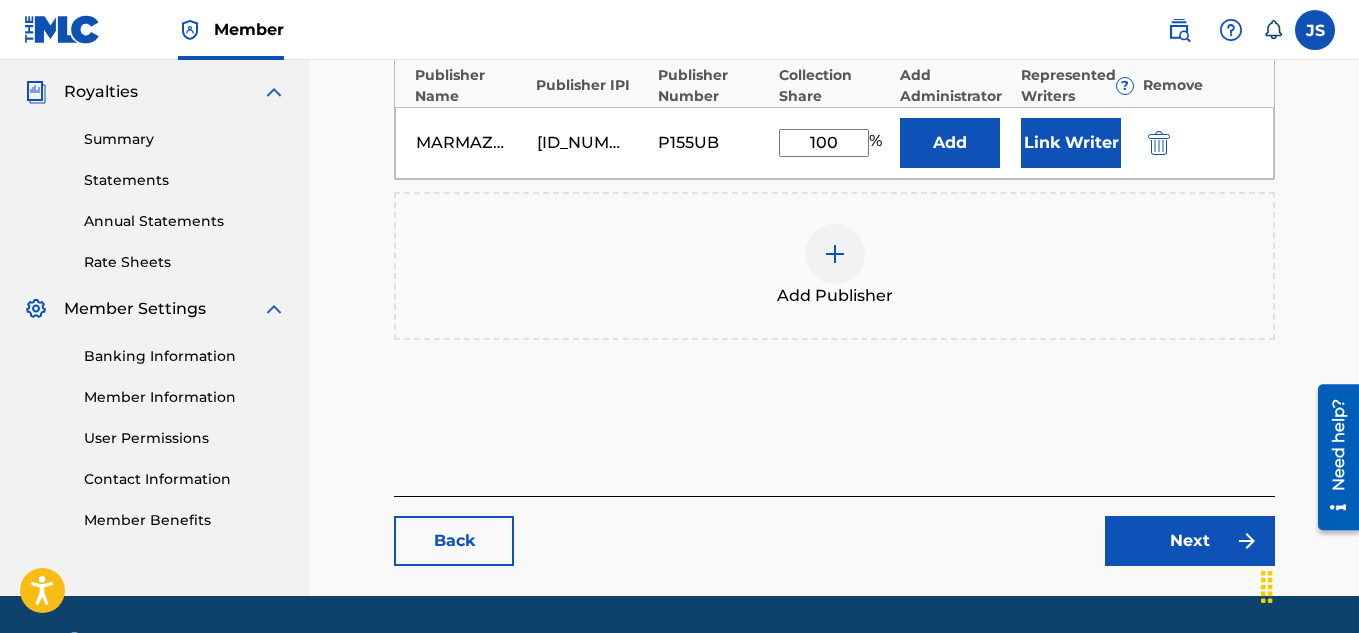 click on "Link Writer" at bounding box center [1071, 143] 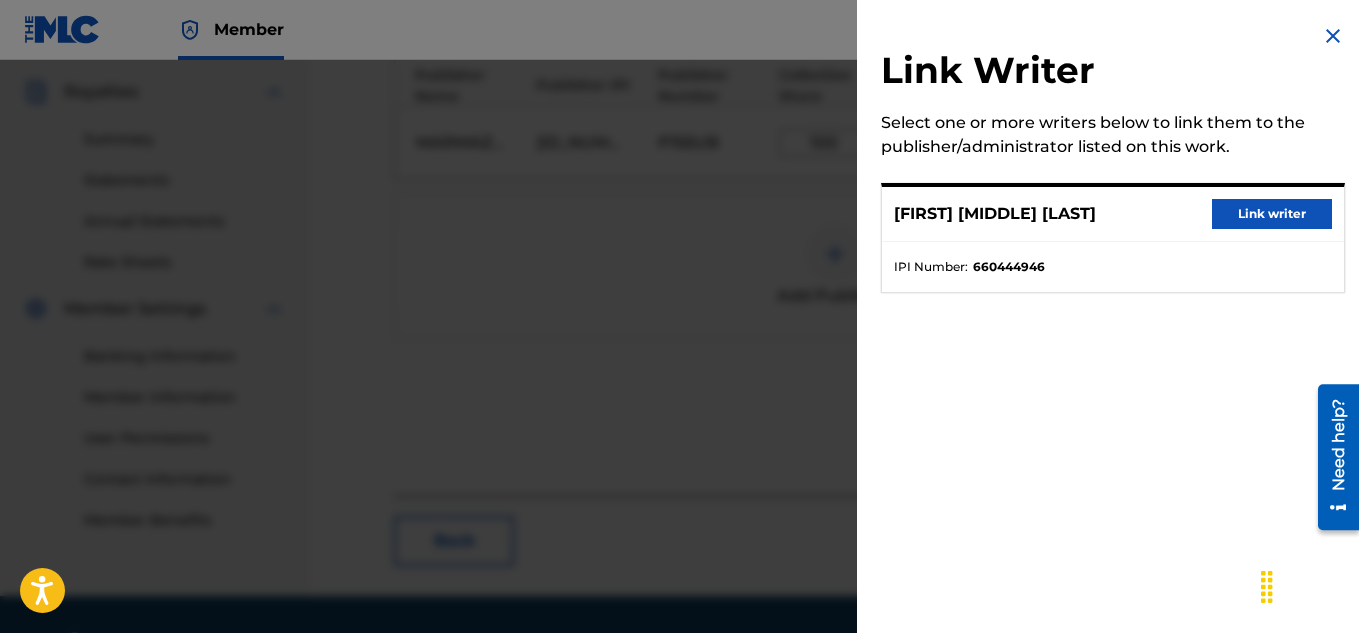 click on "Link writer" at bounding box center (1272, 214) 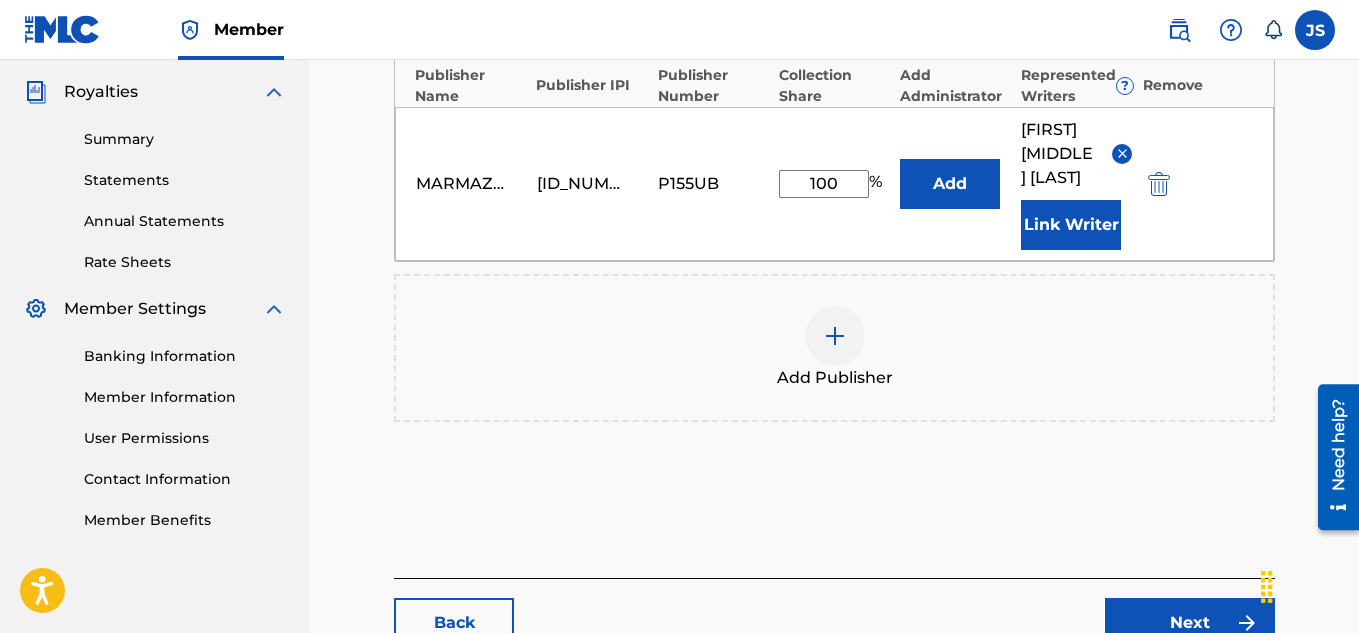 scroll, scrollTop: 754, scrollLeft: 0, axis: vertical 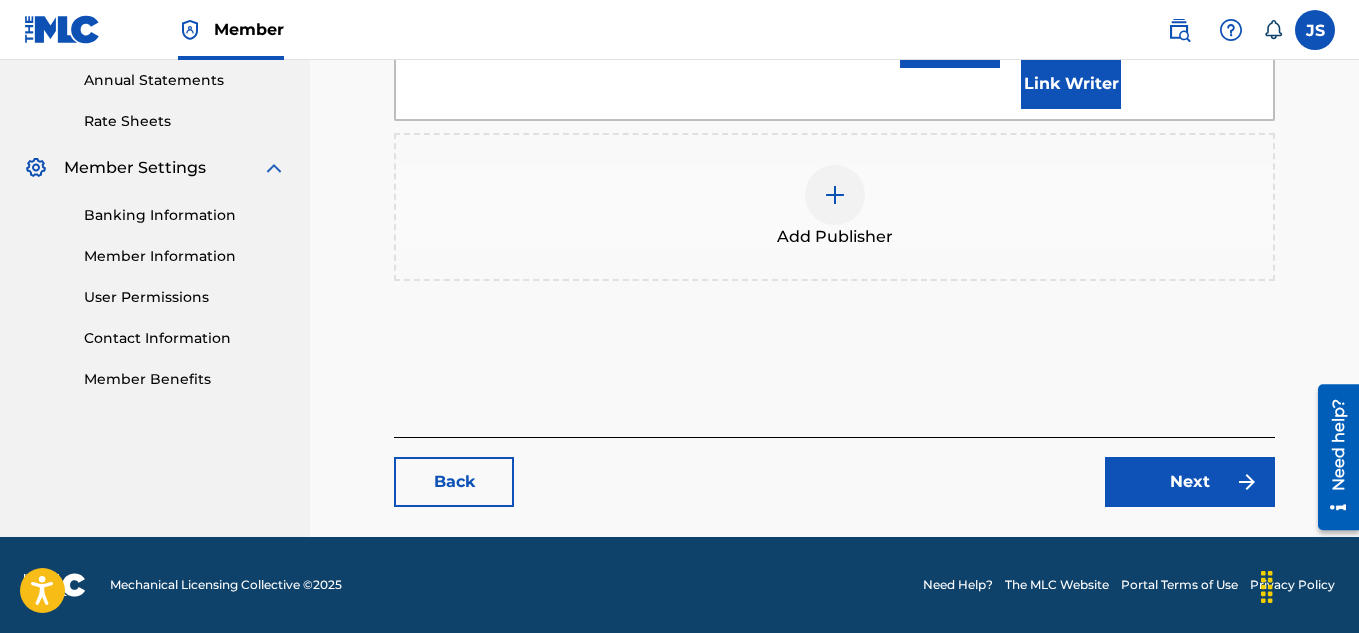 click on "Next" at bounding box center [1190, 482] 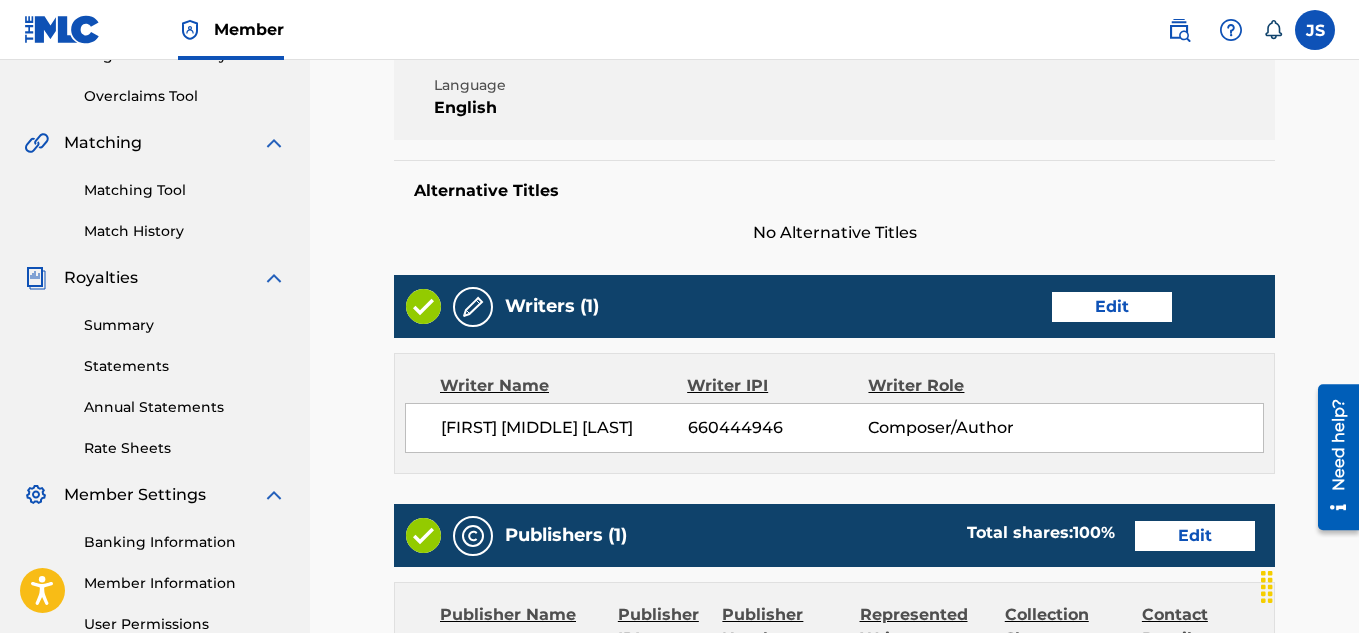scroll, scrollTop: 0, scrollLeft: 0, axis: both 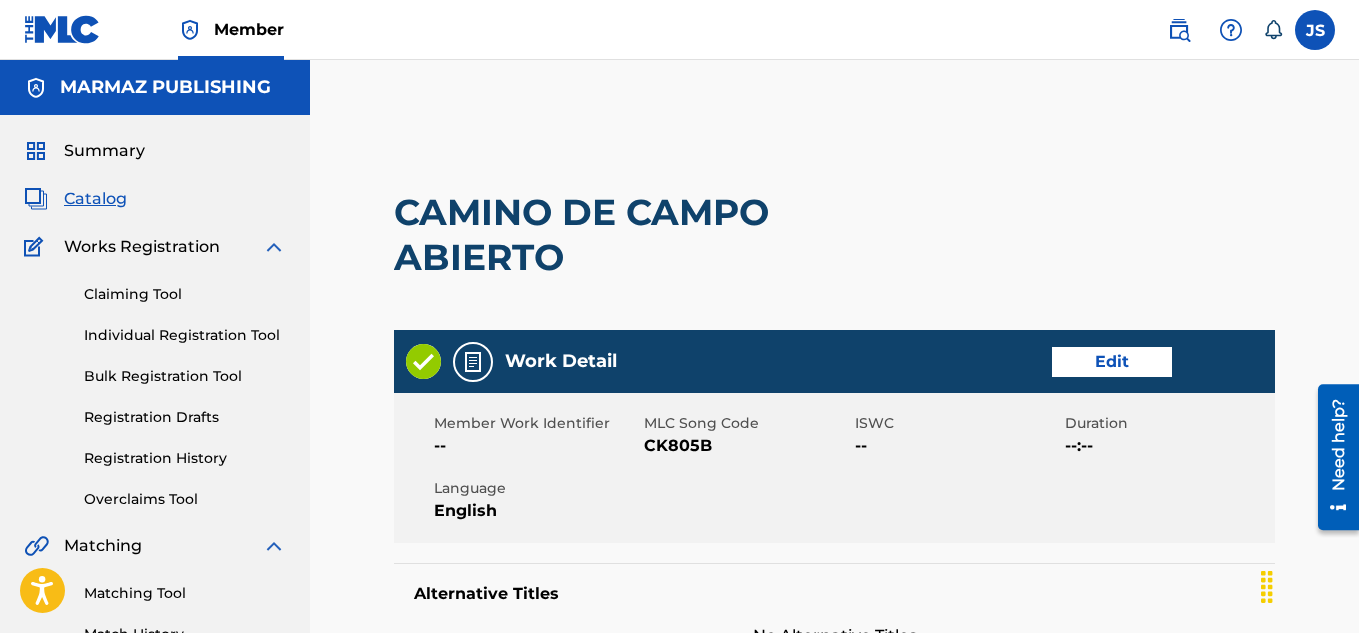 click on "CAMINO DE CAMPO ABIERTO" at bounding box center (658, 235) 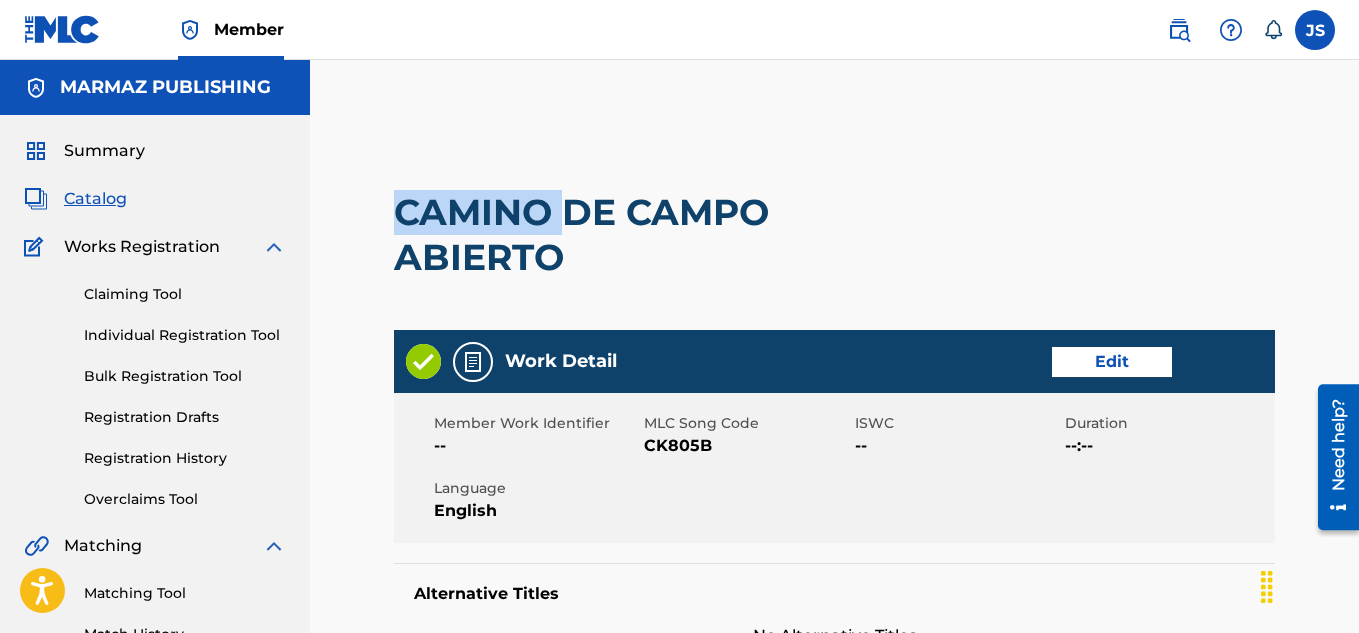 click on "CAMINO DE CAMPO ABIERTO" at bounding box center (658, 235) 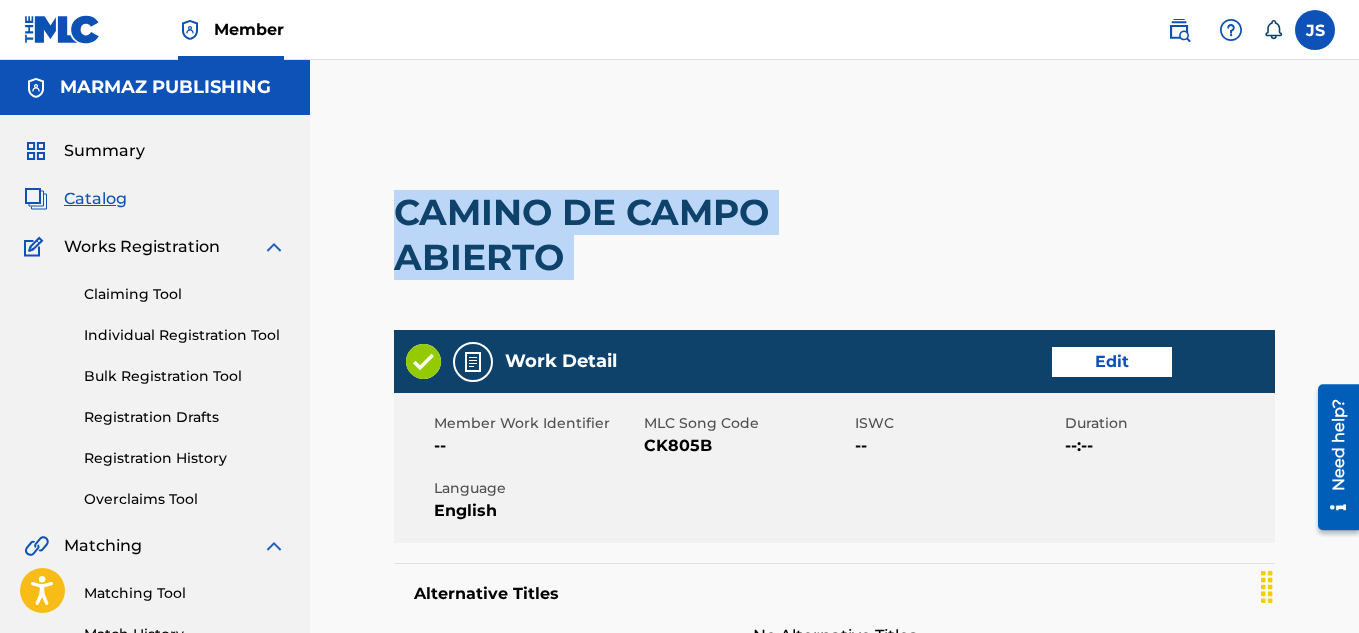 click on "CAMINO DE CAMPO ABIERTO" at bounding box center [658, 235] 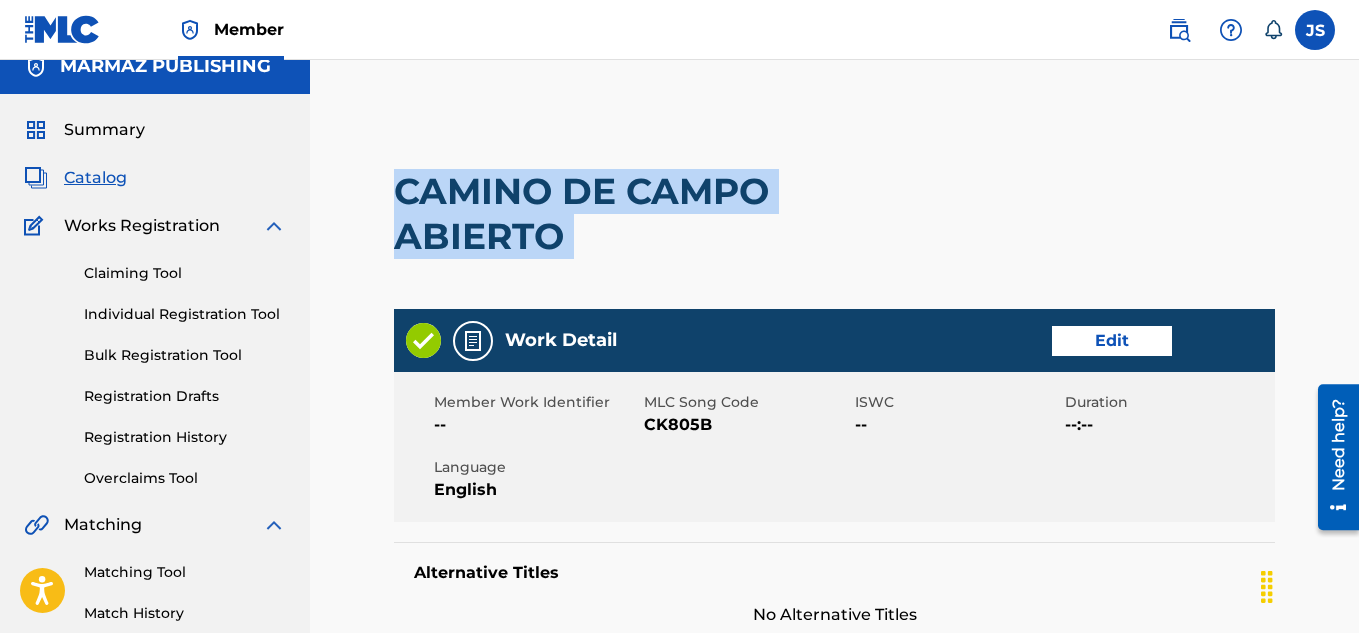 scroll, scrollTop: 0, scrollLeft: 0, axis: both 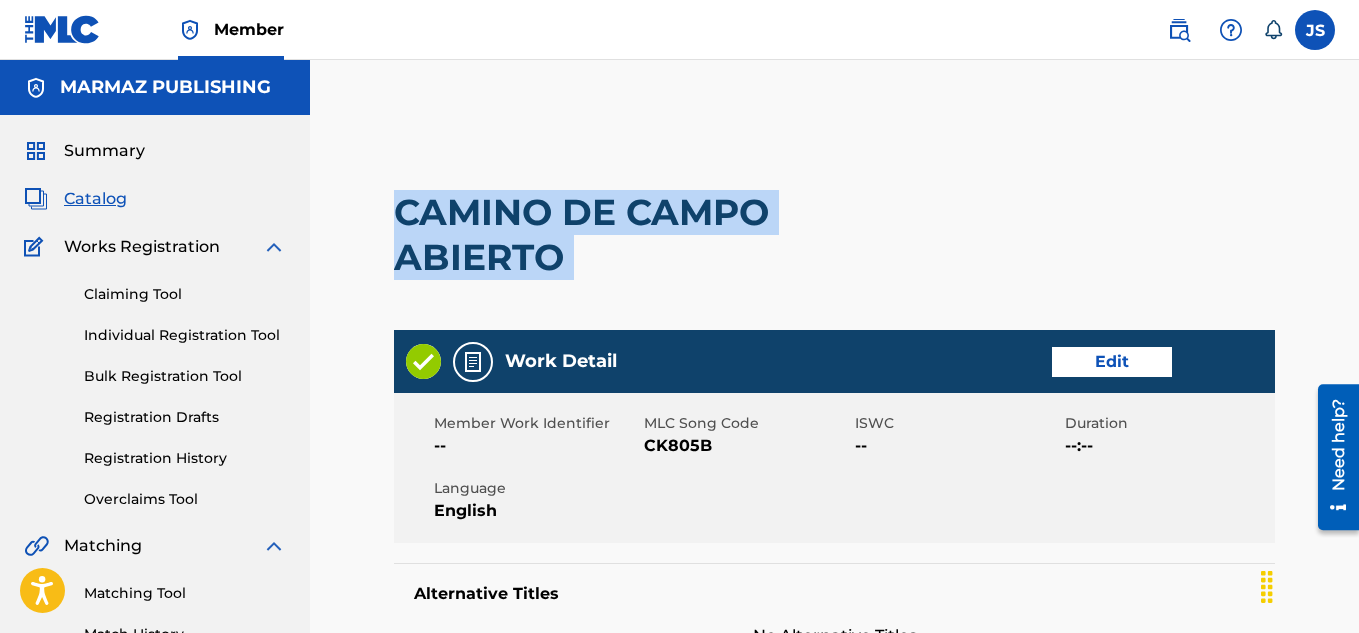 copy on "CAMINO DE CAMPO ABIERTO" 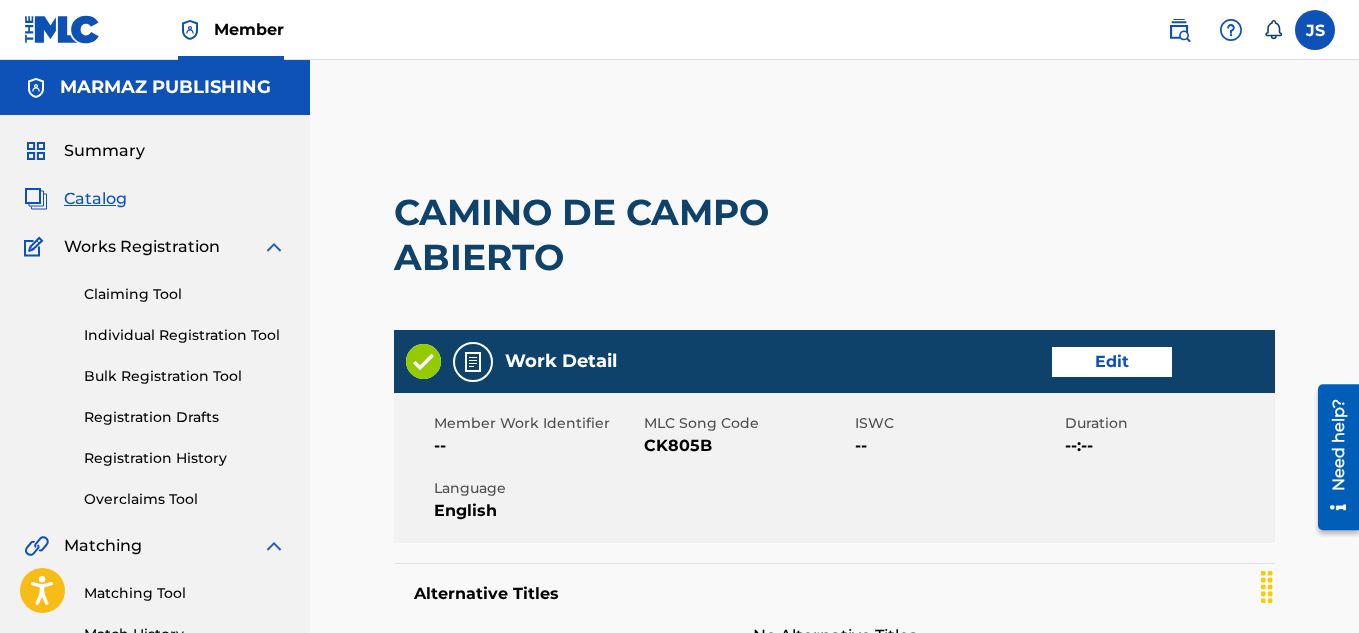 click on "CK805B" at bounding box center (746, 446) 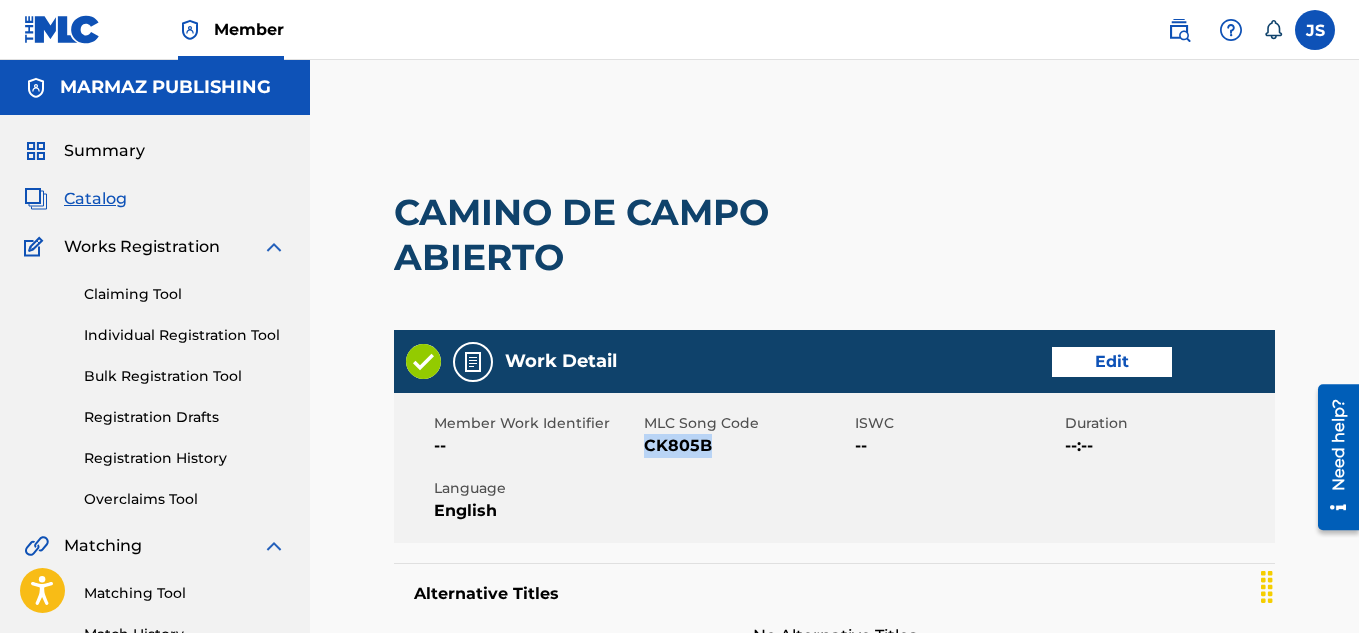 click on "CK805B" at bounding box center (746, 446) 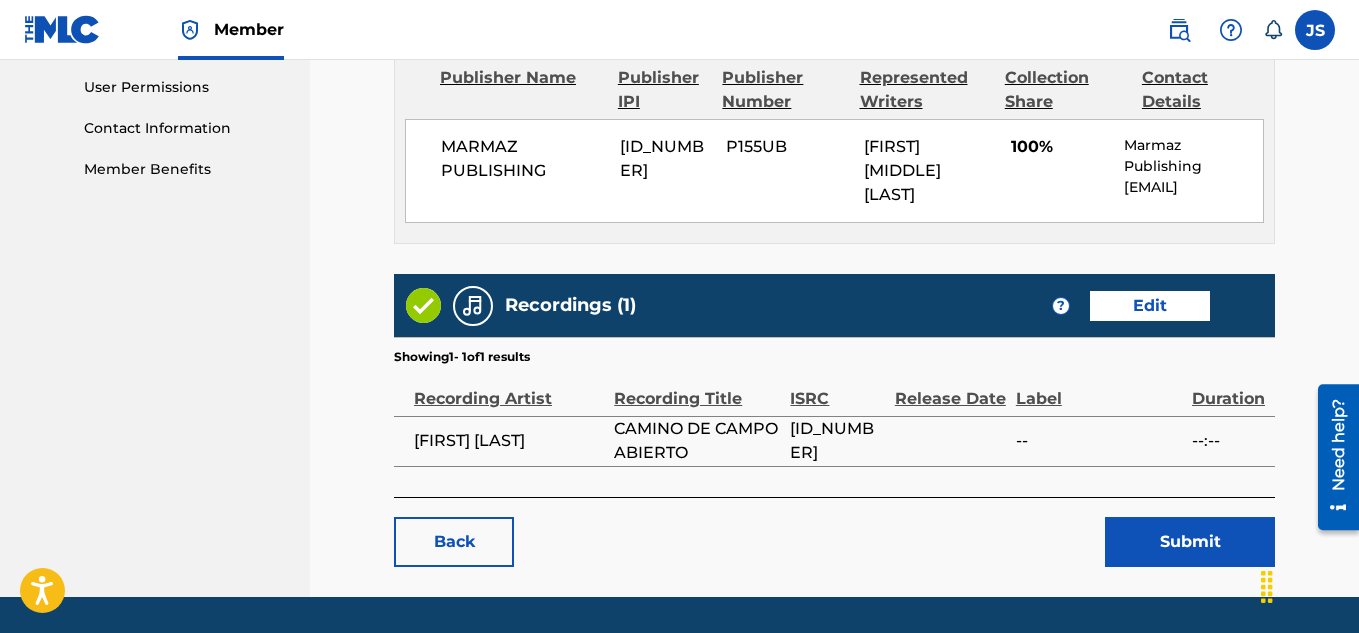scroll, scrollTop: 991, scrollLeft: 0, axis: vertical 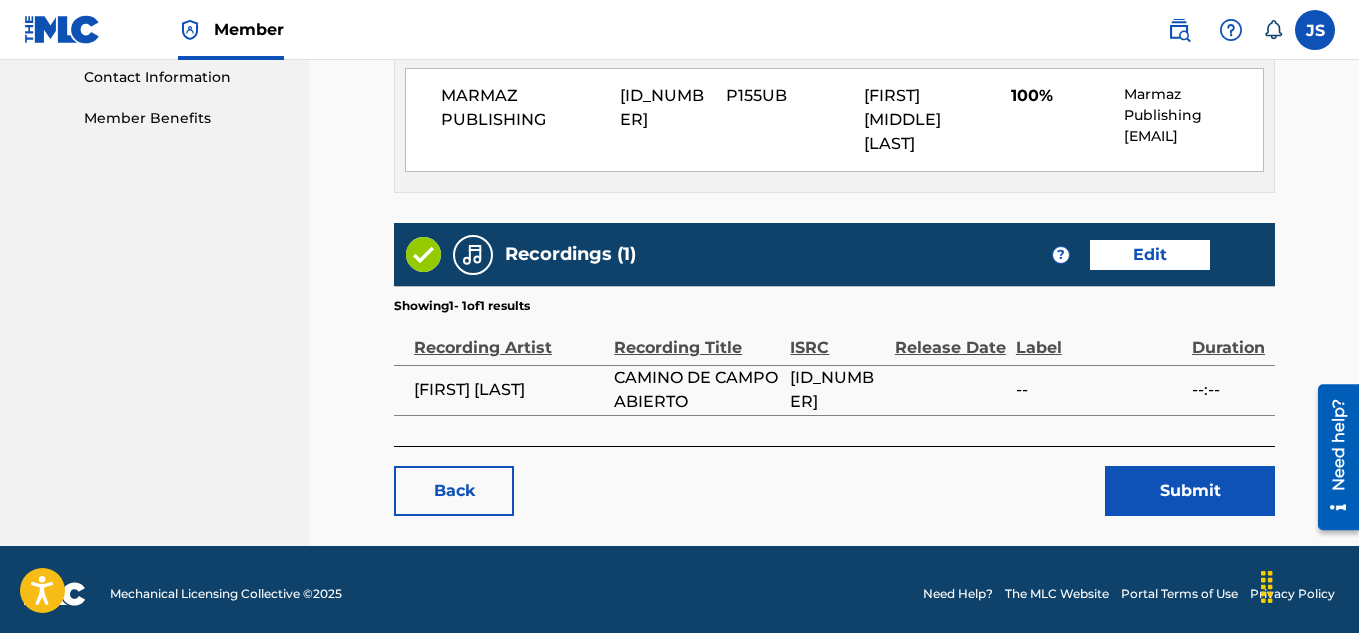click on "Submit" at bounding box center (1190, 491) 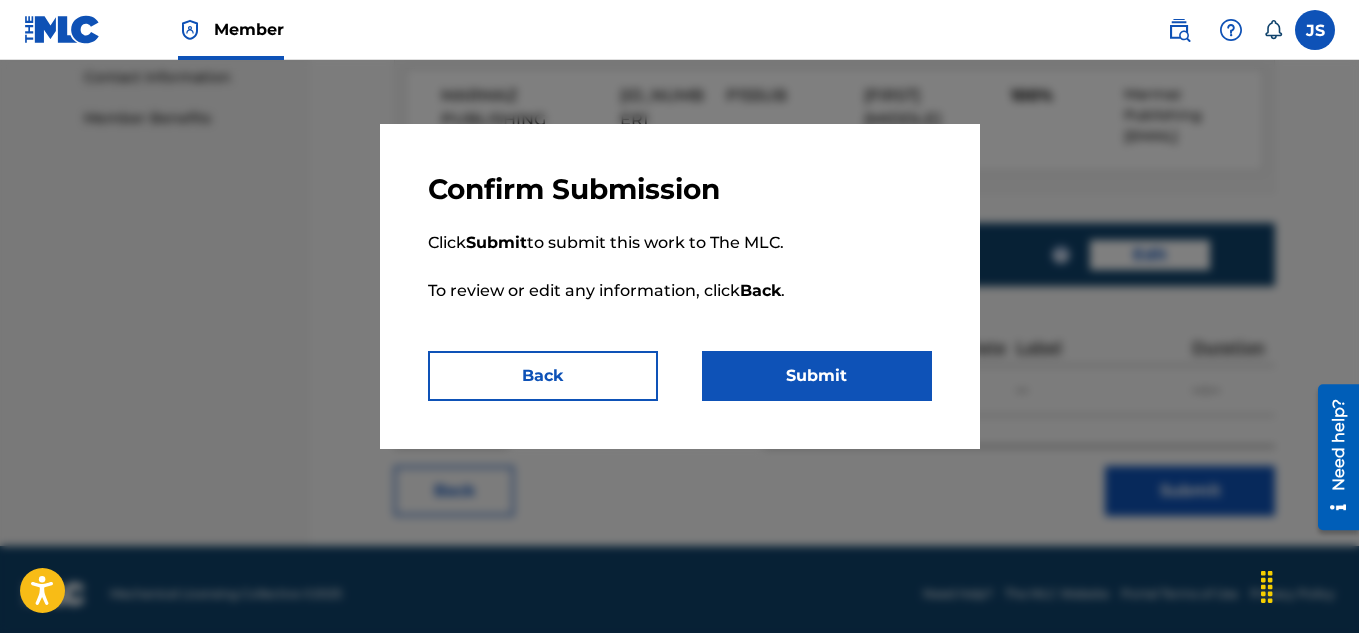click on "Submit" at bounding box center (817, 376) 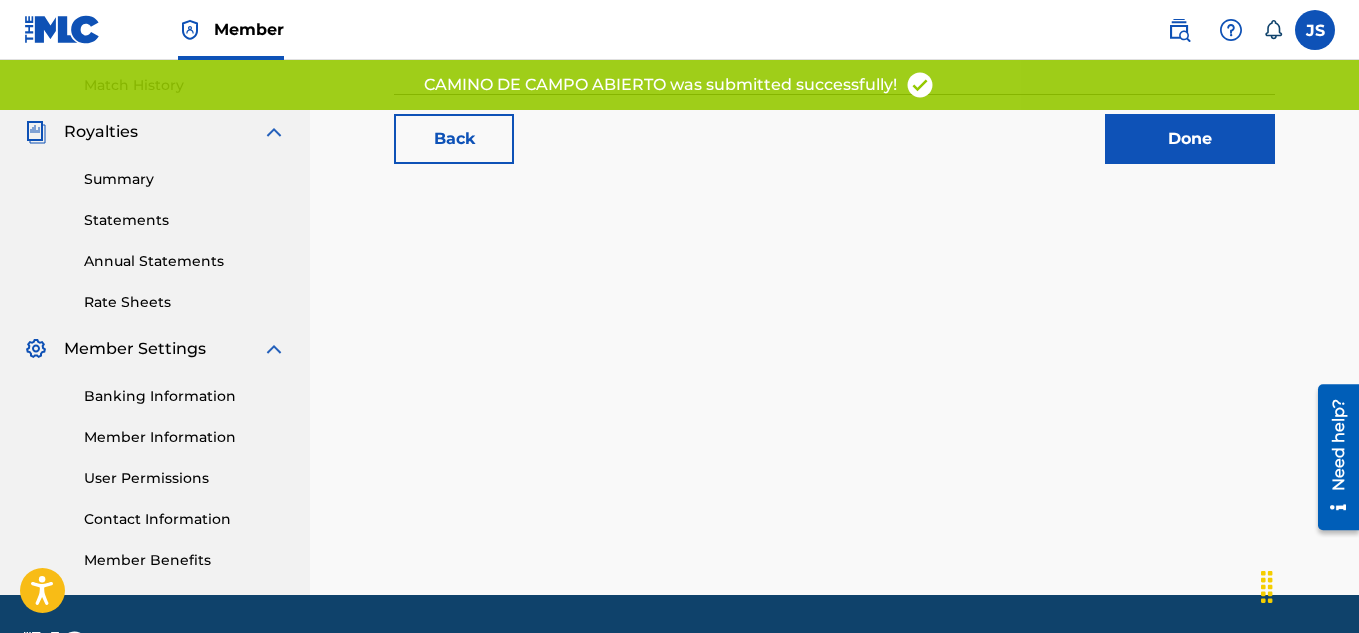 scroll, scrollTop: 581, scrollLeft: 0, axis: vertical 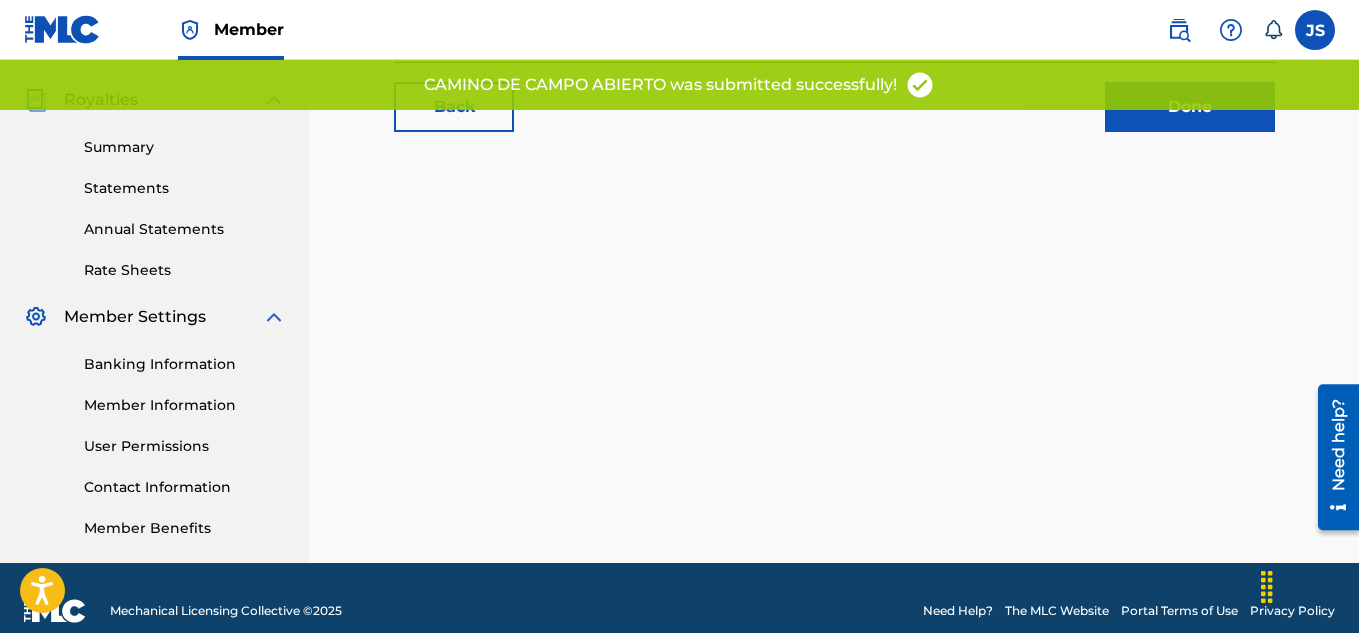 click on "Done" at bounding box center [1190, 107] 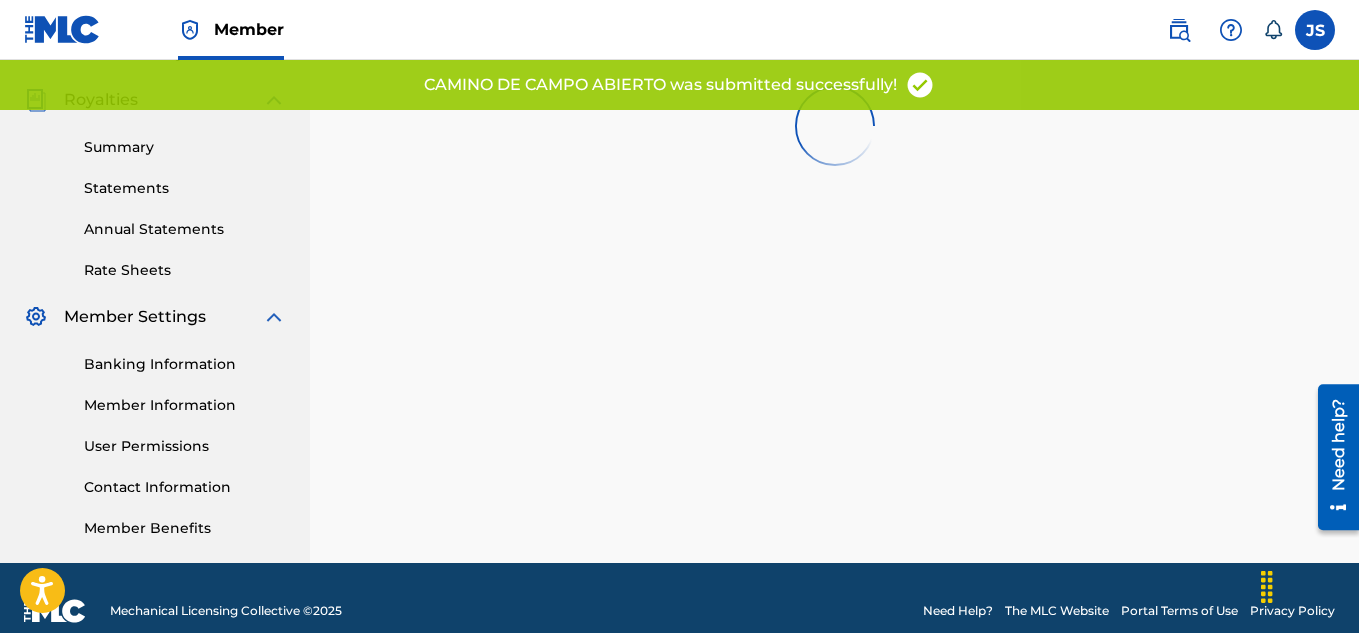scroll, scrollTop: 0, scrollLeft: 0, axis: both 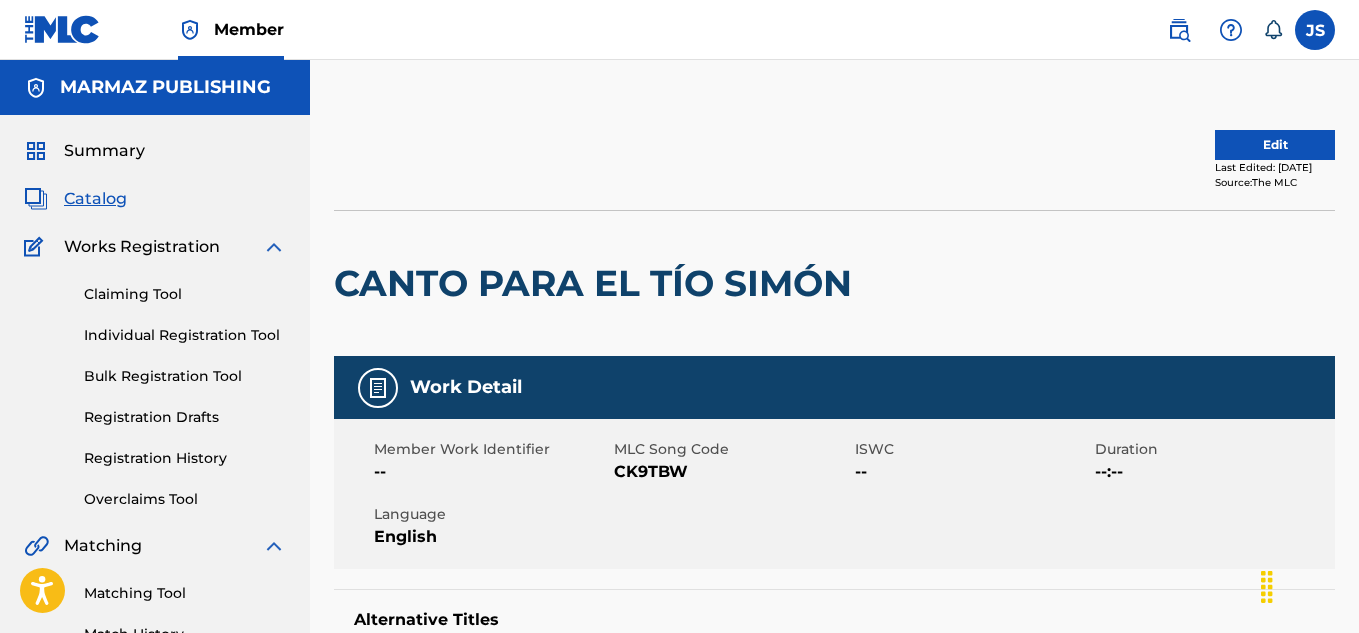 click on "CK9TBW" at bounding box center [731, 472] 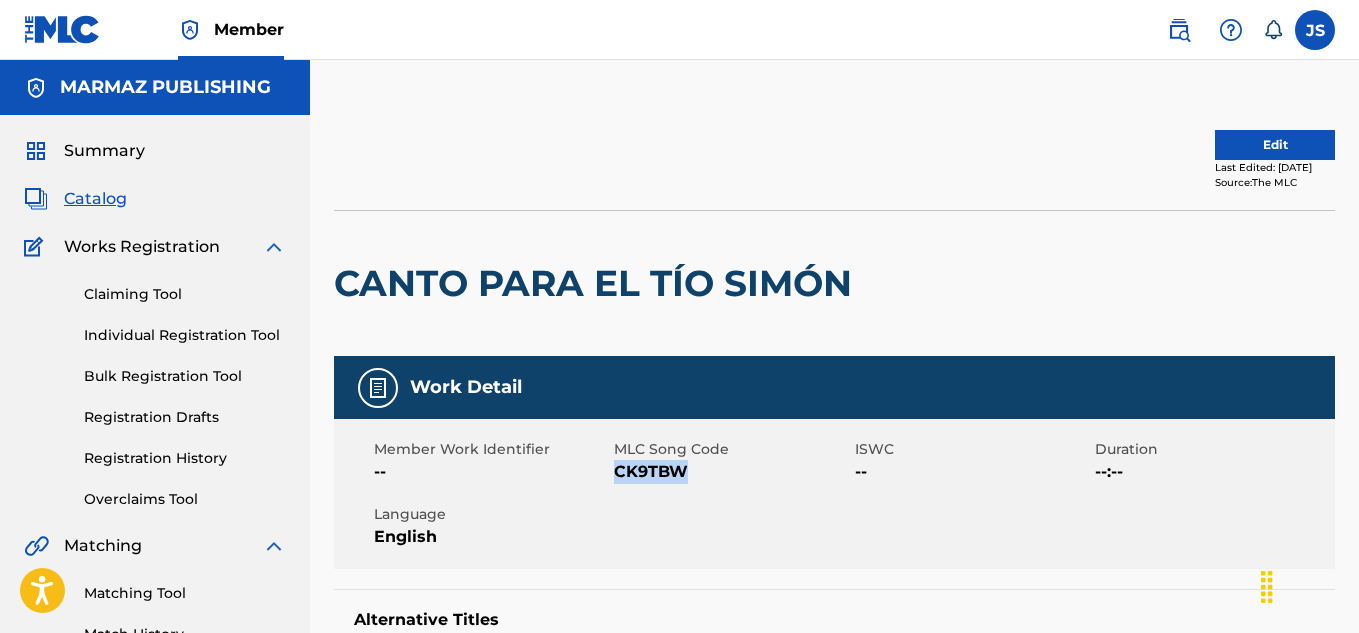 click on "CK9TBW" at bounding box center (731, 472) 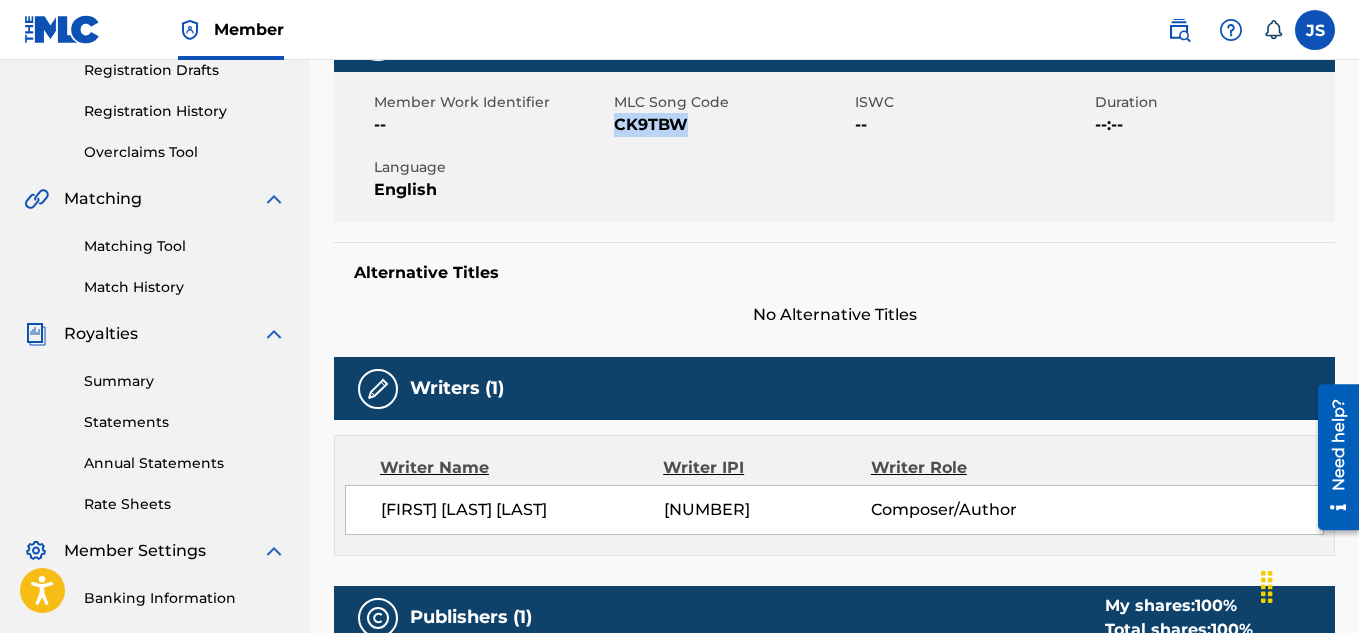 scroll, scrollTop: 0, scrollLeft: 0, axis: both 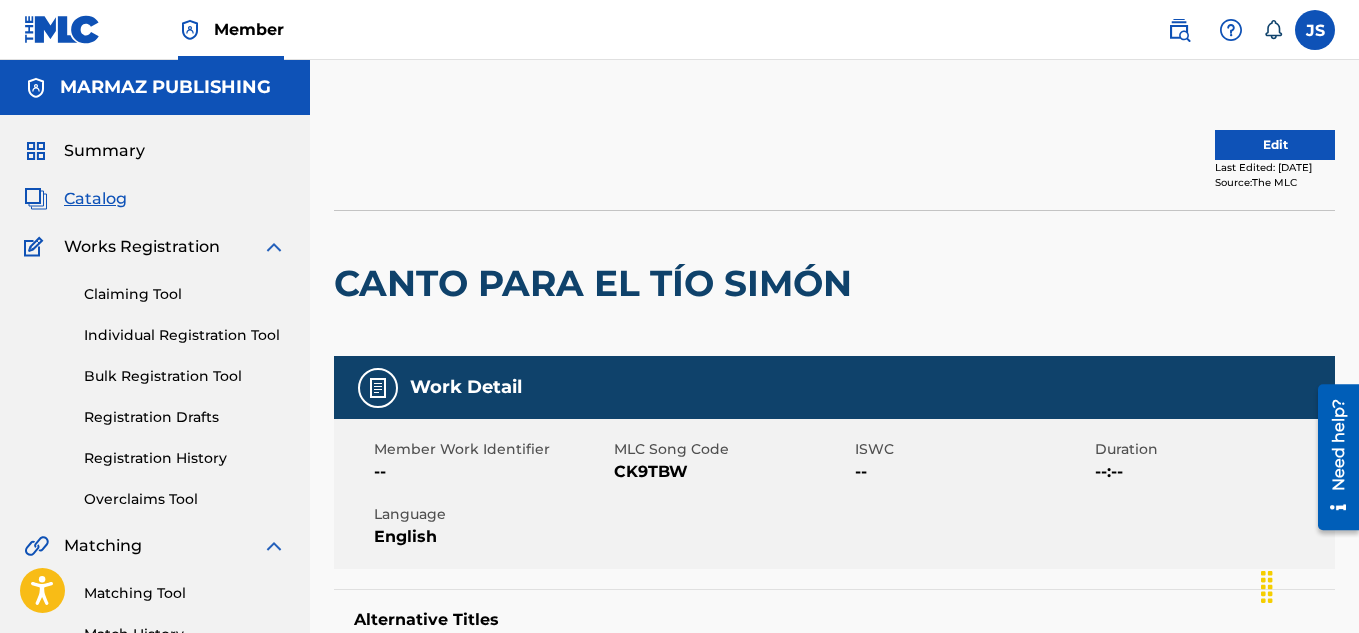click on "Last Edited: [DATE]" at bounding box center (1275, 167) 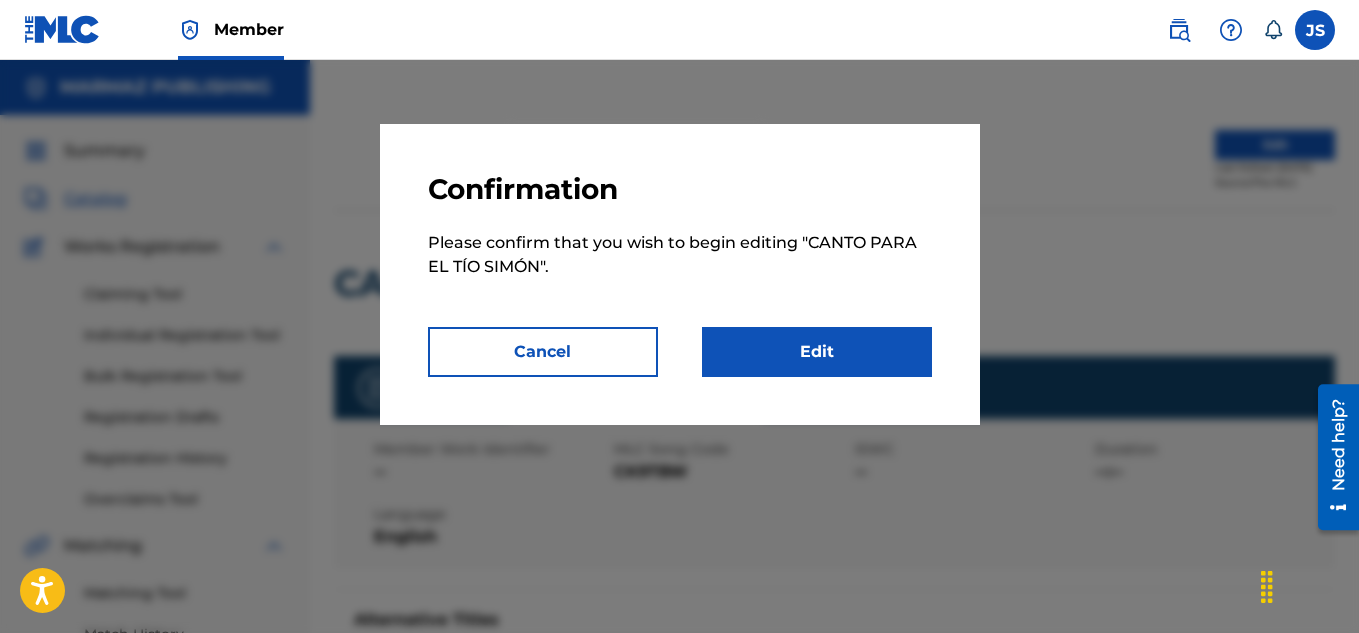 click on "Edit" at bounding box center (817, 352) 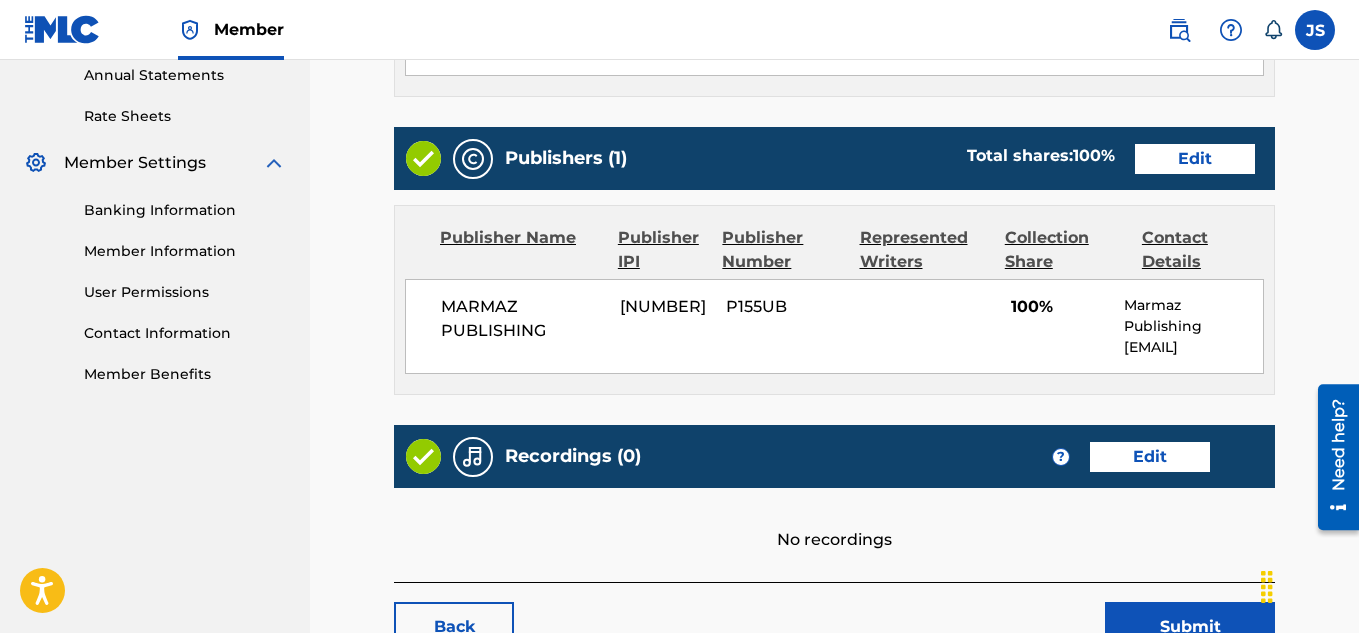 scroll, scrollTop: 739, scrollLeft: 0, axis: vertical 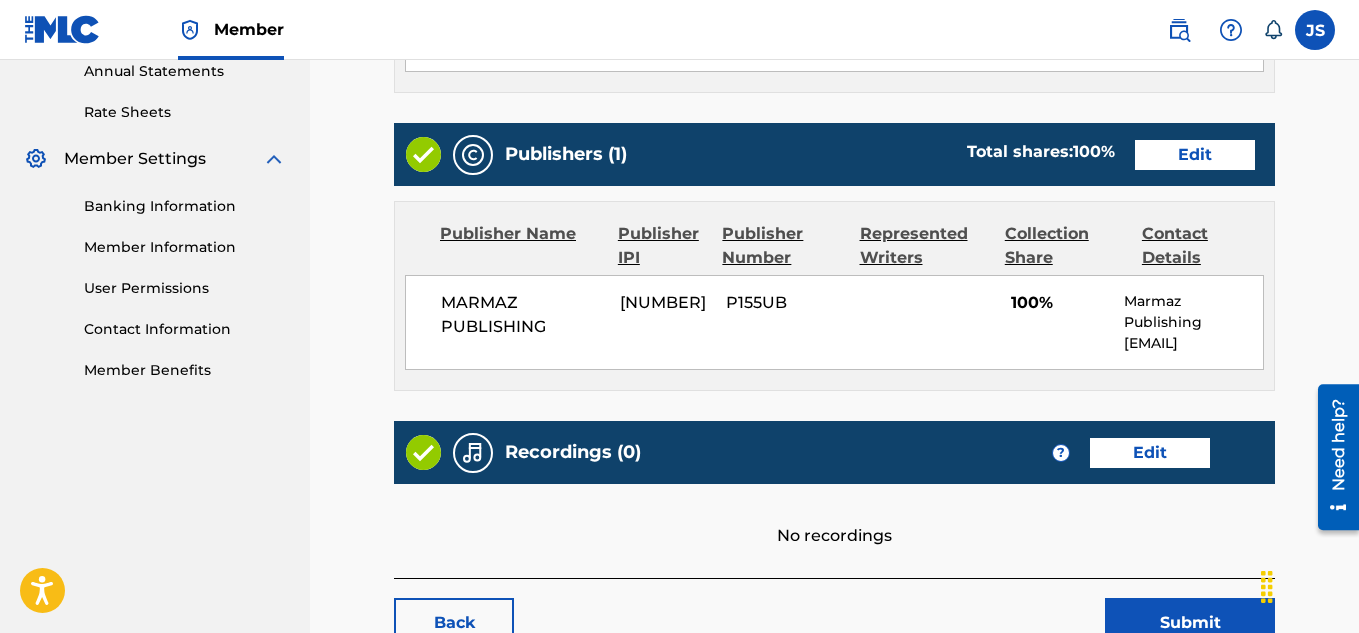 click on "Edit" at bounding box center (1195, 155) 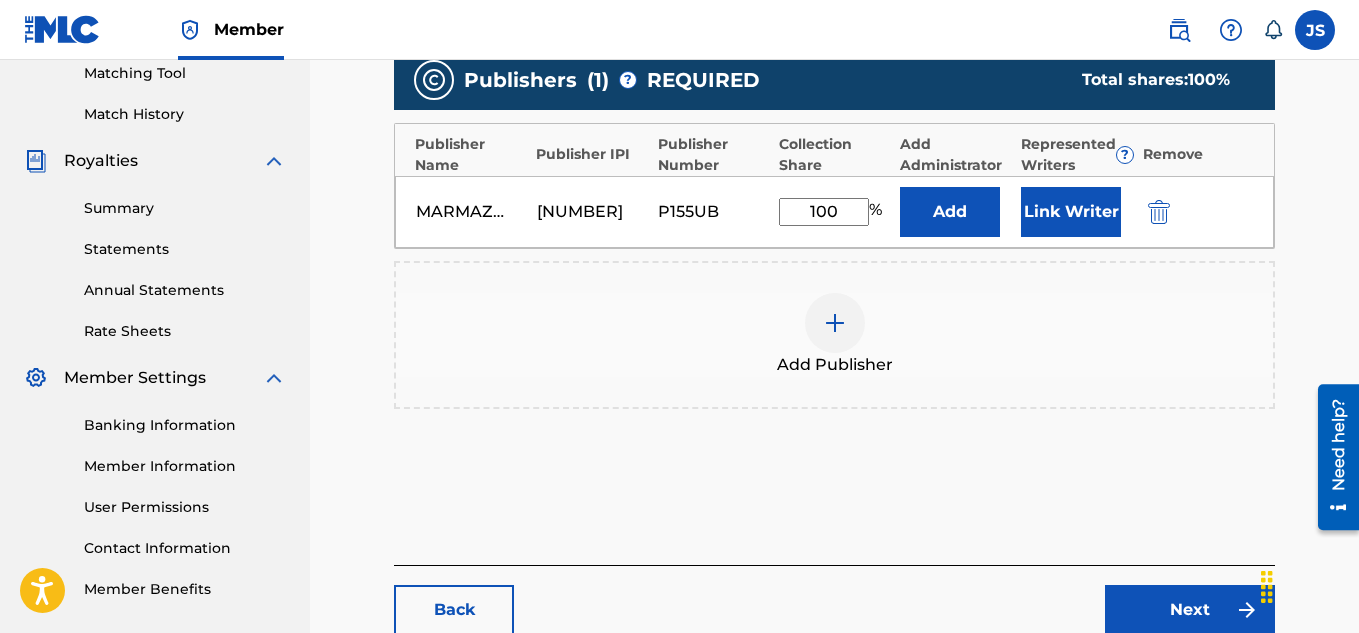 scroll, scrollTop: 521, scrollLeft: 0, axis: vertical 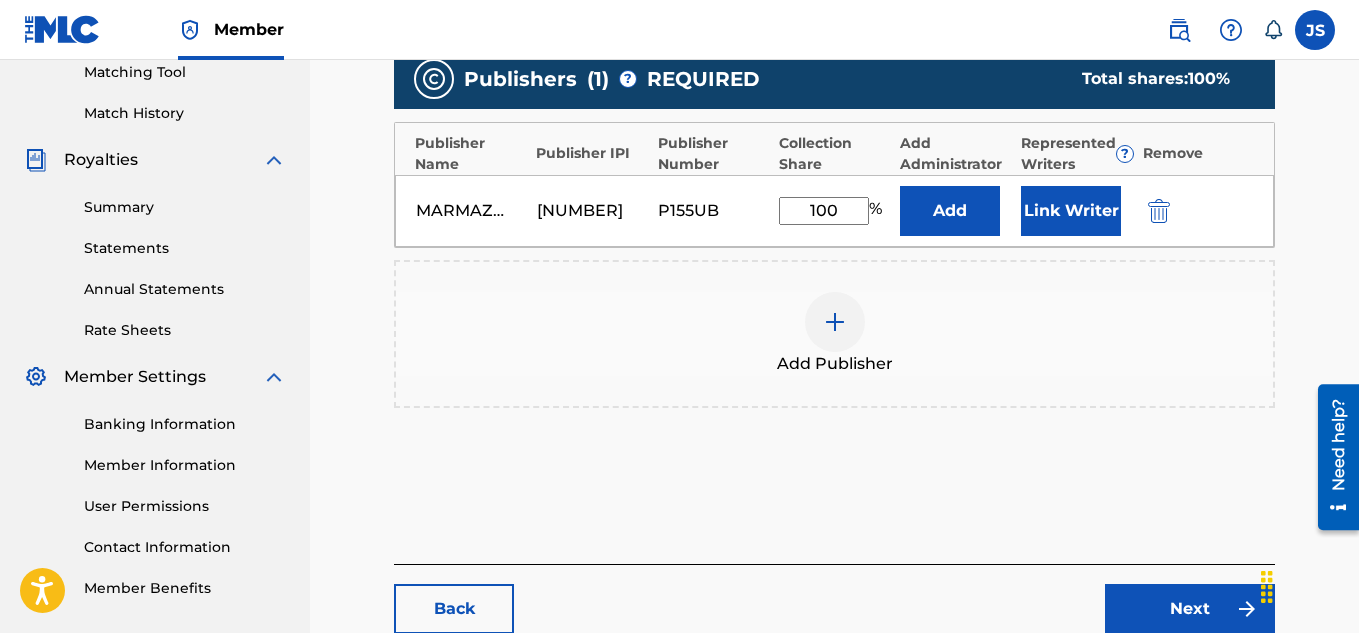 click on "Link Writer" at bounding box center [1071, 211] 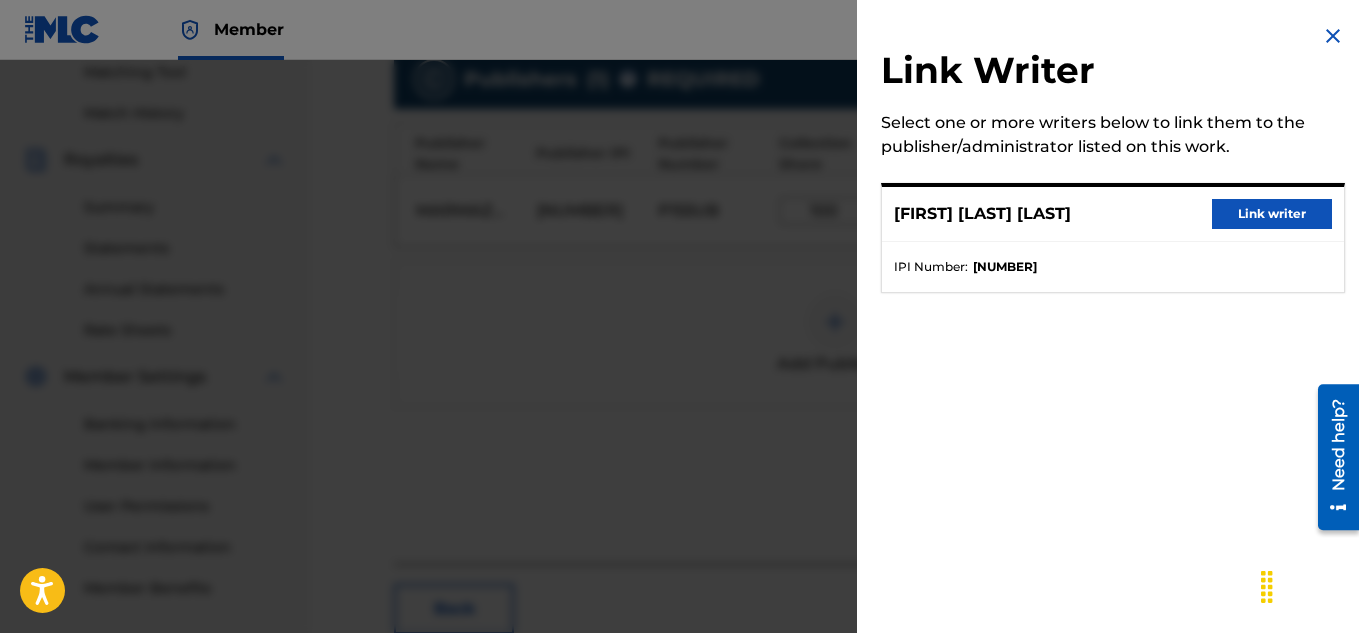 click at bounding box center (1333, 36) 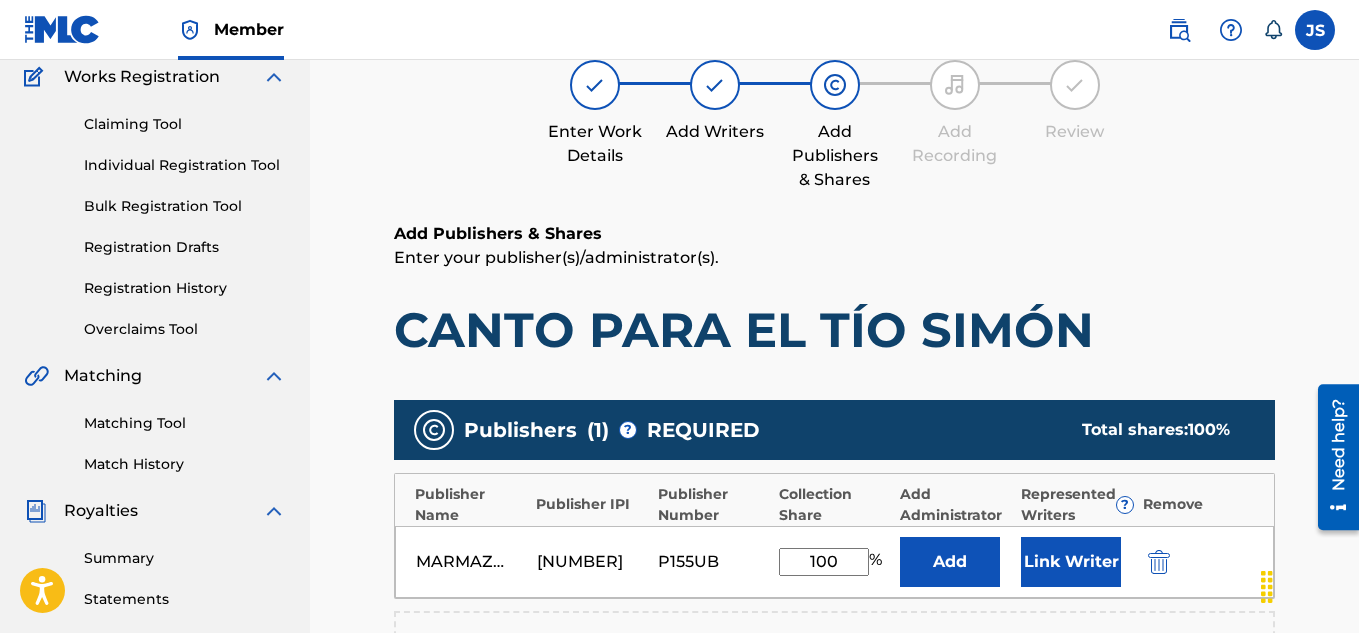 scroll, scrollTop: 648, scrollLeft: 0, axis: vertical 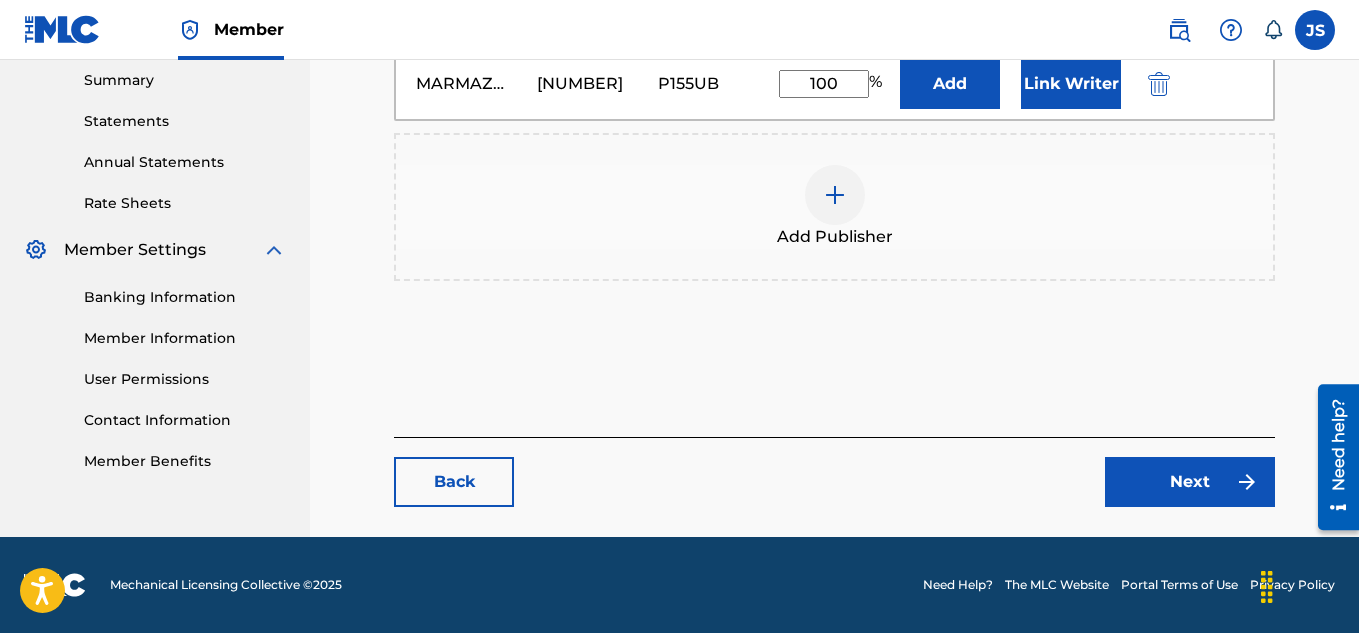 click on "Back" at bounding box center (454, 482) 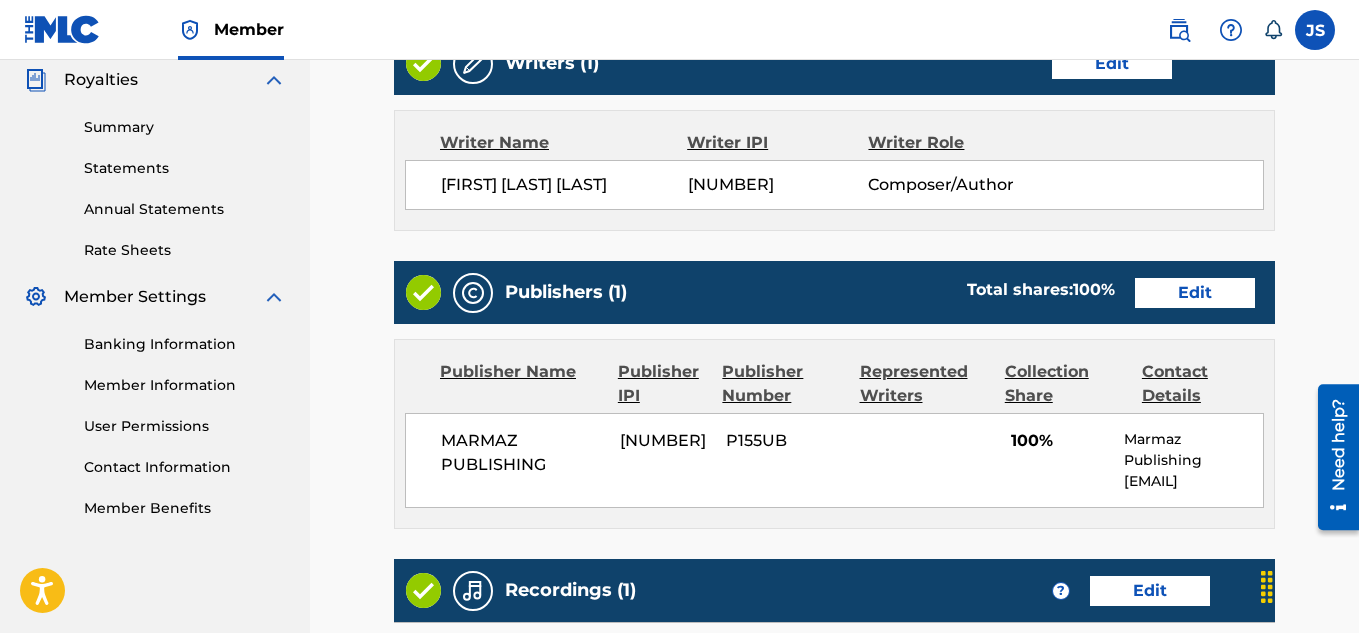 scroll, scrollTop: 602, scrollLeft: 0, axis: vertical 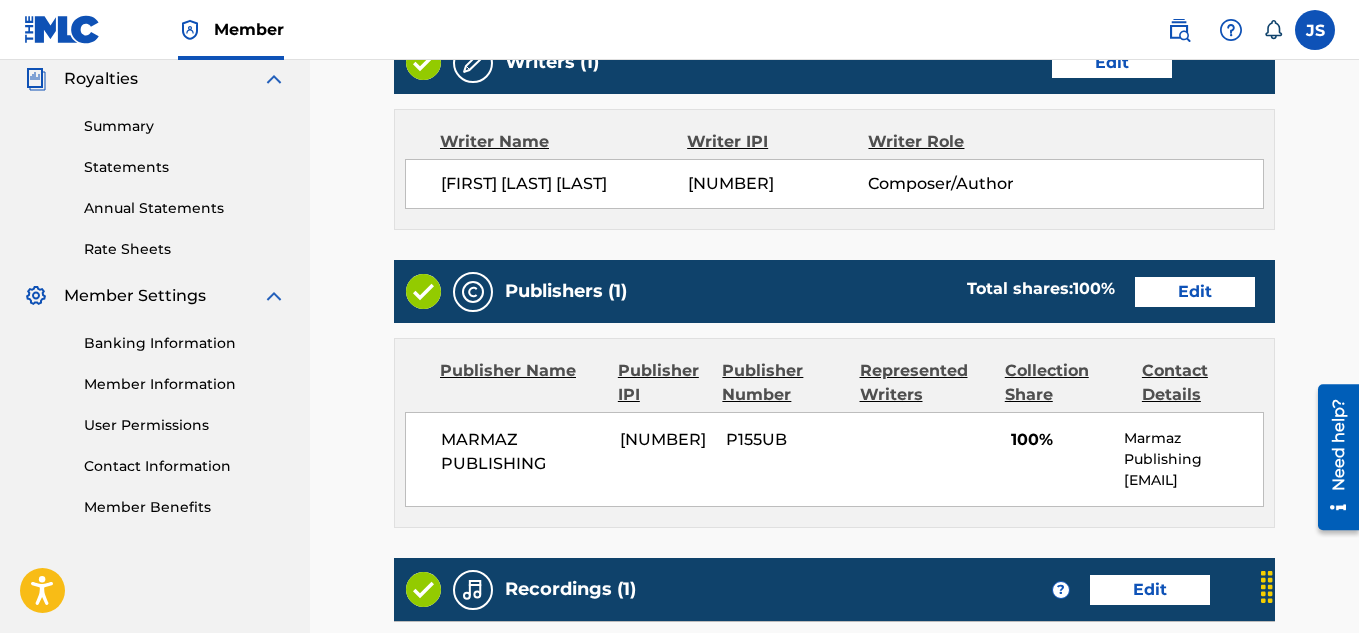 click on "Edit" at bounding box center [1112, 63] 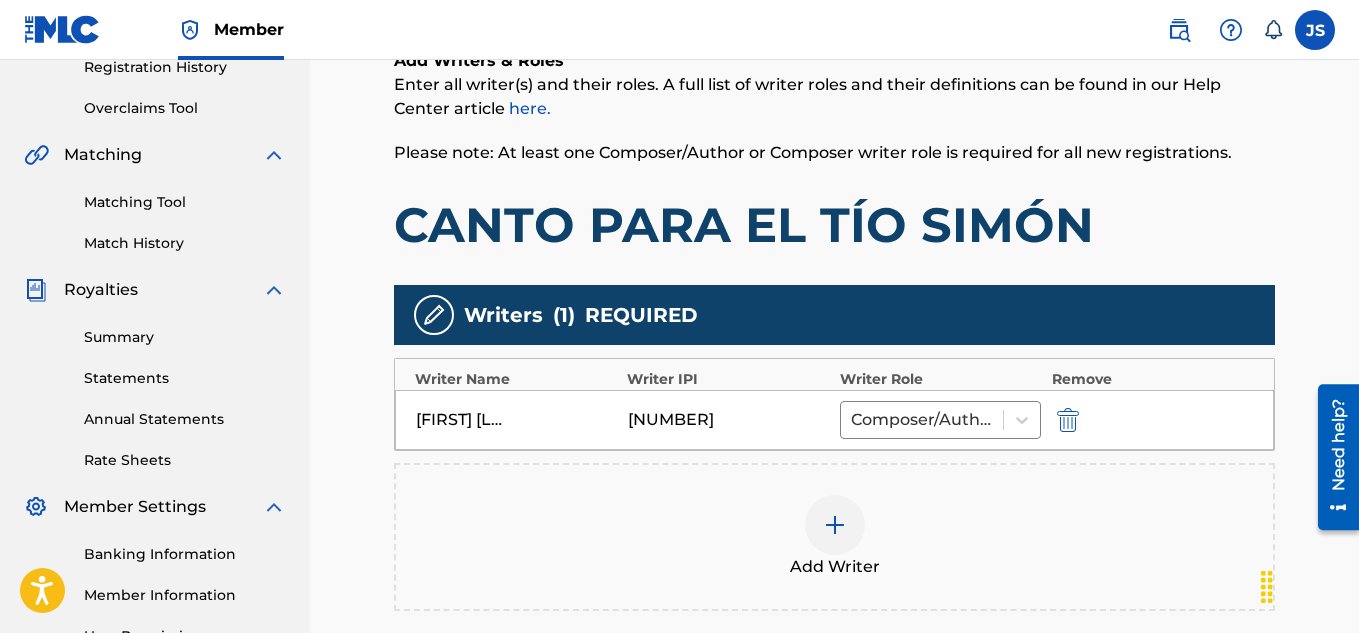 scroll, scrollTop: 392, scrollLeft: 0, axis: vertical 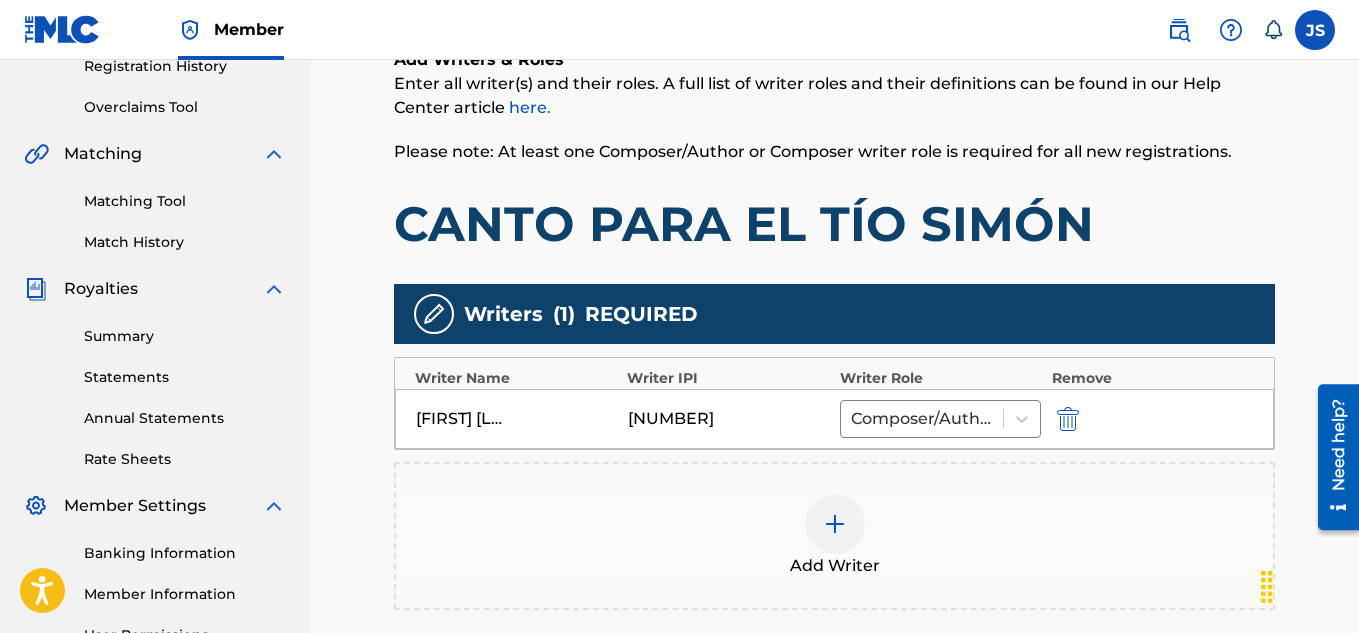 click at bounding box center (1068, 419) 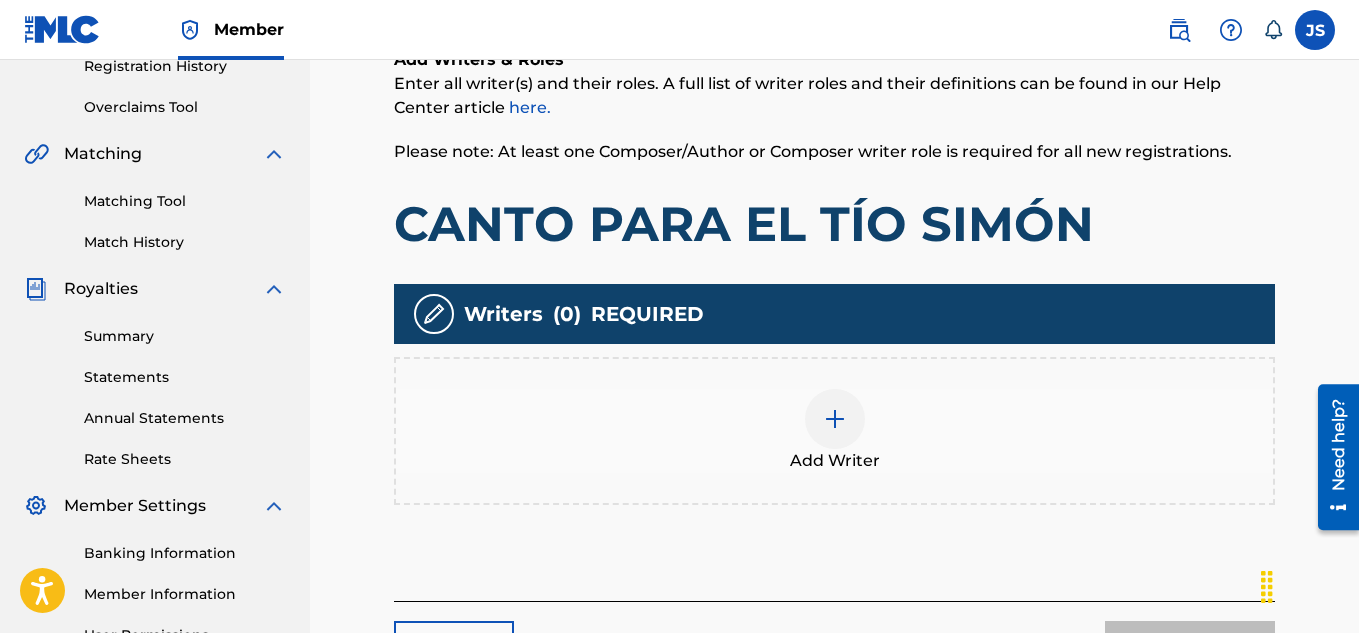 click at bounding box center [835, 419] 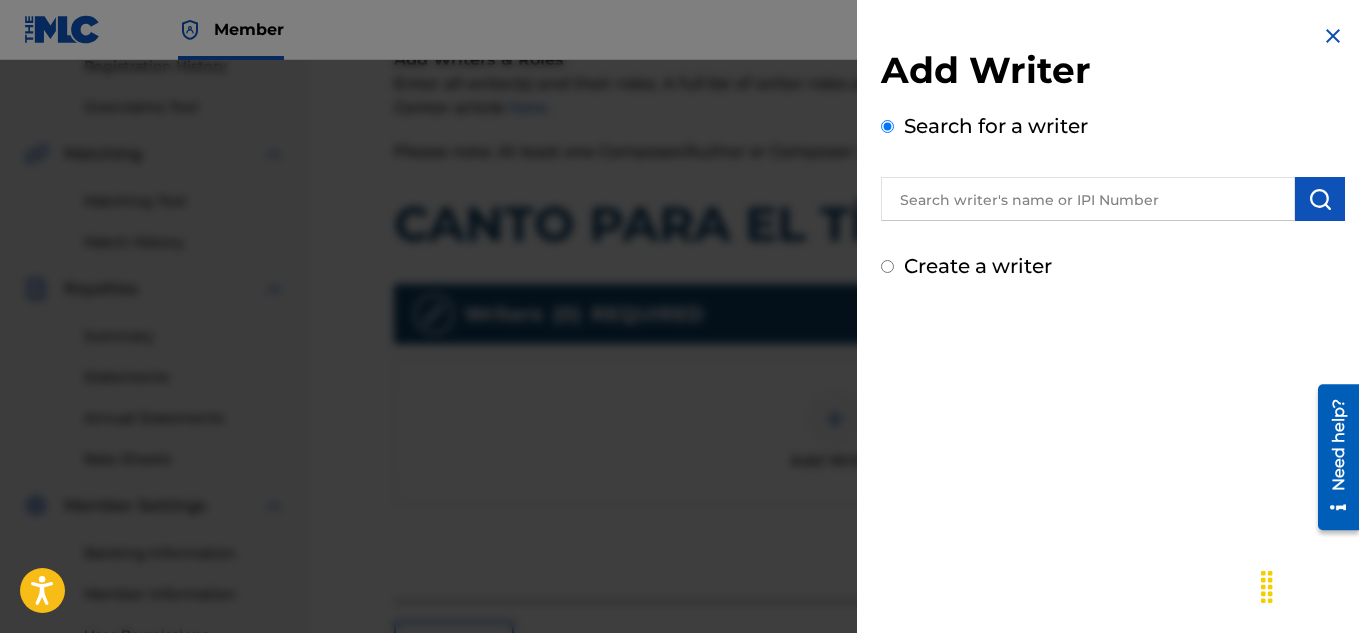 click on "Create a writer" at bounding box center (978, 266) 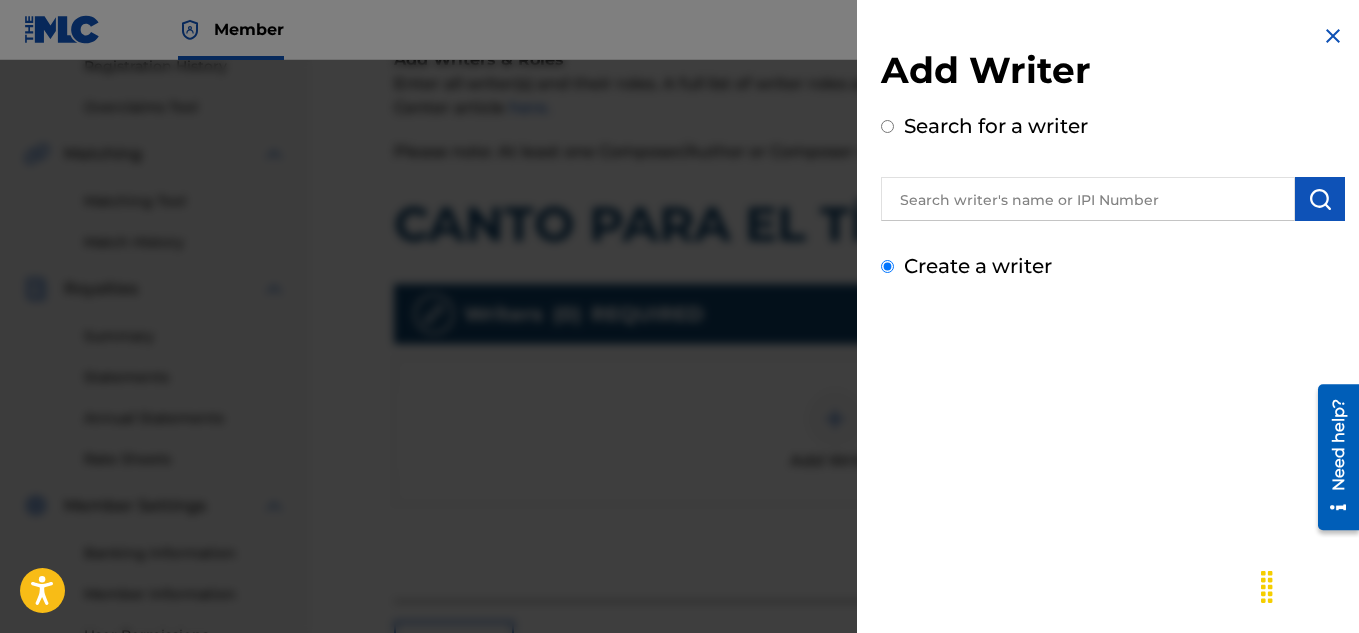 click on "Create a writer" at bounding box center [887, 266] 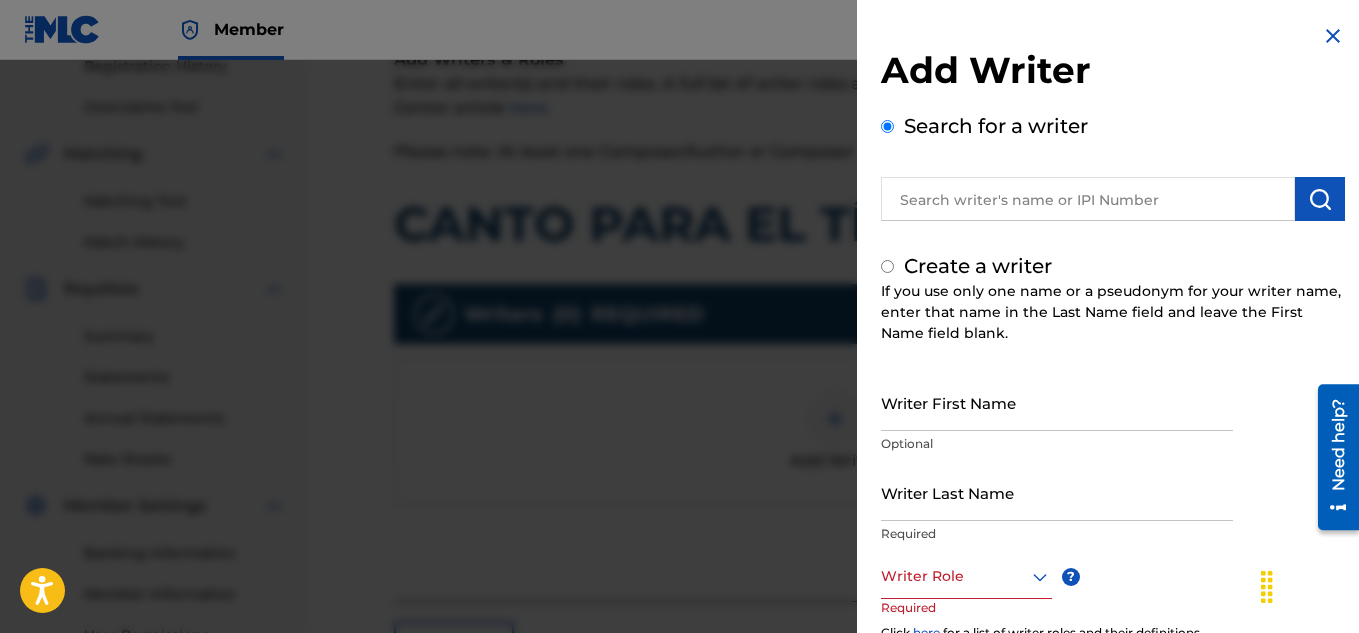 radio on "false" 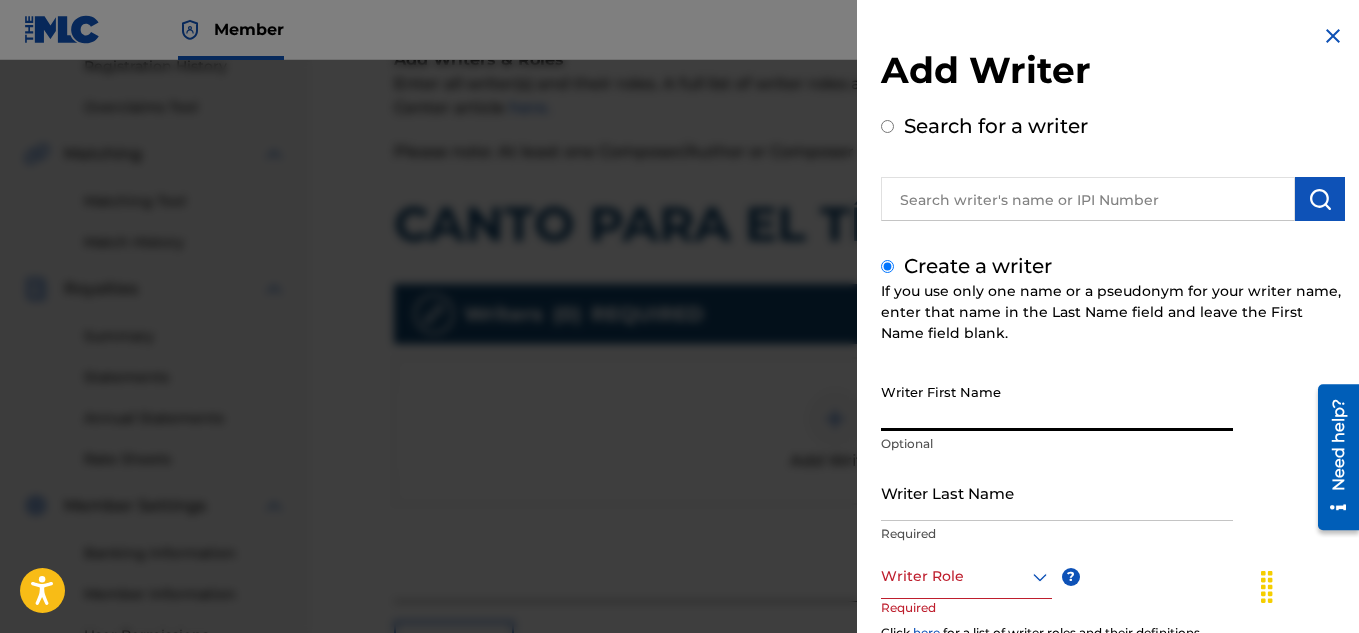 click on "Writer First Name" at bounding box center (1057, 402) 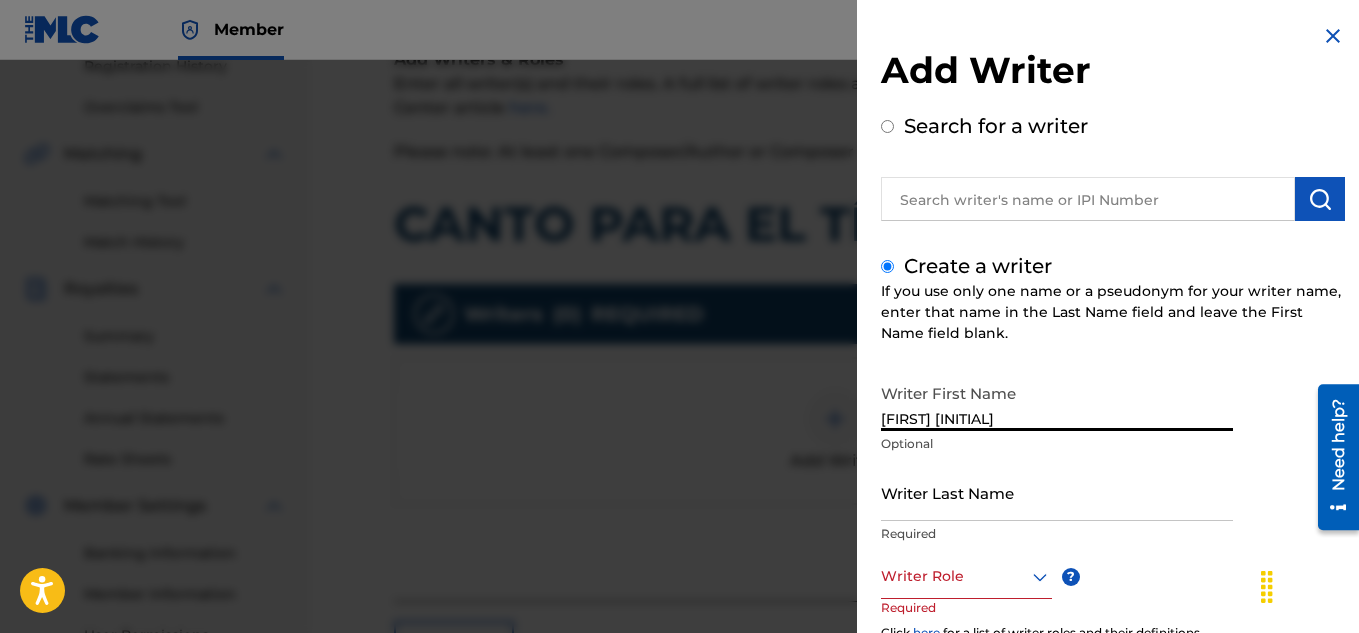 type on "[FIRST] [INITIAL]" 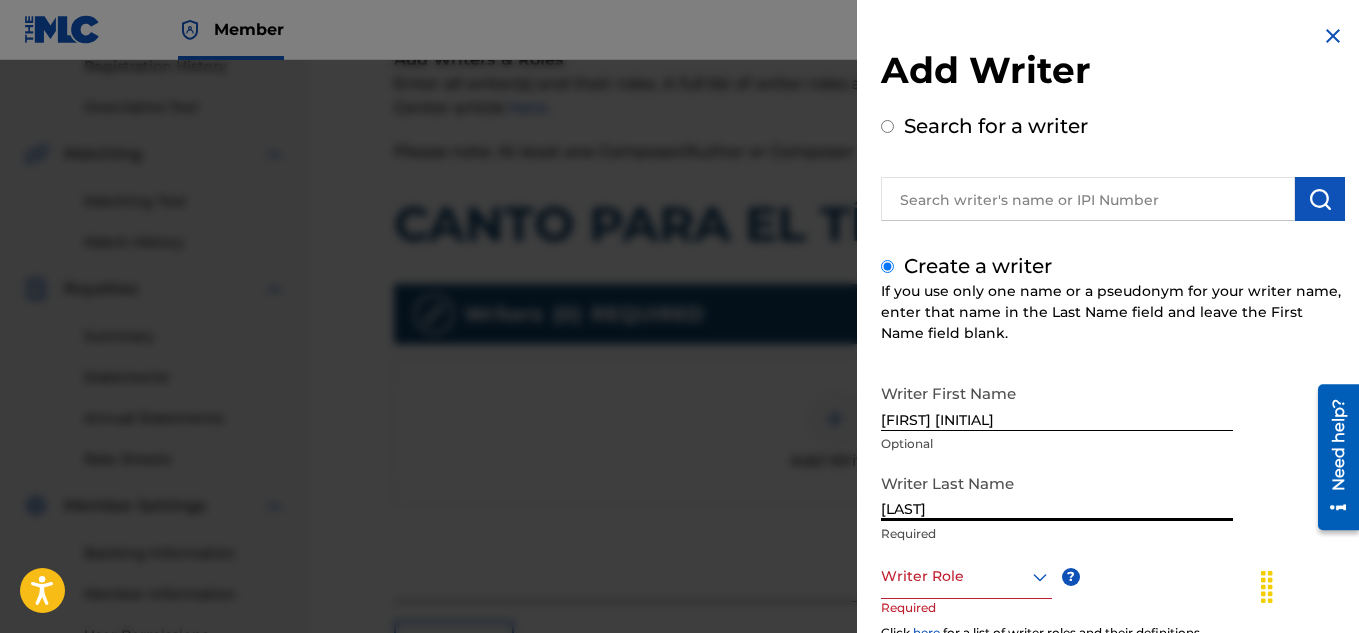 scroll, scrollTop: 233, scrollLeft: 0, axis: vertical 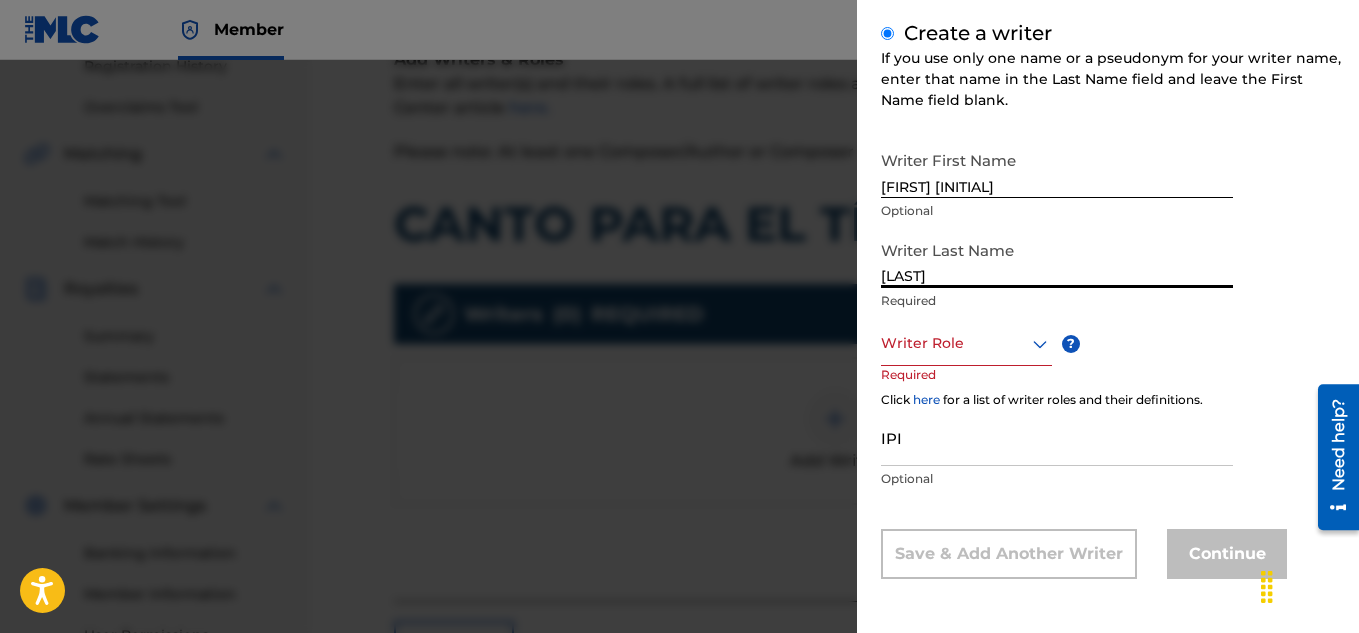 type on "[LAST]" 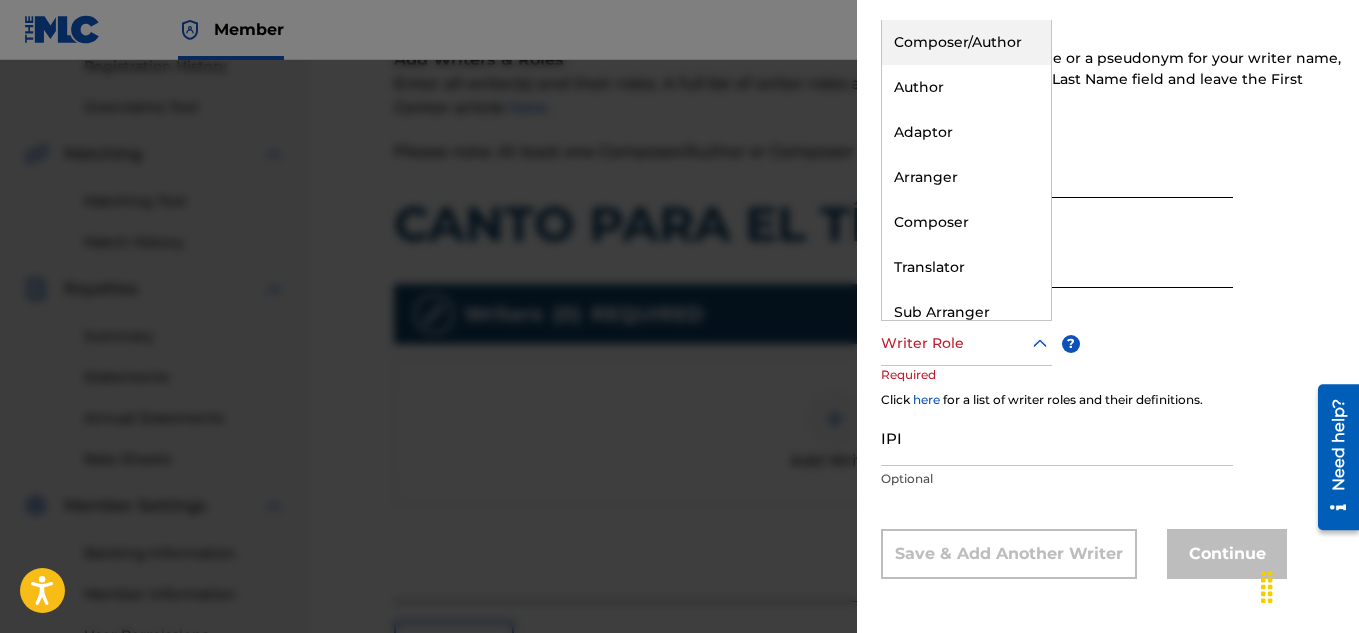 click on "Writer Role" at bounding box center (966, 343) 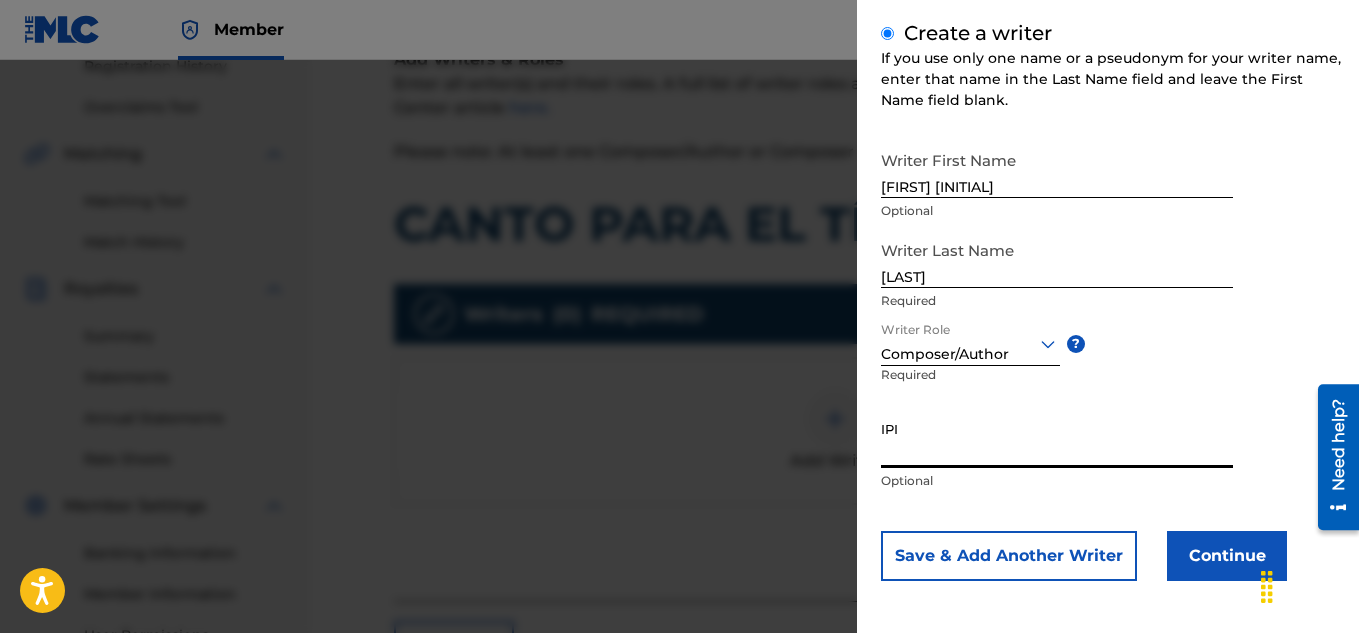 click on "IPI" at bounding box center [1057, 439] 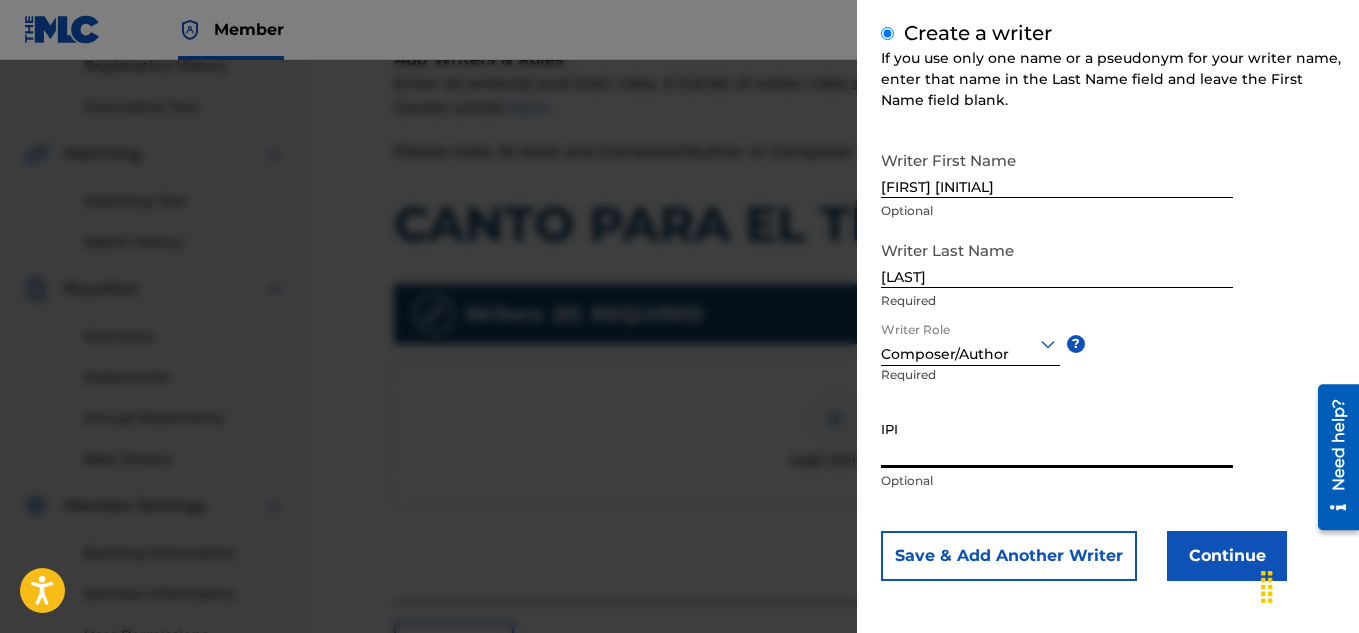 paste on "660444946" 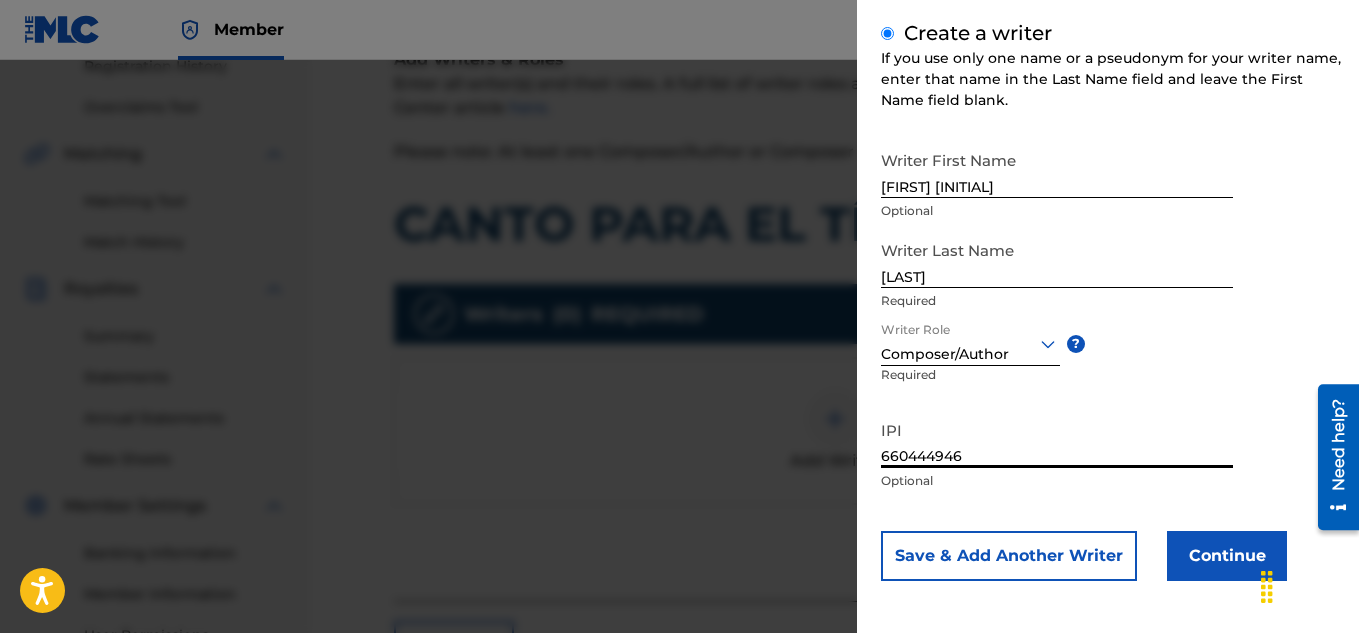 type on "660444946" 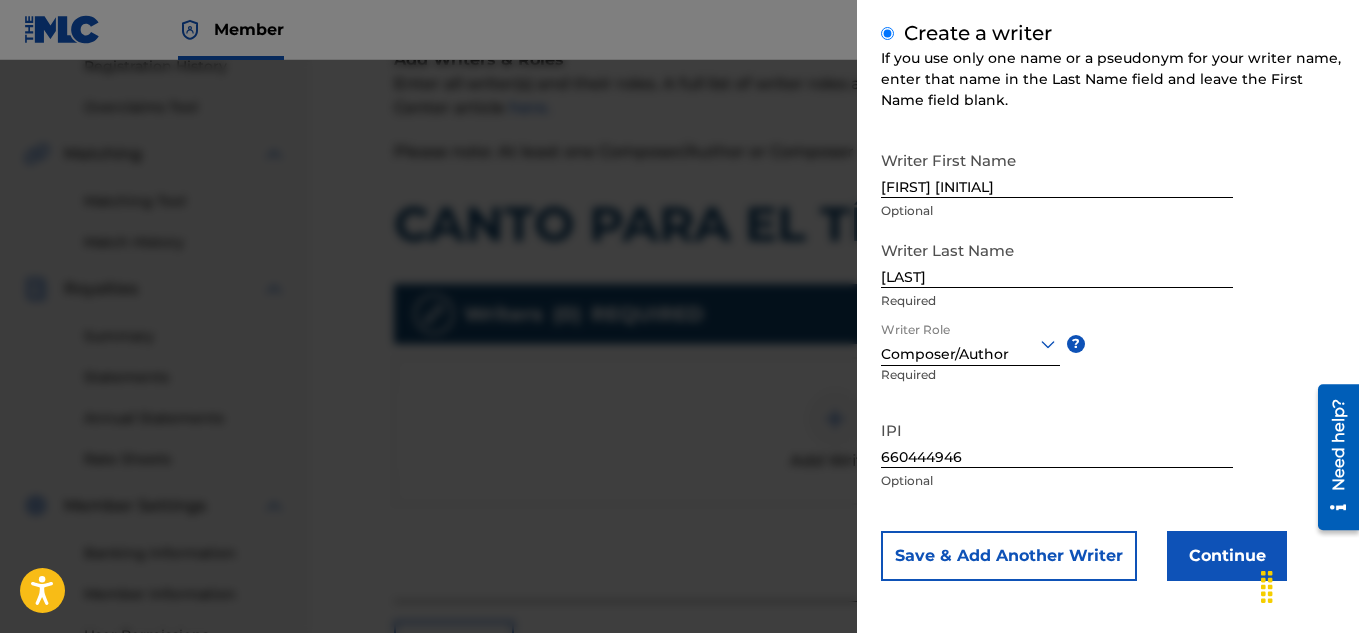 click on "Continue" at bounding box center [1227, 556] 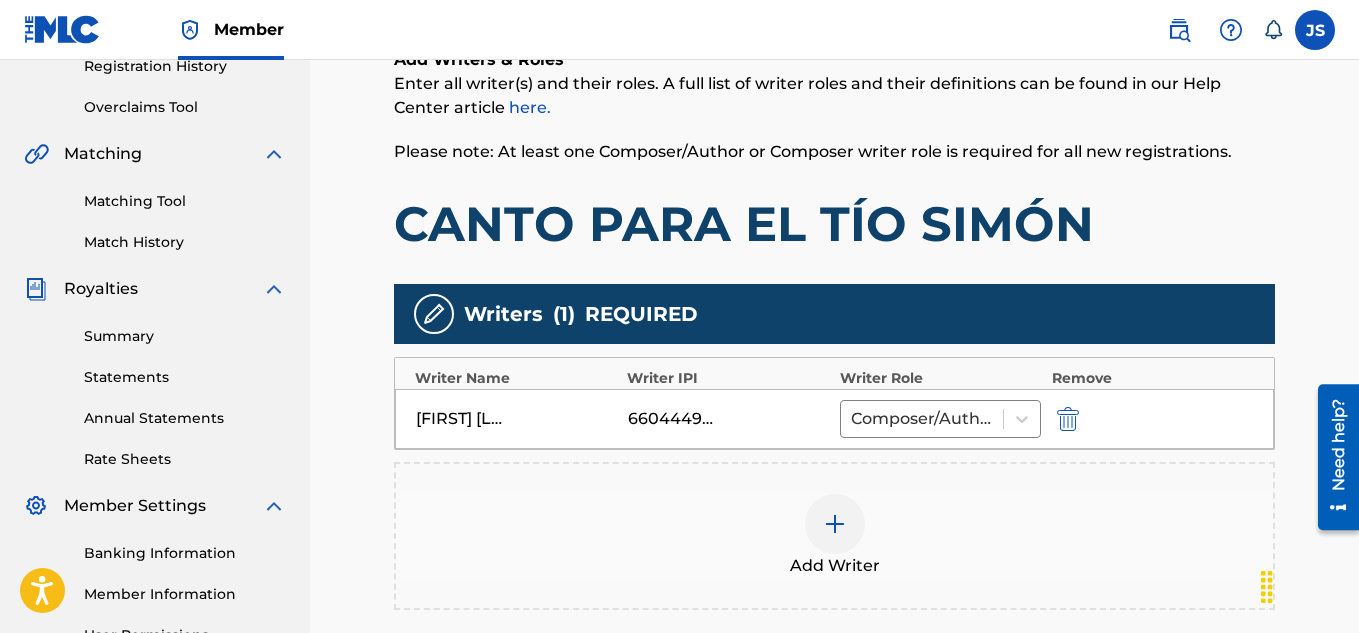 scroll, scrollTop: 661, scrollLeft: 0, axis: vertical 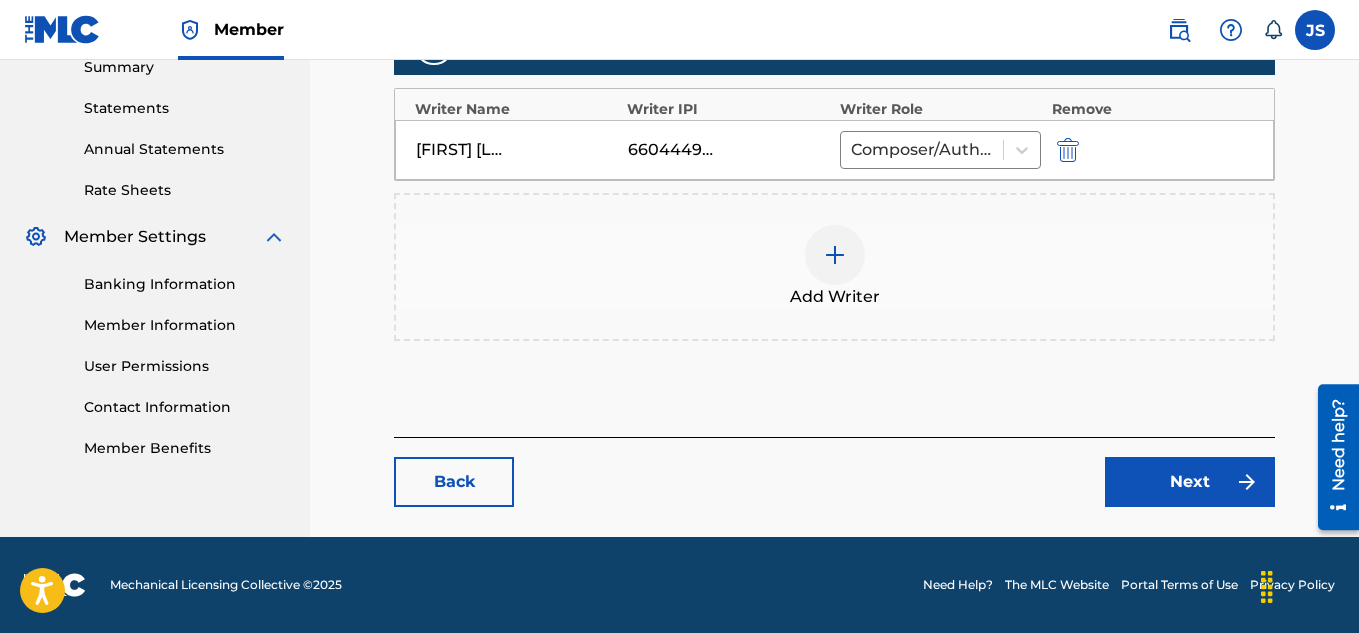 click on "Next" at bounding box center (1190, 482) 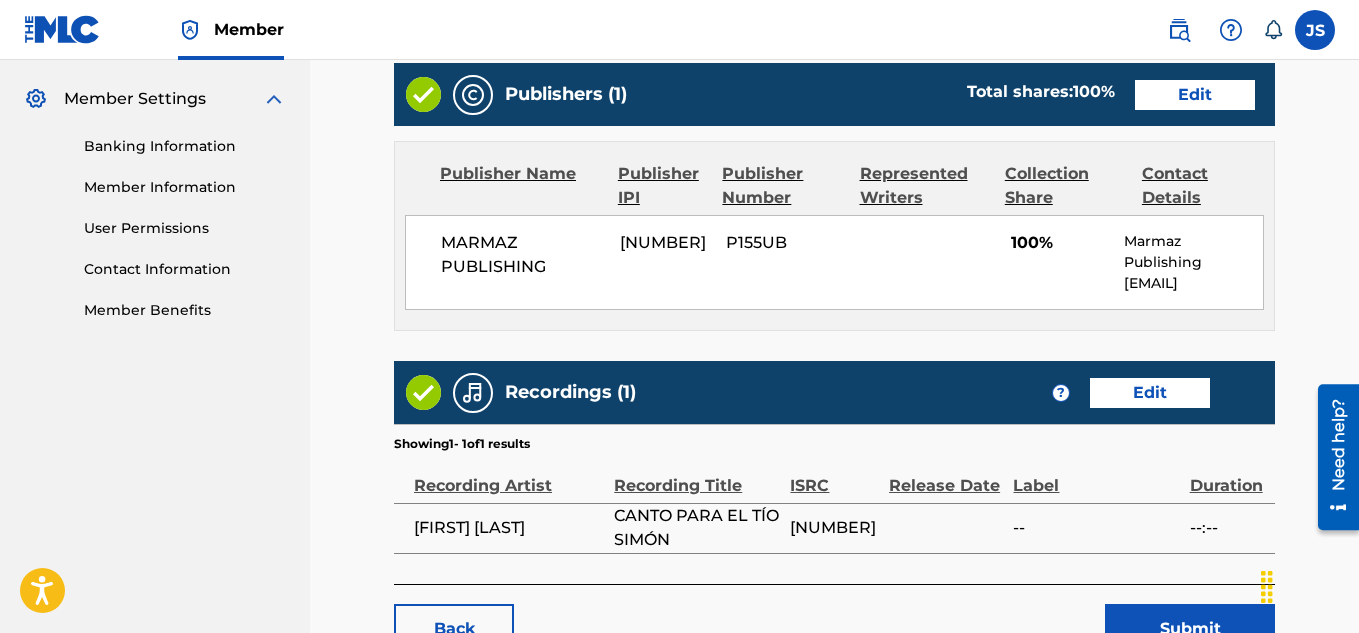 scroll, scrollTop: 801, scrollLeft: 0, axis: vertical 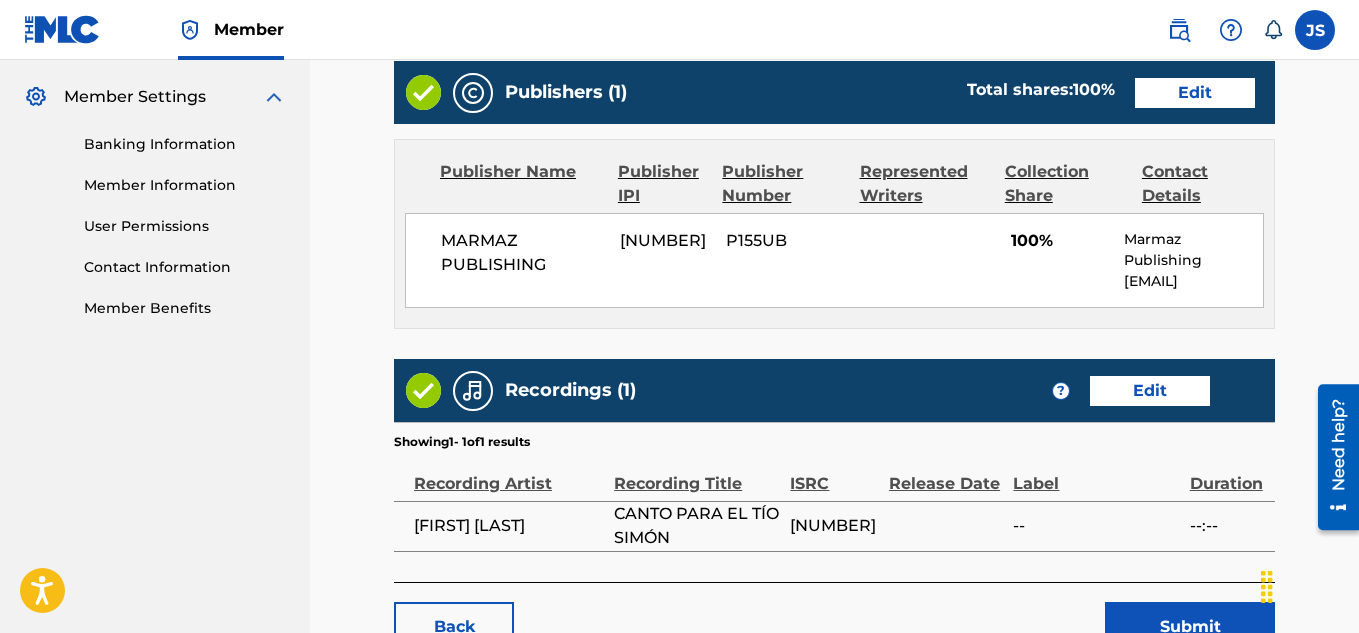 click on "Edit" at bounding box center (1195, 93) 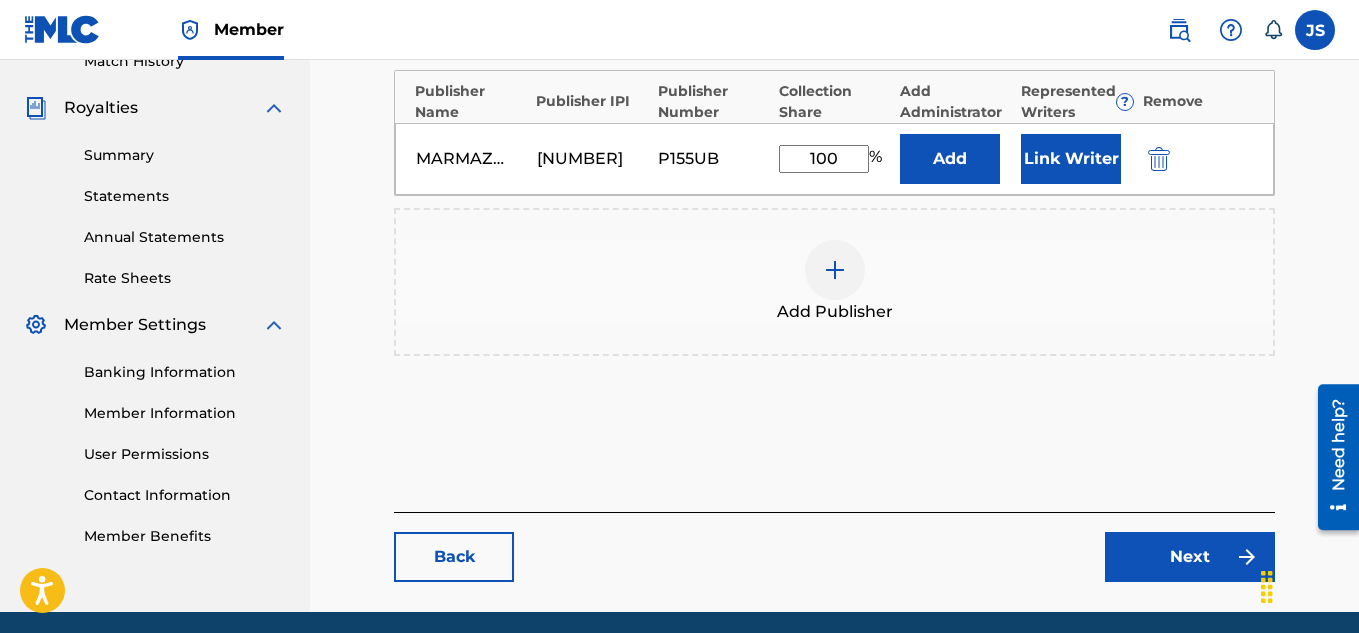 scroll, scrollTop: 612, scrollLeft: 0, axis: vertical 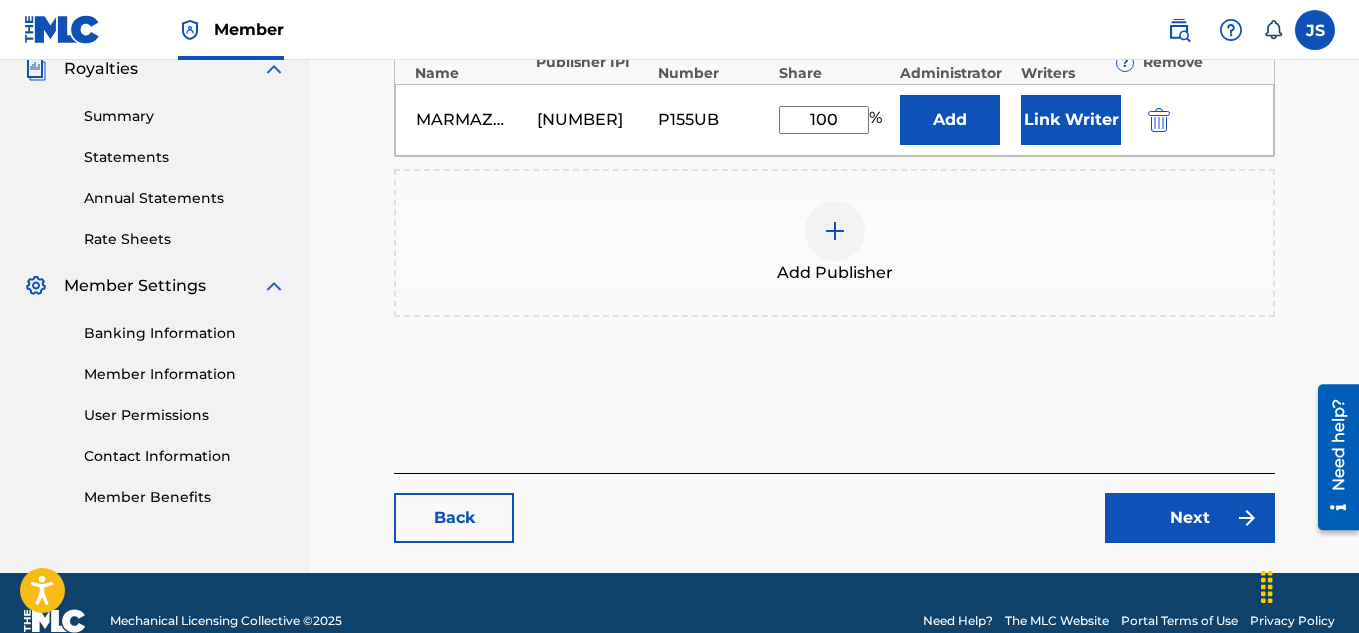 click on "Link Writer" at bounding box center (1071, 120) 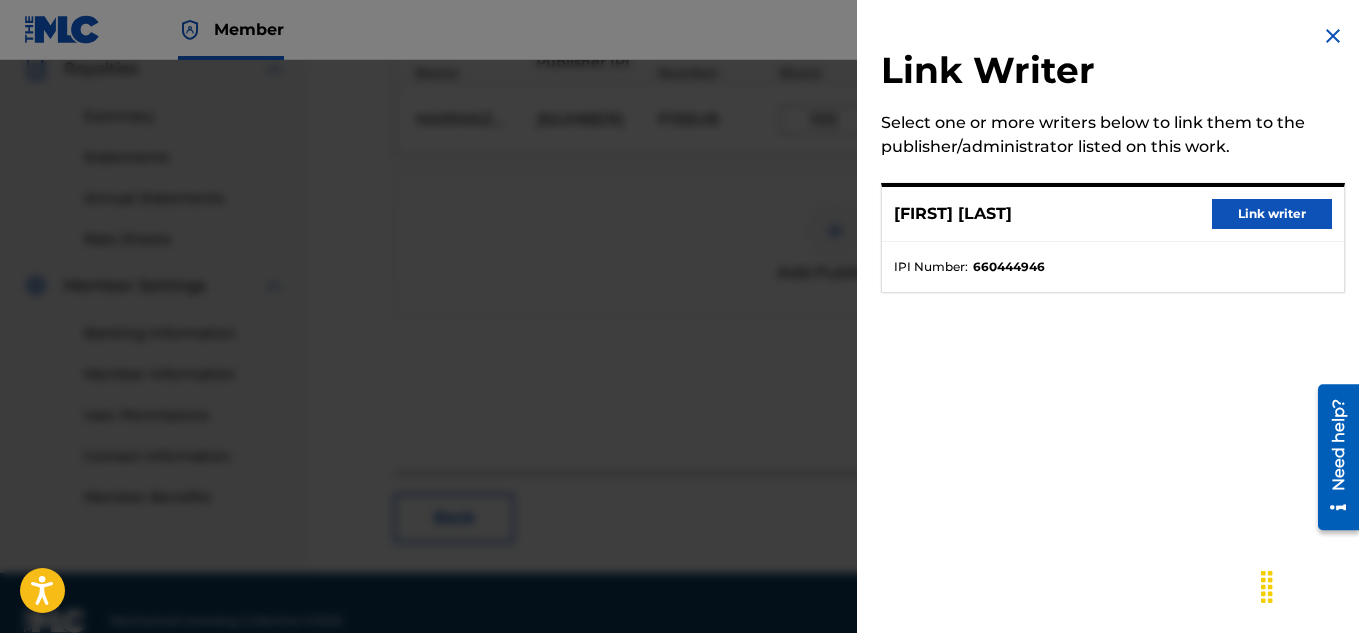 click on "[FIRST] [LAST] Link writer" at bounding box center (1113, 214) 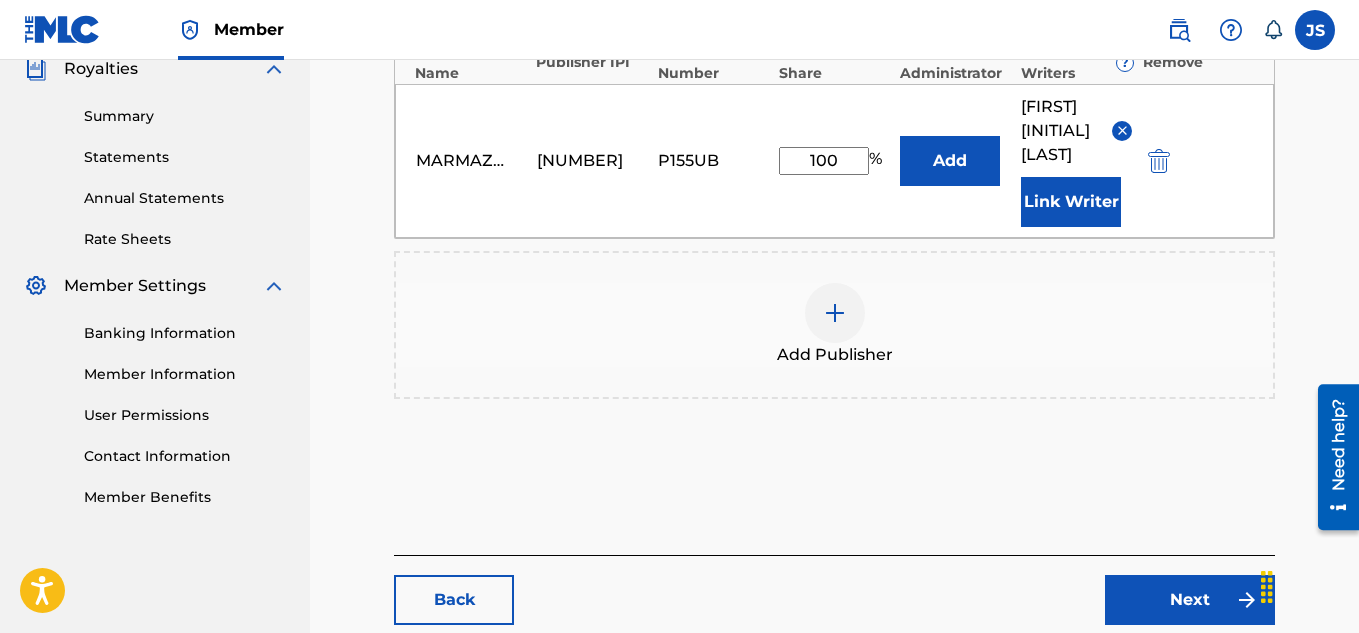 scroll, scrollTop: 754, scrollLeft: 0, axis: vertical 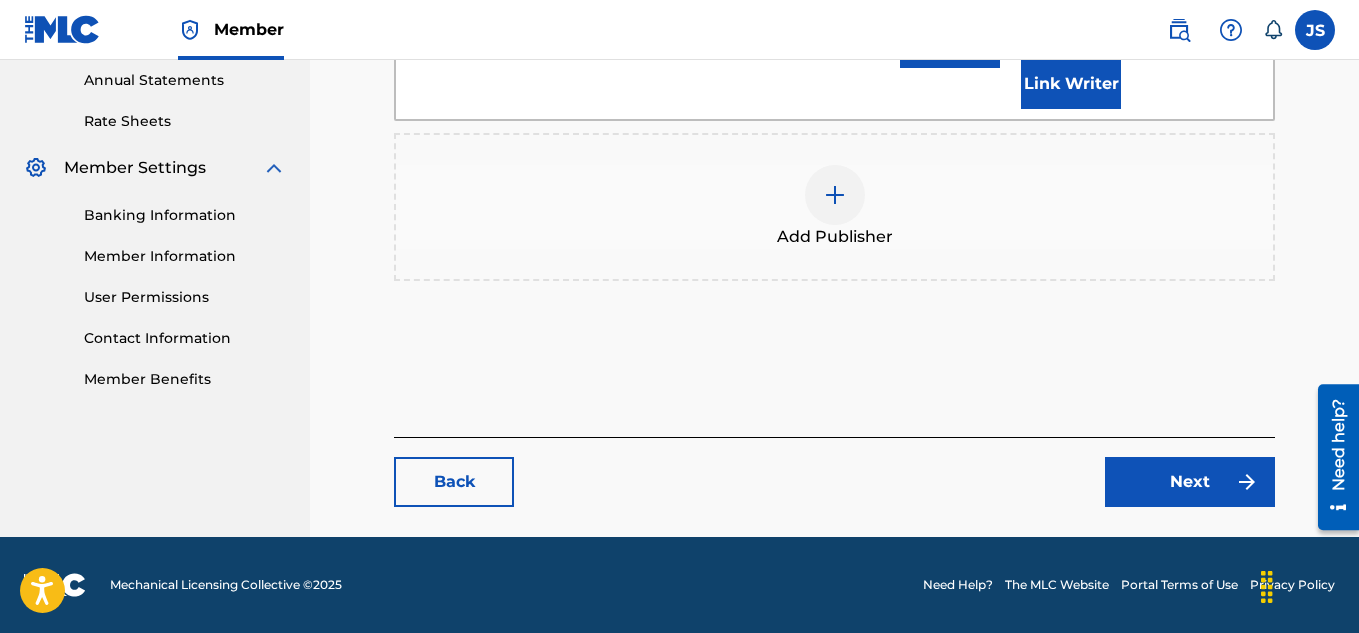 click on "Next" at bounding box center (1190, 482) 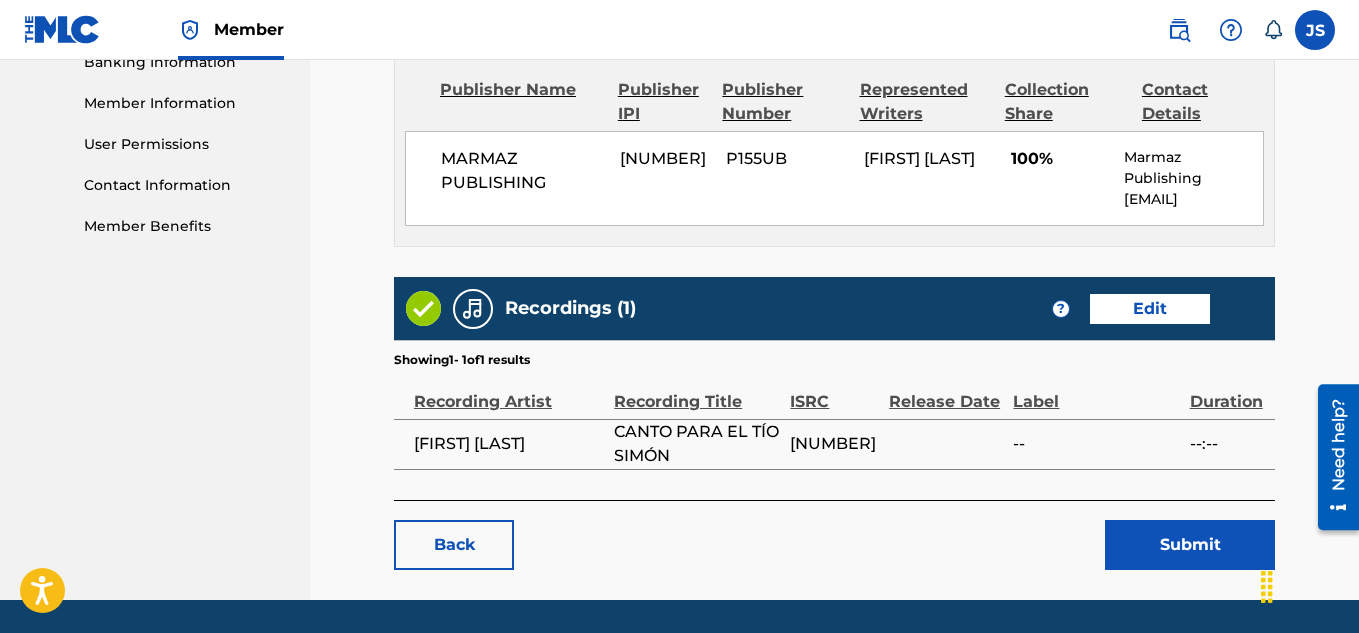 scroll, scrollTop: 991, scrollLeft: 0, axis: vertical 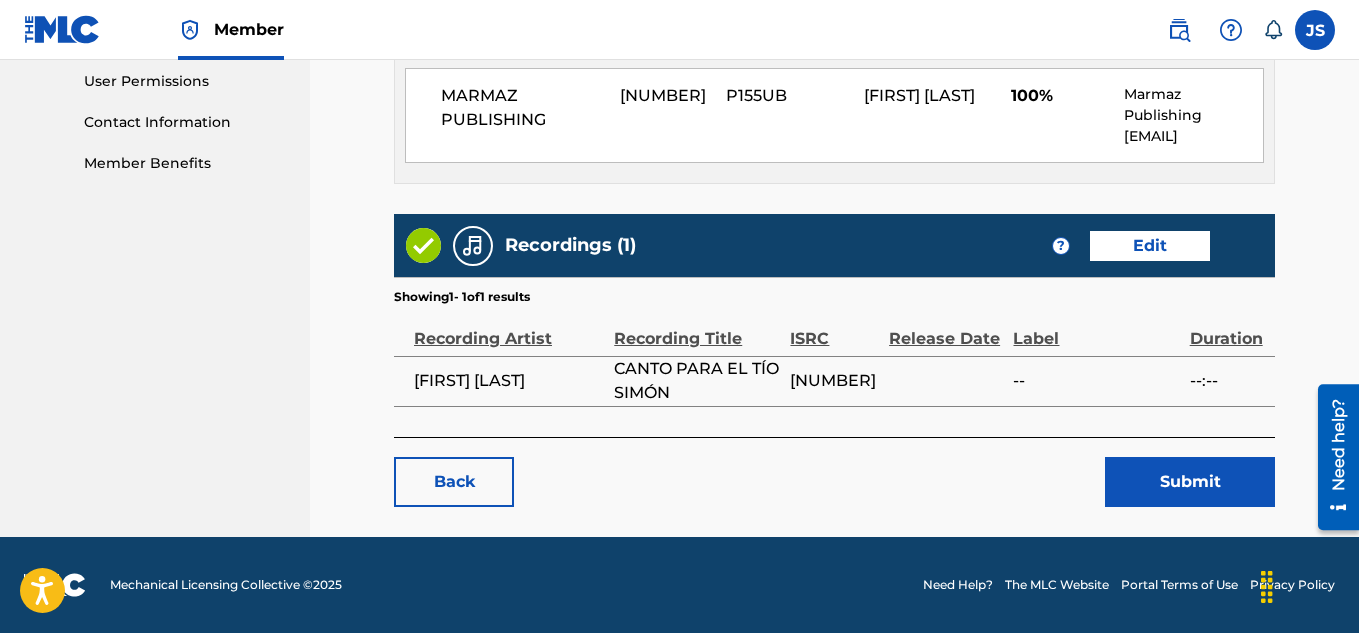 click on "Submit" at bounding box center (1190, 482) 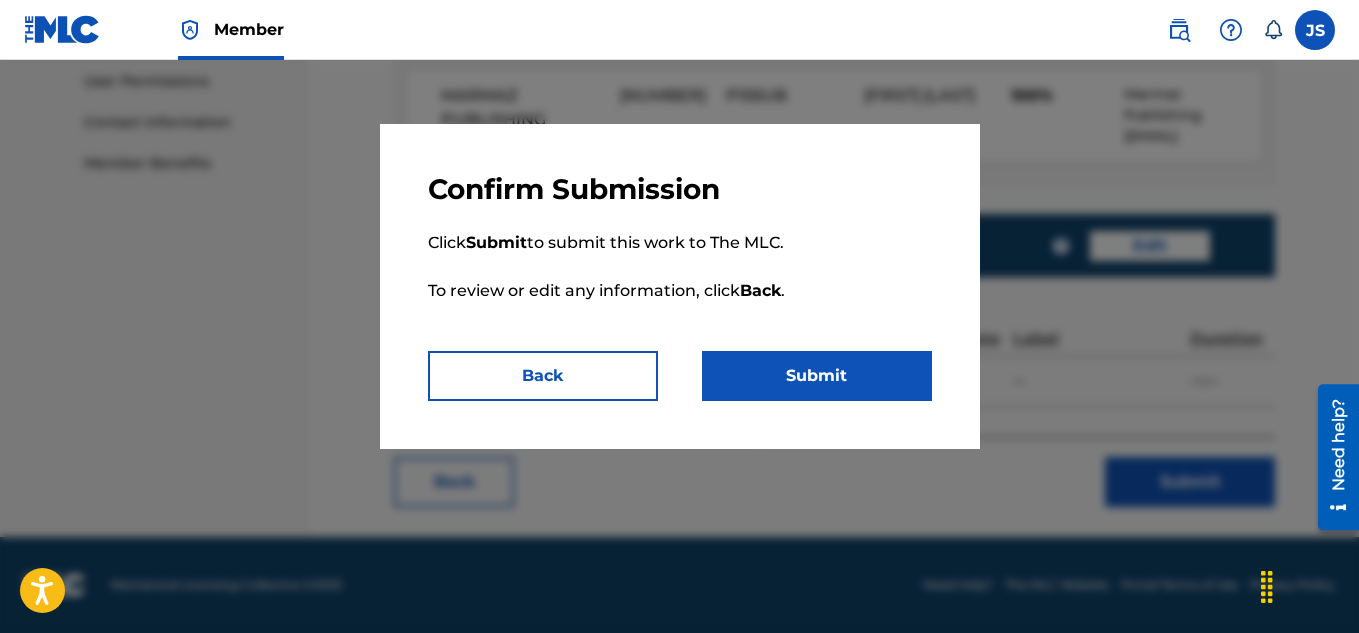 click on "Submit" at bounding box center [817, 376] 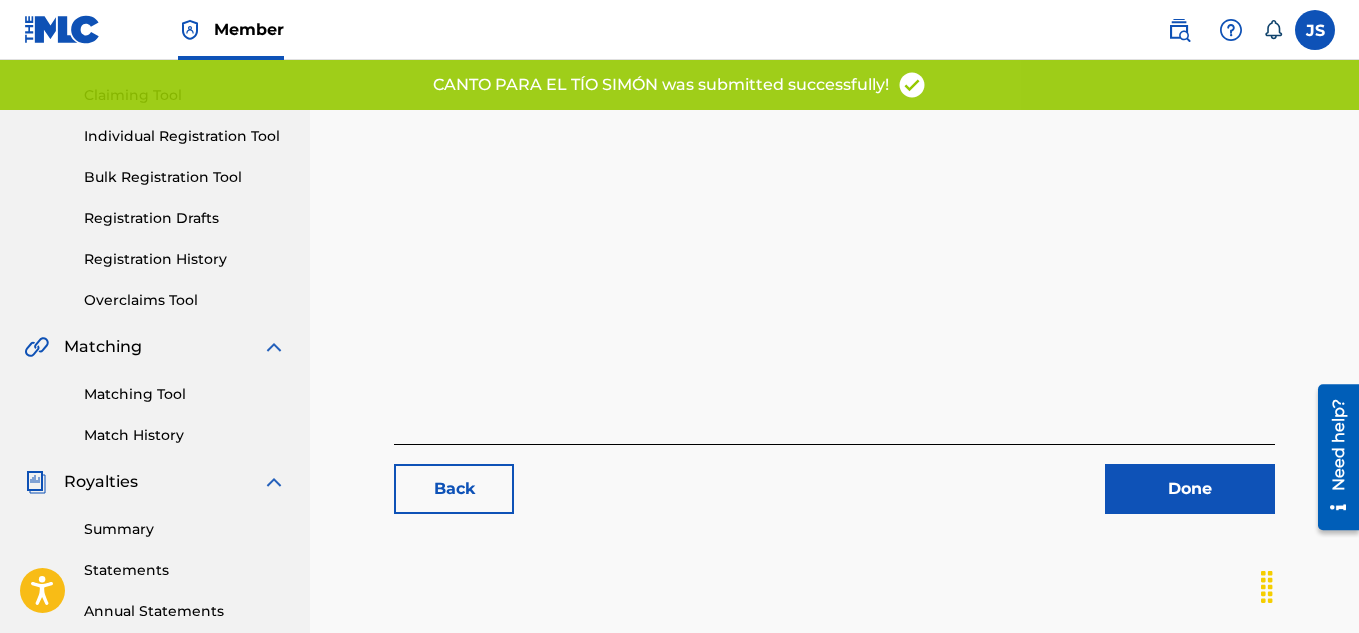scroll, scrollTop: 202, scrollLeft: 0, axis: vertical 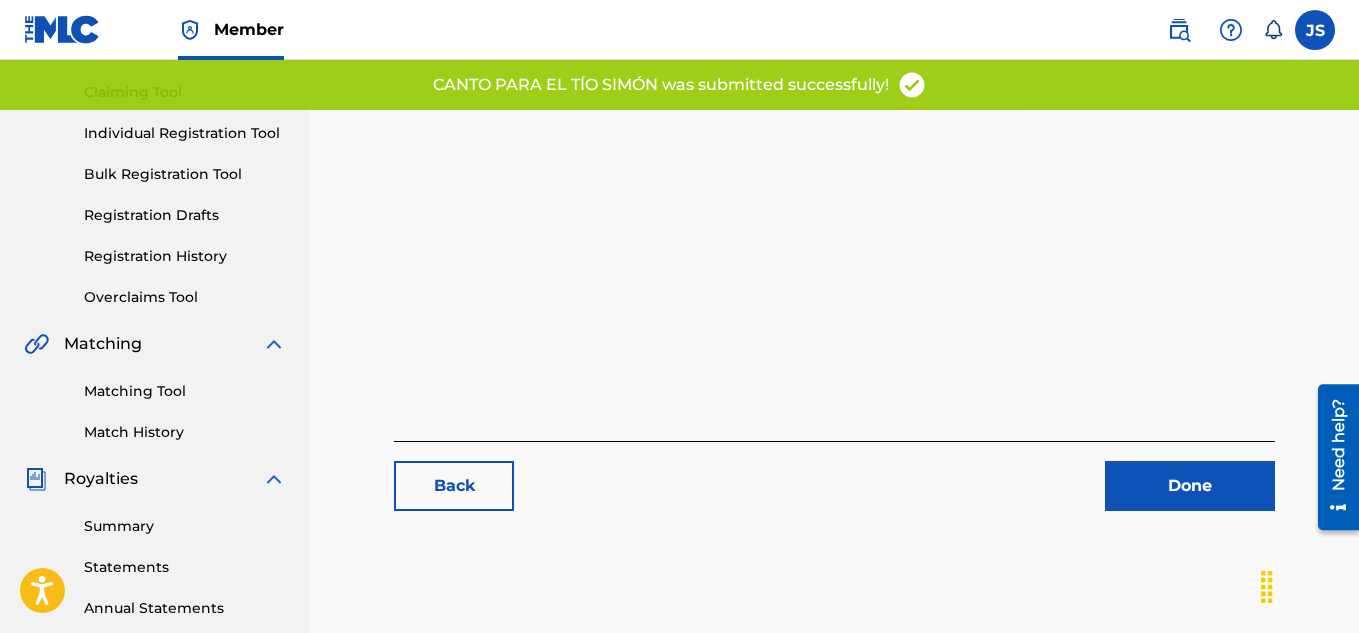 drag, startPoint x: 1210, startPoint y: 516, endPoint x: 1158, endPoint y: 477, distance: 65 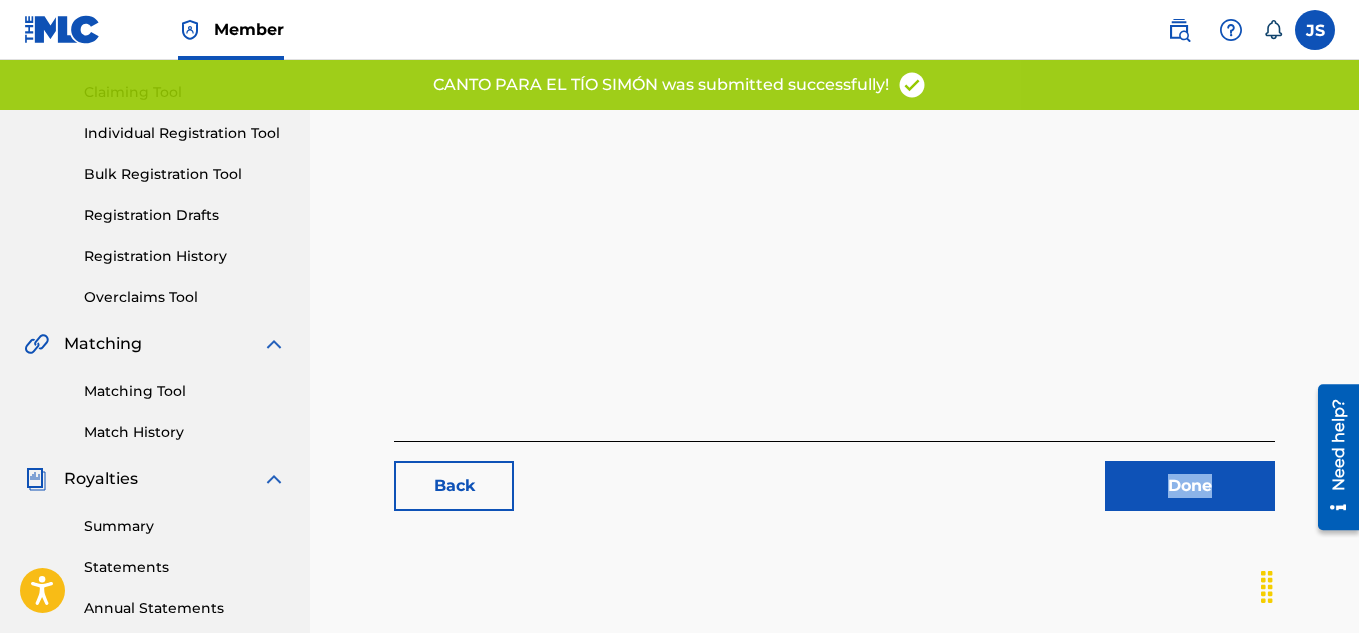 click on "Done" at bounding box center (1190, 486) 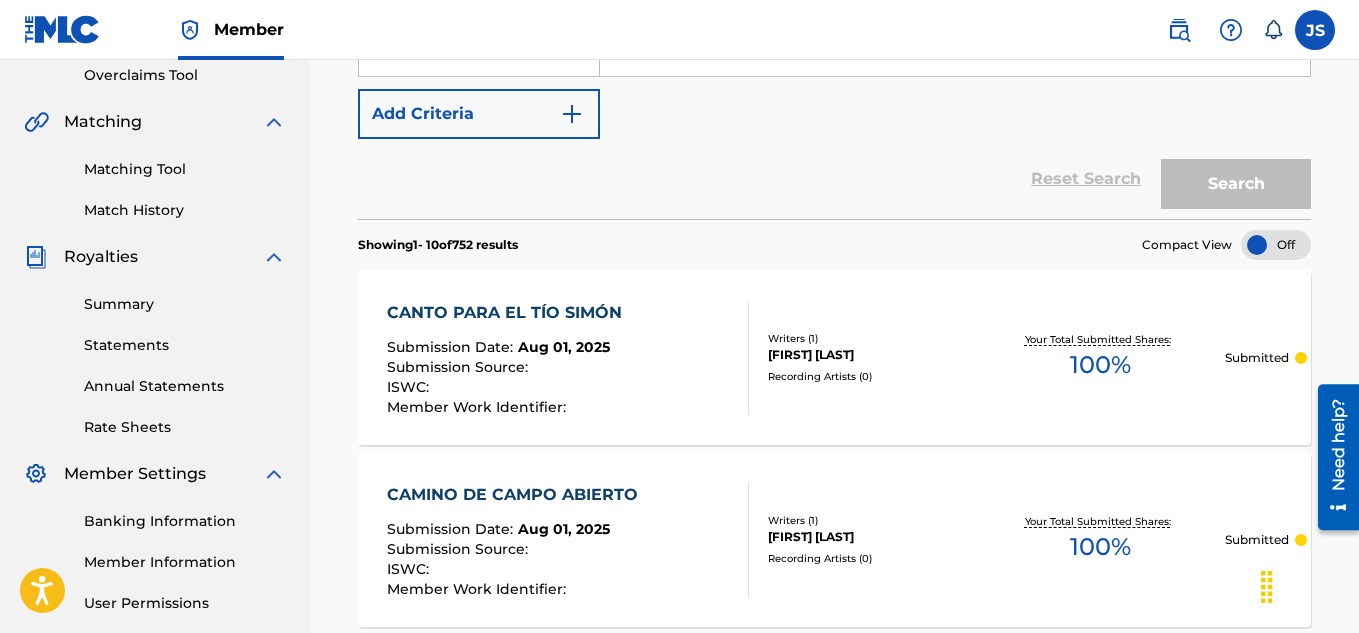 scroll, scrollTop: 425, scrollLeft: 0, axis: vertical 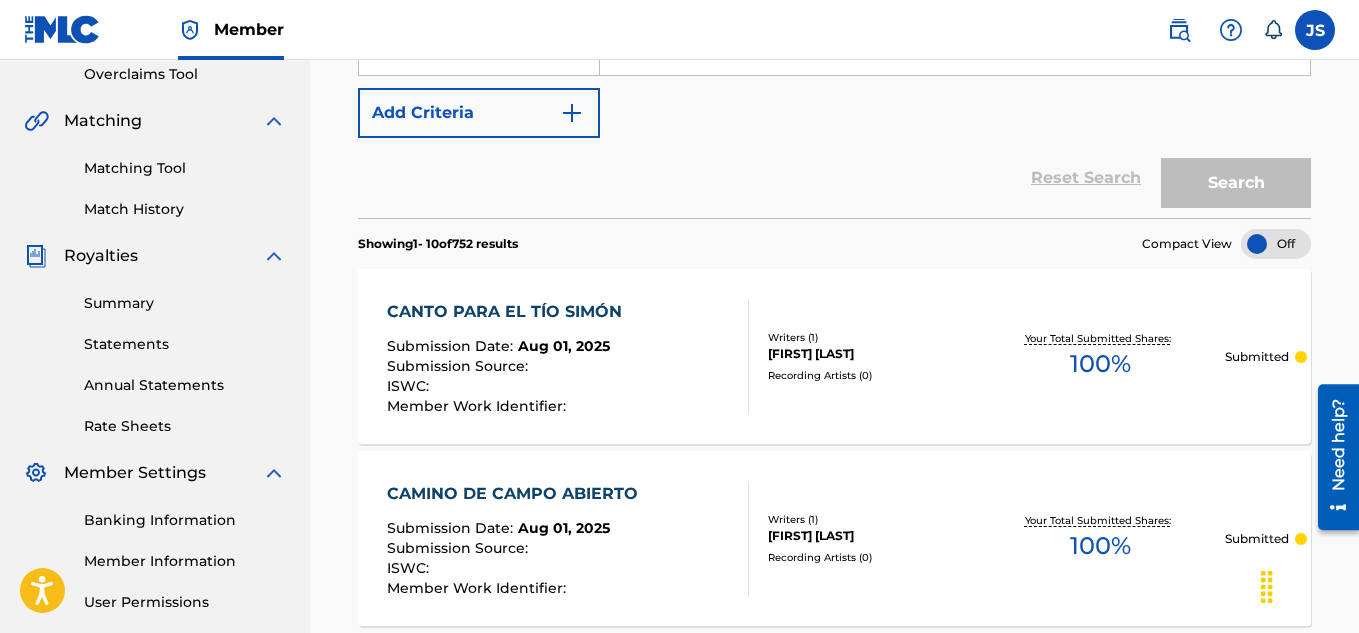 click on "CANTO PARA EL TÍO SIMÓN" at bounding box center (509, 312) 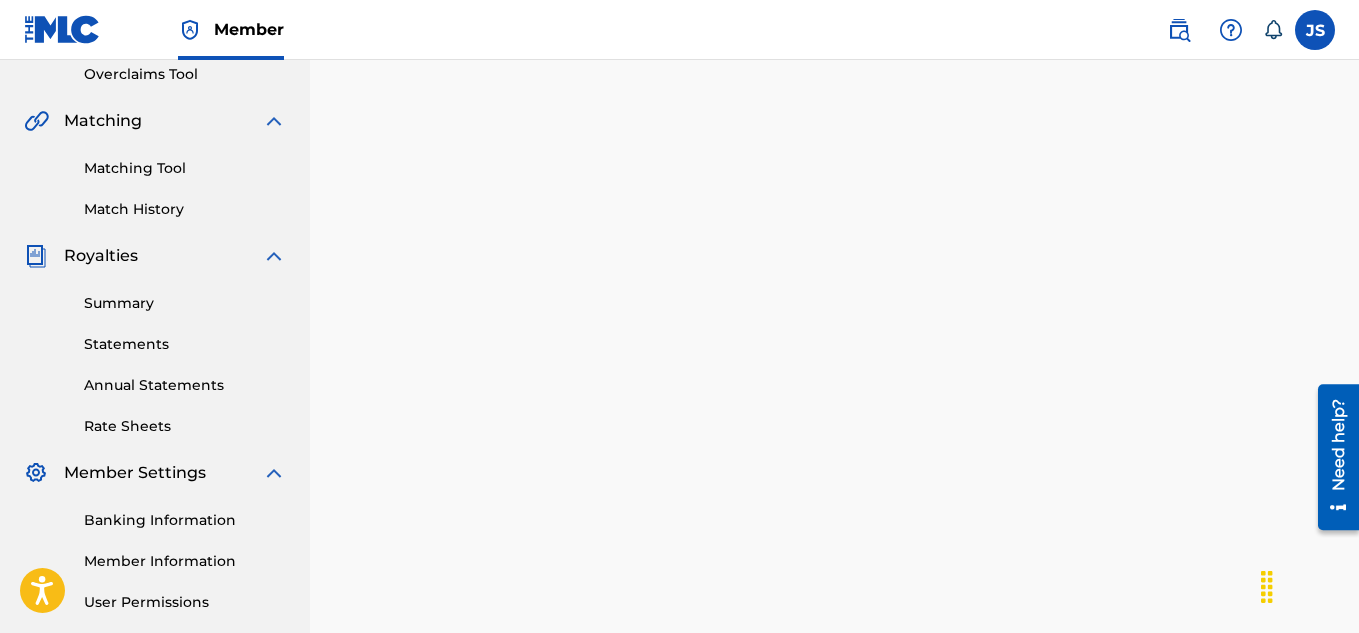 scroll, scrollTop: 0, scrollLeft: 0, axis: both 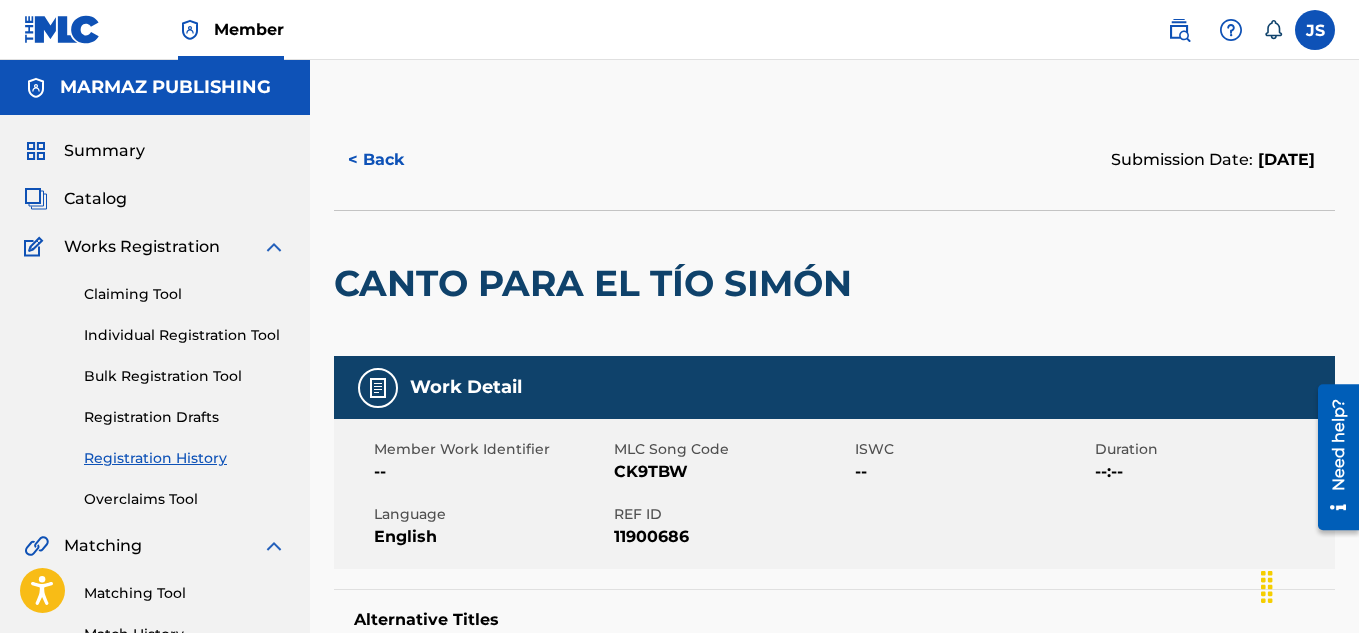 click on "CANTO PARA EL TÍO SIMÓN" at bounding box center (598, 283) 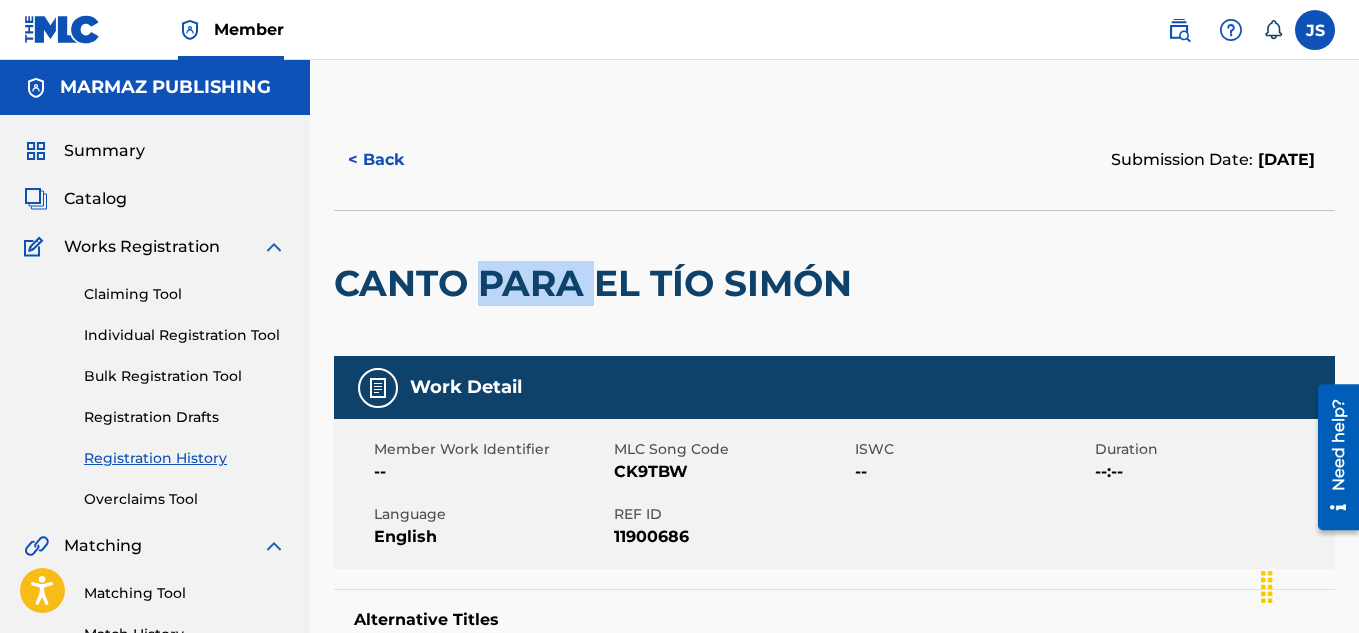 click on "CANTO PARA EL TÍO SIMÓN" at bounding box center (598, 283) 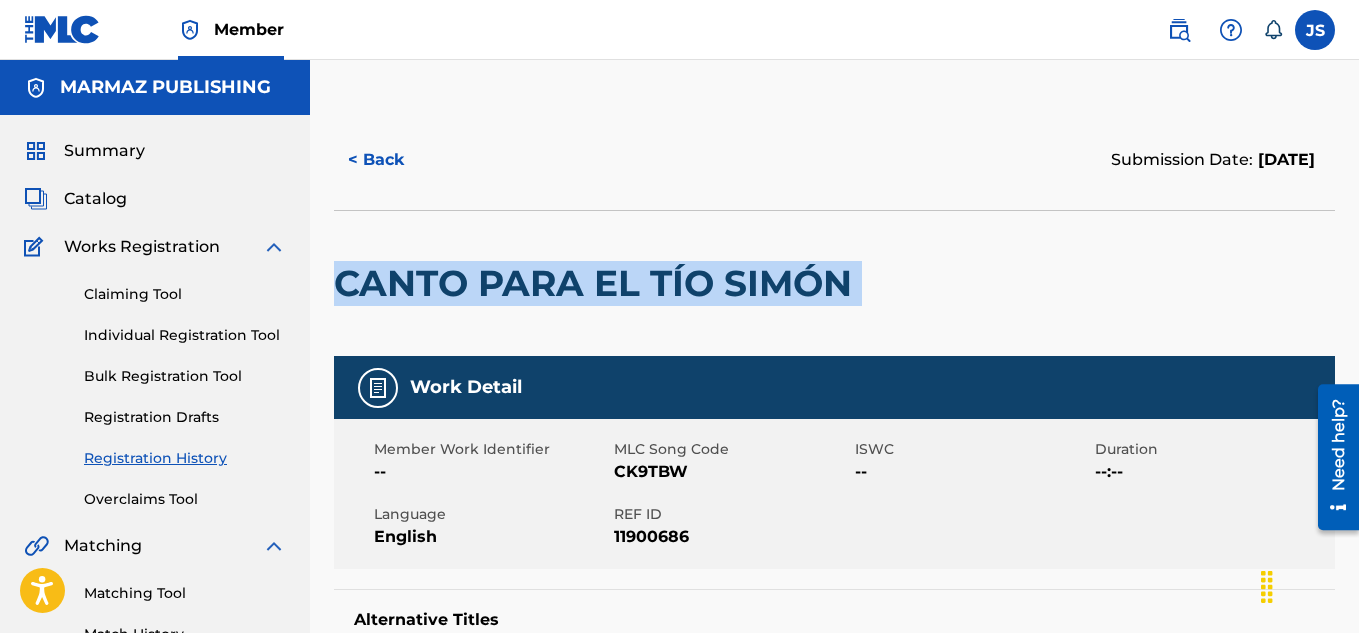 click on "CANTO PARA EL TÍO SIMÓN" at bounding box center [598, 283] 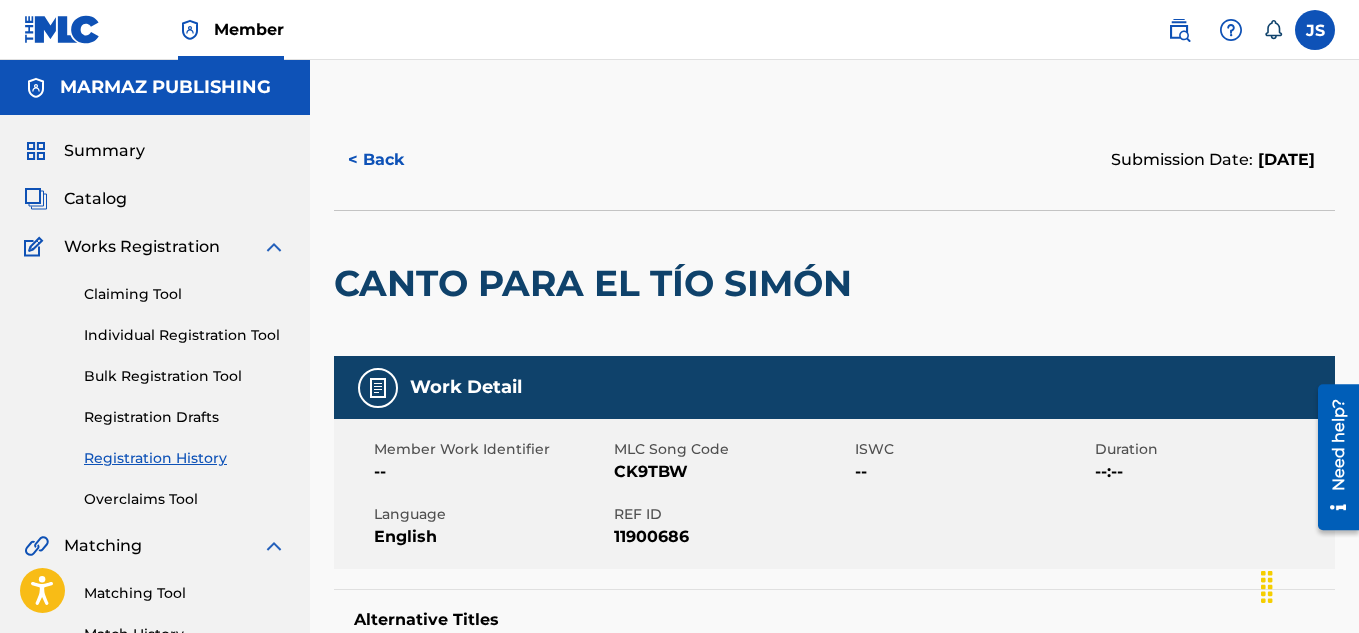 click on "CK9TBW" at bounding box center [731, 472] 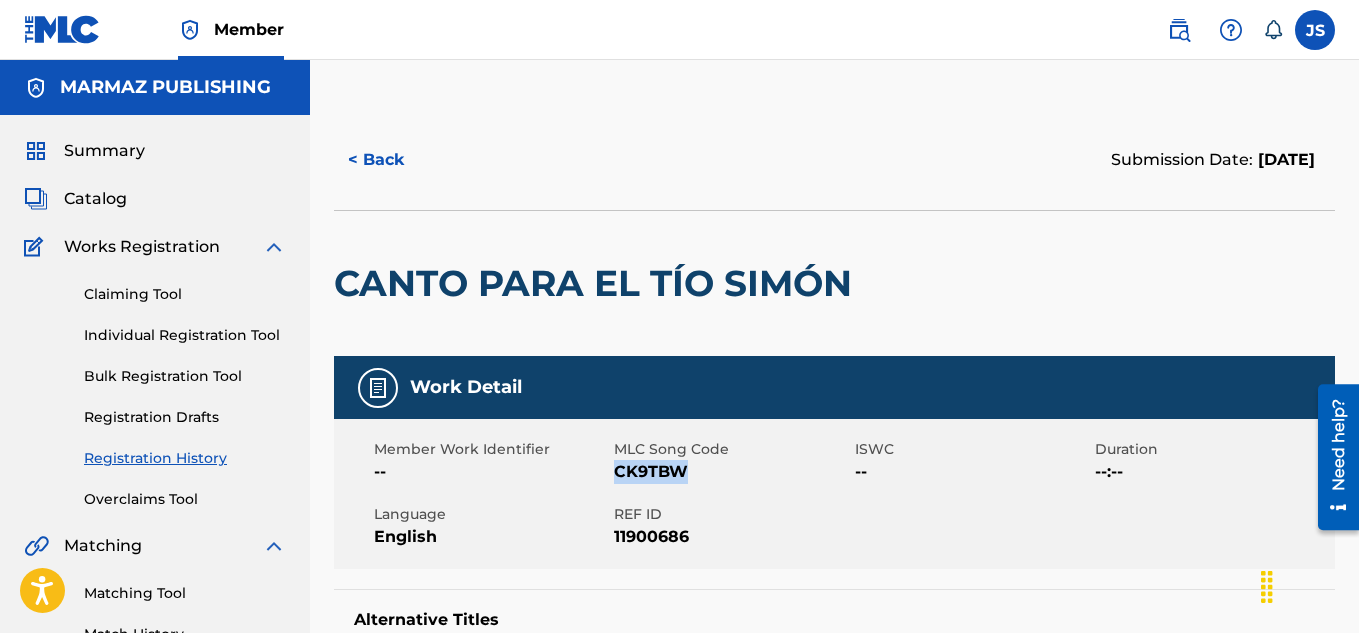 click on "CK9TBW" at bounding box center (731, 472) 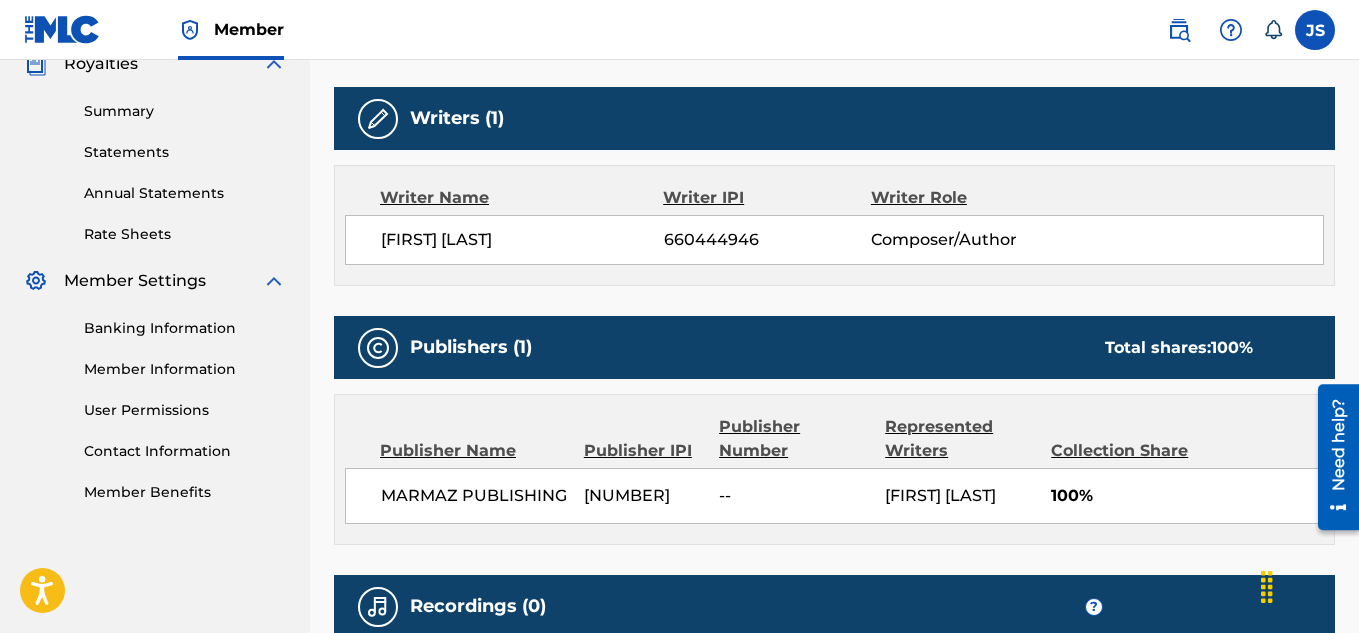 scroll, scrollTop: 564, scrollLeft: 0, axis: vertical 